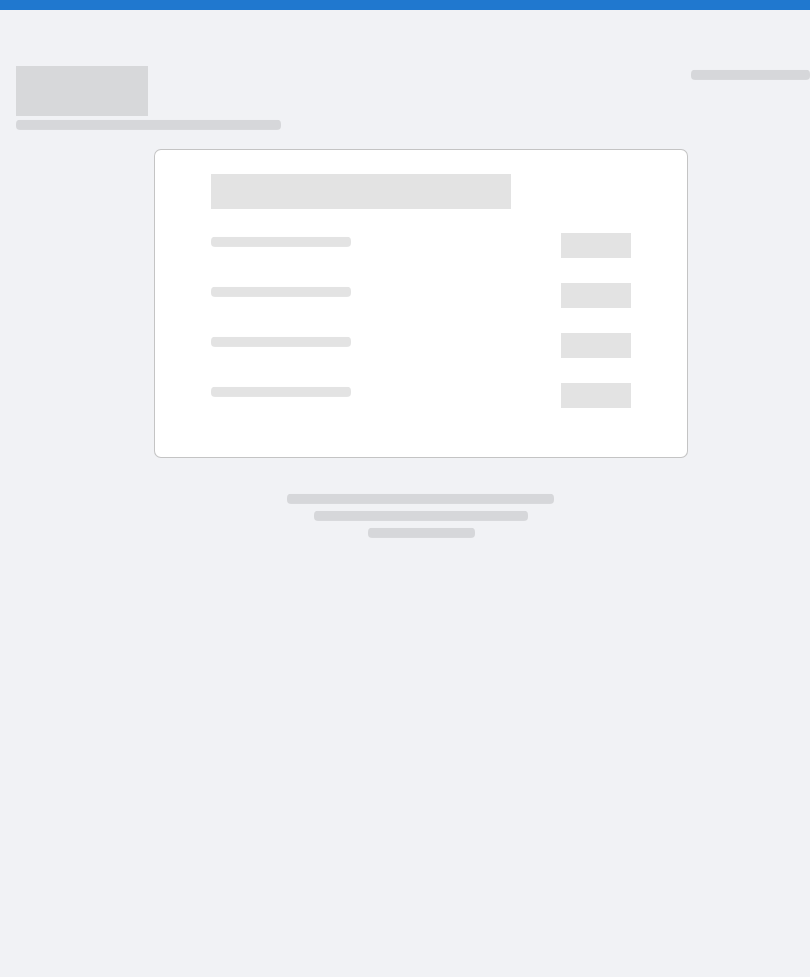 scroll, scrollTop: 0, scrollLeft: 0, axis: both 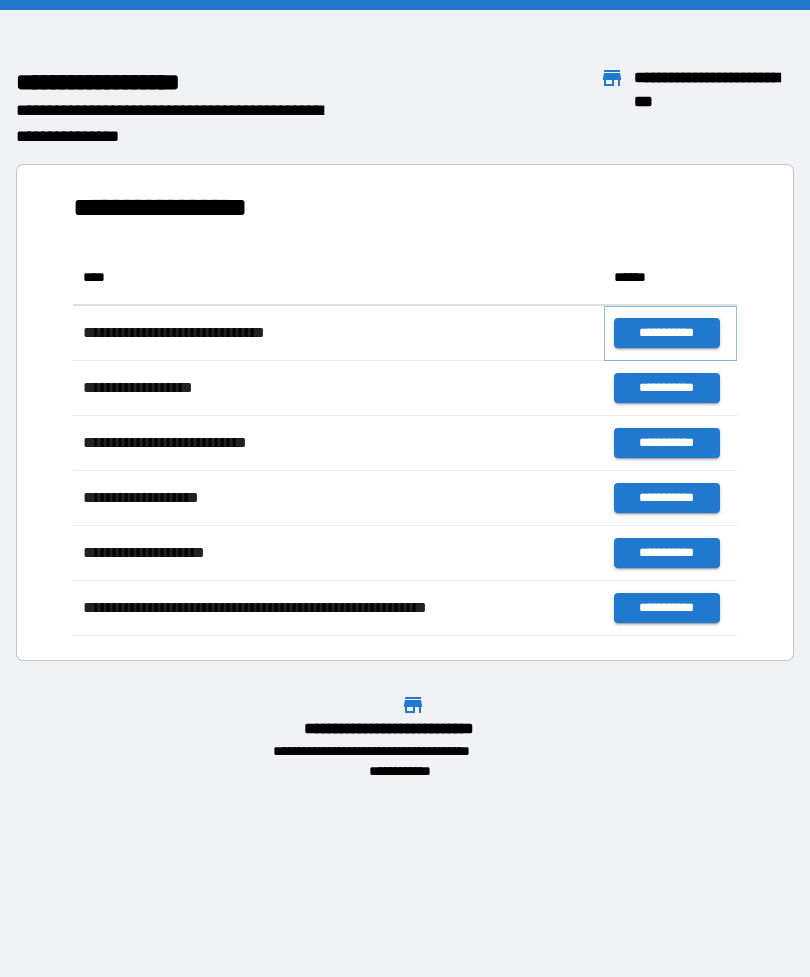 click on "**********" at bounding box center [666, 333] 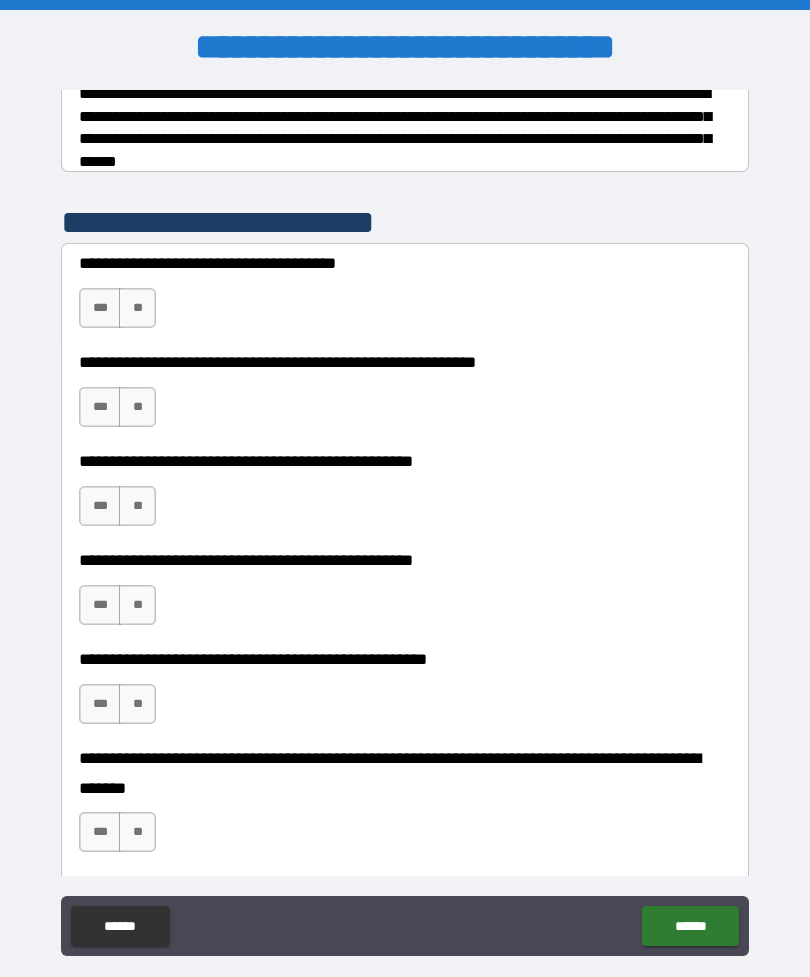 scroll, scrollTop: 340, scrollLeft: 0, axis: vertical 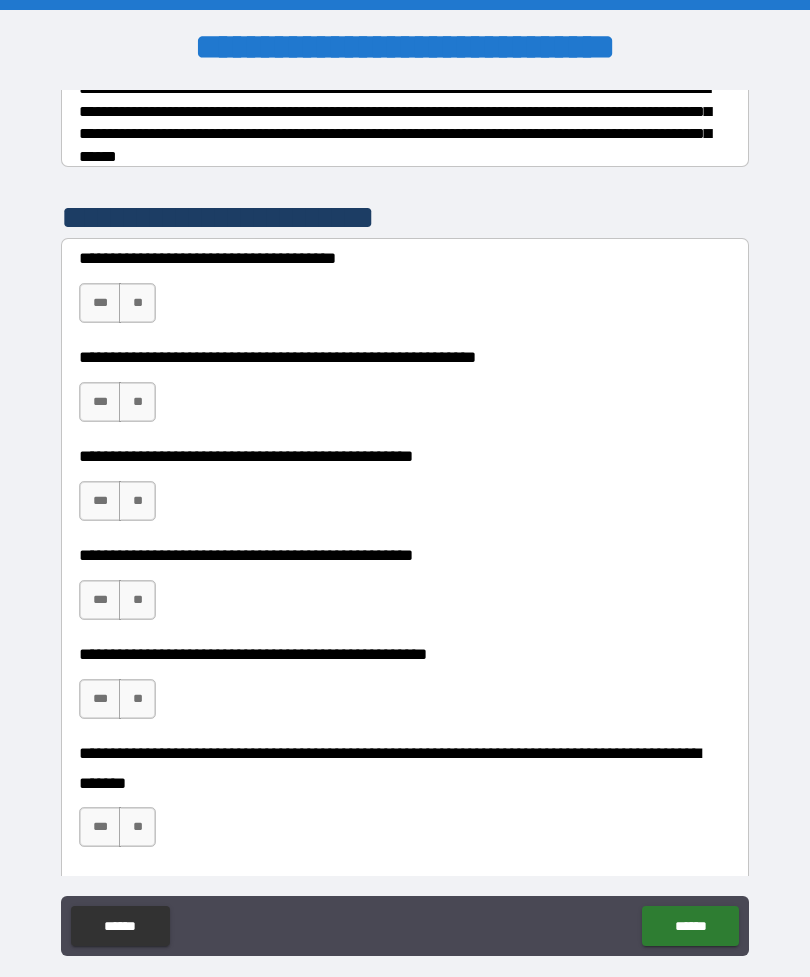 click on "**" at bounding box center (137, 303) 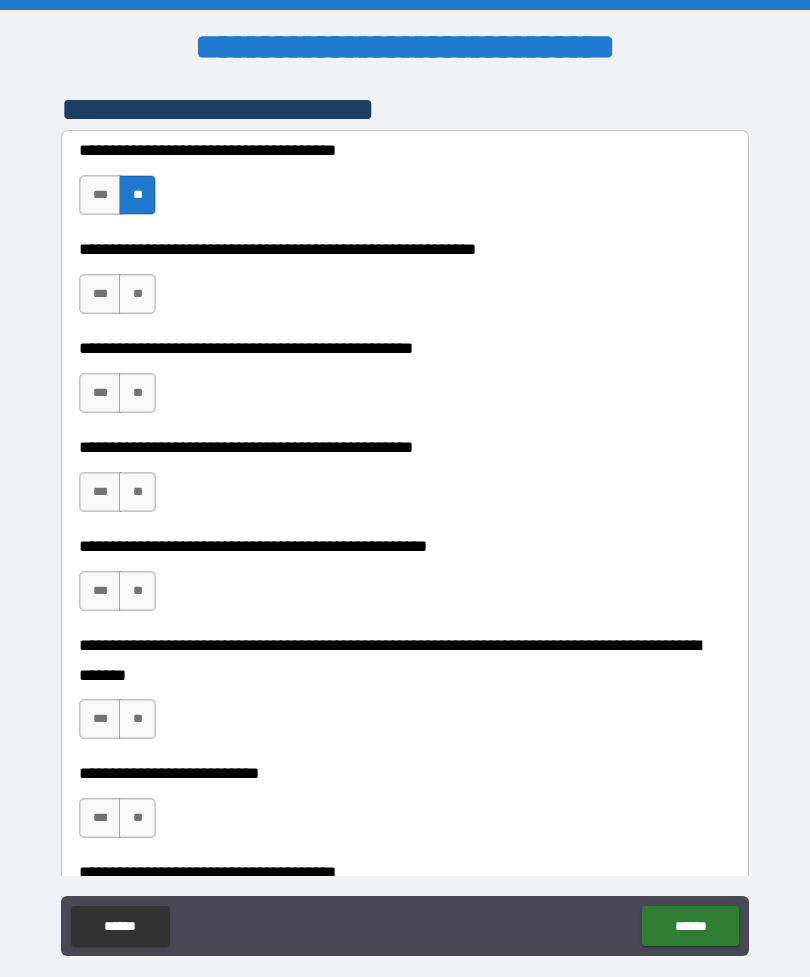 scroll, scrollTop: 451, scrollLeft: 0, axis: vertical 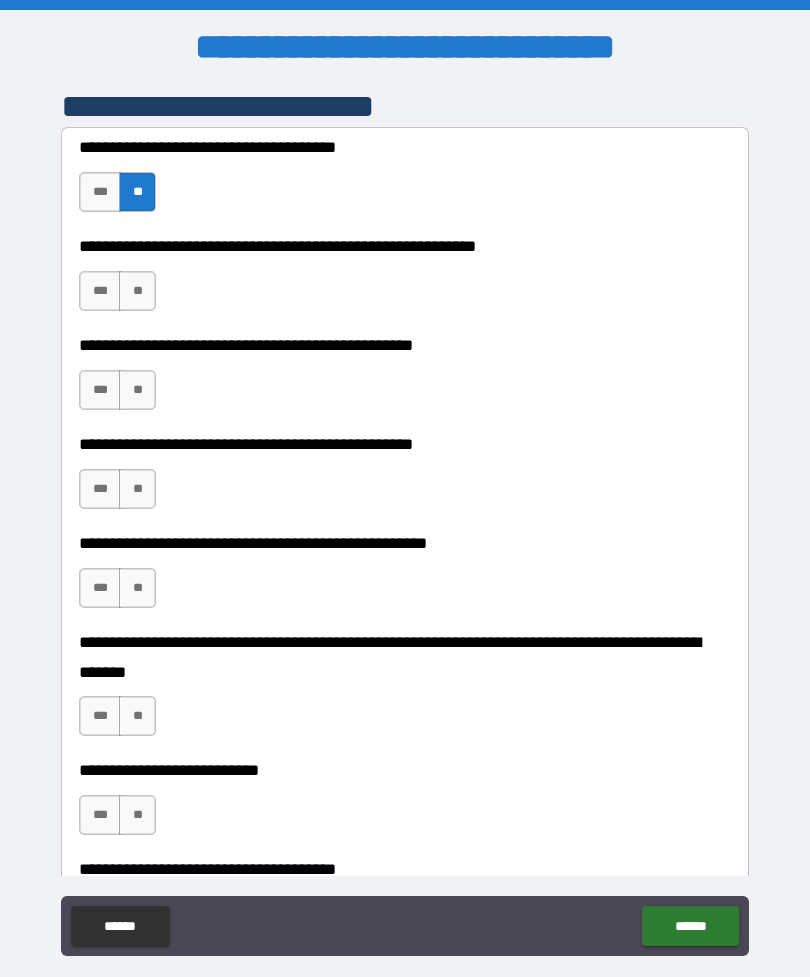 click on "**" at bounding box center [137, 291] 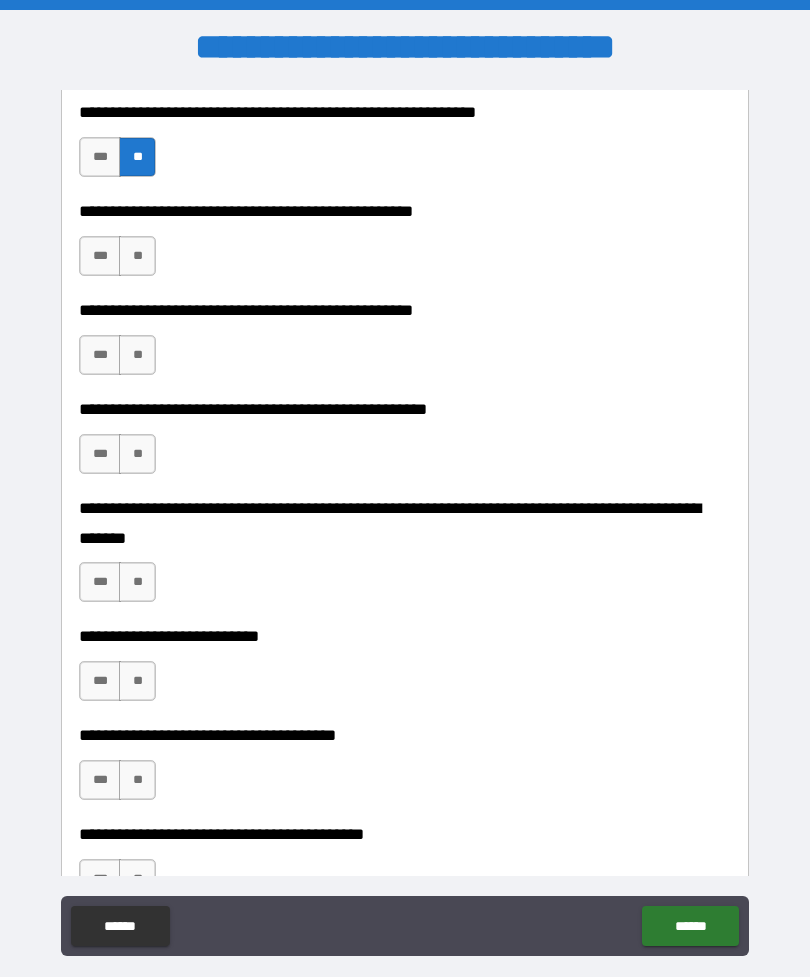 scroll, scrollTop: 587, scrollLeft: 0, axis: vertical 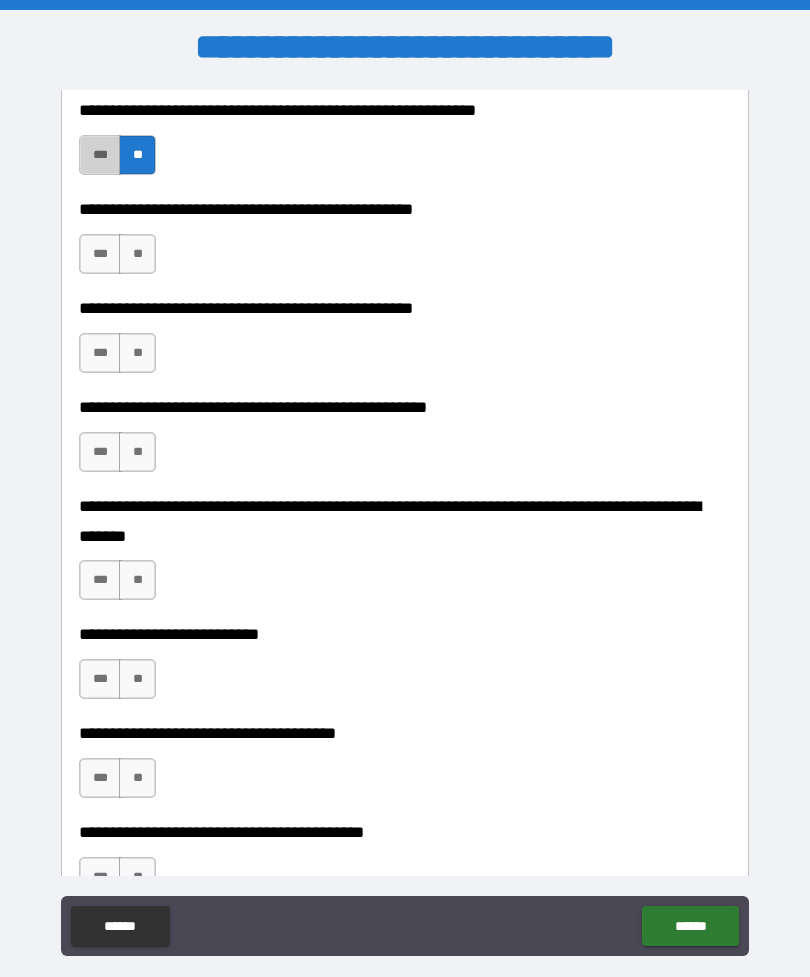click on "***" at bounding box center (100, 155) 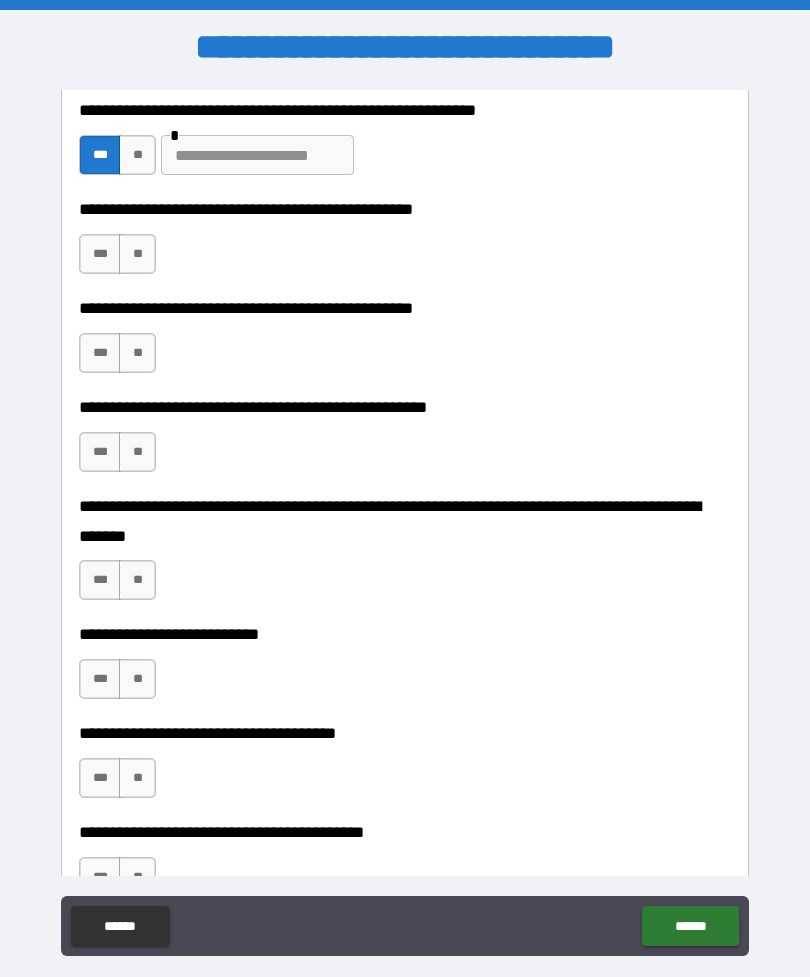 click at bounding box center [257, 155] 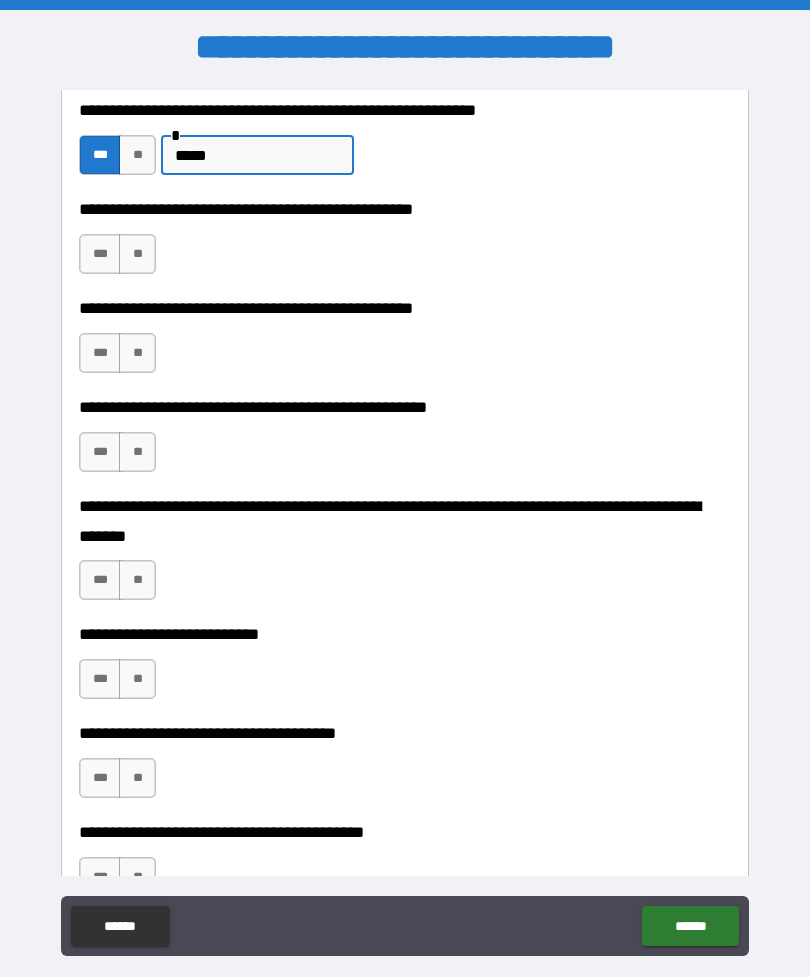 click on "**********" at bounding box center [405, 669] 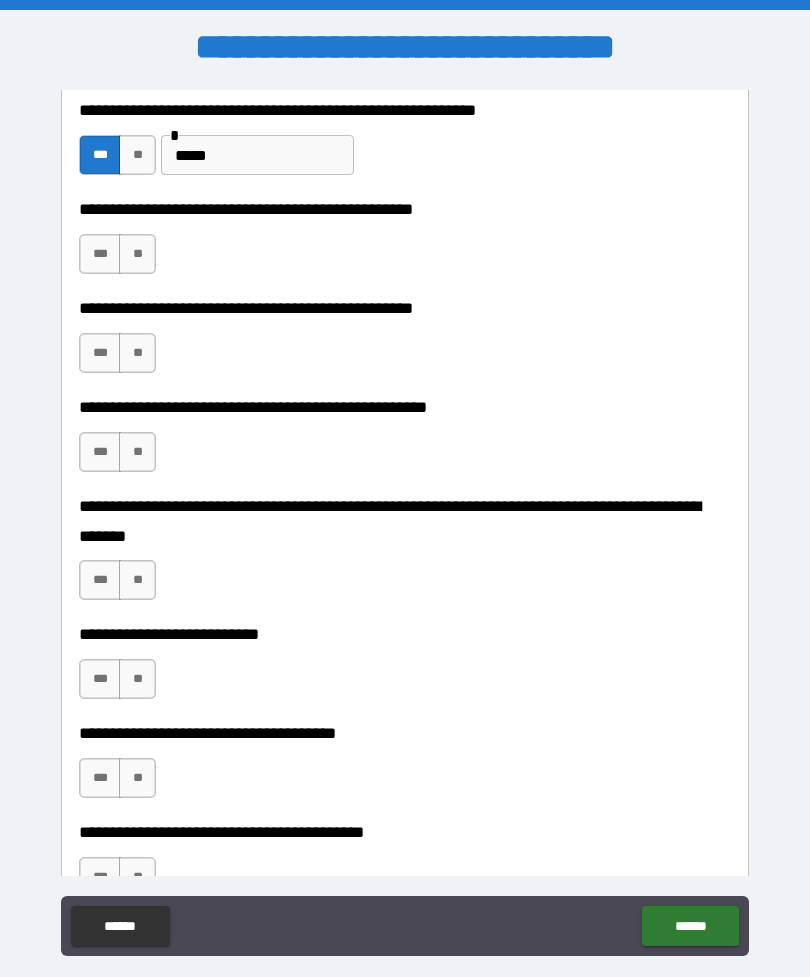 click on "**********" at bounding box center (405, 669) 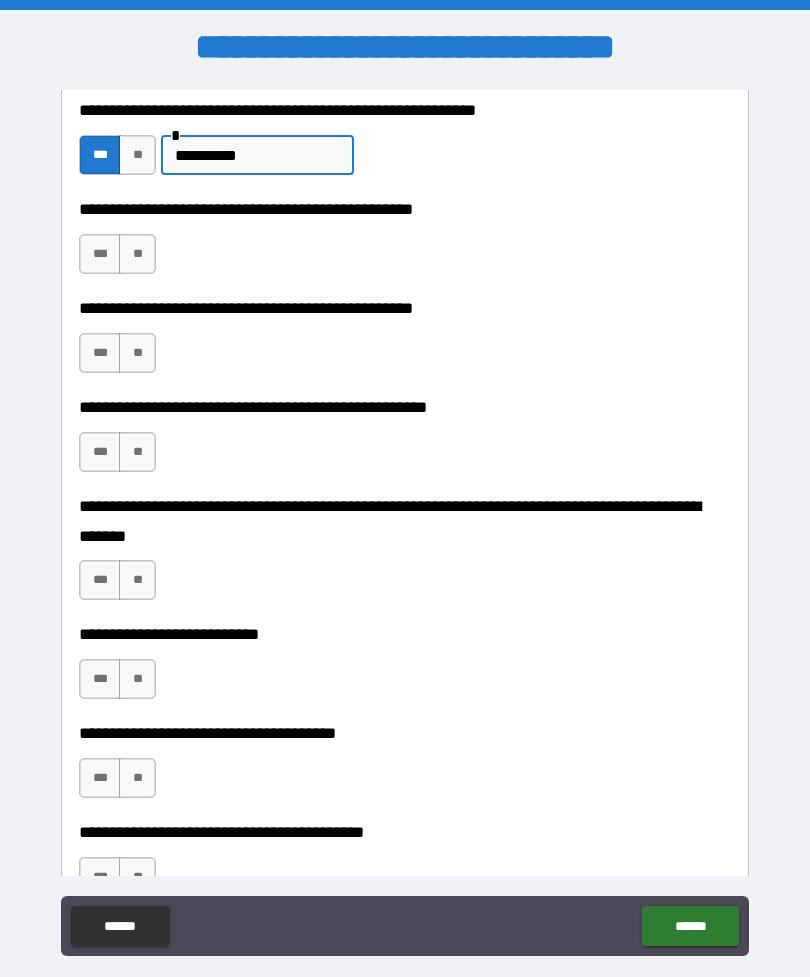type on "*********" 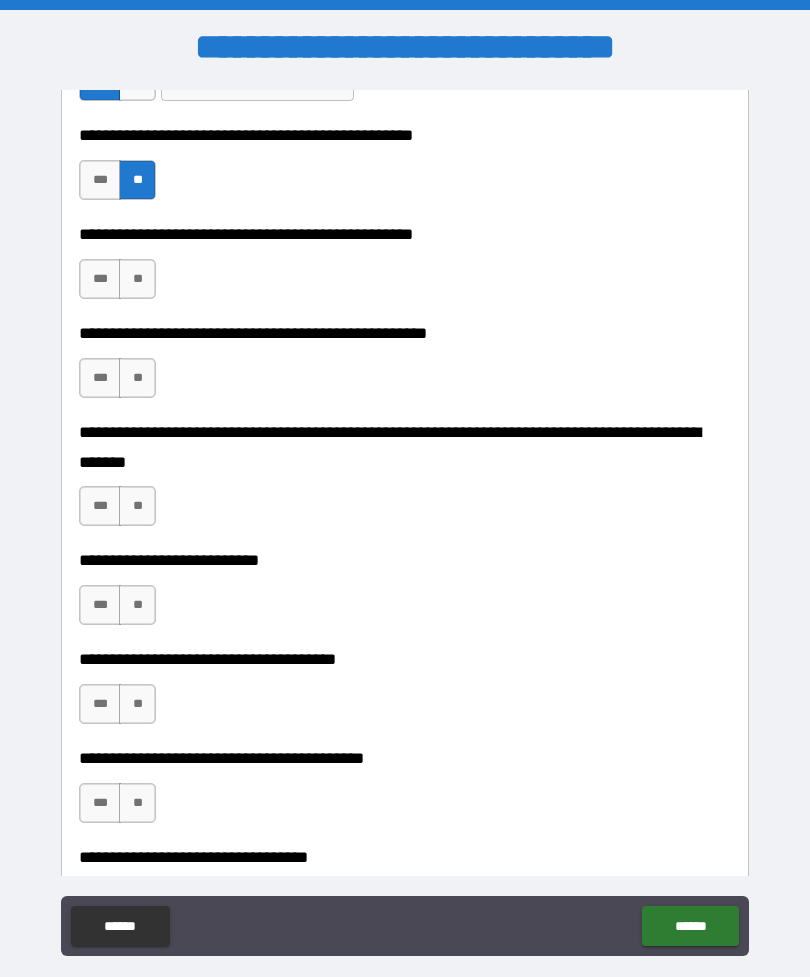 scroll, scrollTop: 659, scrollLeft: 0, axis: vertical 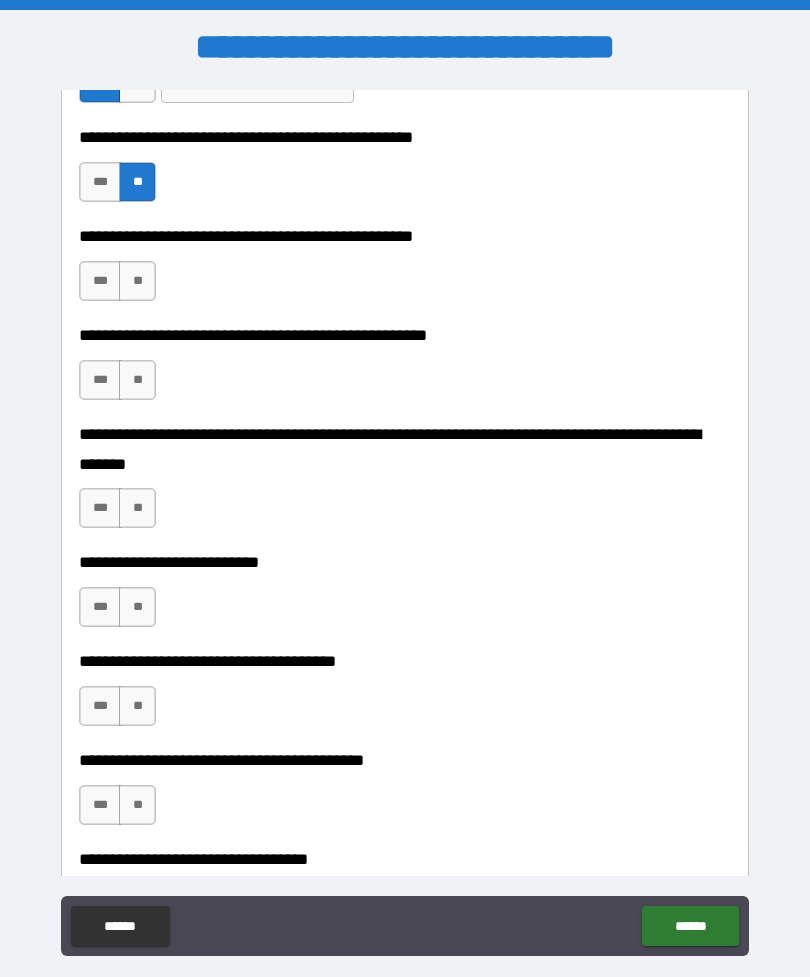 click on "***" at bounding box center [100, 281] 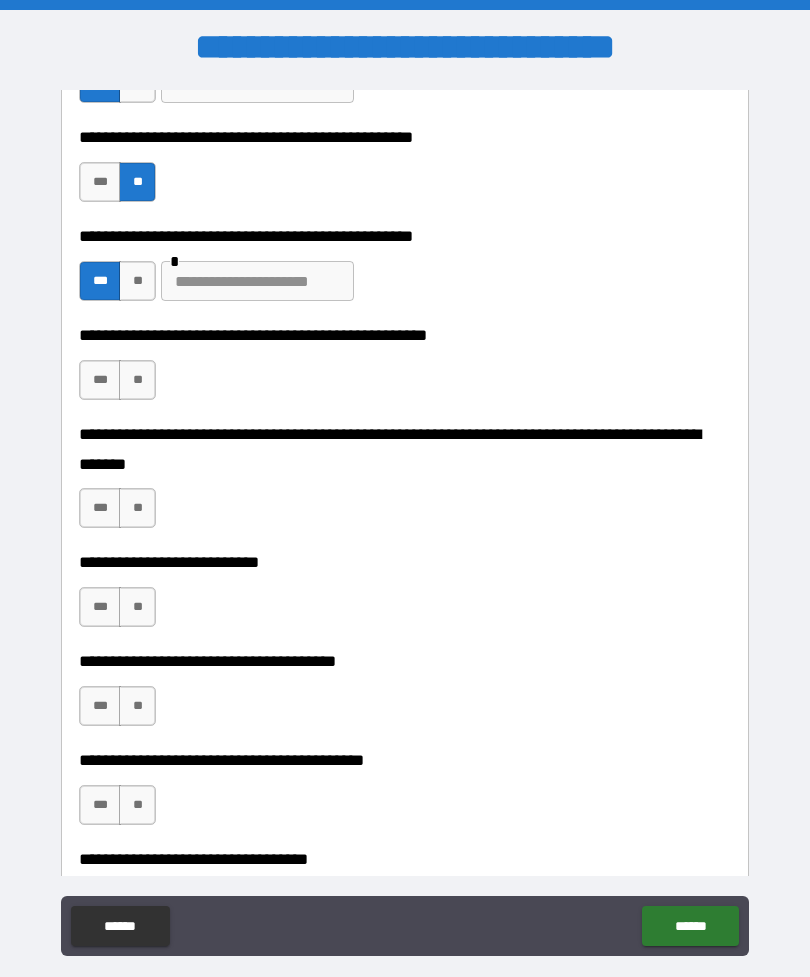 click at bounding box center [257, 281] 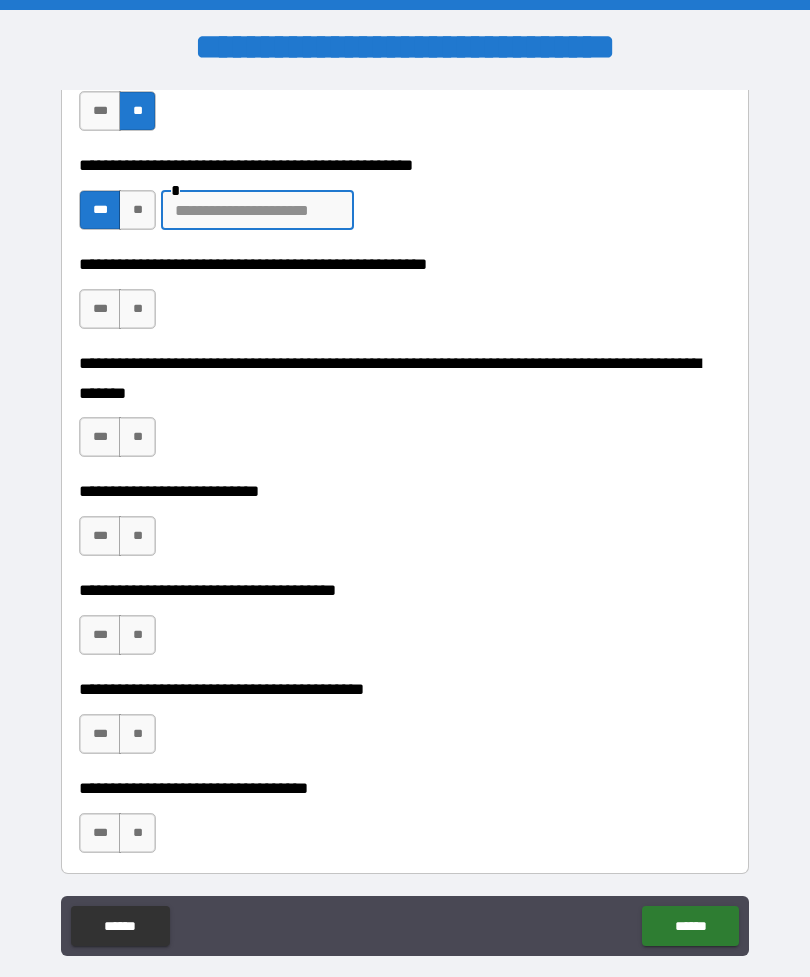 scroll, scrollTop: 731, scrollLeft: 0, axis: vertical 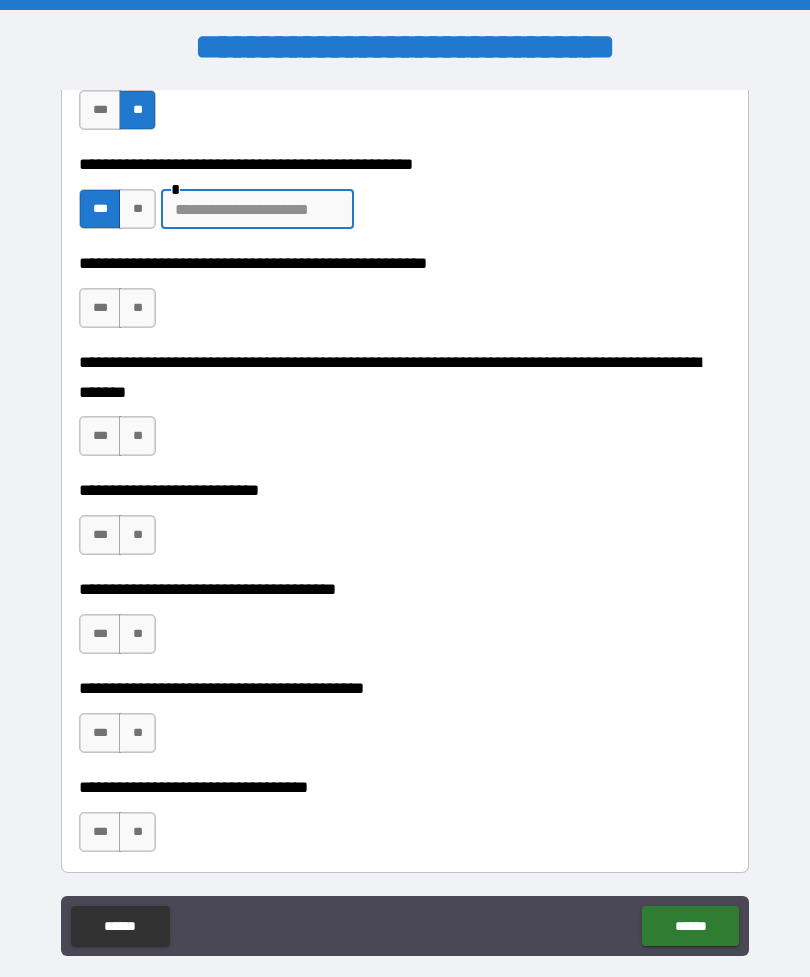 click on "**" at bounding box center (137, 308) 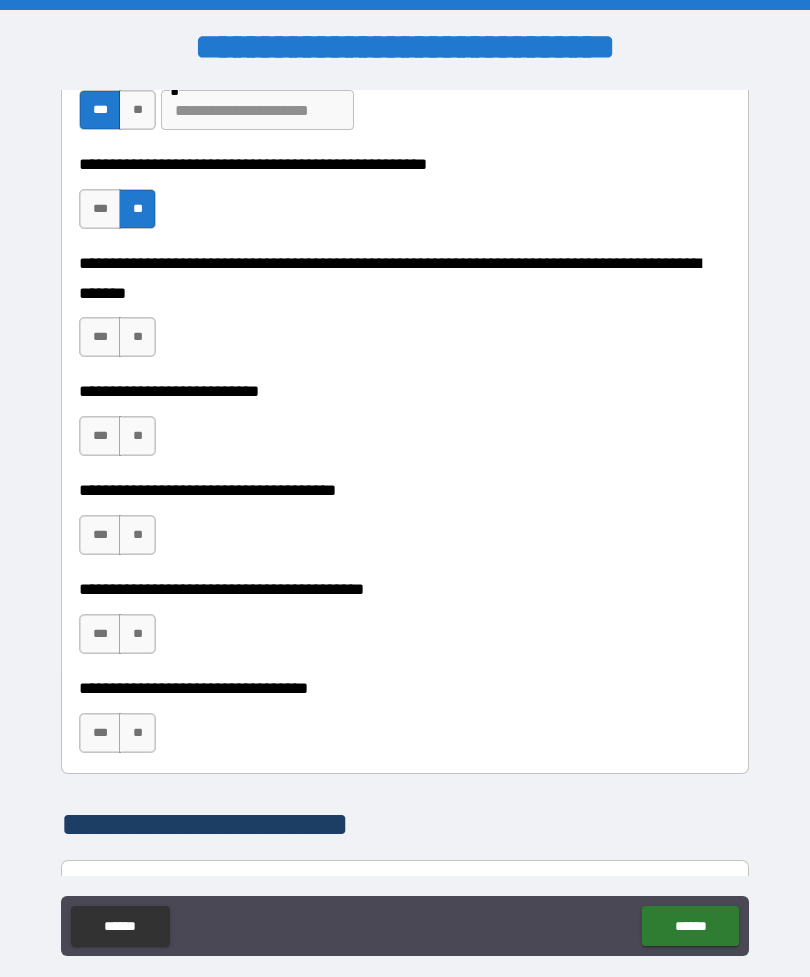 scroll, scrollTop: 831, scrollLeft: 0, axis: vertical 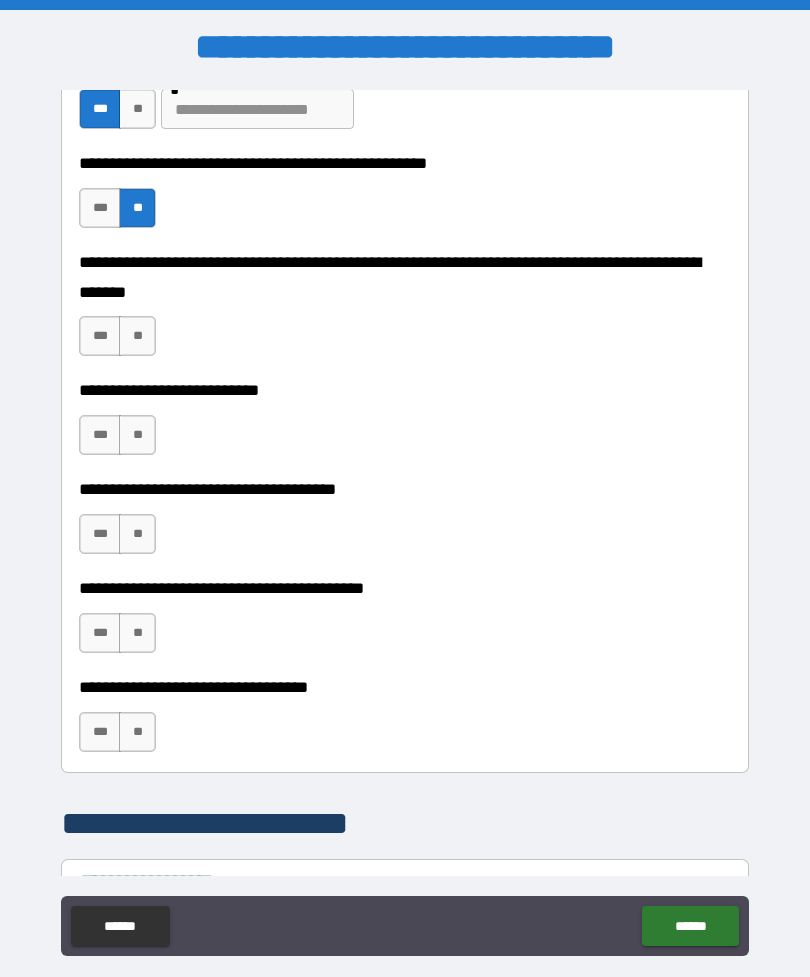click on "**" at bounding box center (137, 336) 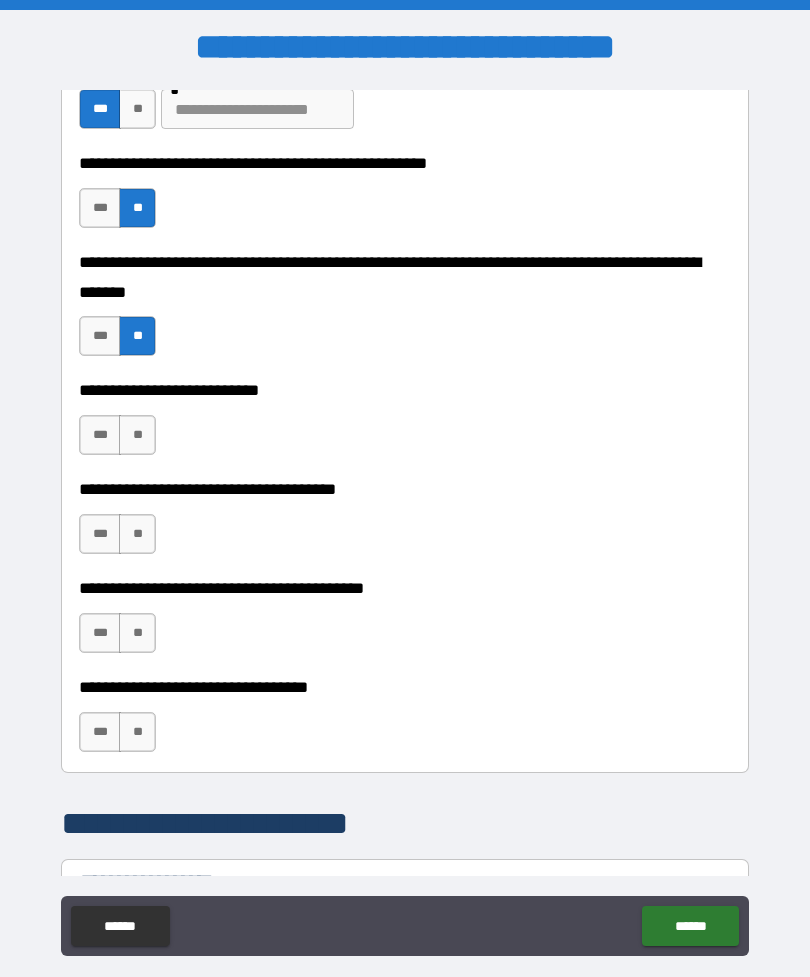 click on "**" at bounding box center [137, 435] 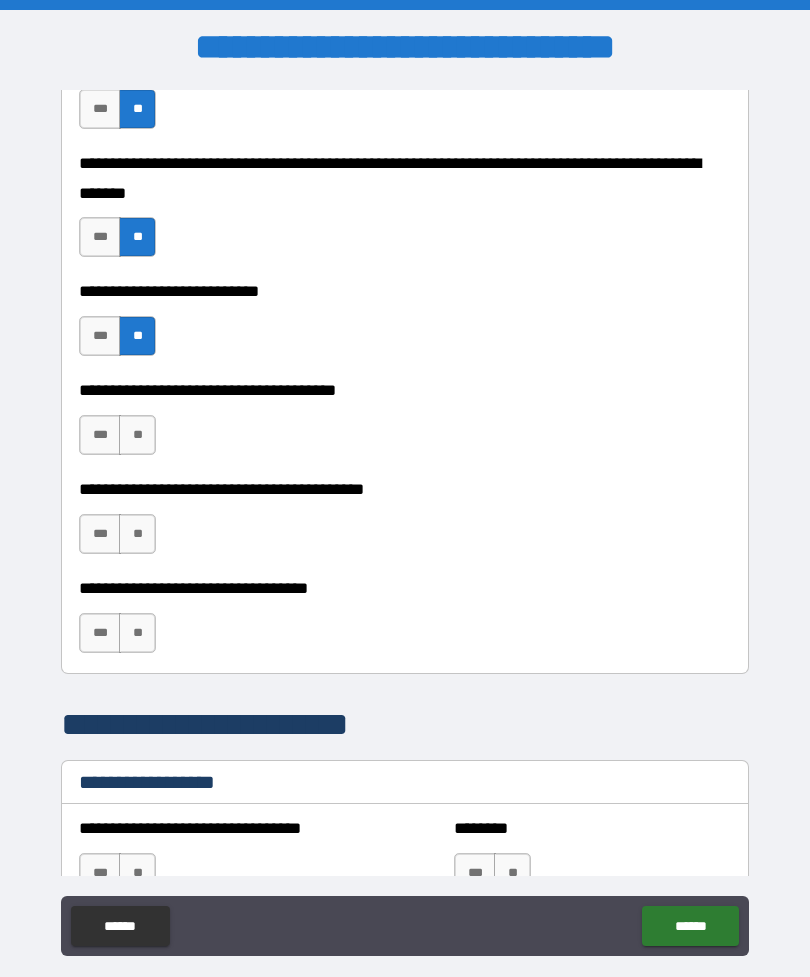 scroll, scrollTop: 933, scrollLeft: 0, axis: vertical 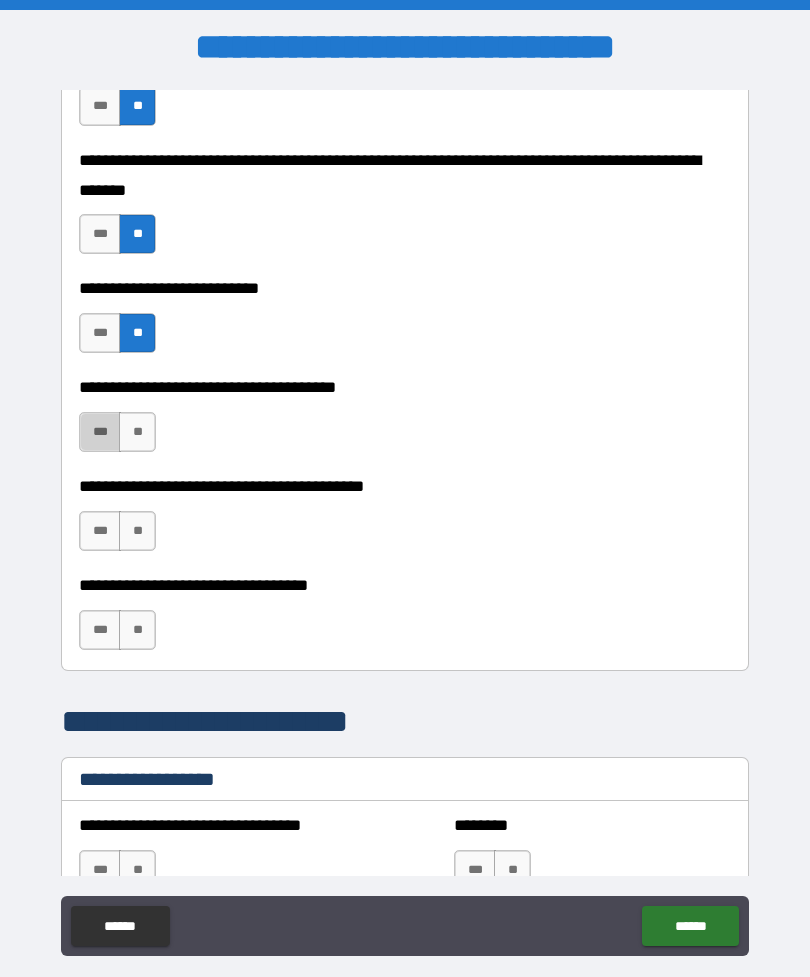 click on "***" at bounding box center [100, 432] 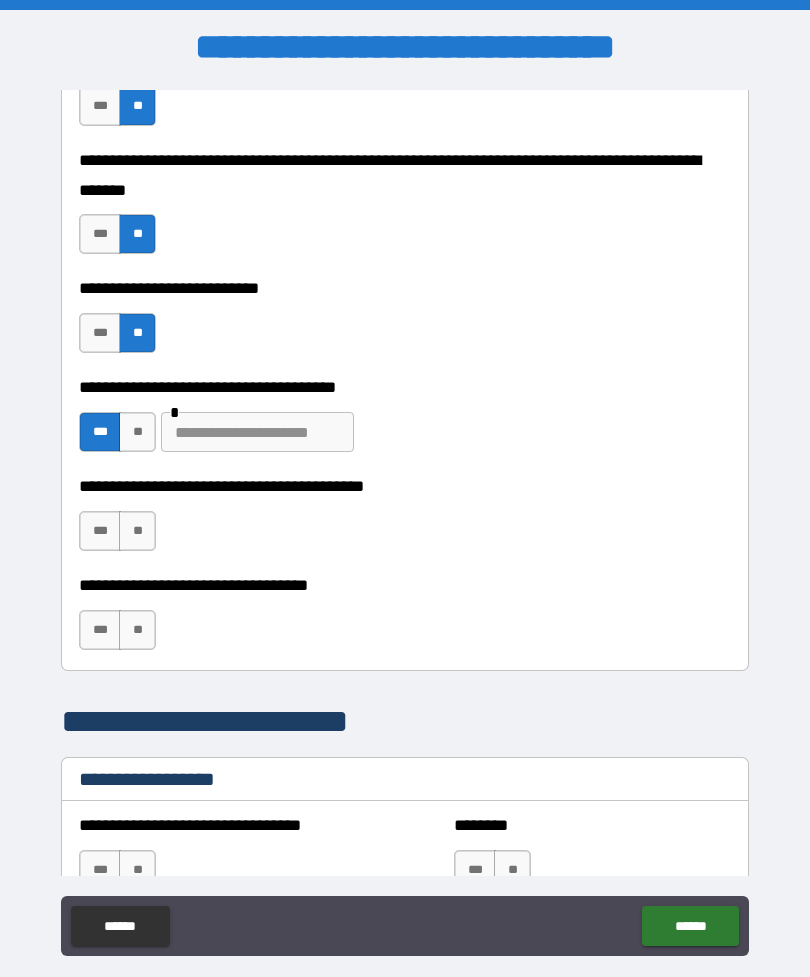 click at bounding box center (257, 432) 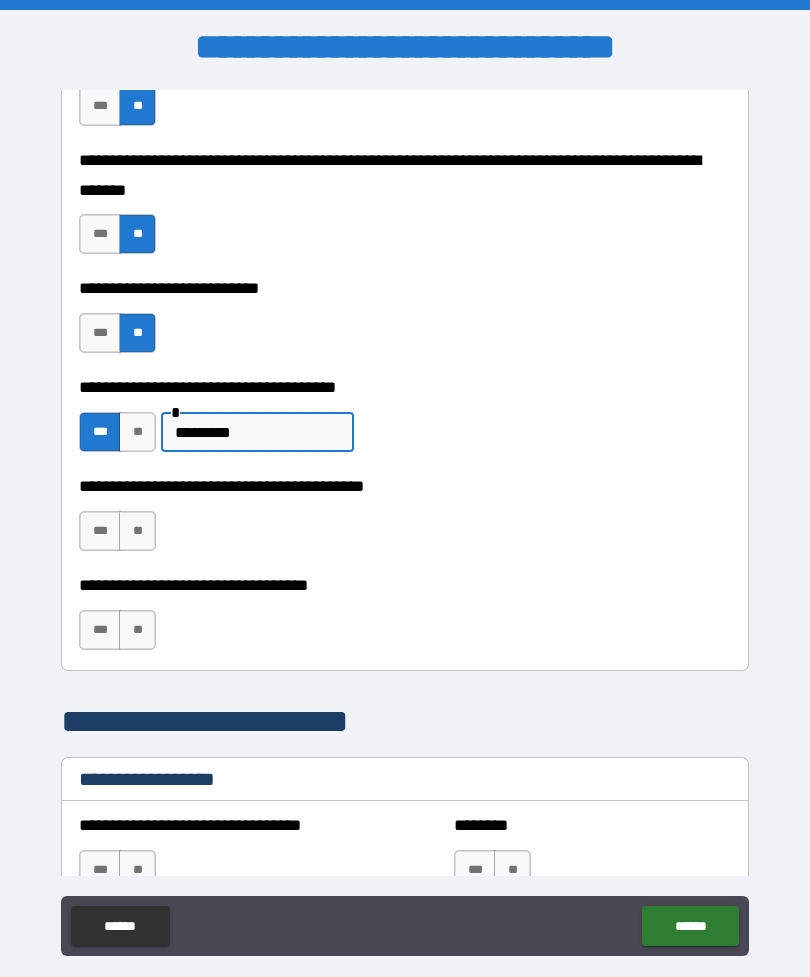 type on "********" 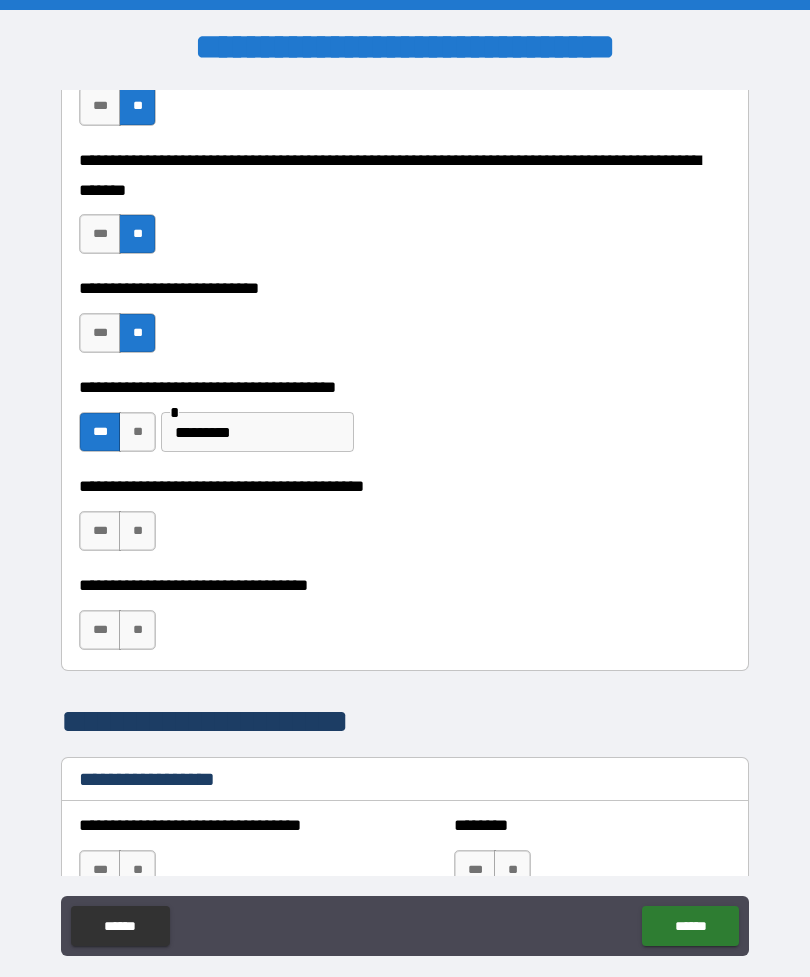 click on "**" at bounding box center (137, 531) 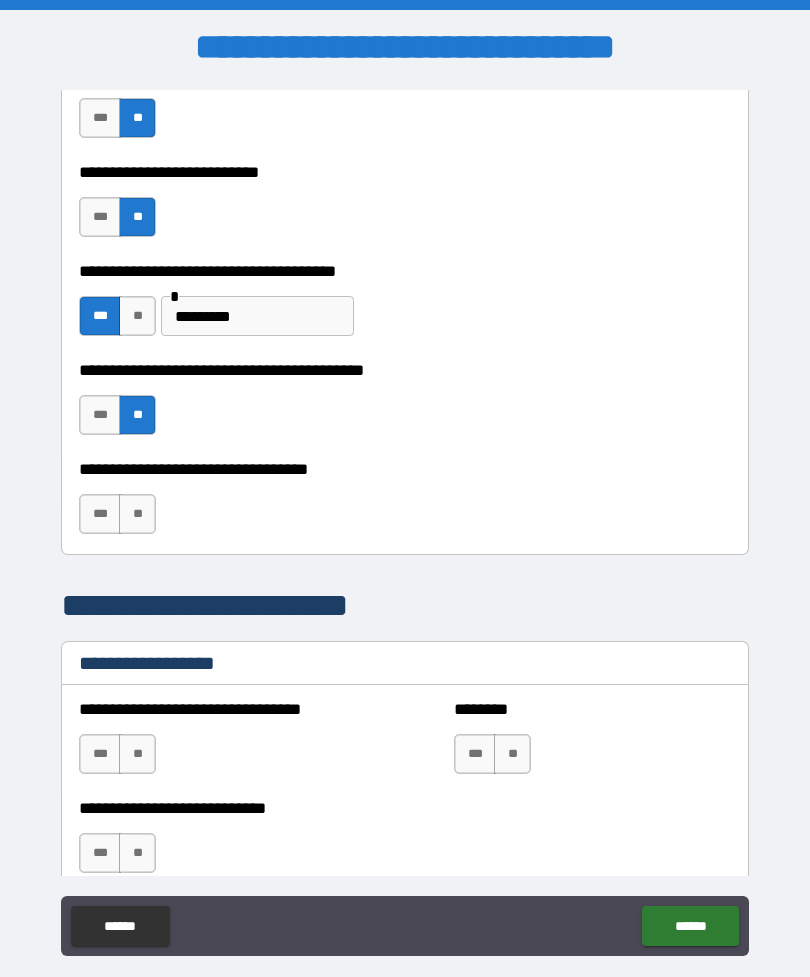 scroll, scrollTop: 1057, scrollLeft: 0, axis: vertical 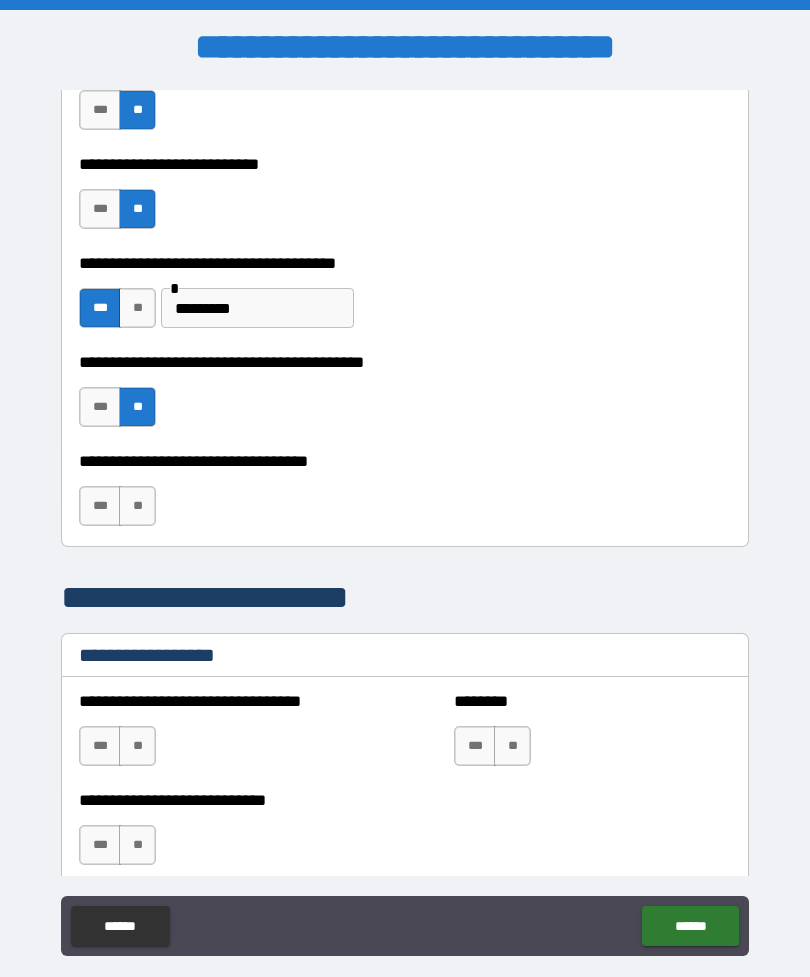 click on "**" at bounding box center [137, 506] 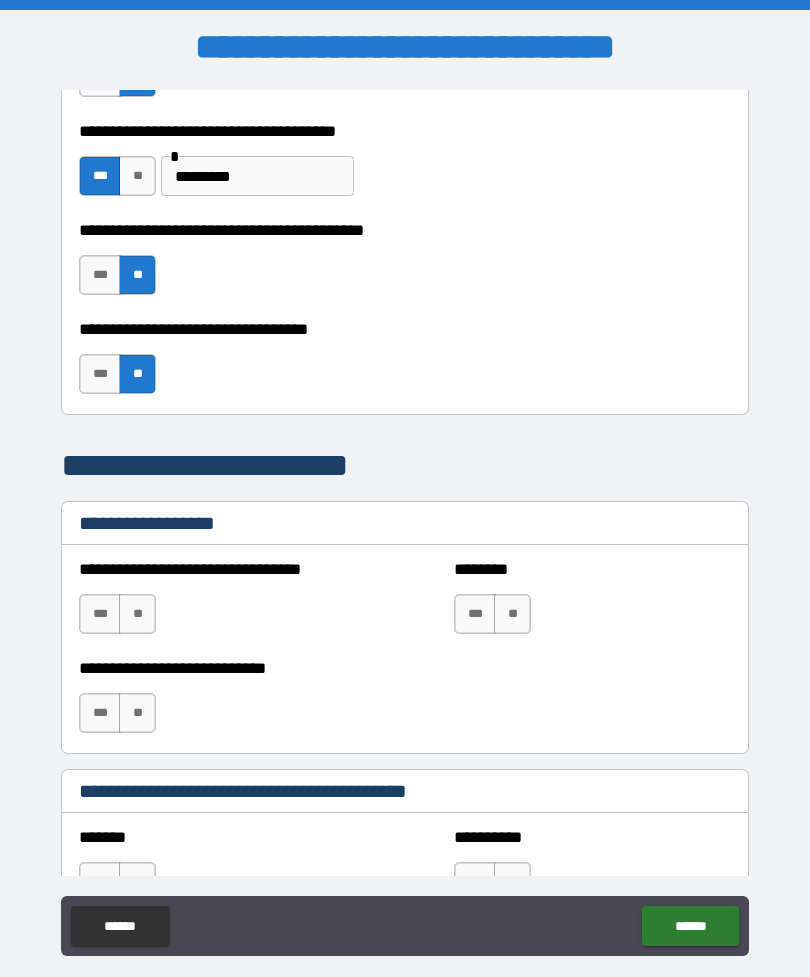 scroll, scrollTop: 1191, scrollLeft: 0, axis: vertical 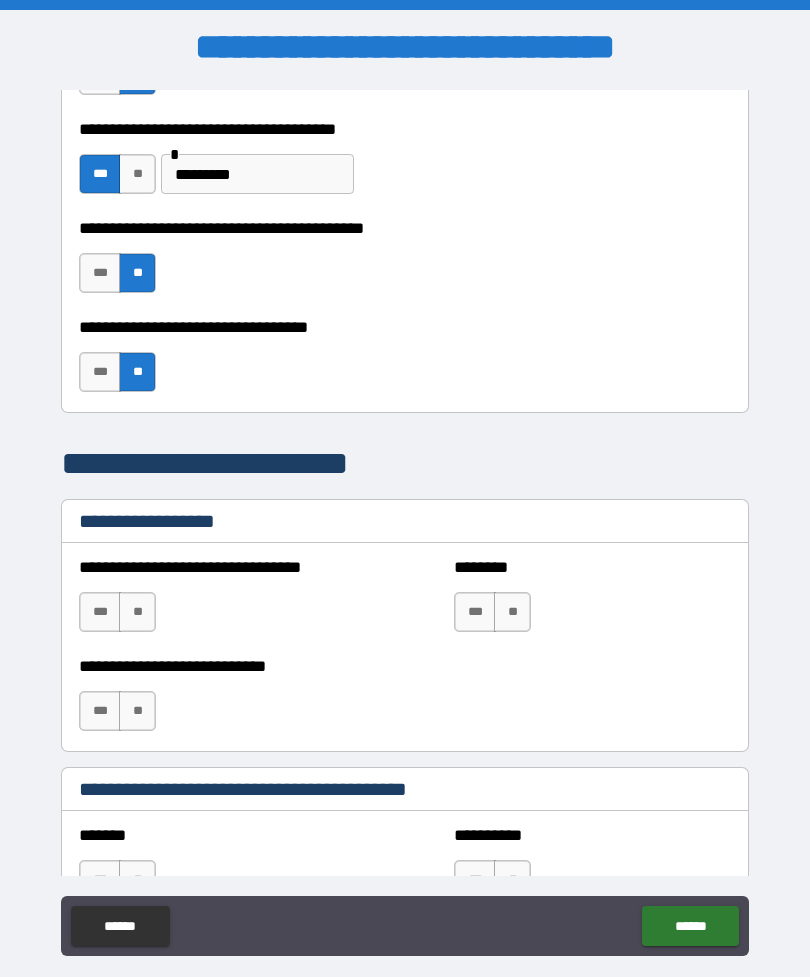 click on "**" at bounding box center (137, 612) 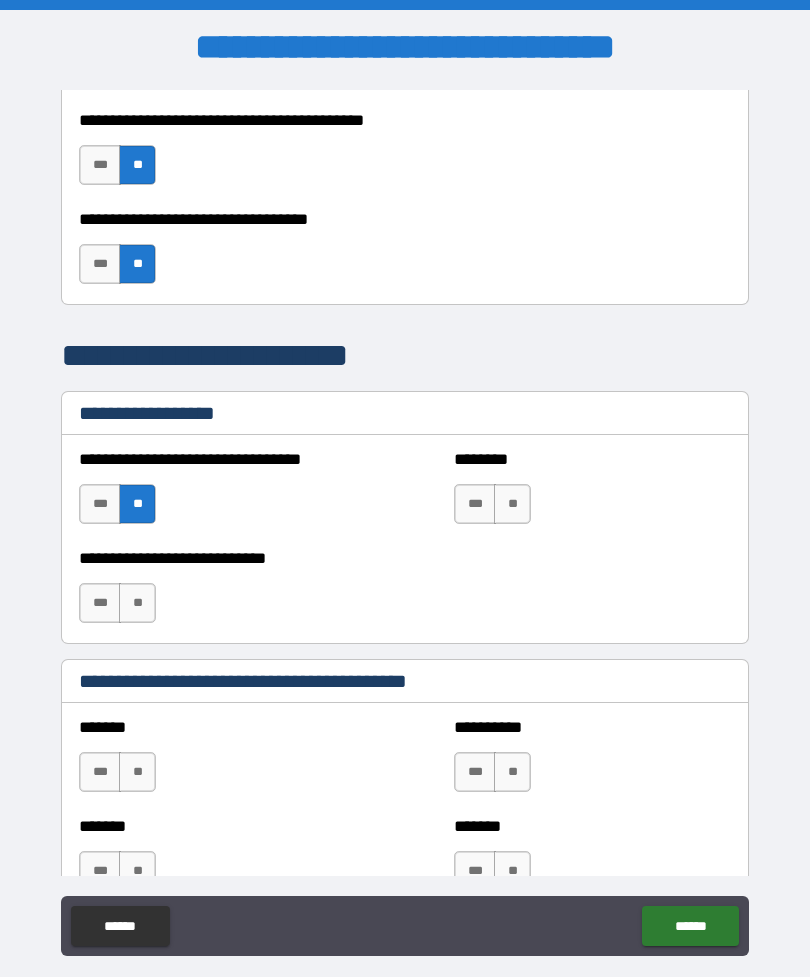 scroll, scrollTop: 1295, scrollLeft: 0, axis: vertical 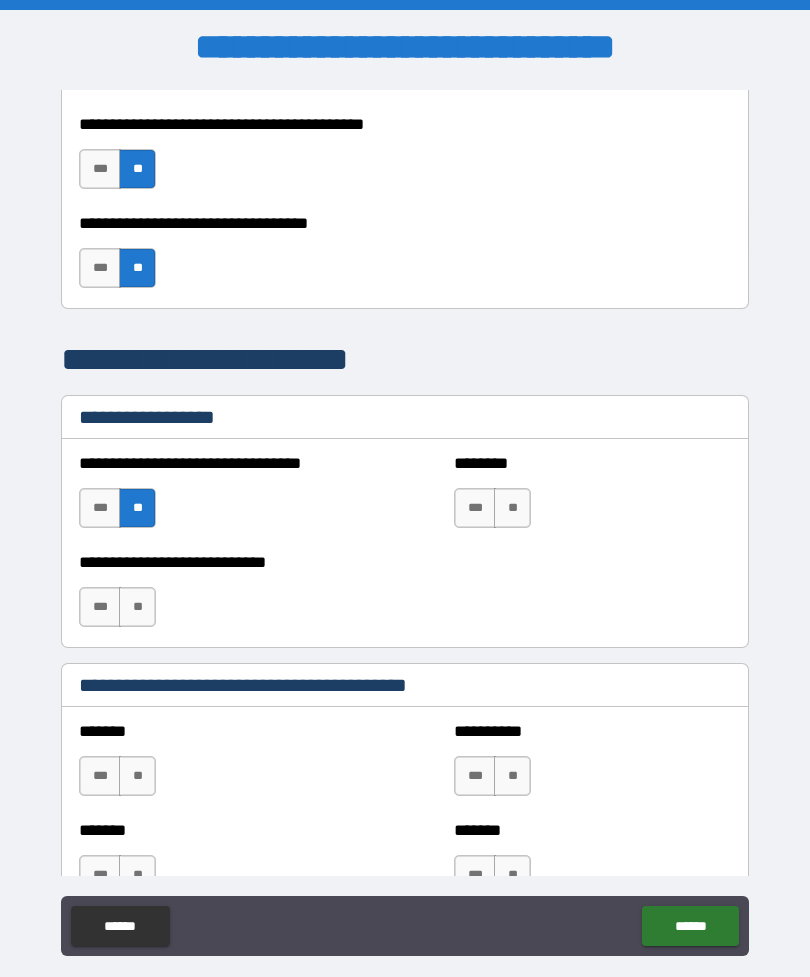 click on "**" at bounding box center [512, 508] 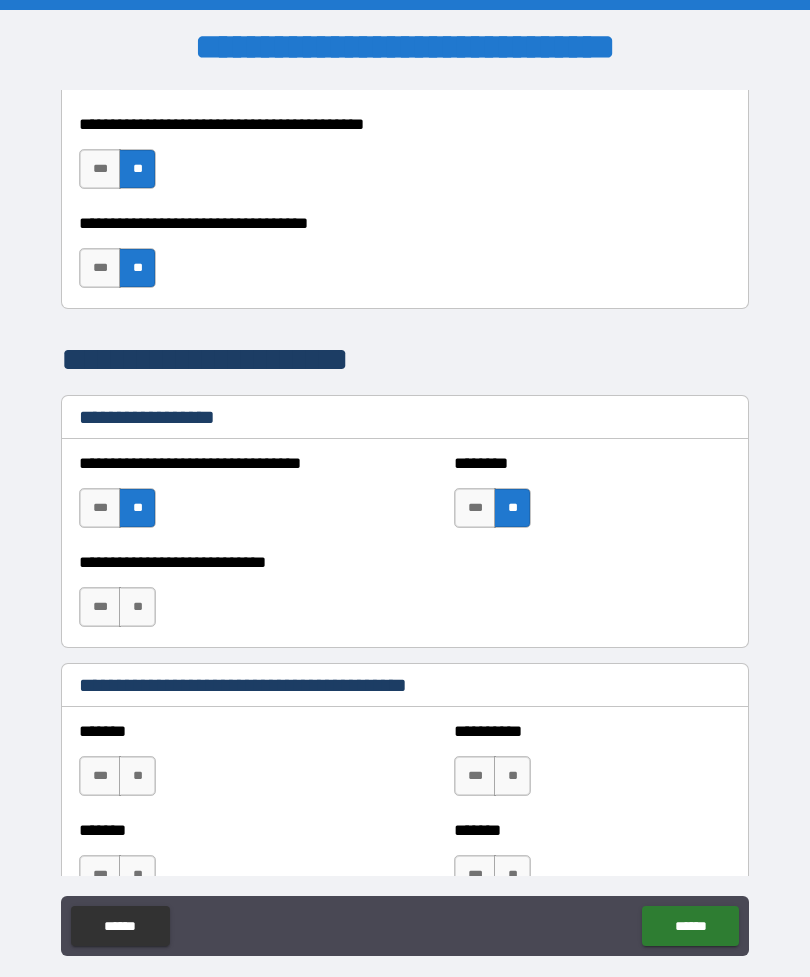 click on "**" at bounding box center (137, 607) 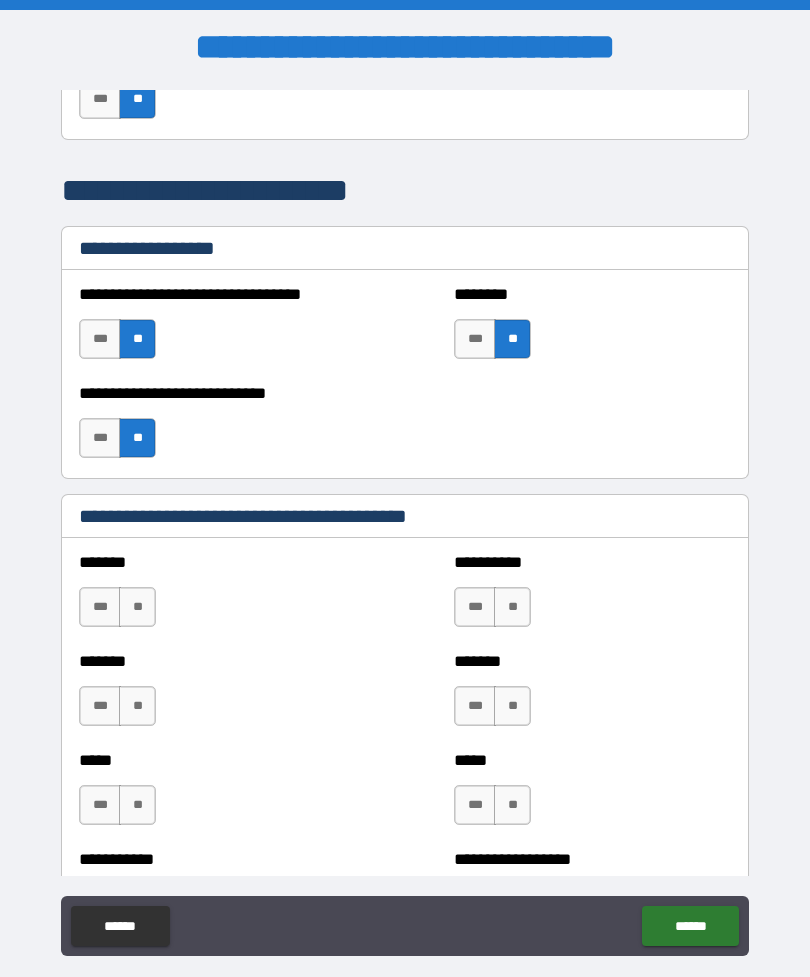 scroll, scrollTop: 1474, scrollLeft: 0, axis: vertical 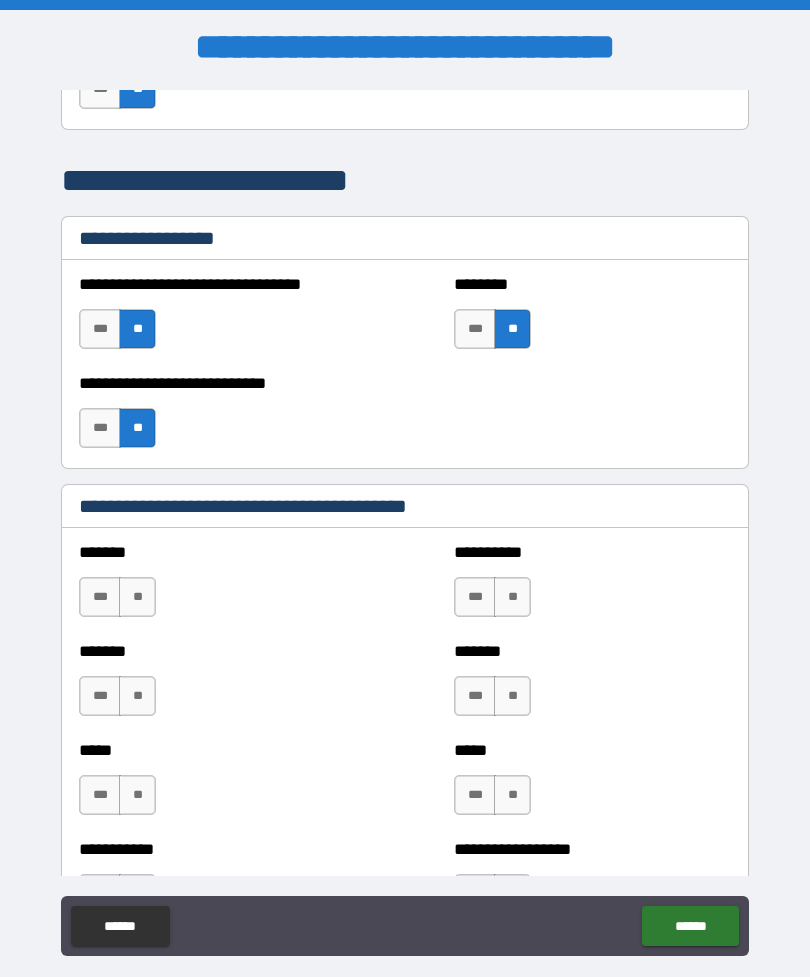 click on "**" at bounding box center [137, 597] 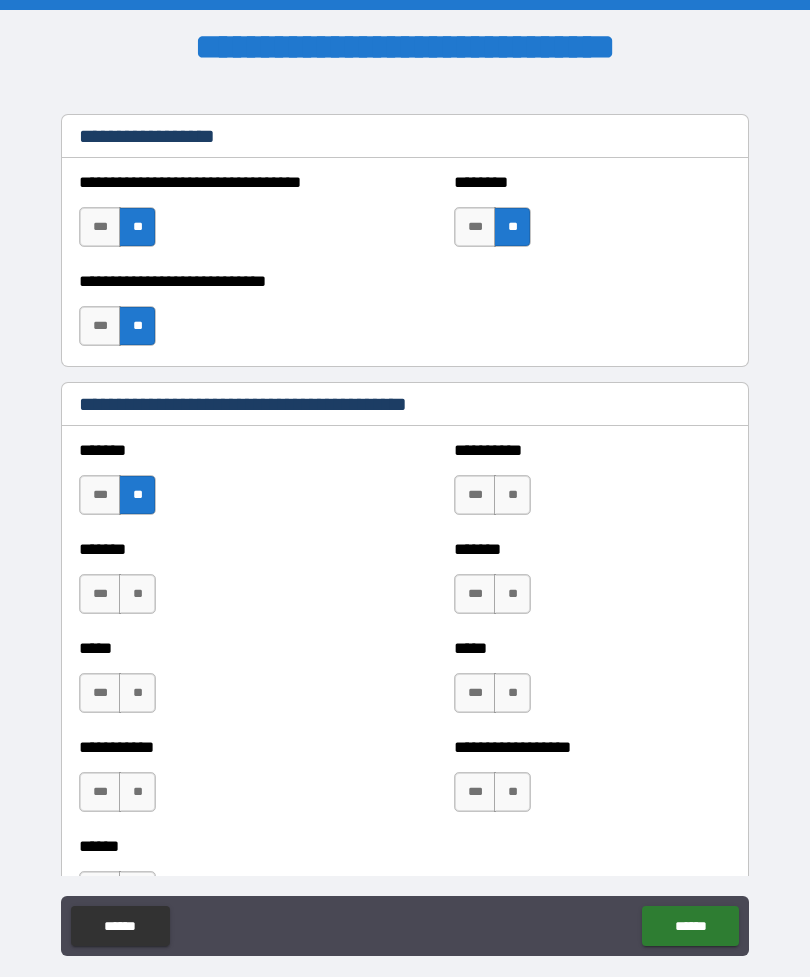 scroll, scrollTop: 1578, scrollLeft: 0, axis: vertical 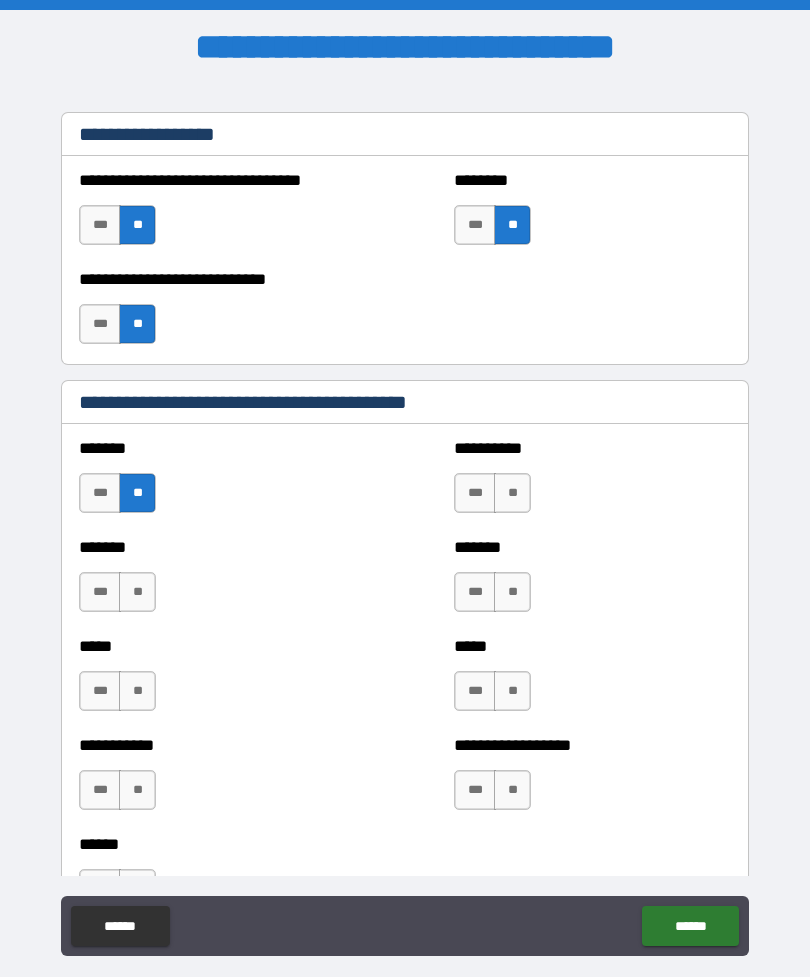 click on "**" at bounding box center [137, 592] 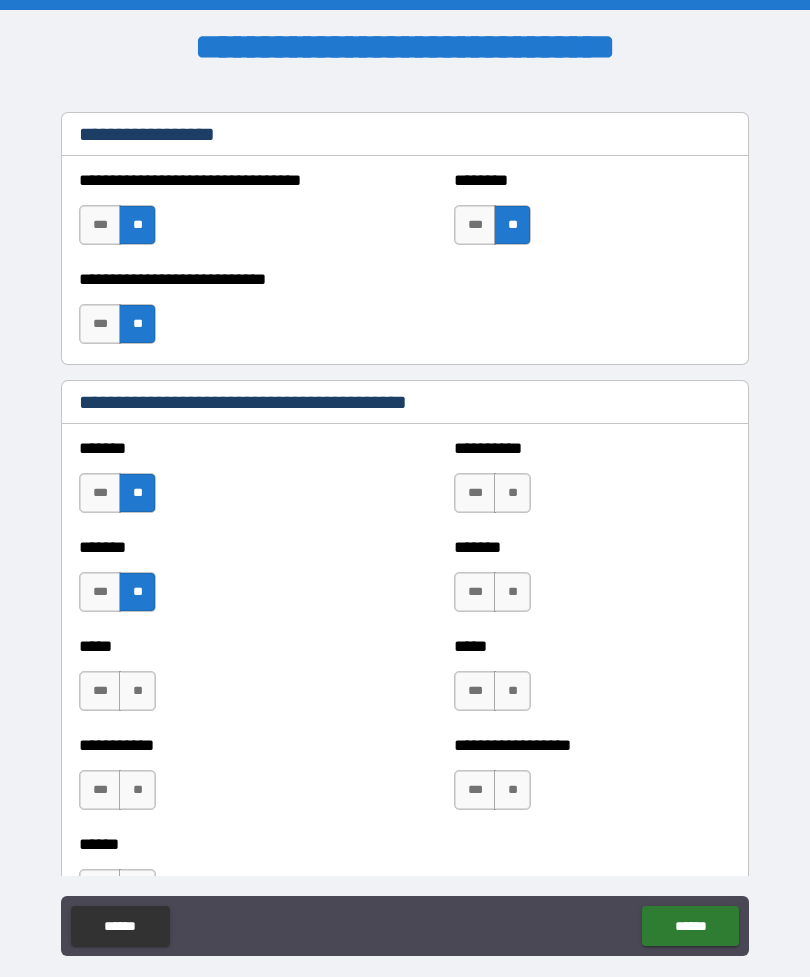 click on "**" at bounding box center [137, 691] 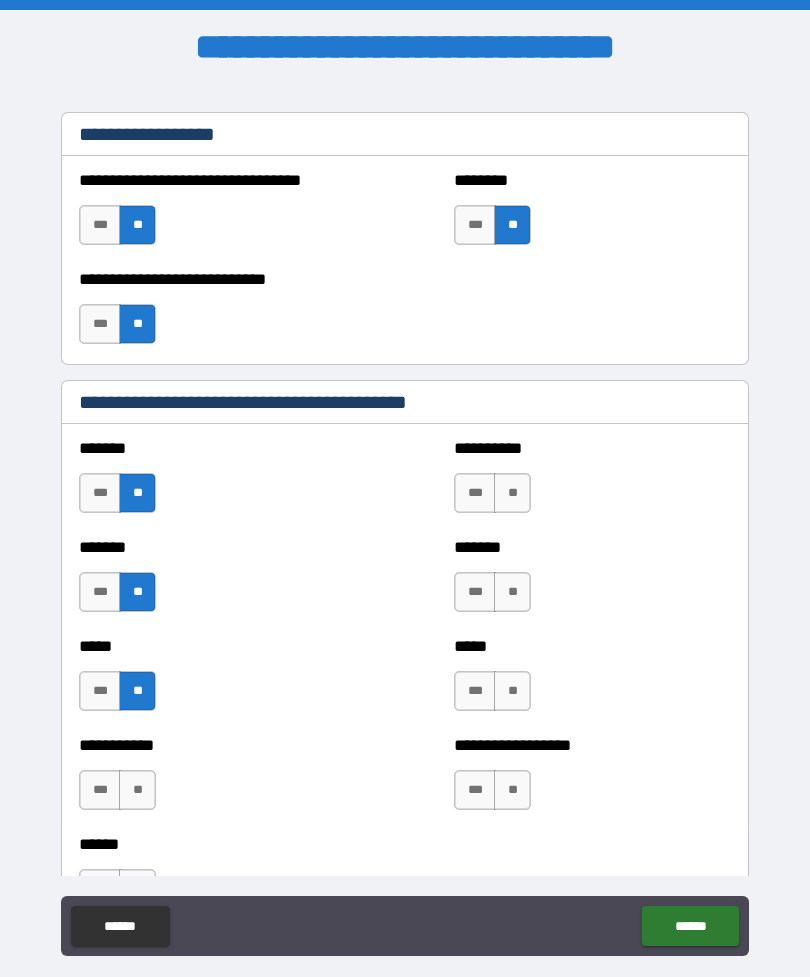 click on "**" at bounding box center [512, 592] 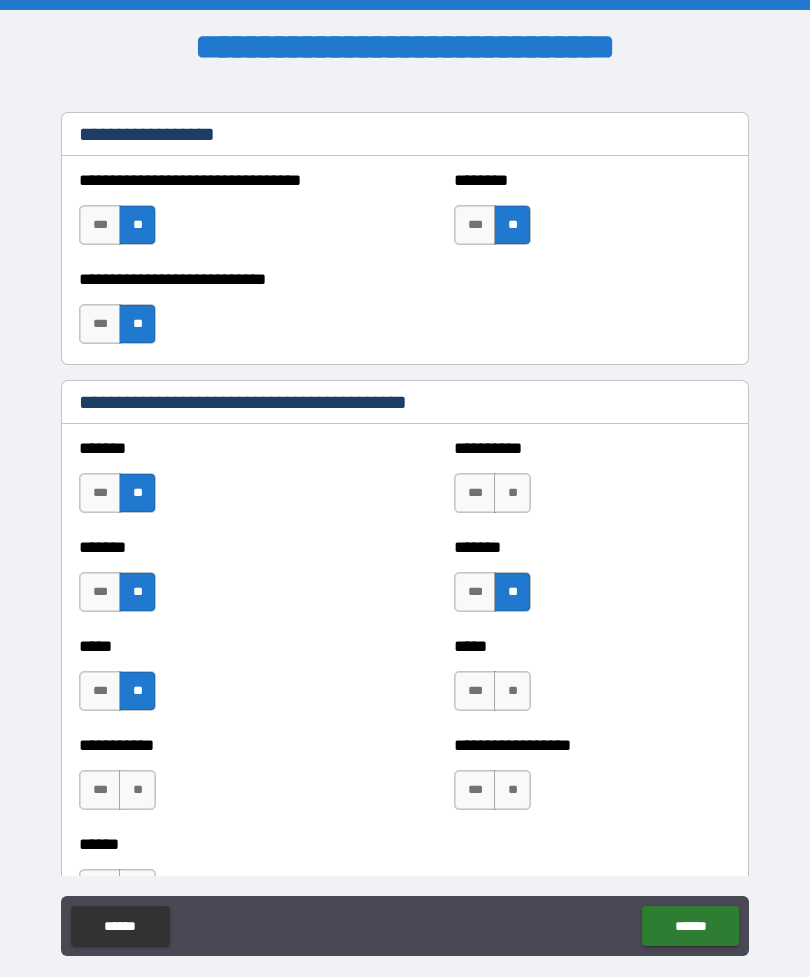 click on "**" at bounding box center [512, 493] 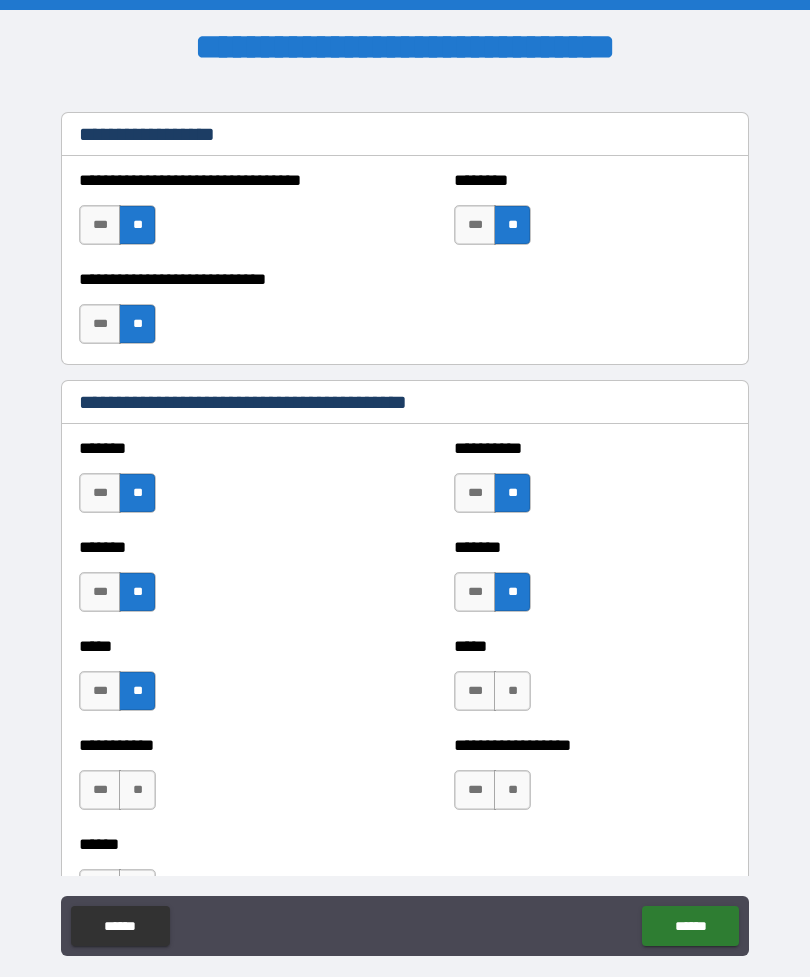 click on "**" at bounding box center (512, 691) 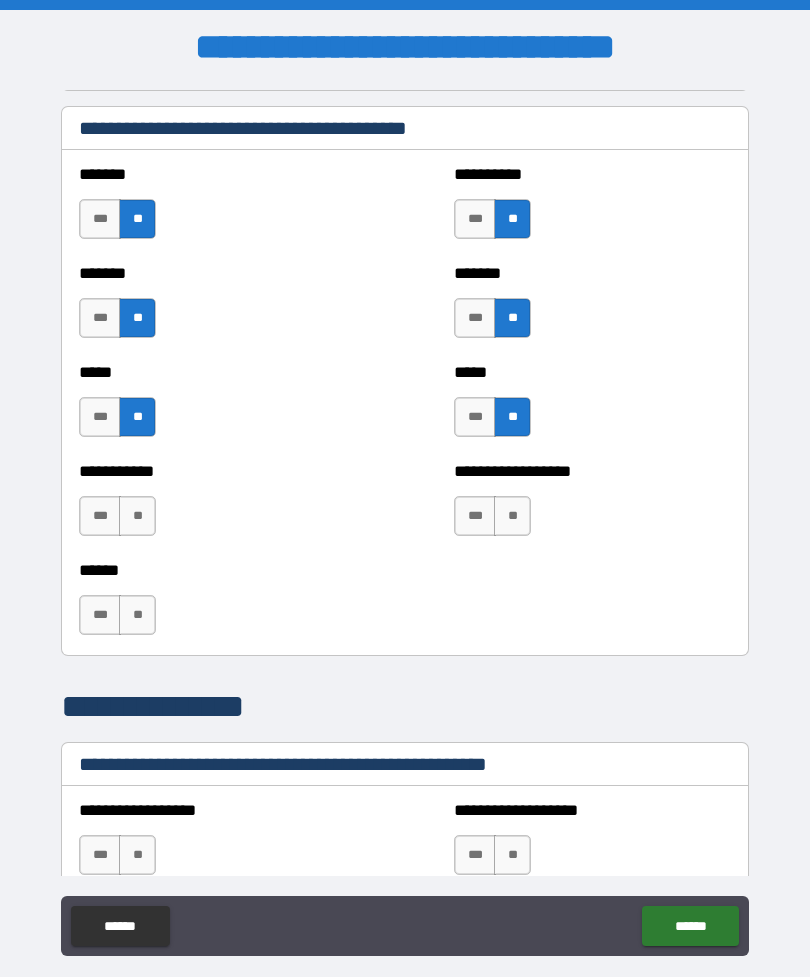 scroll, scrollTop: 1835, scrollLeft: 0, axis: vertical 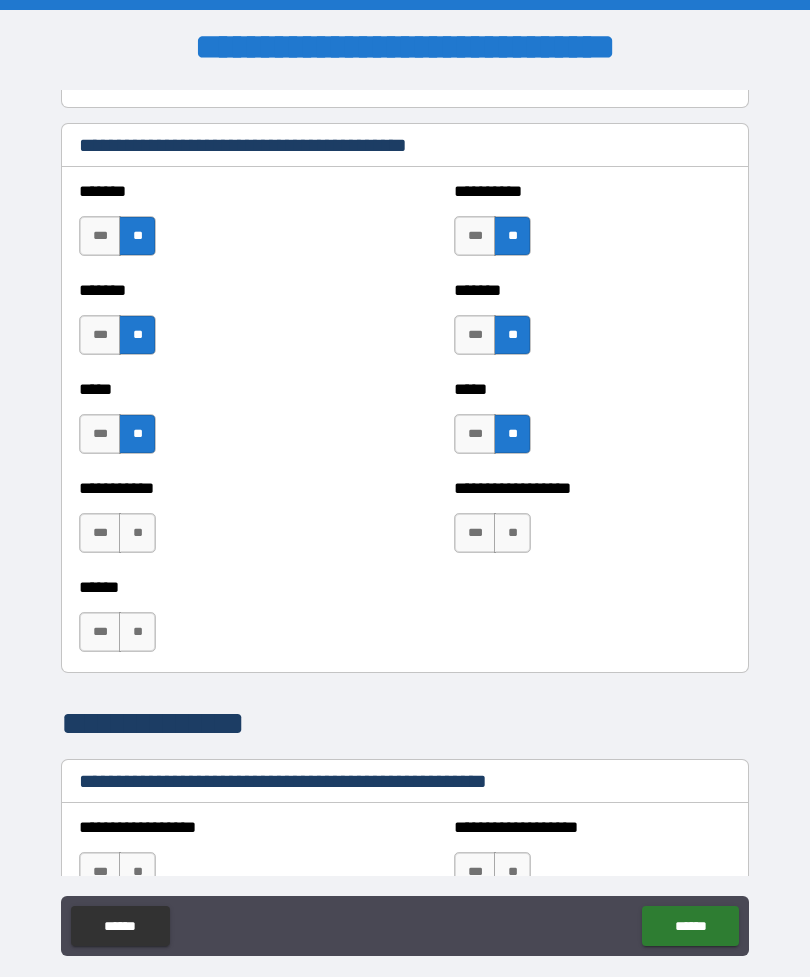click on "**" at bounding box center (512, 533) 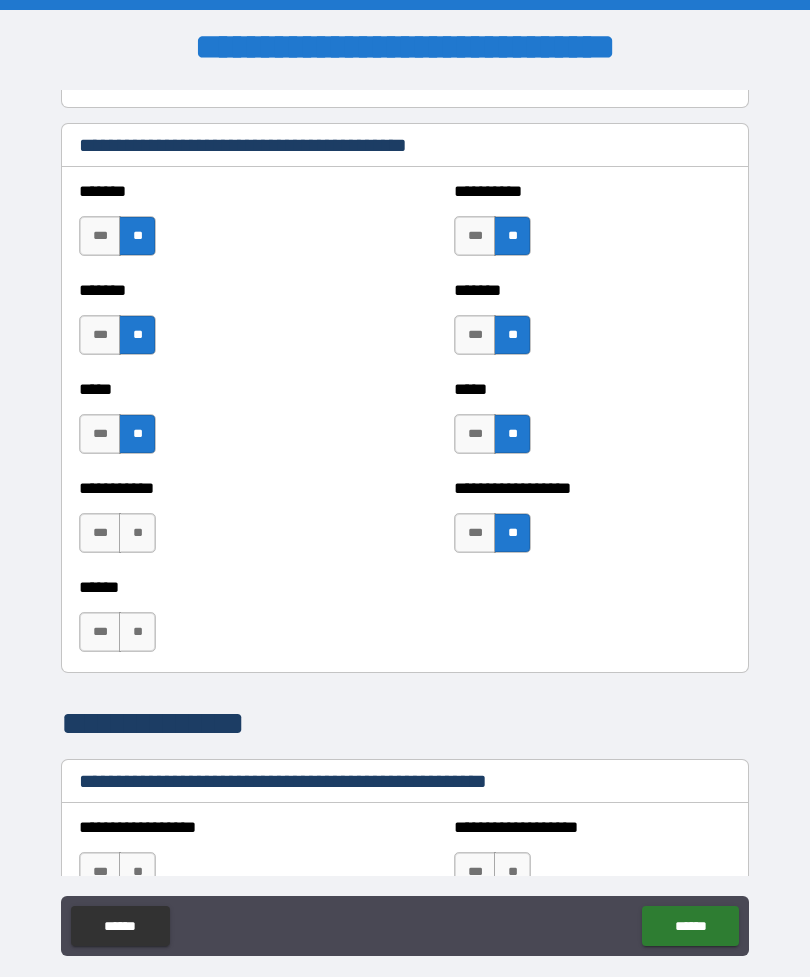 click on "**" at bounding box center (137, 533) 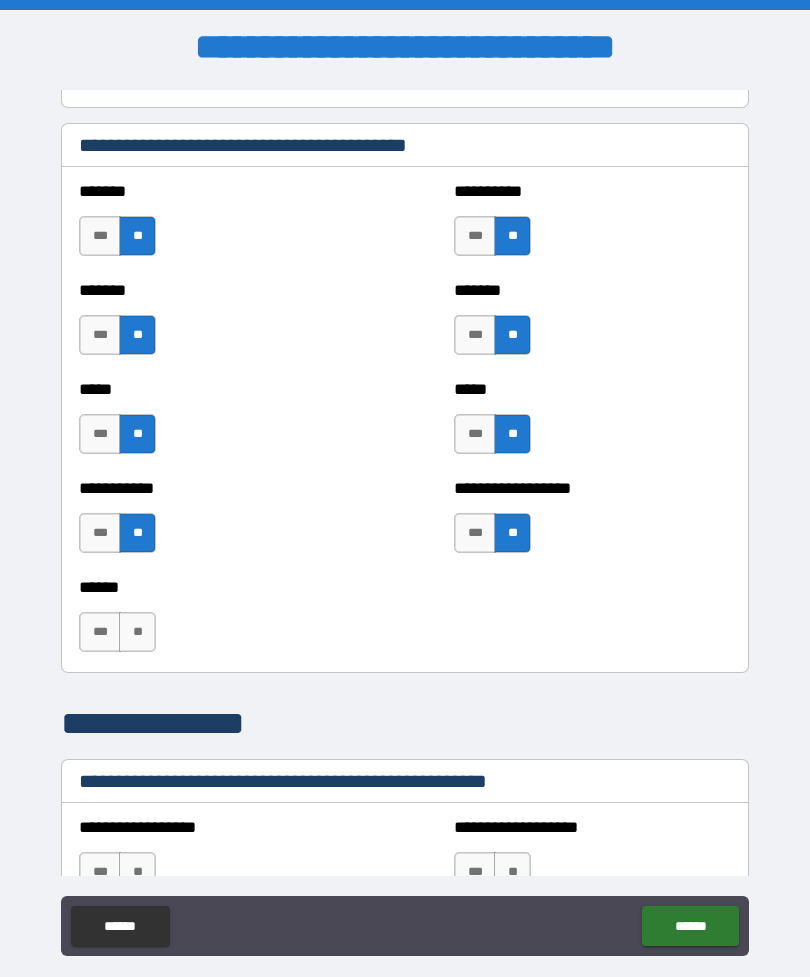 click on "**" at bounding box center [137, 632] 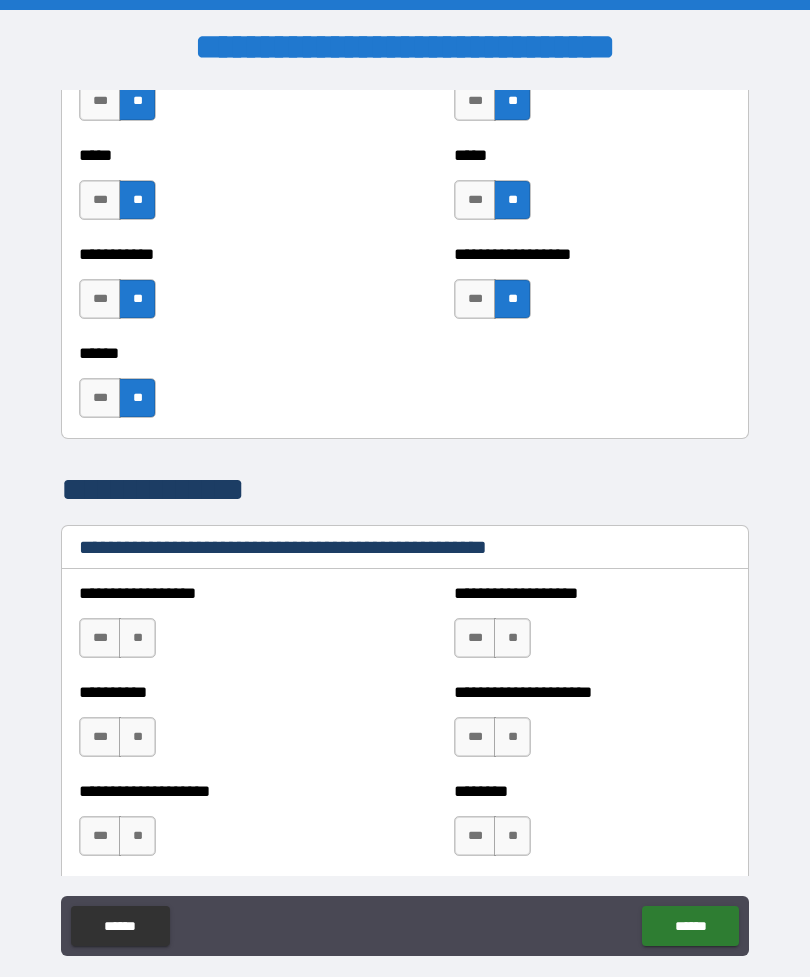 scroll, scrollTop: 2075, scrollLeft: 0, axis: vertical 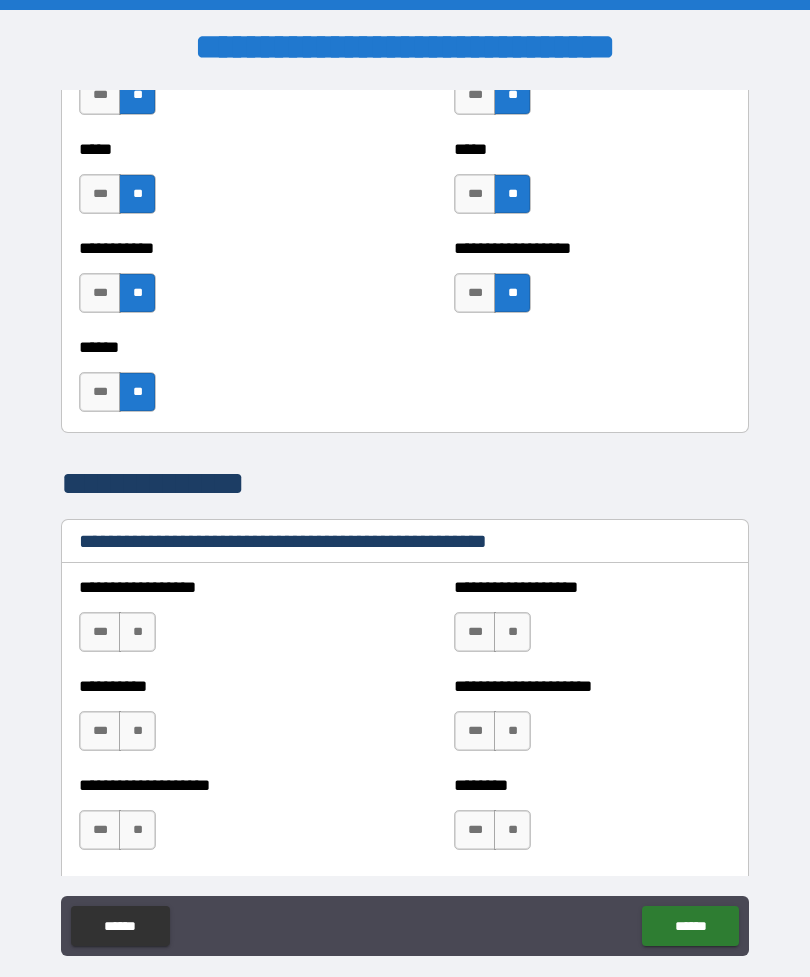click on "**" at bounding box center (137, 632) 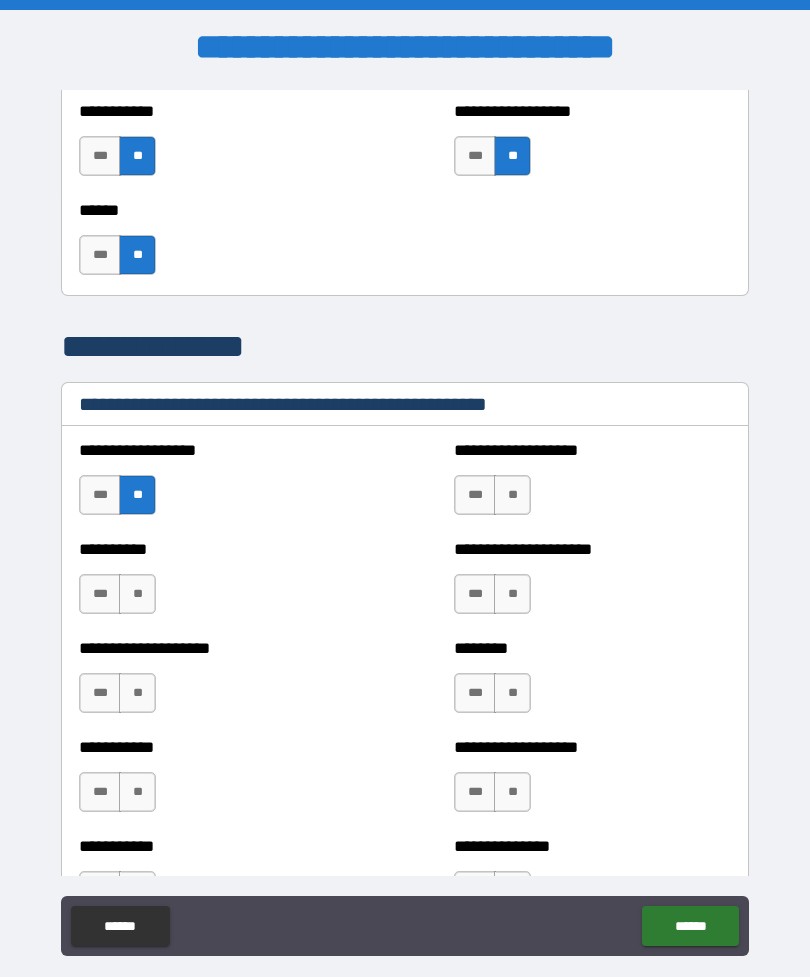 click on "**" at bounding box center [137, 594] 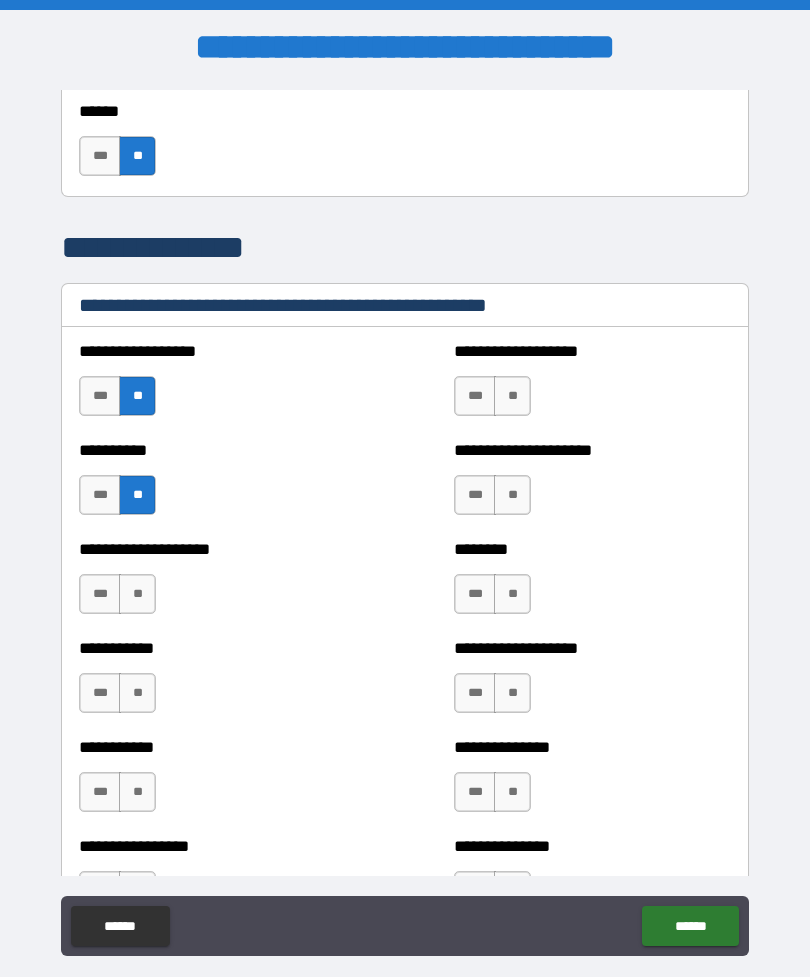 scroll, scrollTop: 2314, scrollLeft: 0, axis: vertical 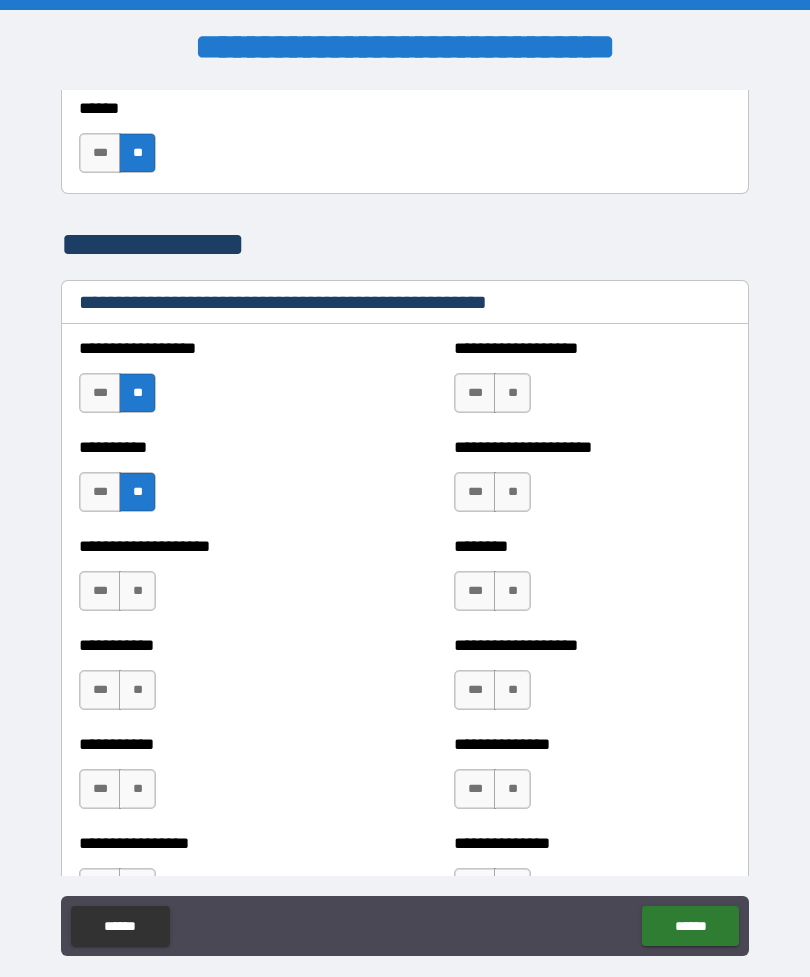 click on "**" at bounding box center [137, 591] 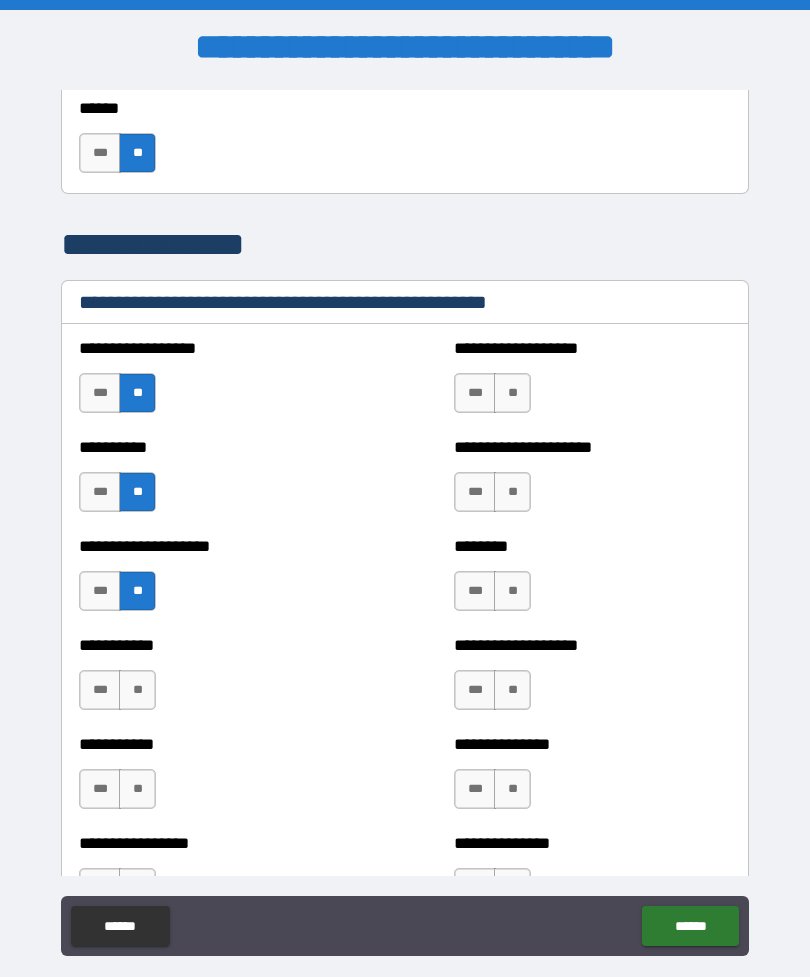 click on "**" at bounding box center (137, 690) 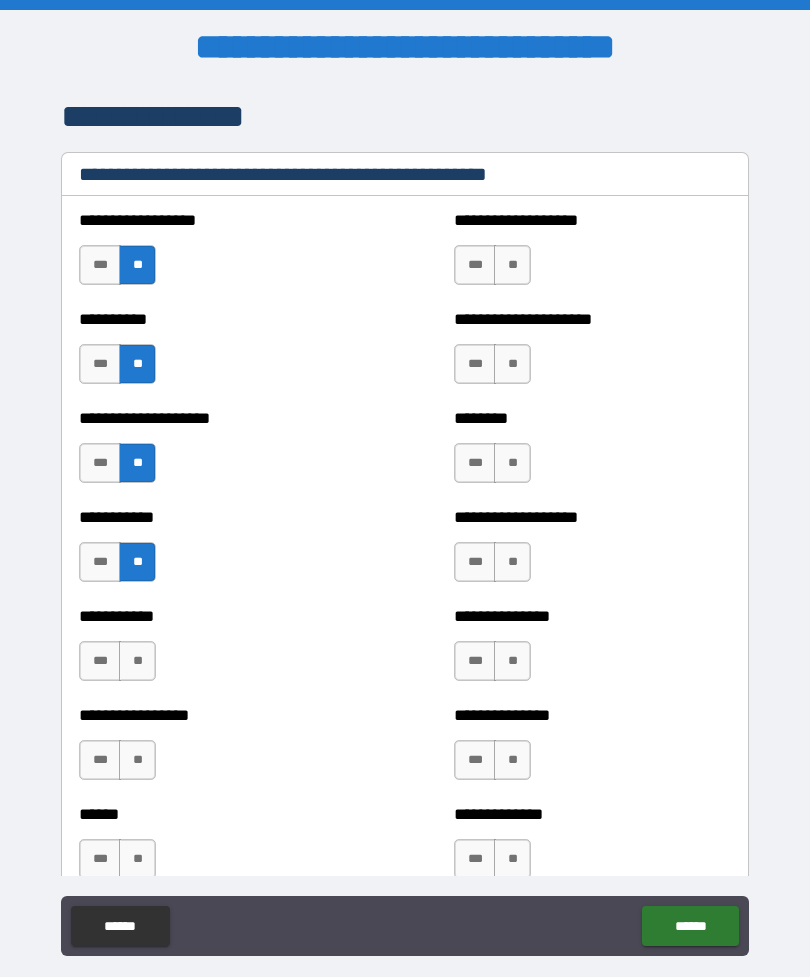 click on "**" at bounding box center [137, 661] 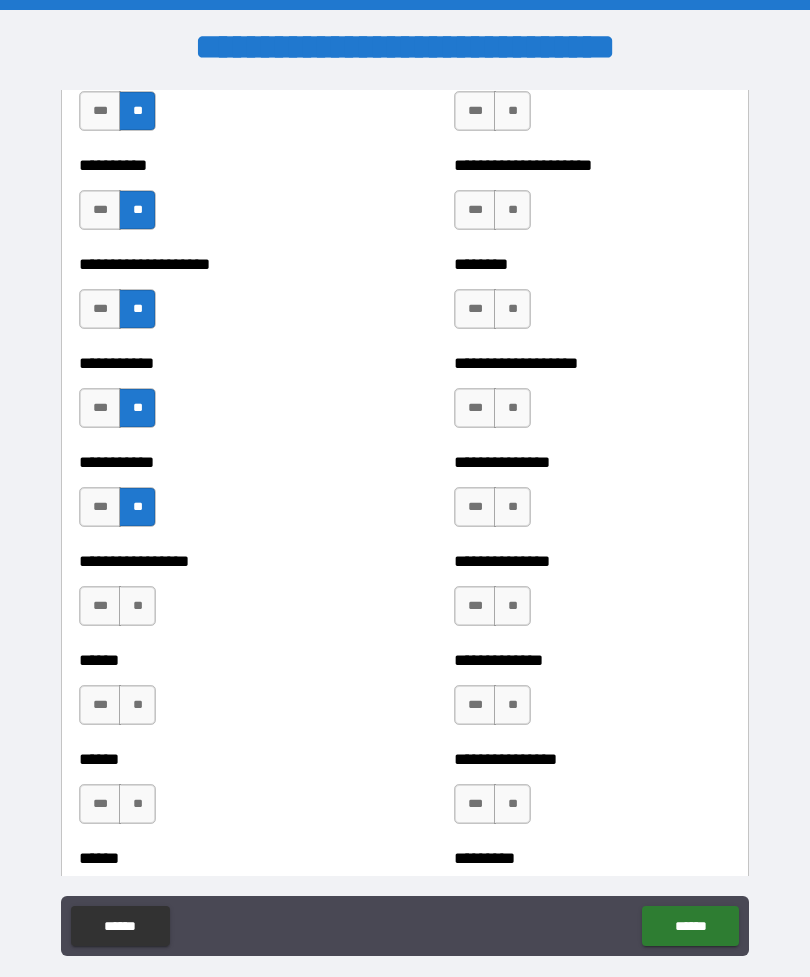 scroll, scrollTop: 2597, scrollLeft: 0, axis: vertical 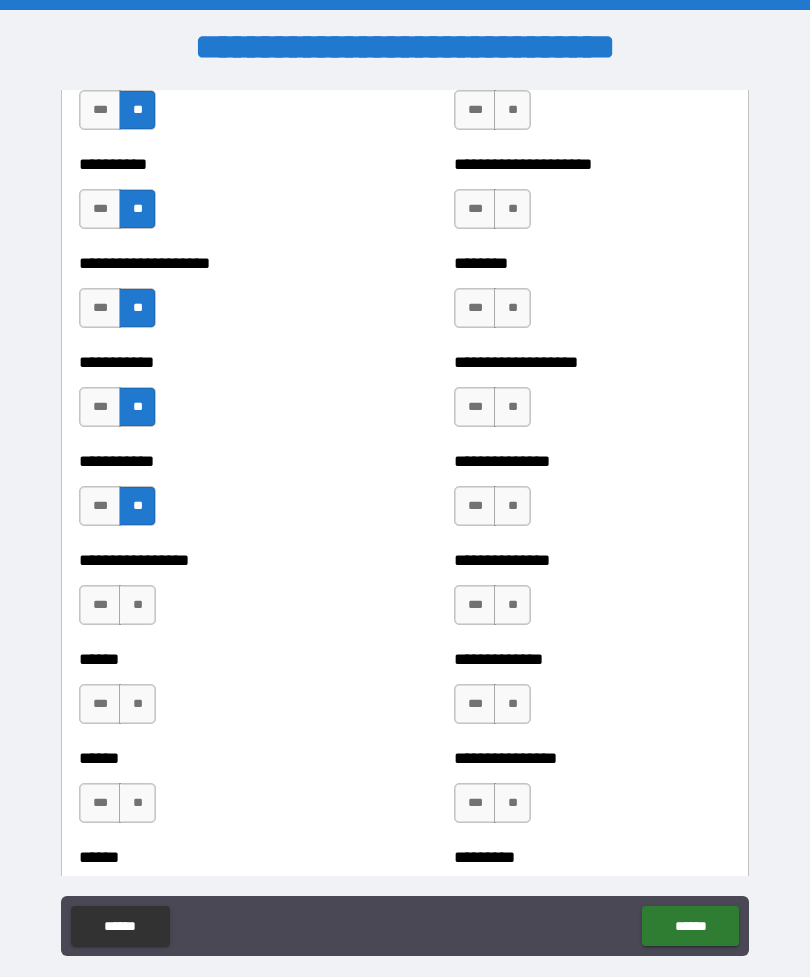 click on "**" at bounding box center [137, 605] 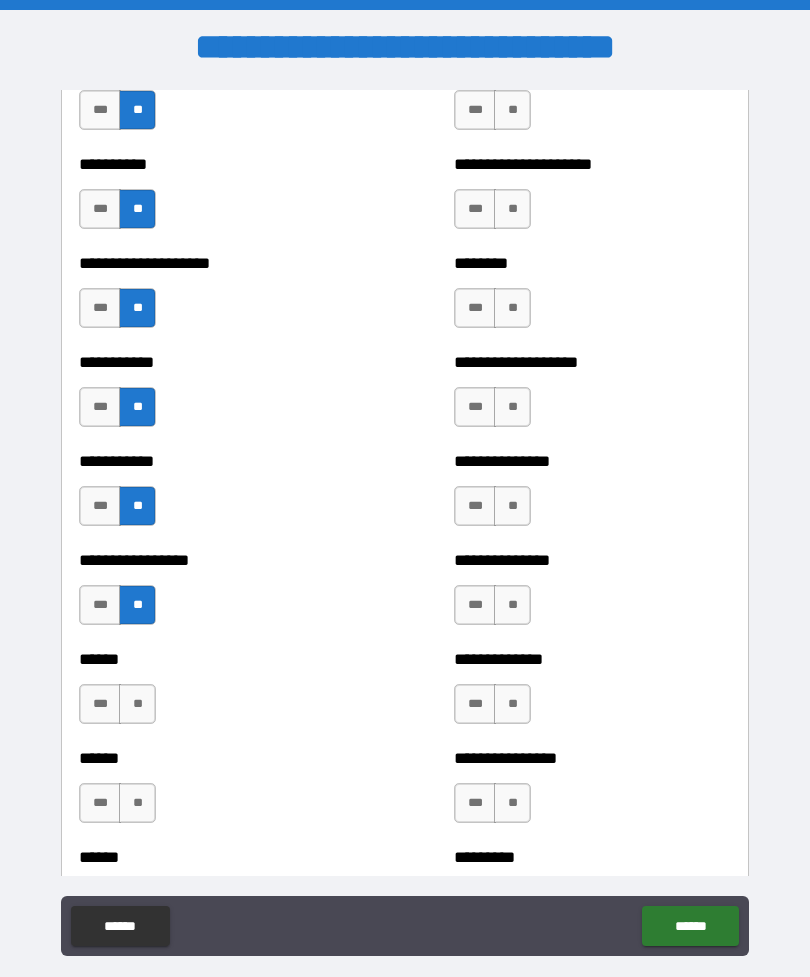 click on "**" at bounding box center [137, 704] 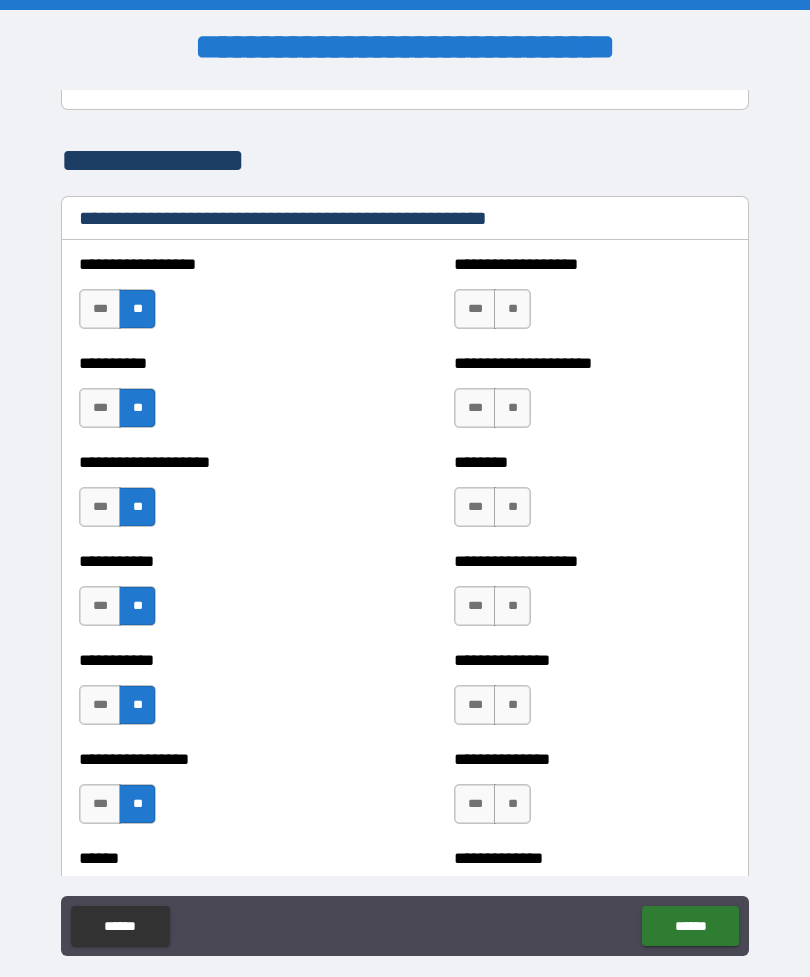 scroll, scrollTop: 2397, scrollLeft: 0, axis: vertical 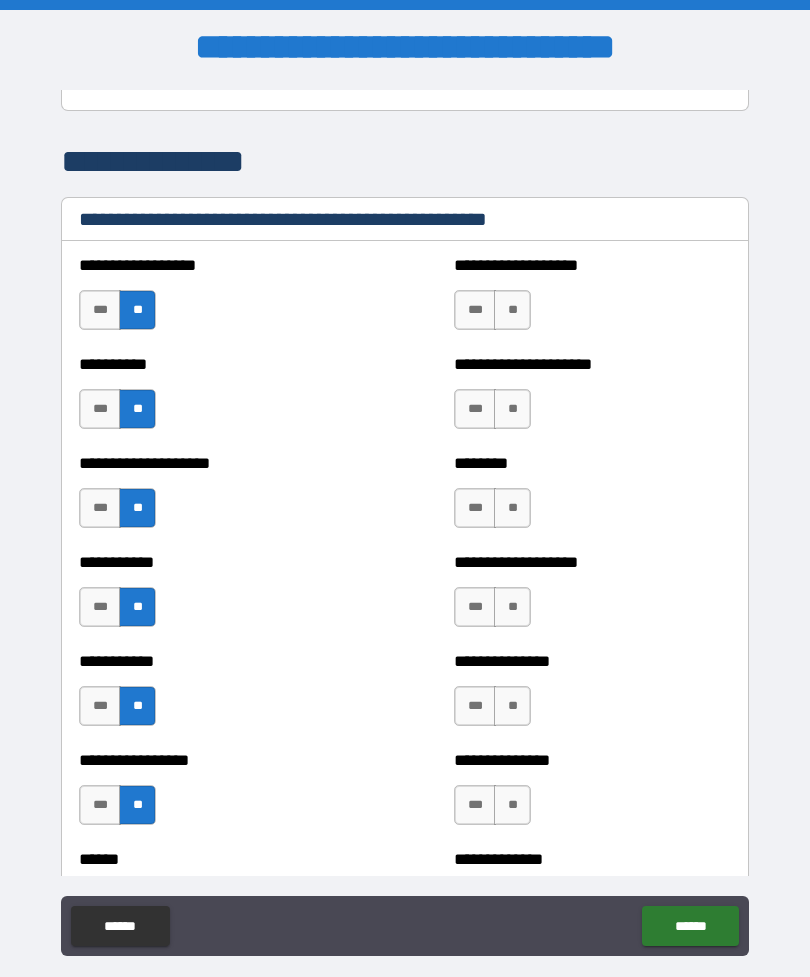 click on "**" at bounding box center [512, 310] 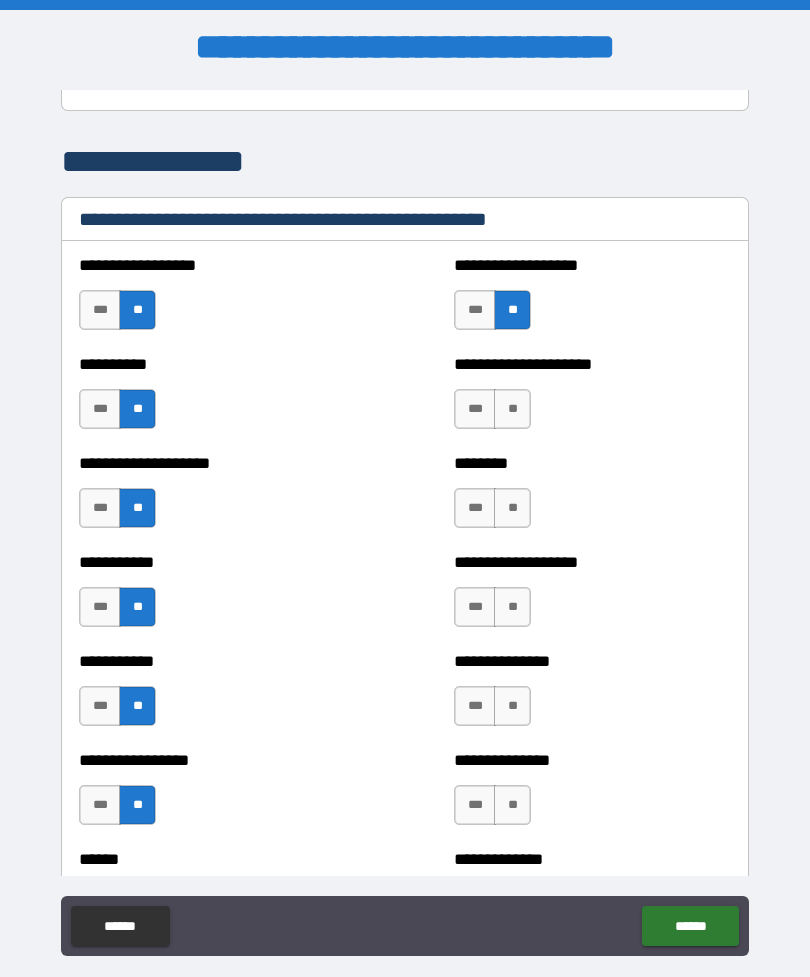 click on "**" at bounding box center (512, 409) 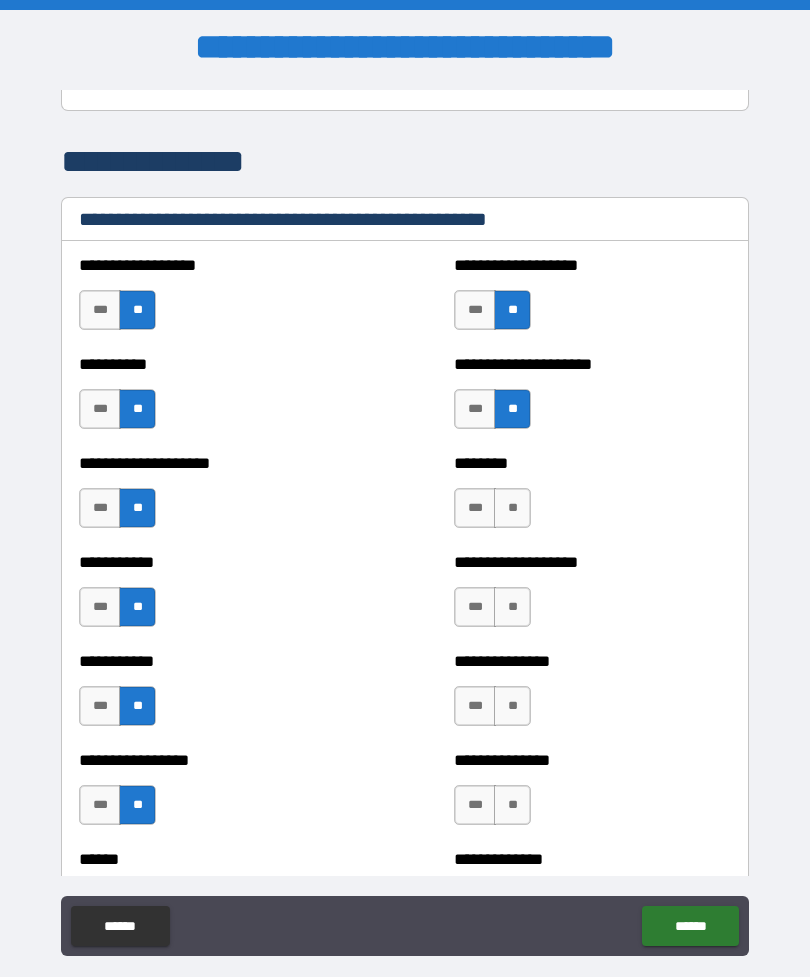 click on "**" at bounding box center (512, 508) 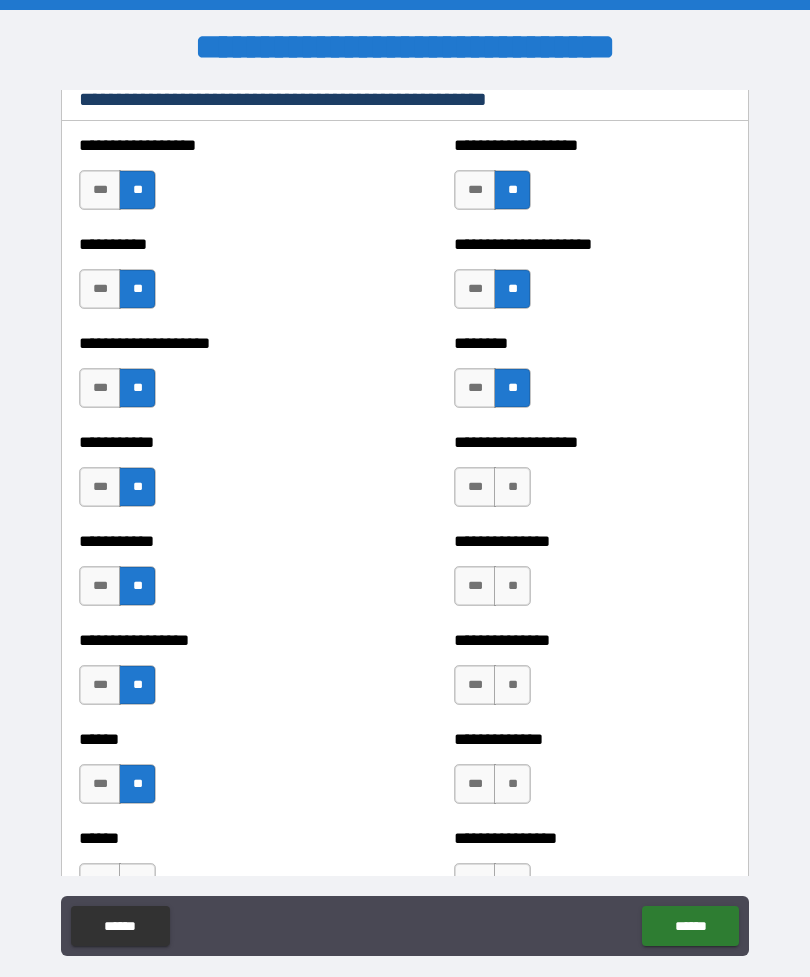 scroll, scrollTop: 2518, scrollLeft: 0, axis: vertical 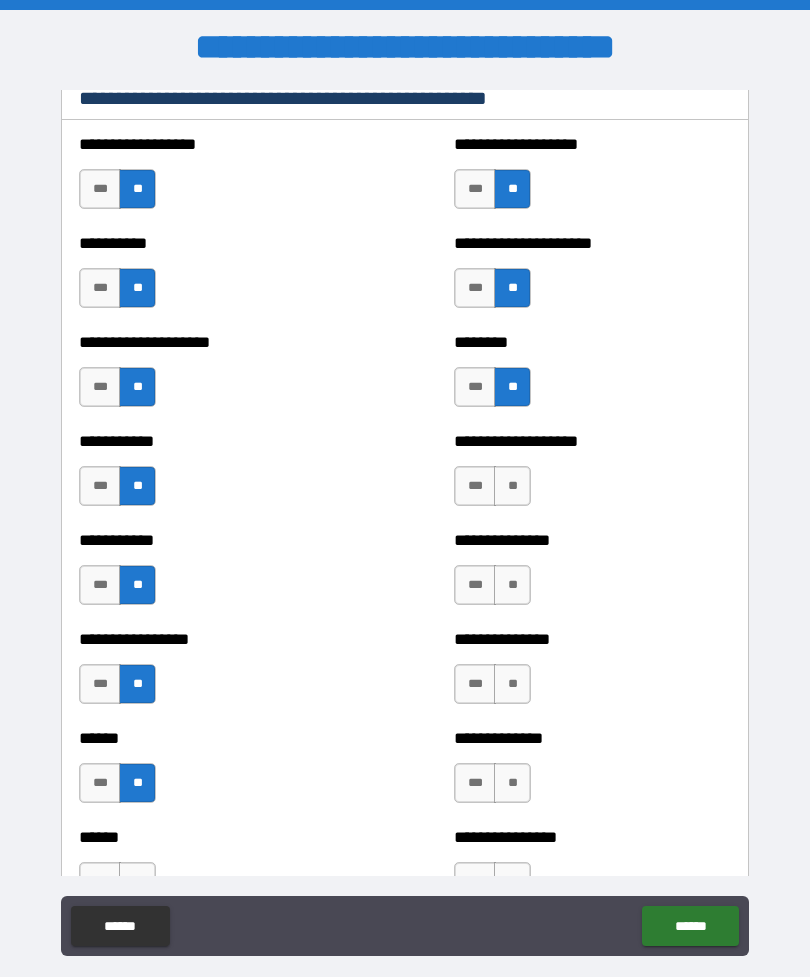 click on "**" at bounding box center (512, 486) 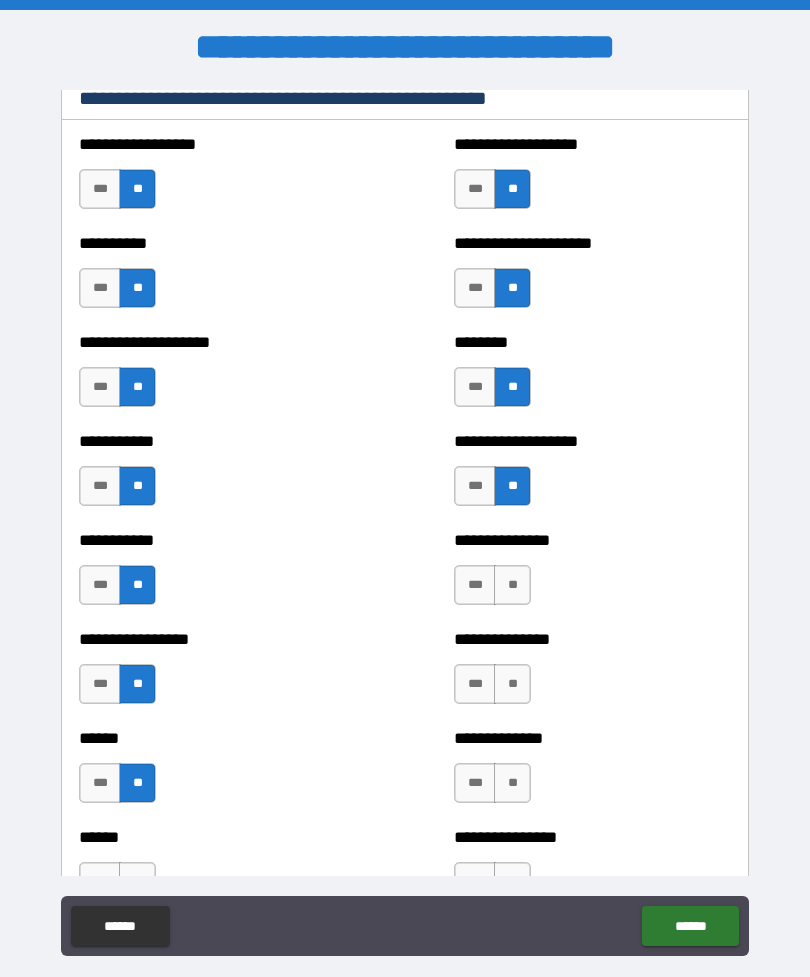 click on "**" at bounding box center [512, 585] 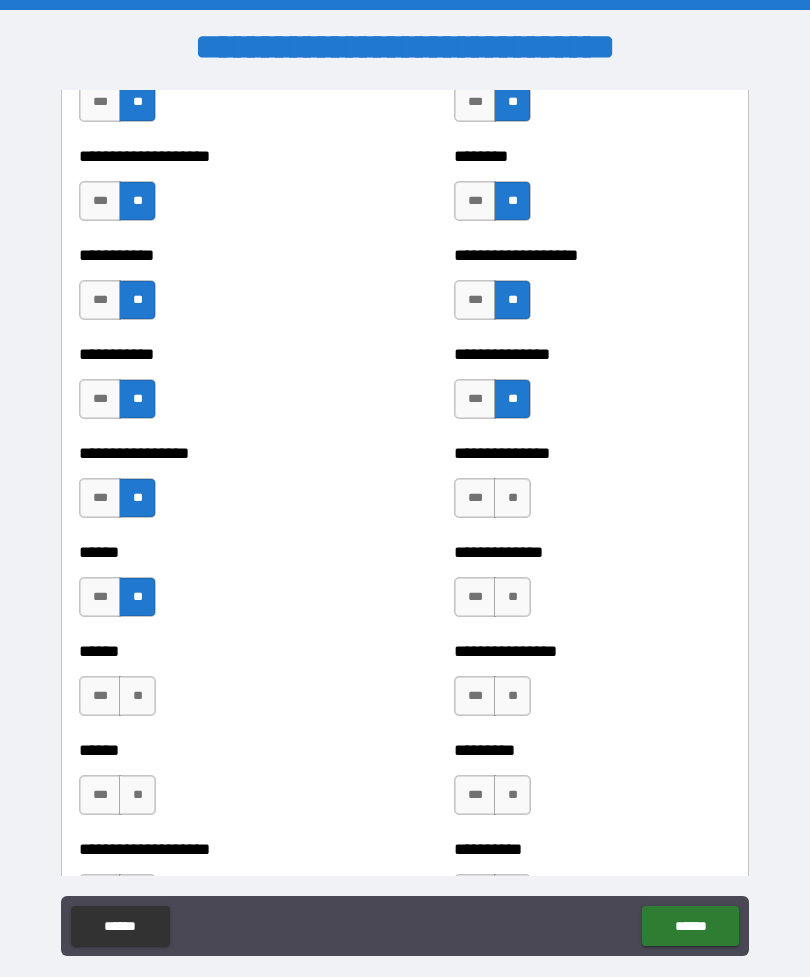 scroll, scrollTop: 2716, scrollLeft: 0, axis: vertical 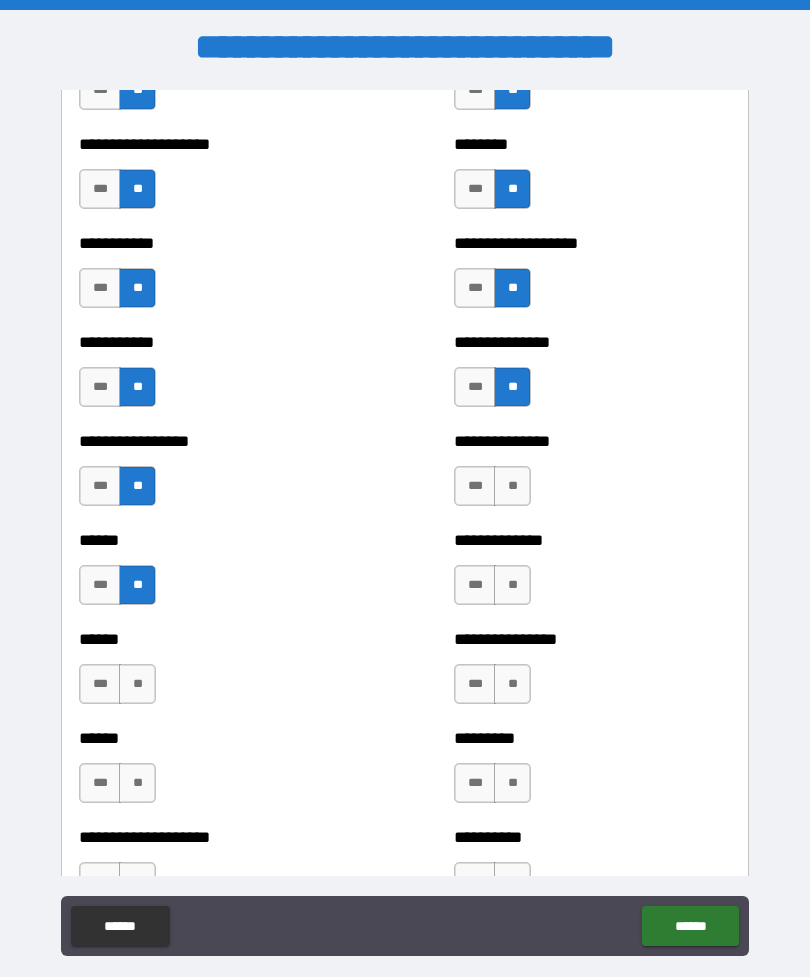 click on "**" at bounding box center (512, 486) 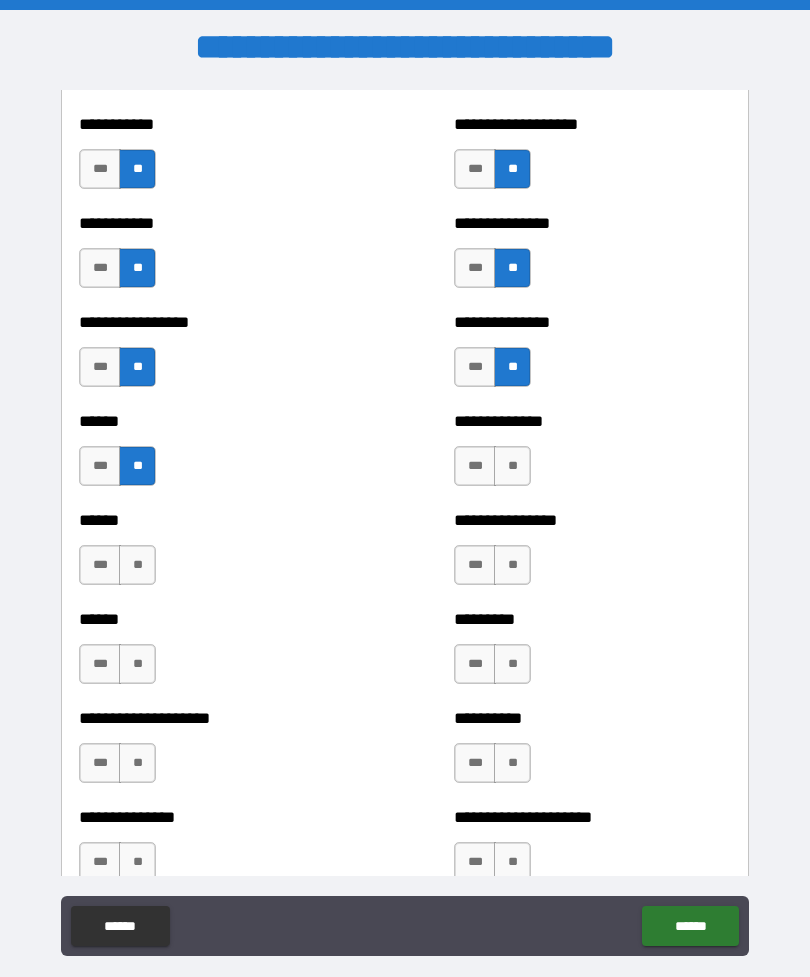 scroll, scrollTop: 2853, scrollLeft: 0, axis: vertical 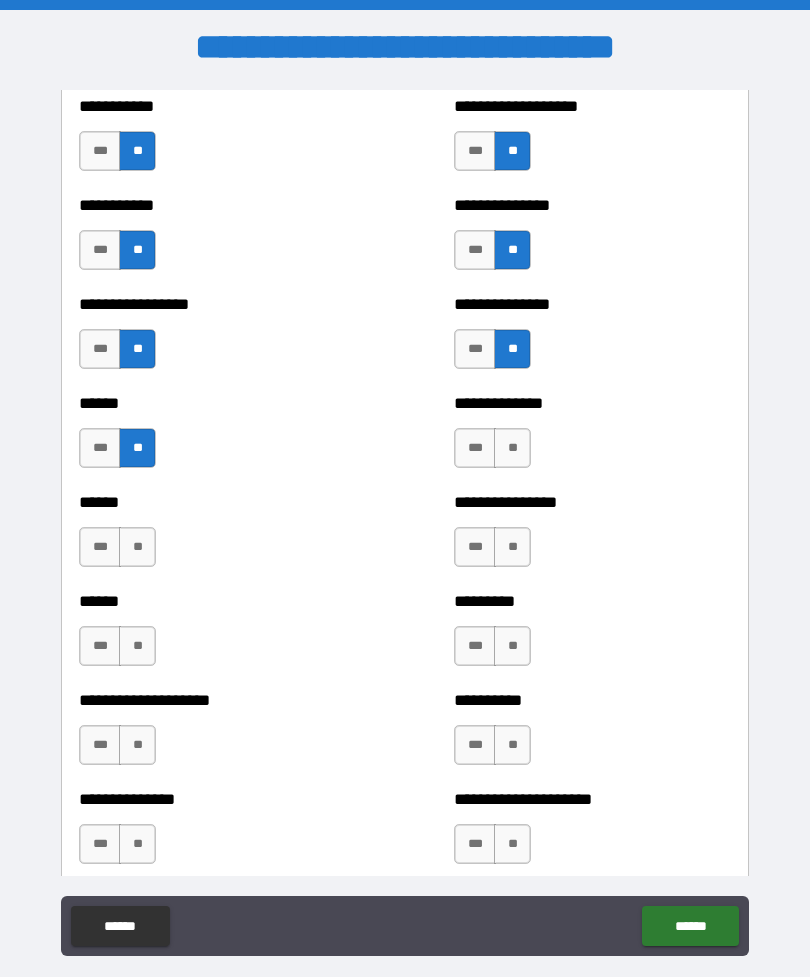 click on "**" at bounding box center [512, 448] 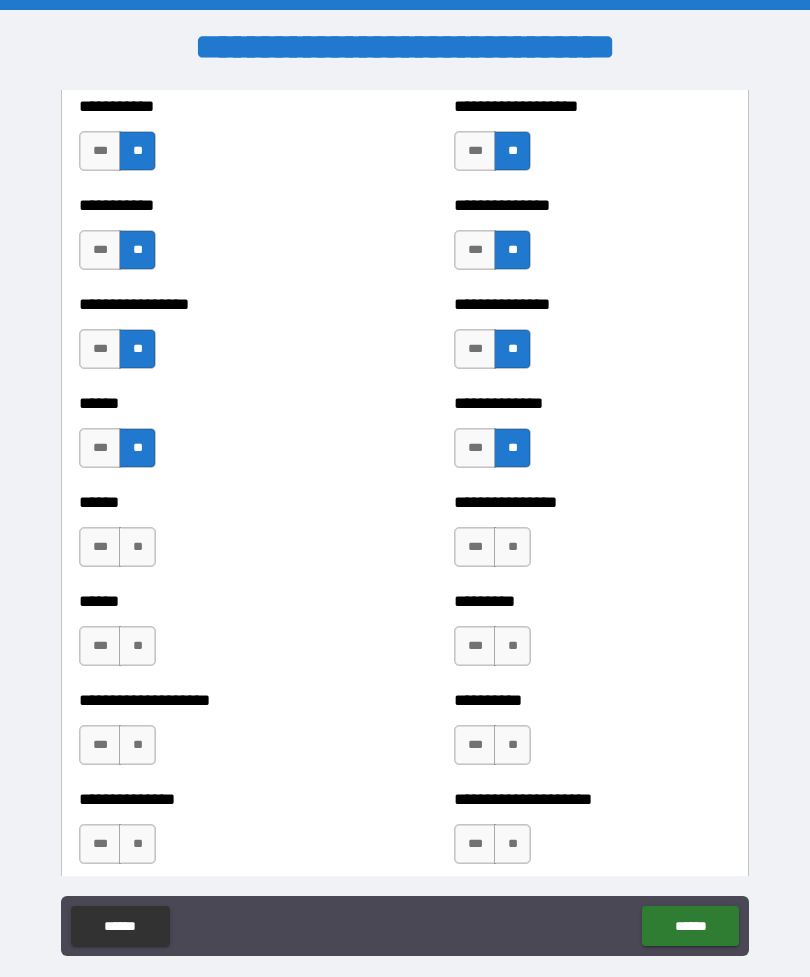 click on "**" at bounding box center (512, 547) 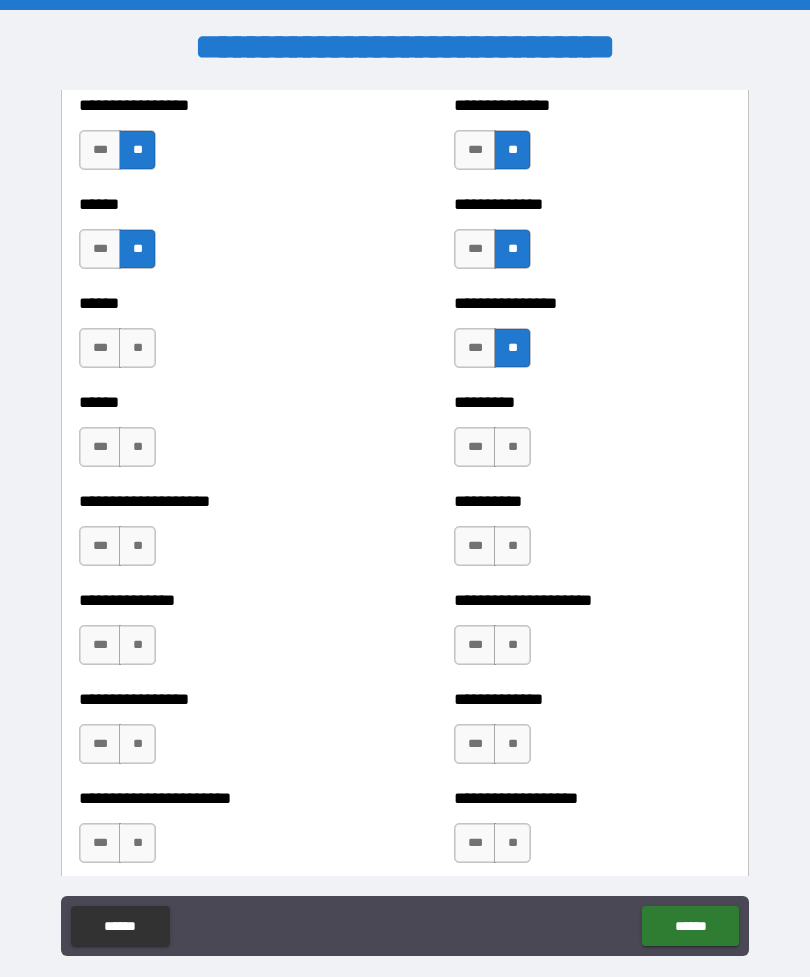 scroll, scrollTop: 3060, scrollLeft: 0, axis: vertical 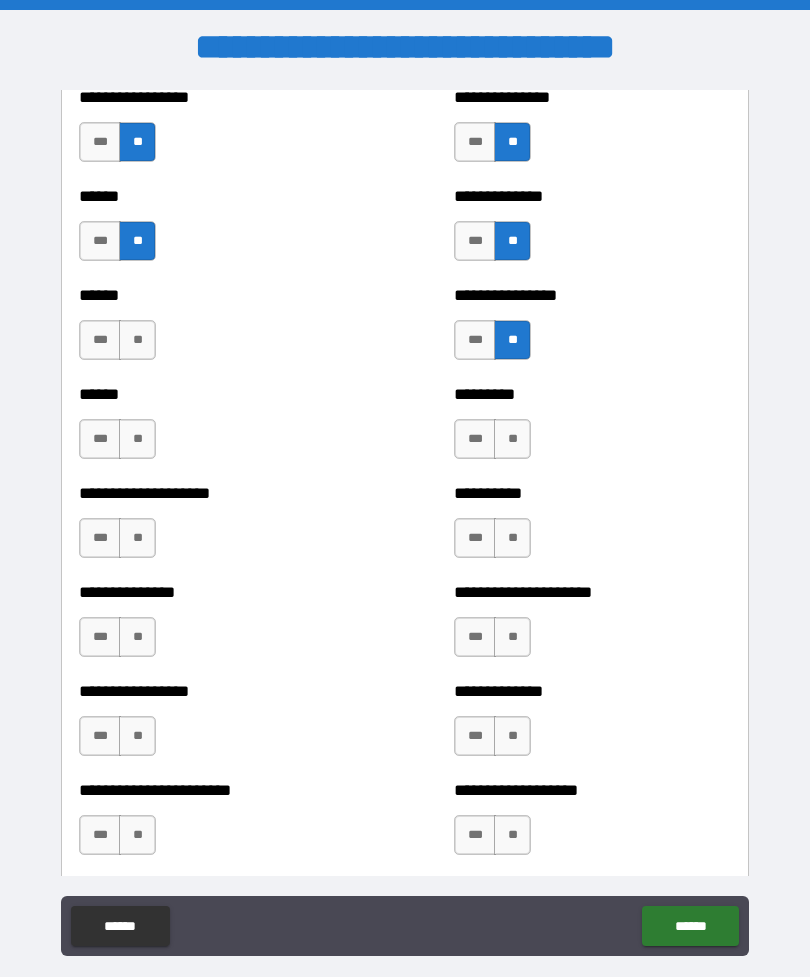 click on "**" at bounding box center [512, 439] 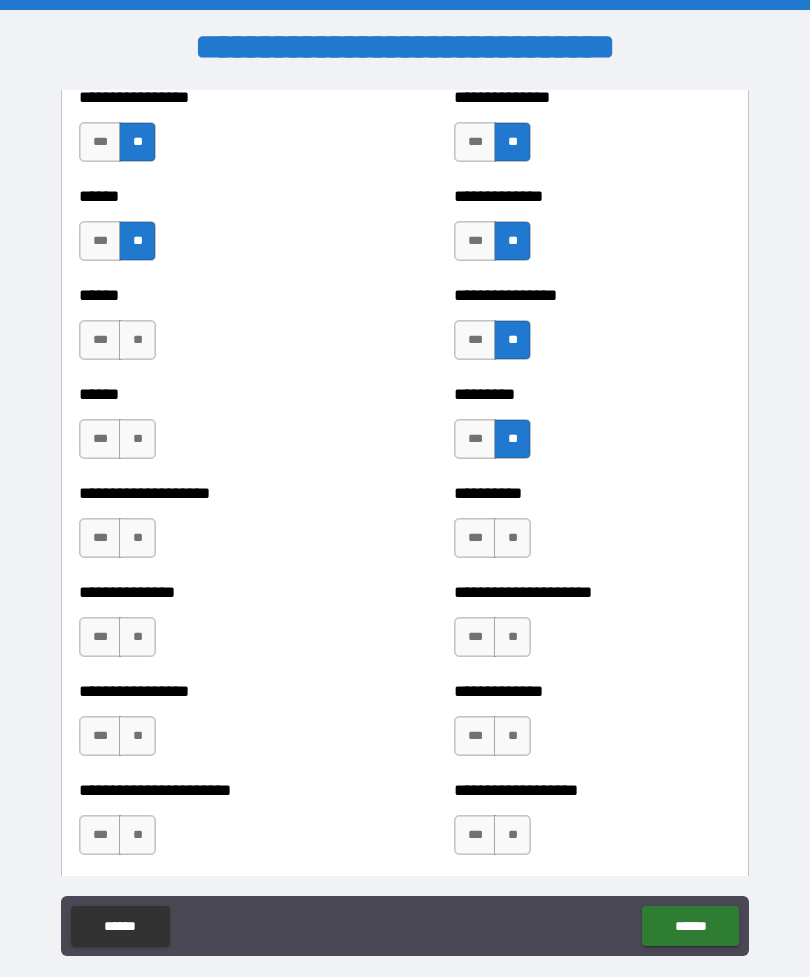 click on "**" at bounding box center (512, 538) 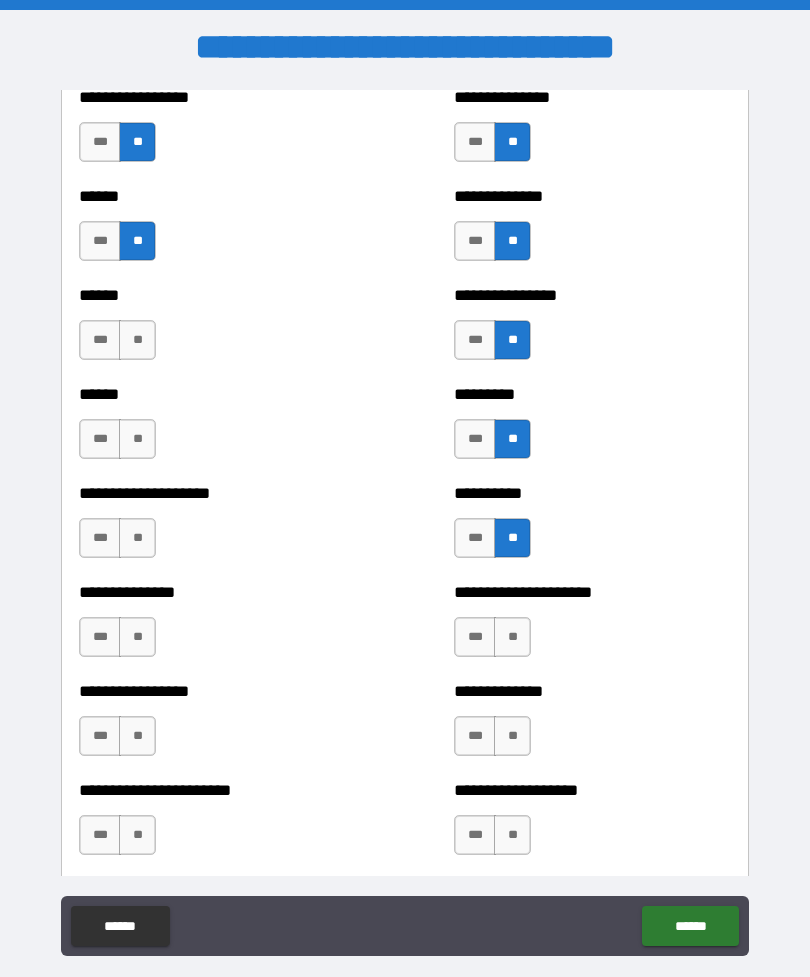 click on "**" at bounding box center (512, 637) 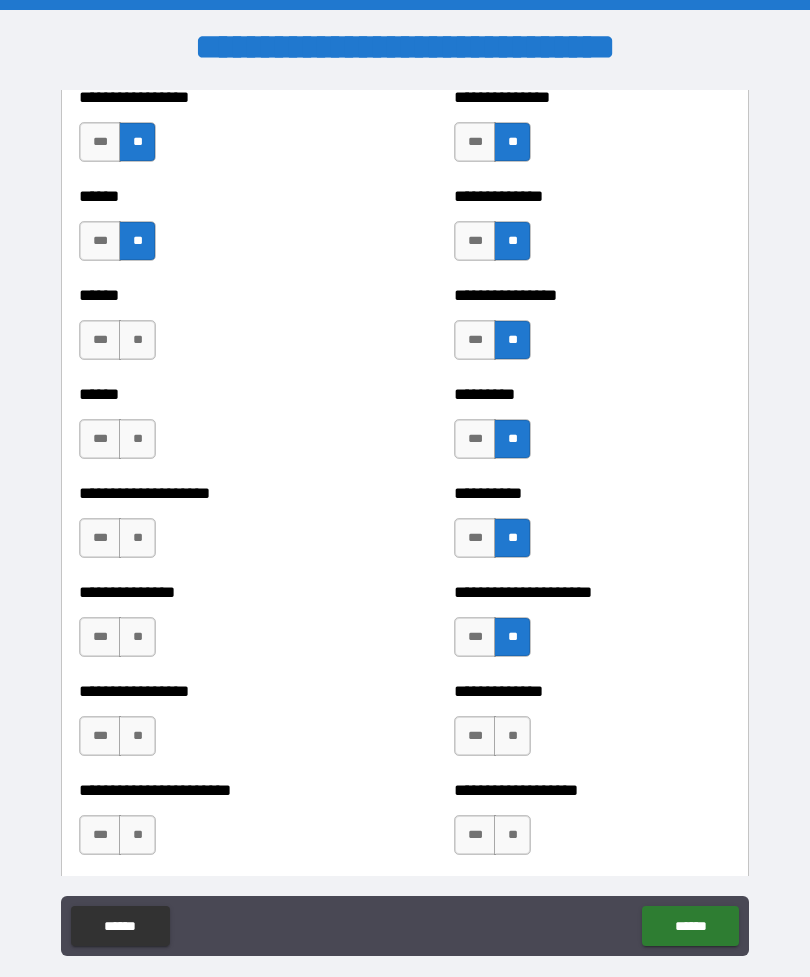 click on "**" at bounding box center [512, 736] 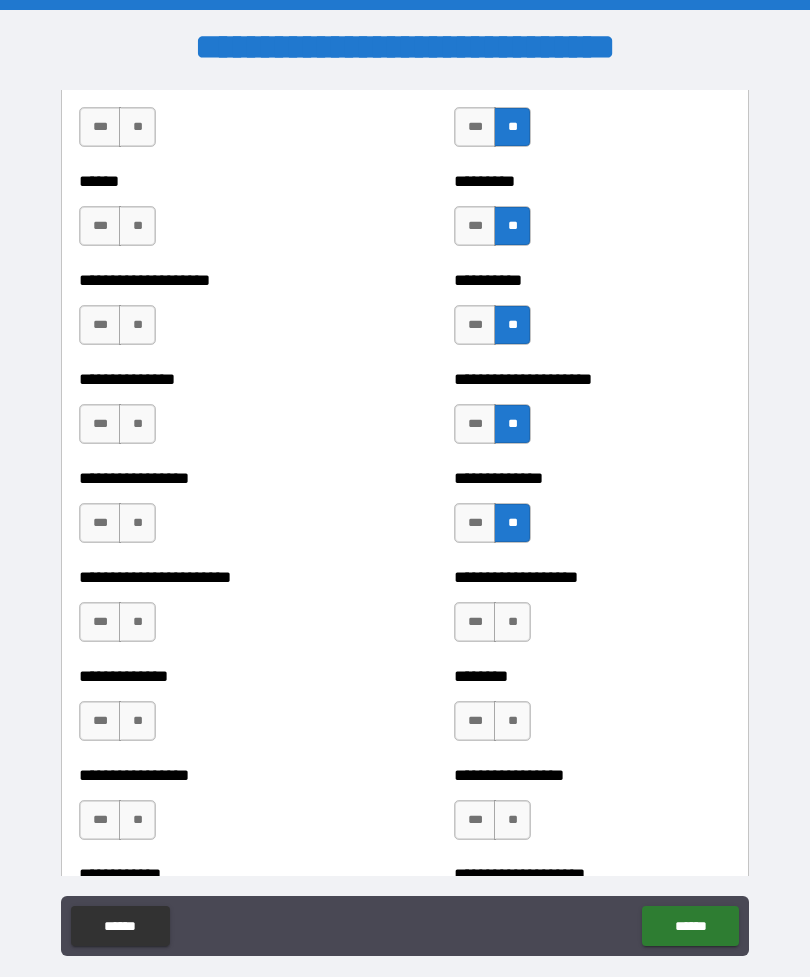 scroll, scrollTop: 3281, scrollLeft: 0, axis: vertical 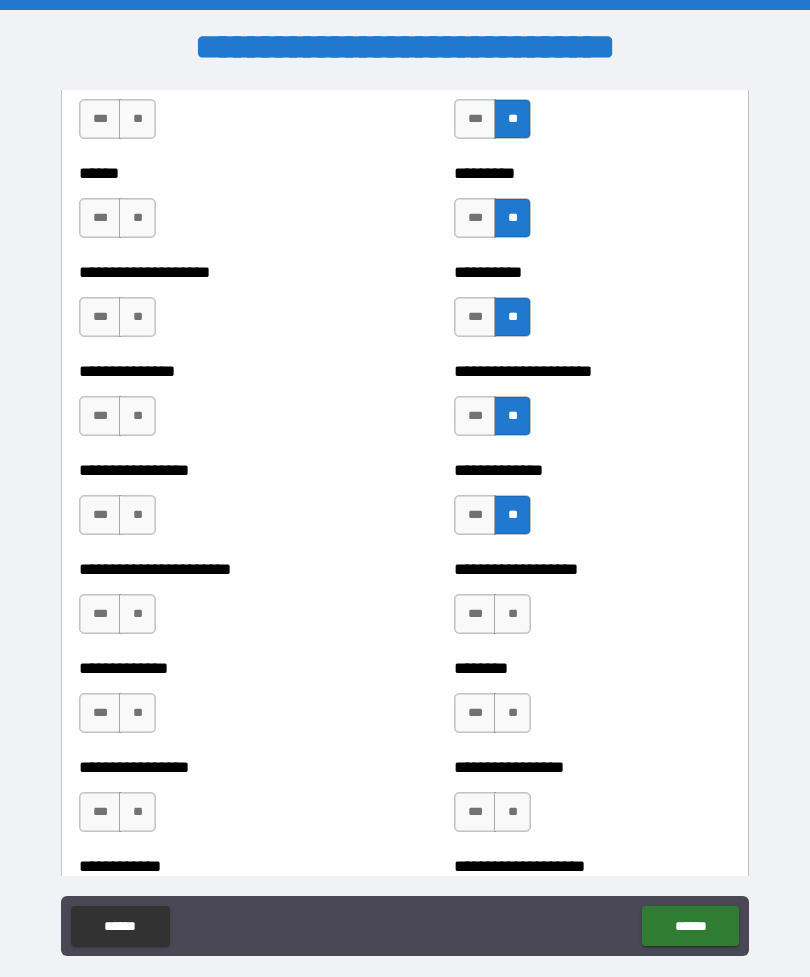 click on "**" at bounding box center (512, 614) 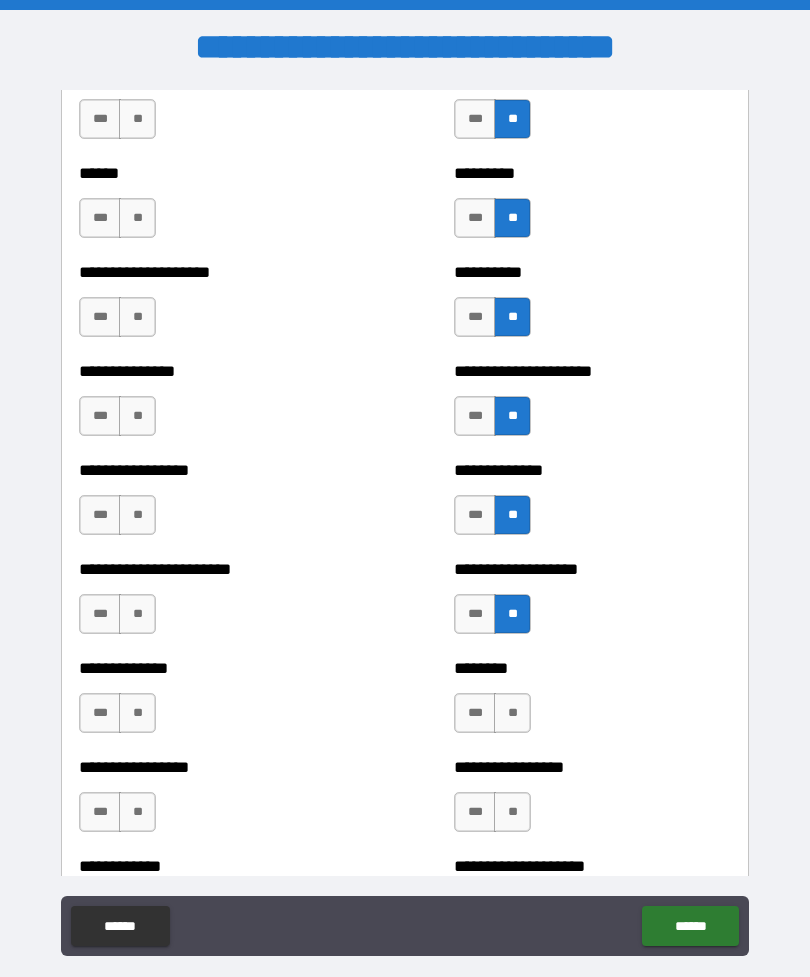click on "**" at bounding box center [512, 713] 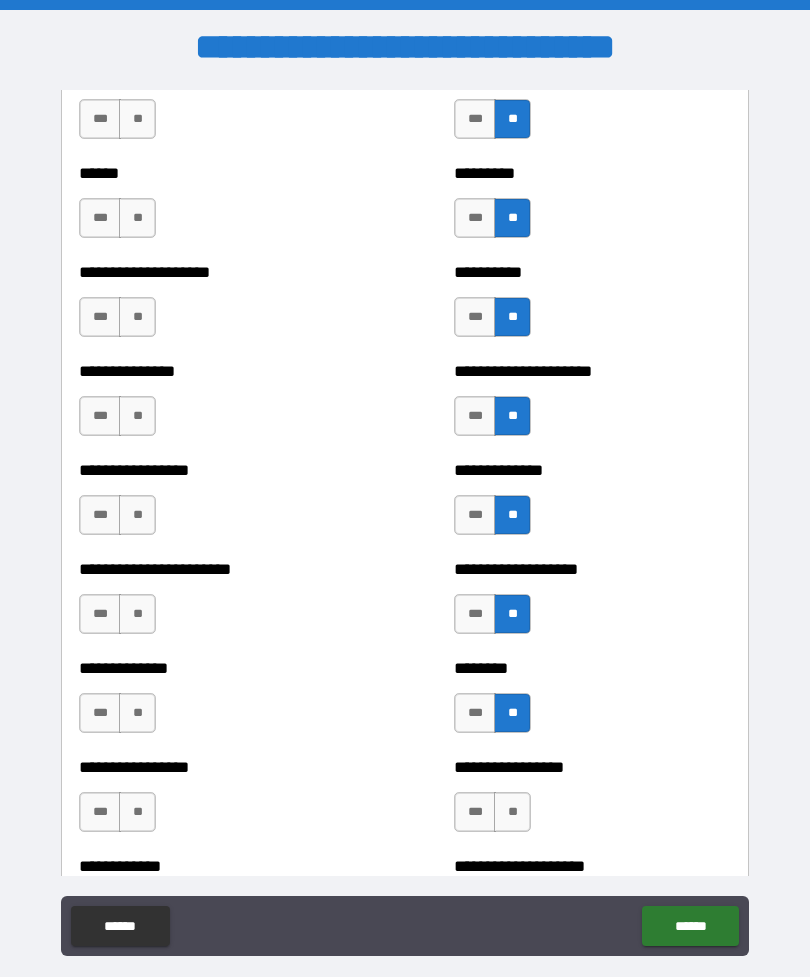 click on "**" at bounding box center (512, 812) 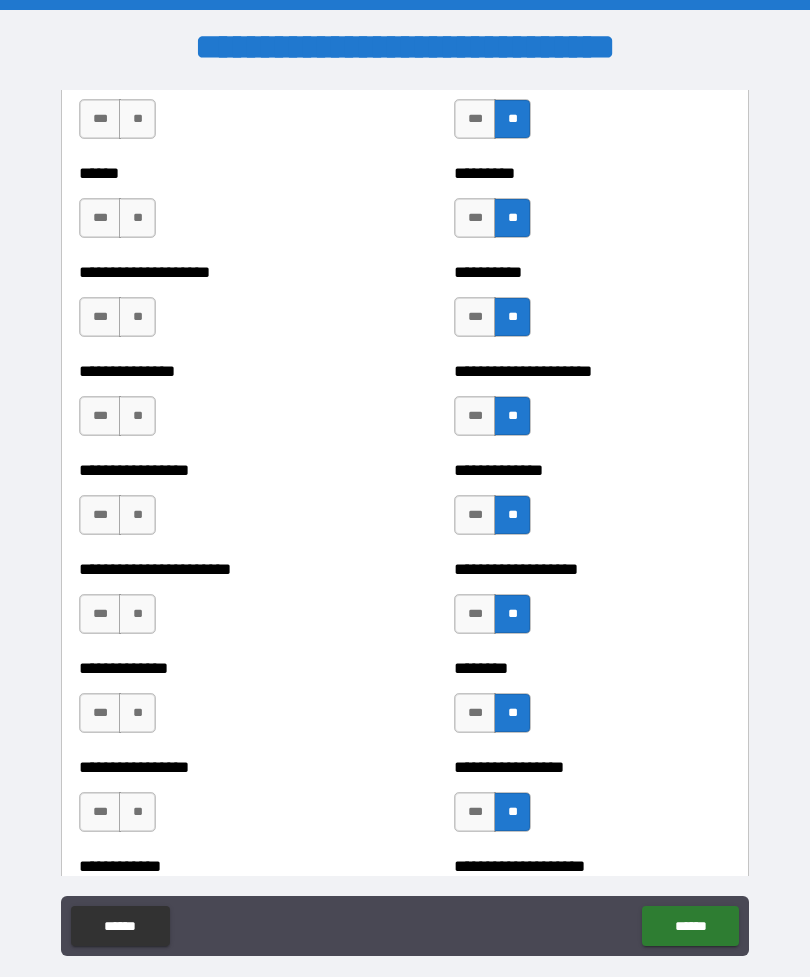 click on "**" at bounding box center [137, 812] 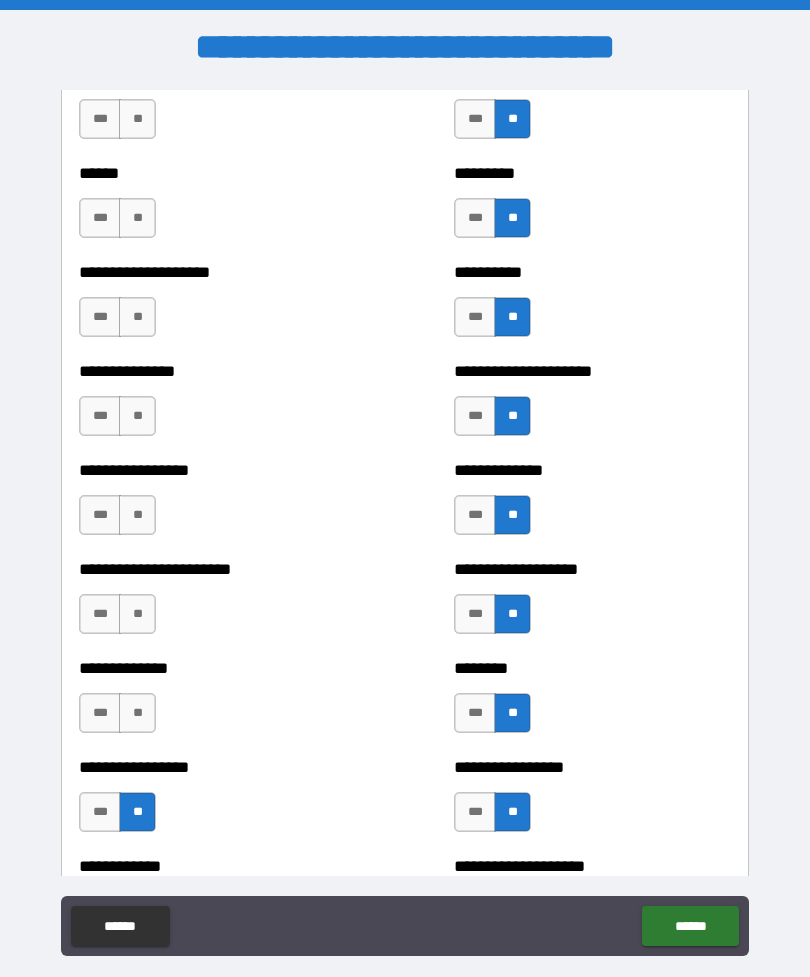 click on "**********" at bounding box center (217, 703) 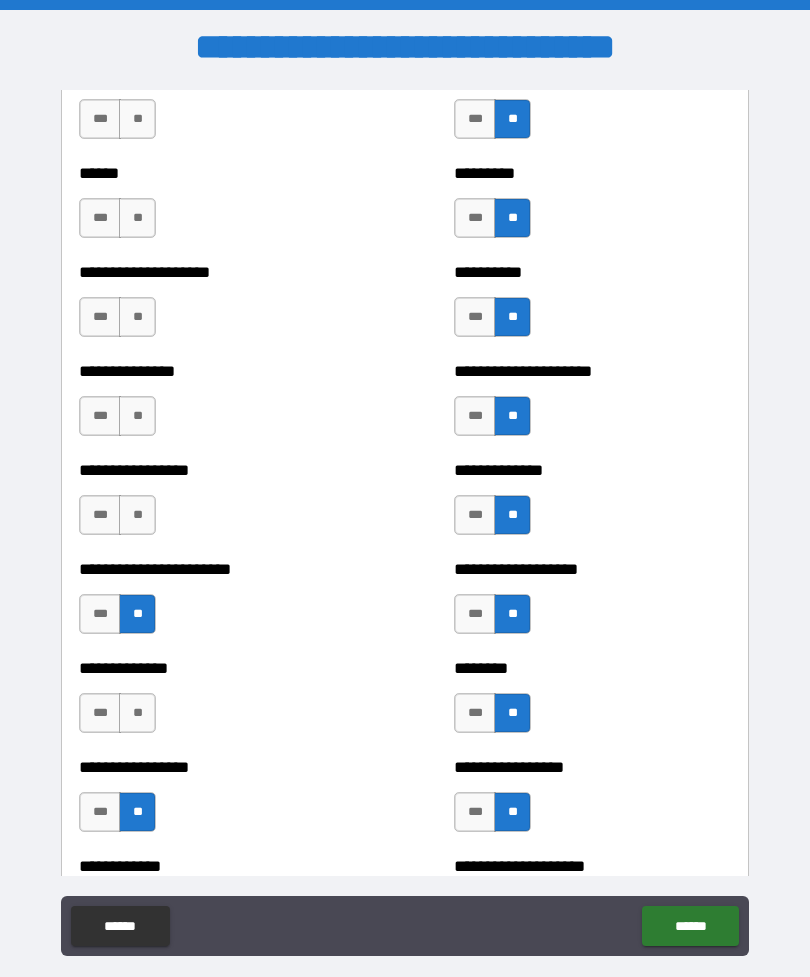 click on "**" at bounding box center (137, 515) 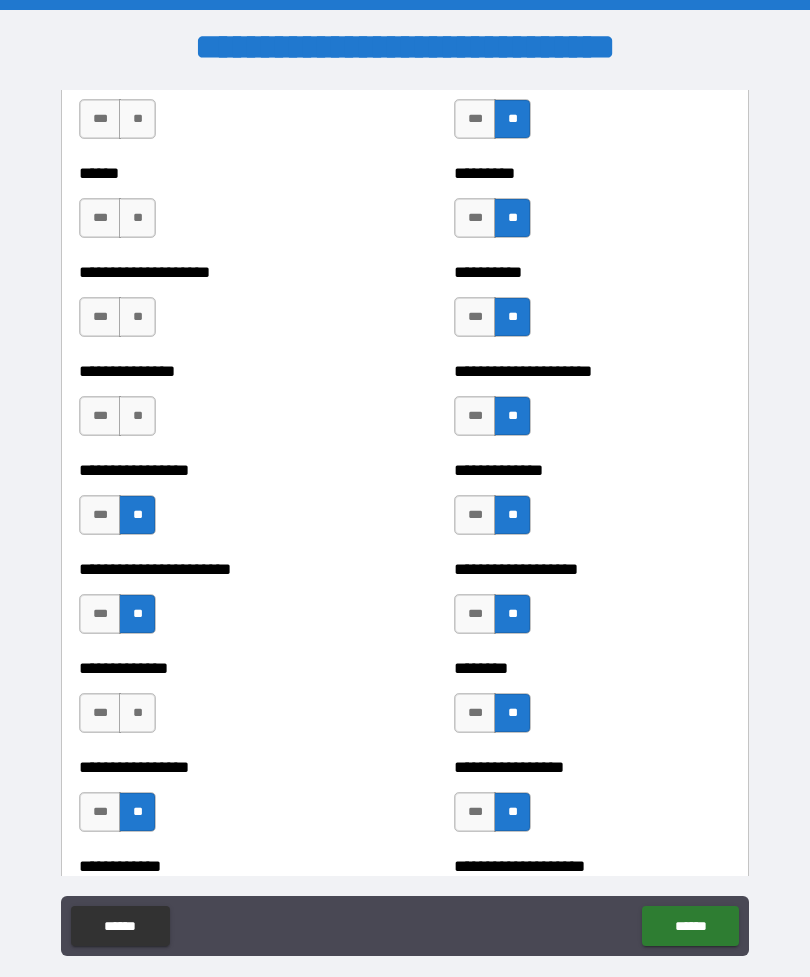 click on "**" at bounding box center [137, 416] 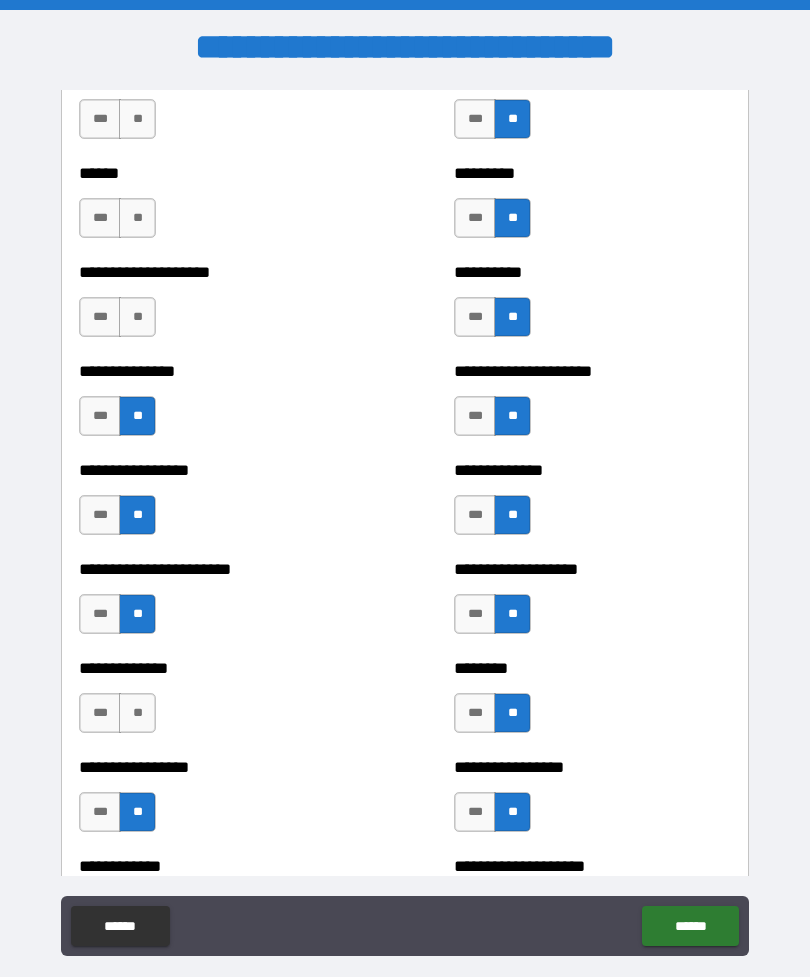 click on "**" at bounding box center (137, 317) 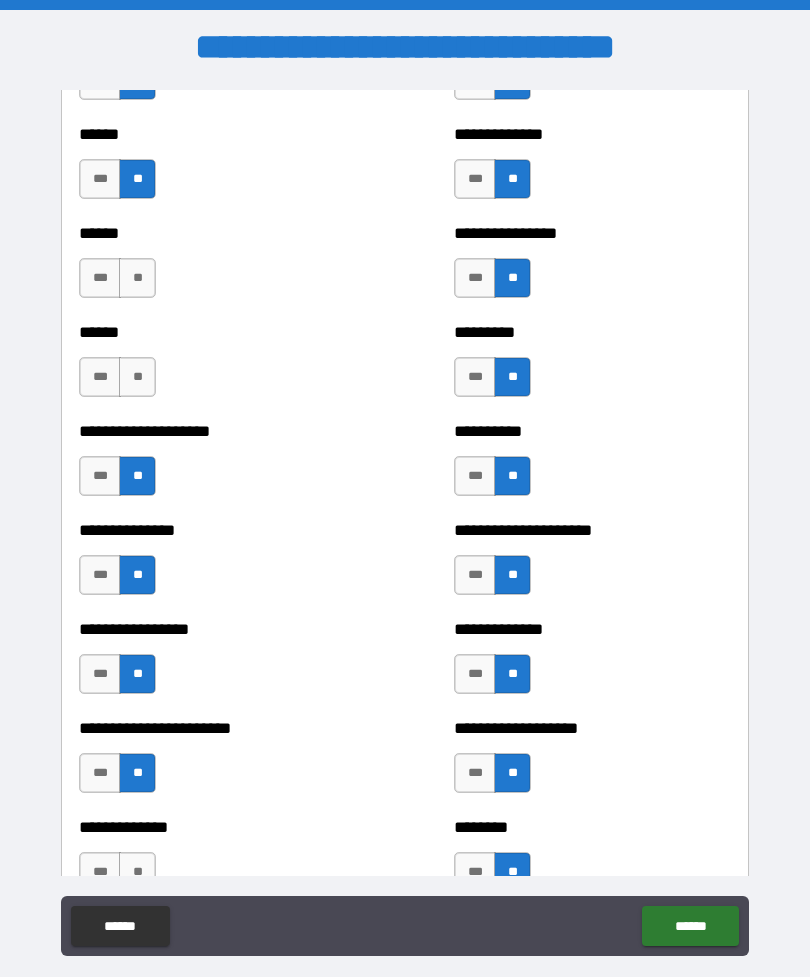 scroll, scrollTop: 3009, scrollLeft: 0, axis: vertical 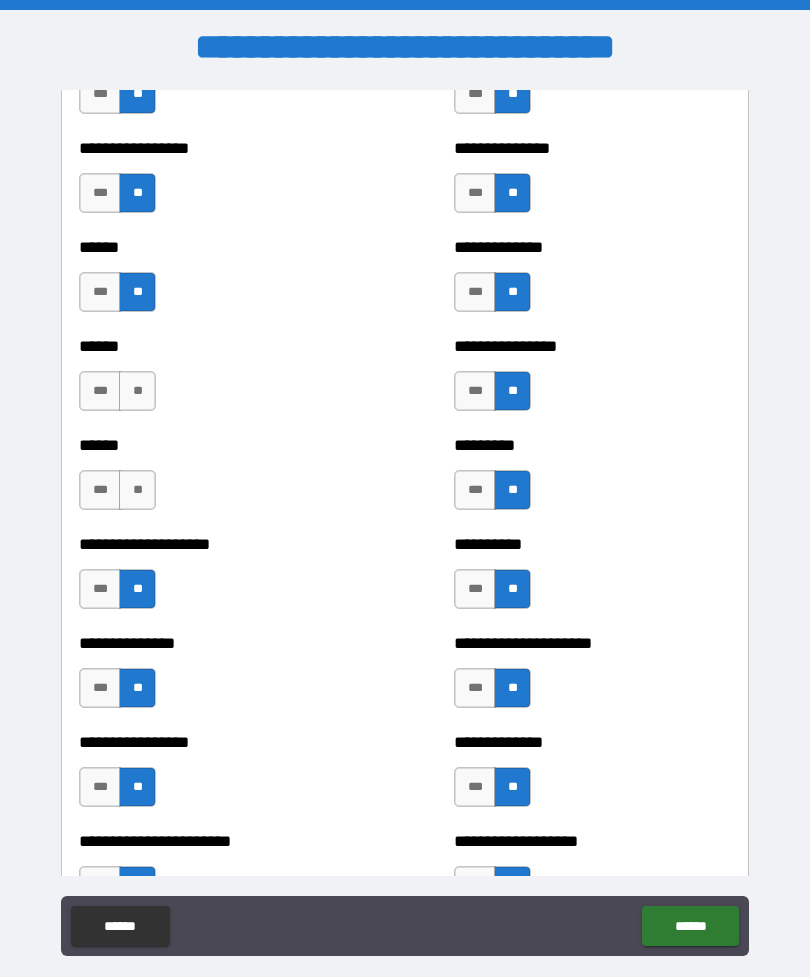 click on "**" at bounding box center [137, 490] 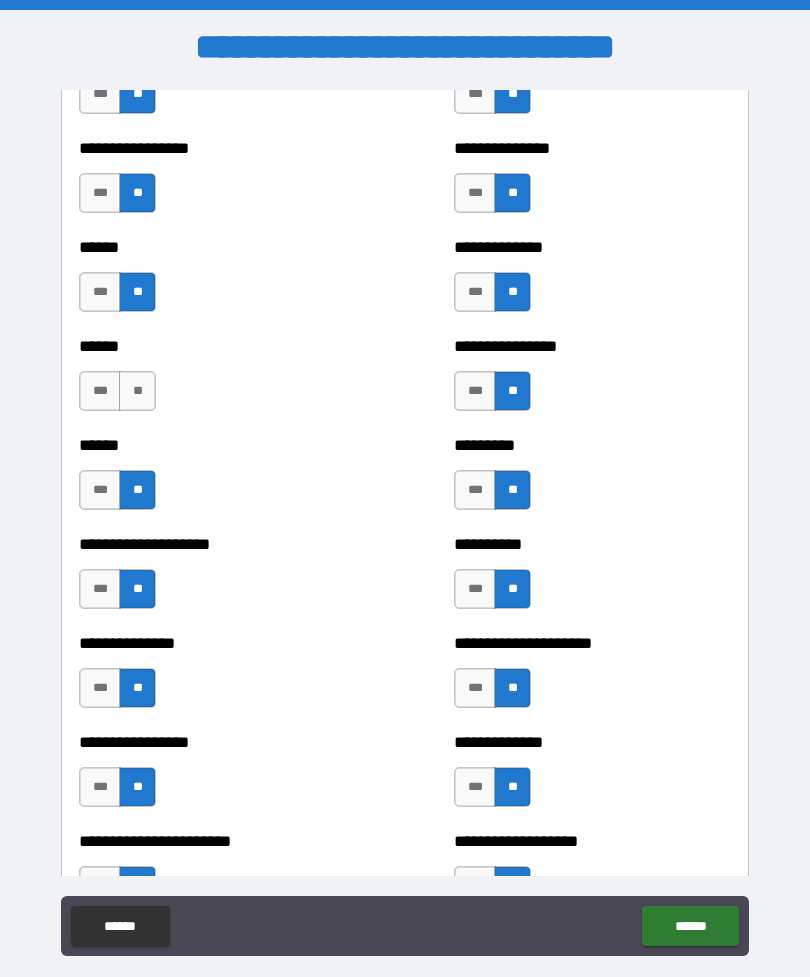 click on "**" at bounding box center (137, 391) 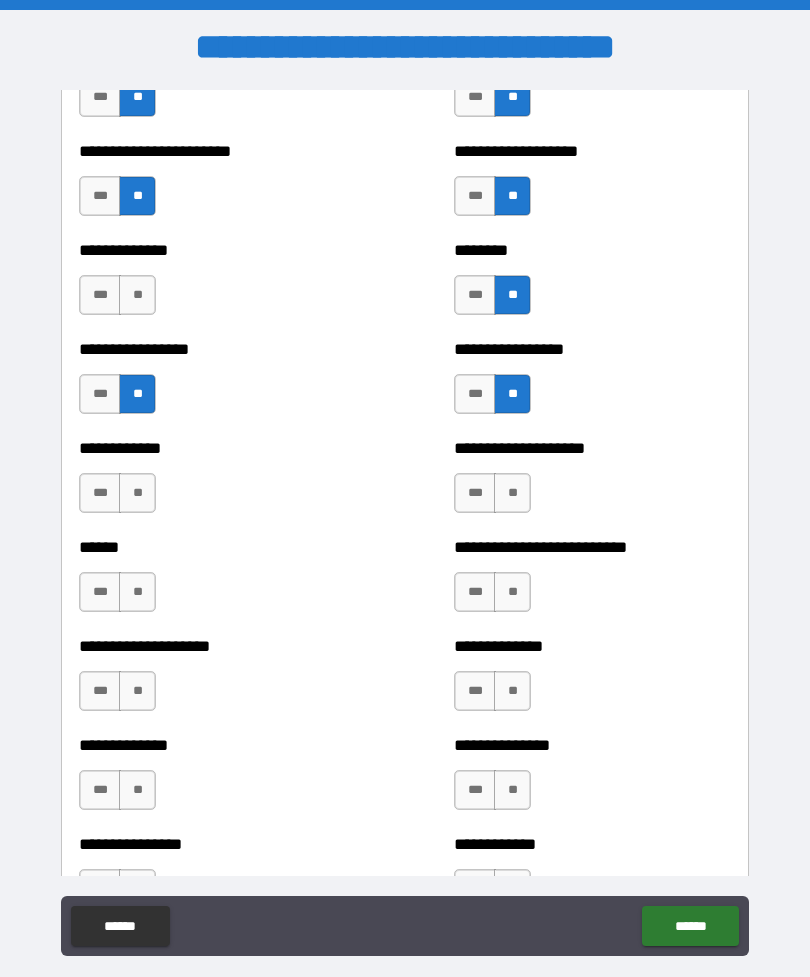 scroll, scrollTop: 3838, scrollLeft: 0, axis: vertical 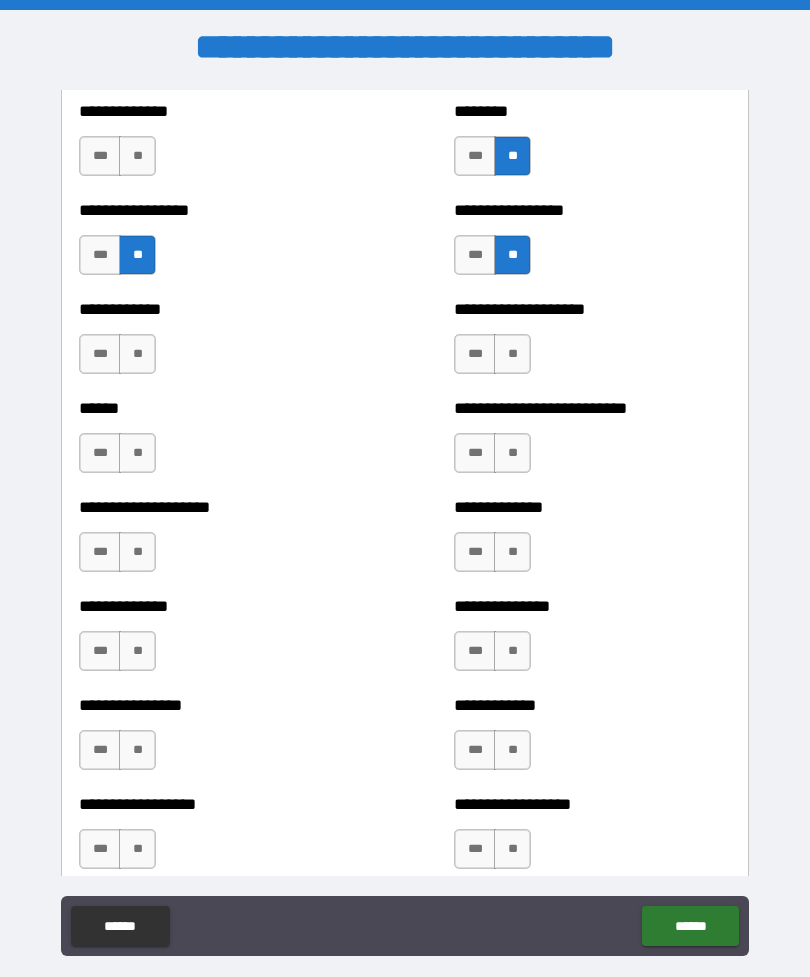 click on "**" at bounding box center (137, 750) 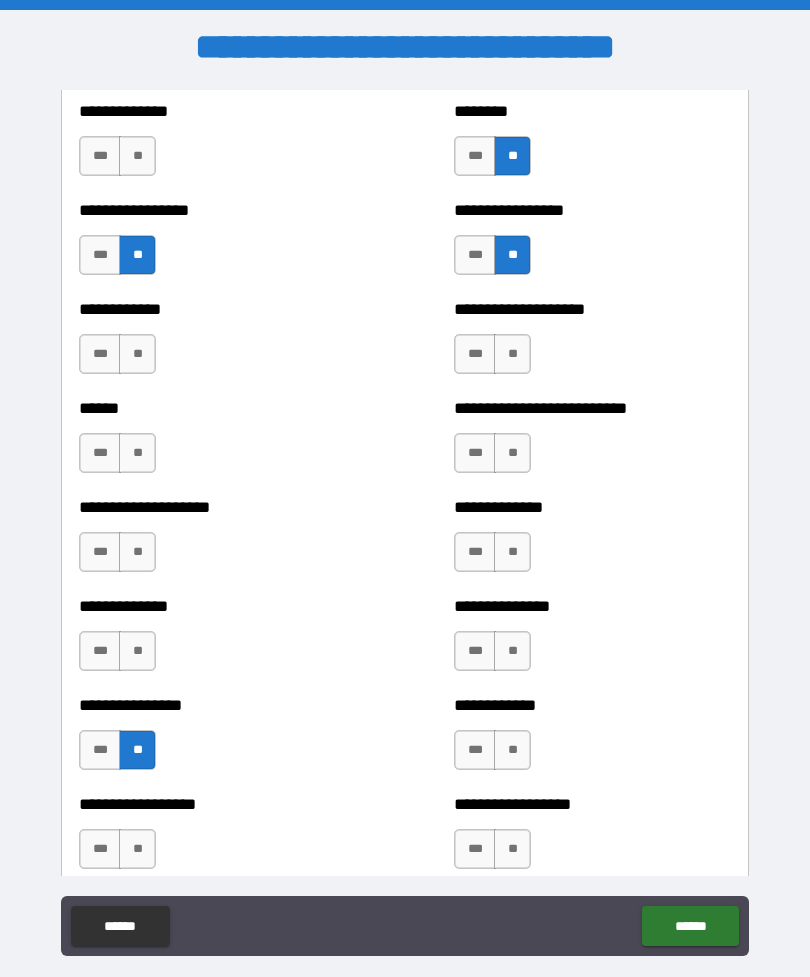 click on "**" at bounding box center [137, 651] 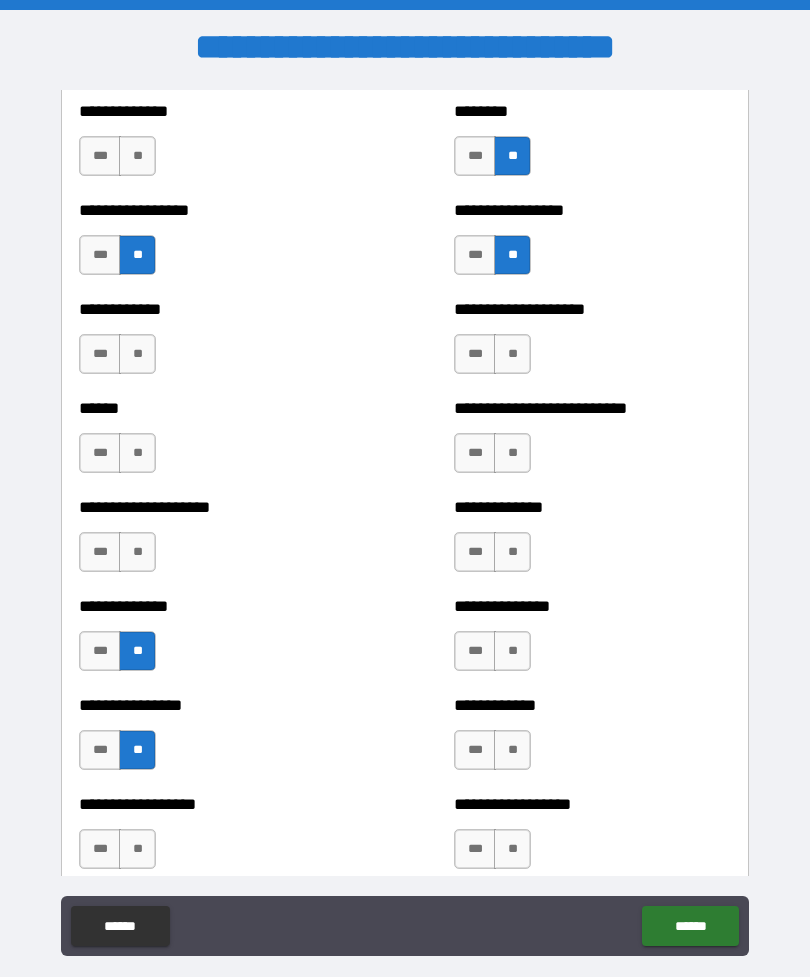 click on "**" at bounding box center (137, 552) 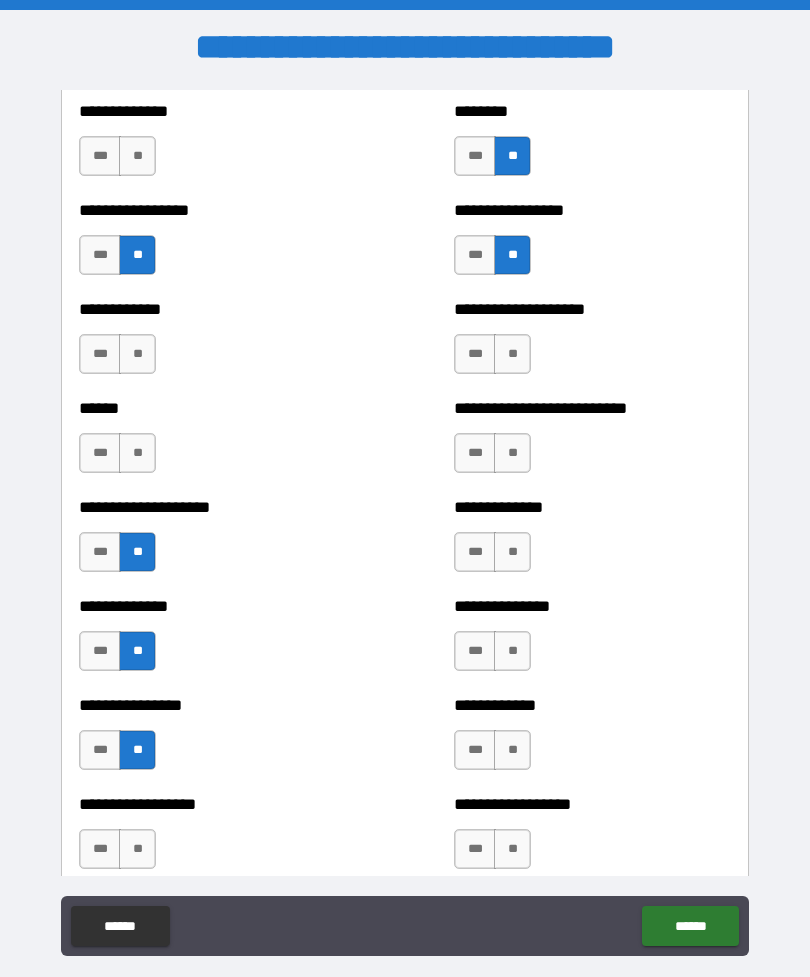 click on "**" at bounding box center [137, 453] 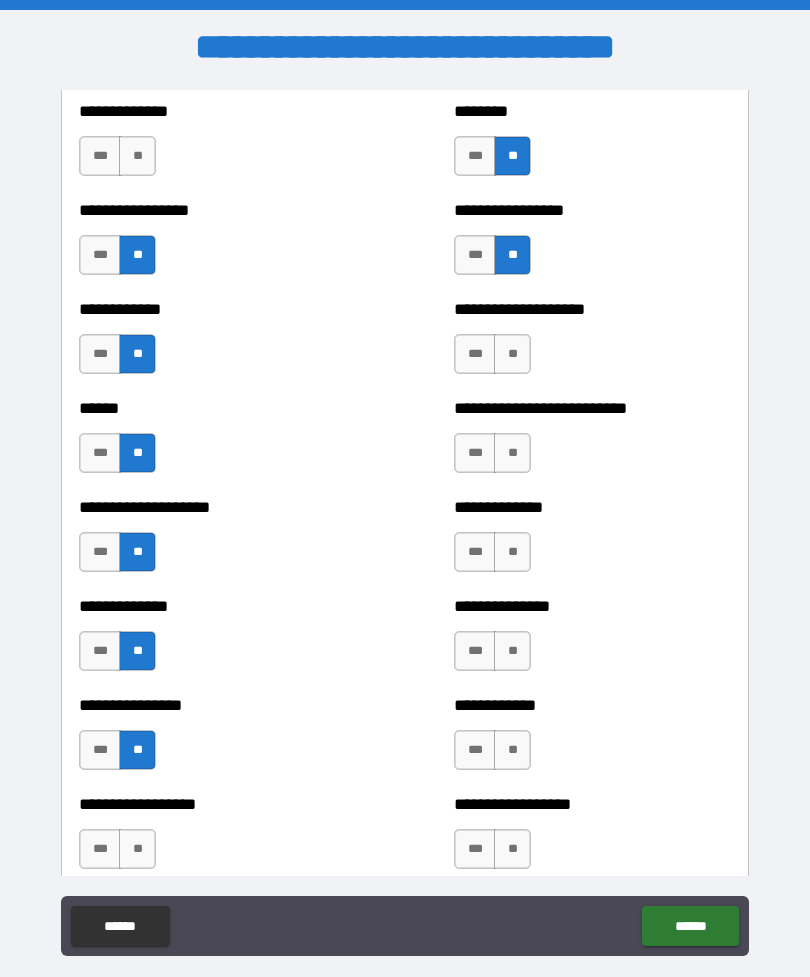 click on "**" at bounding box center (512, 354) 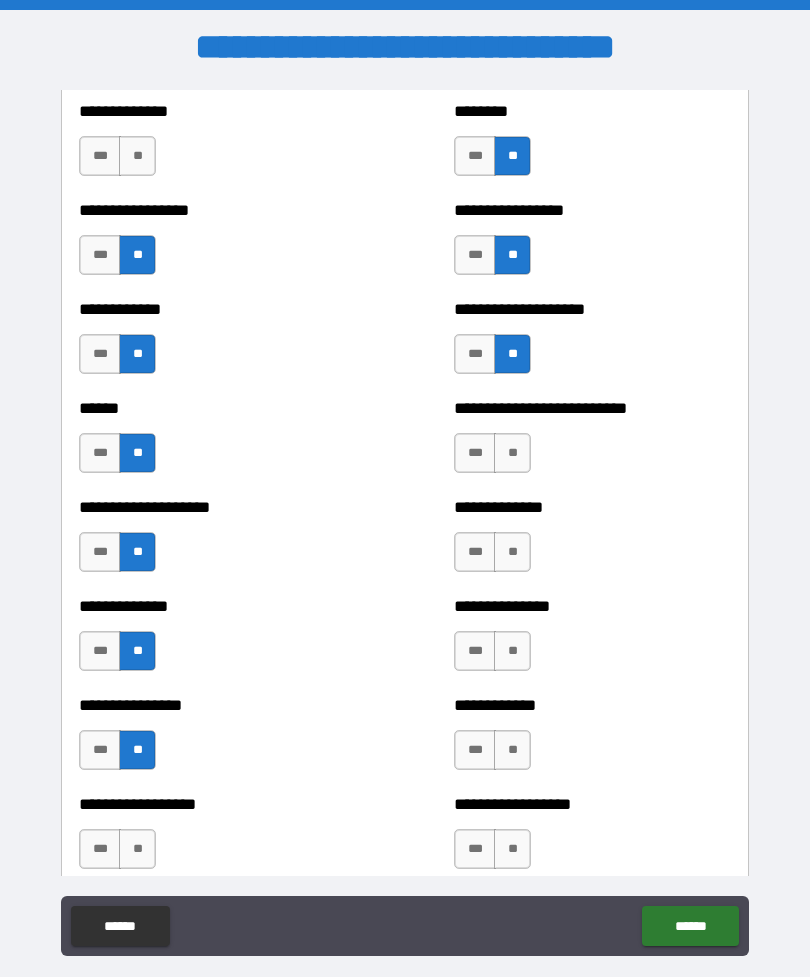 click on "**" at bounding box center [512, 453] 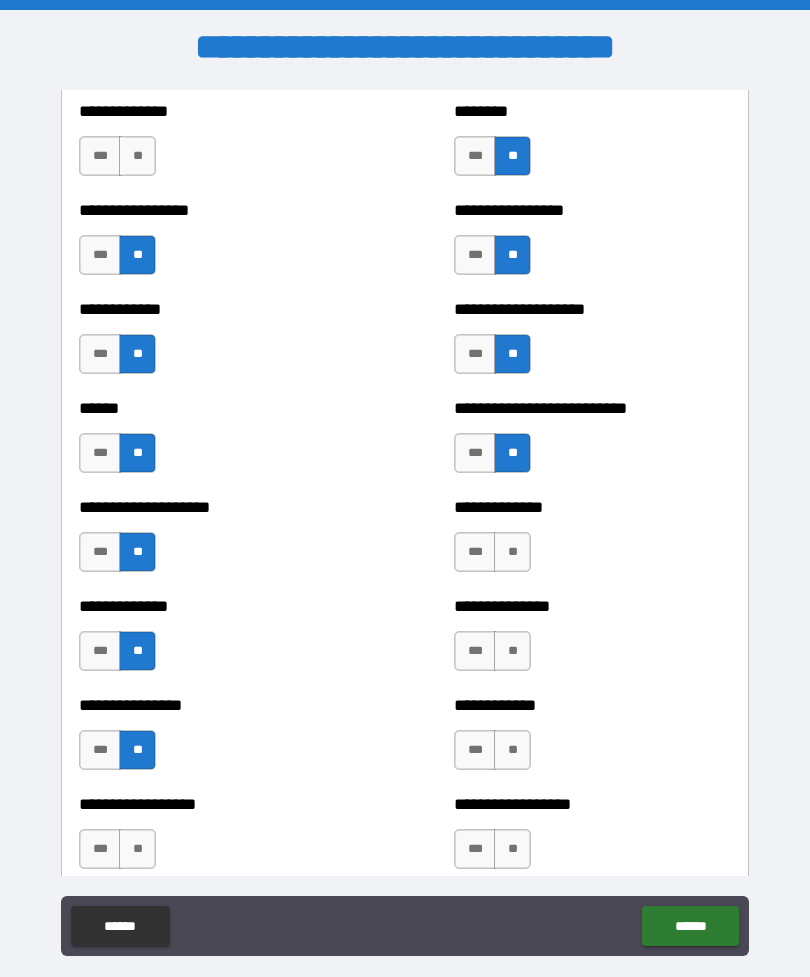 click on "**" at bounding box center [512, 552] 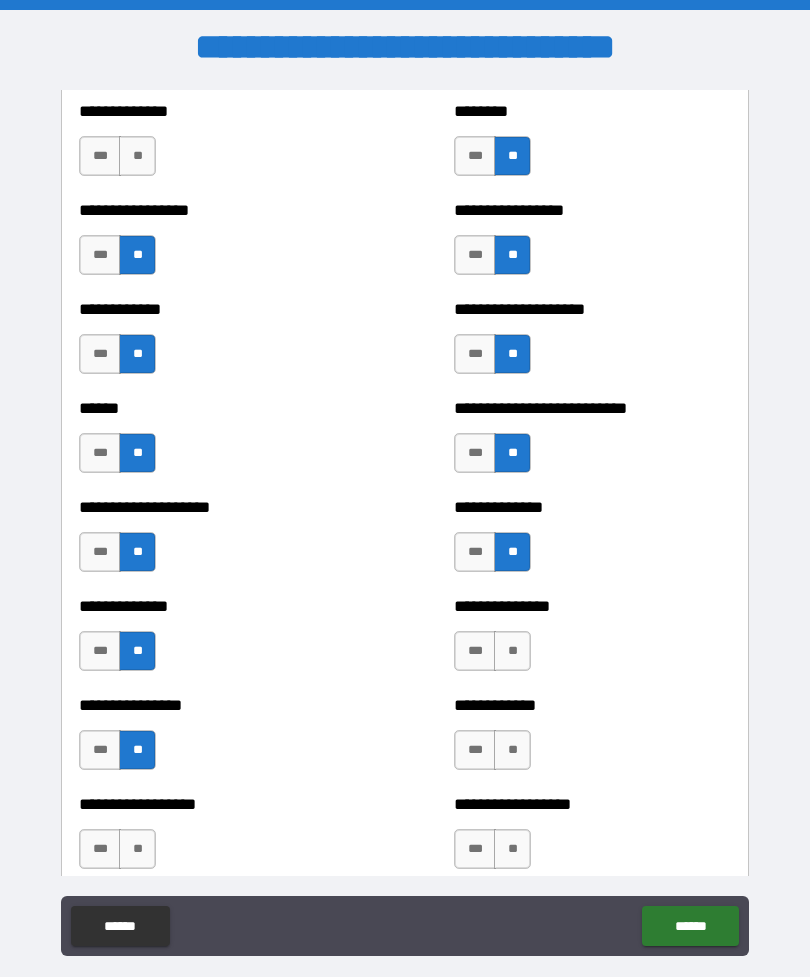click on "**" at bounding box center (512, 651) 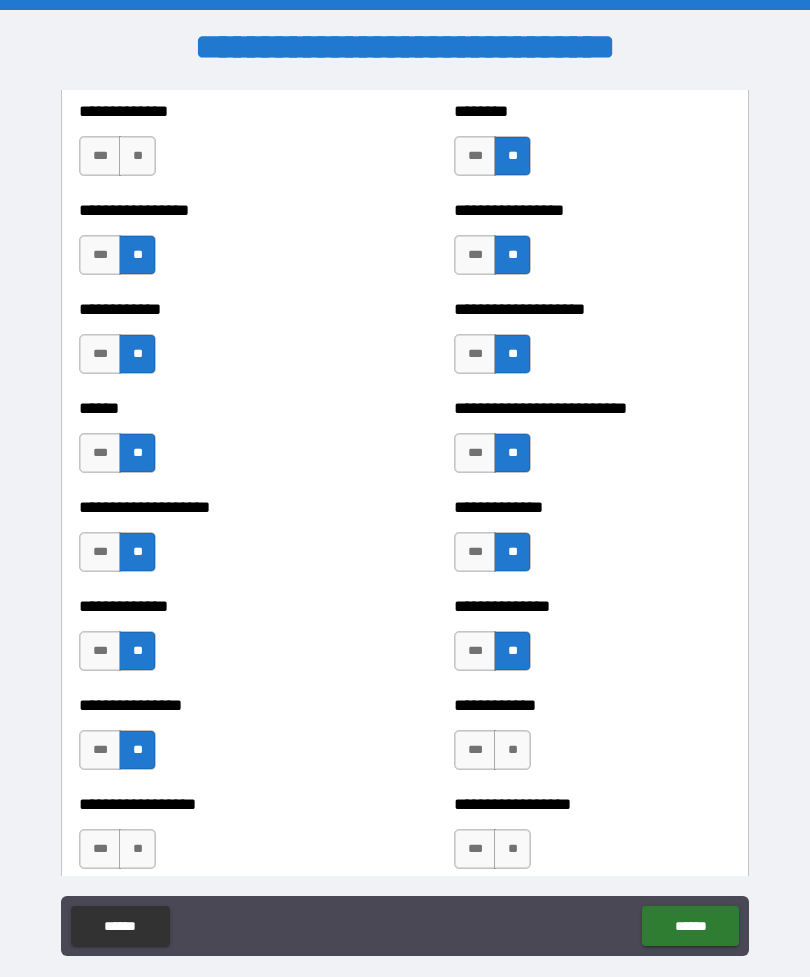 click on "**" at bounding box center (512, 750) 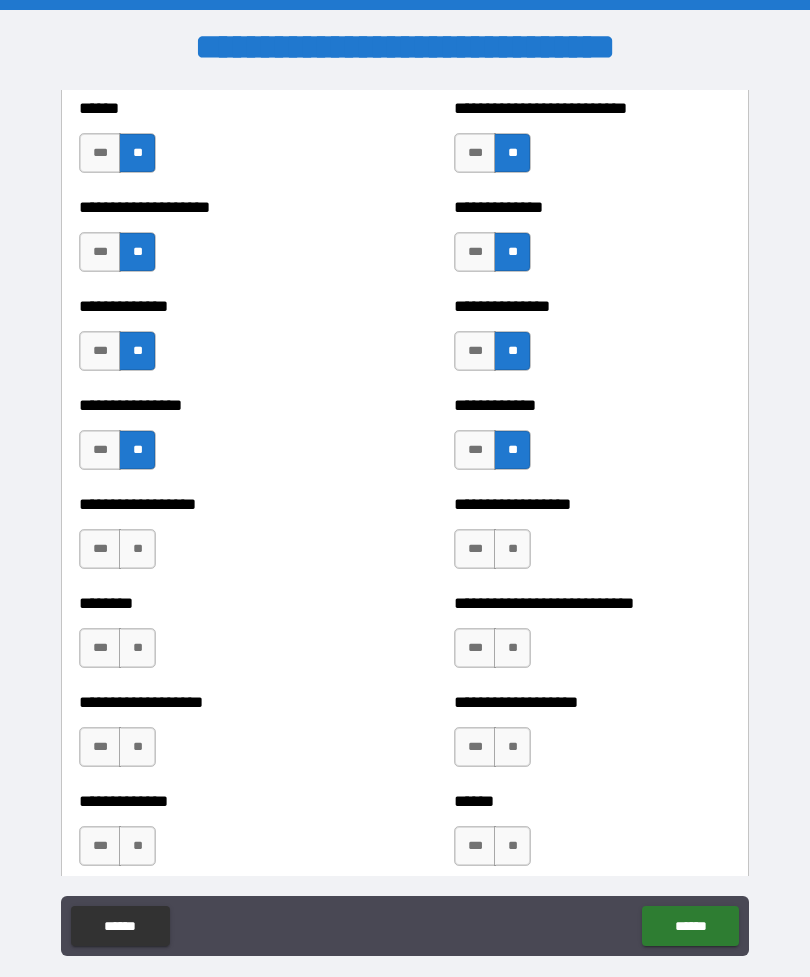 scroll, scrollTop: 4139, scrollLeft: 0, axis: vertical 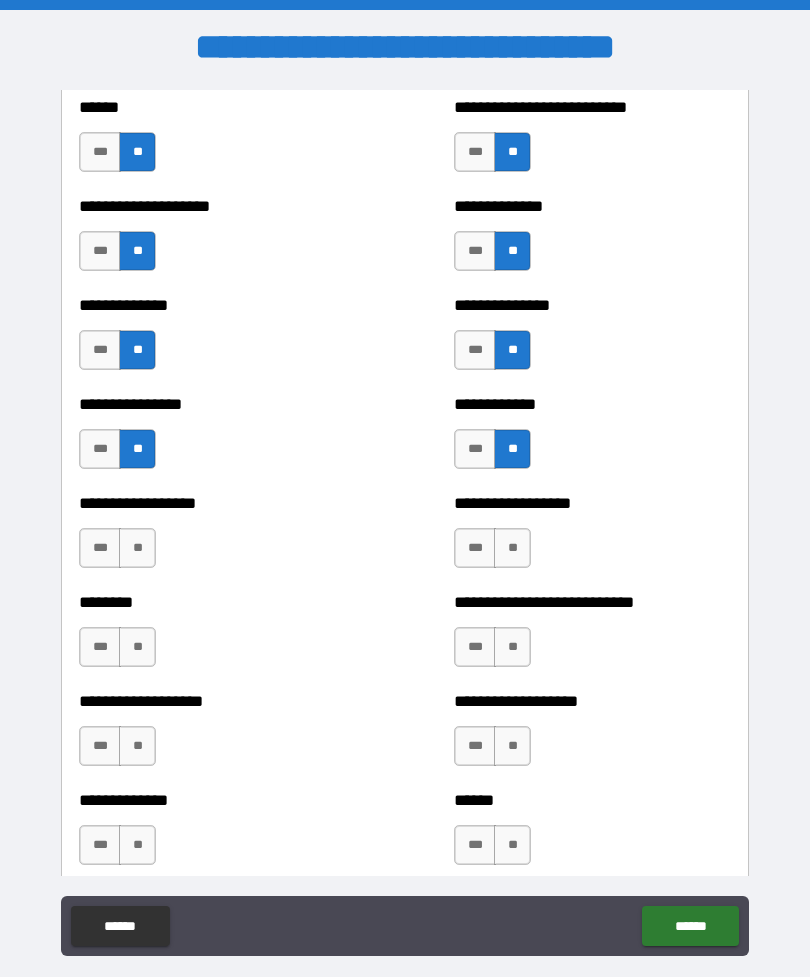 click on "**" at bounding box center [512, 548] 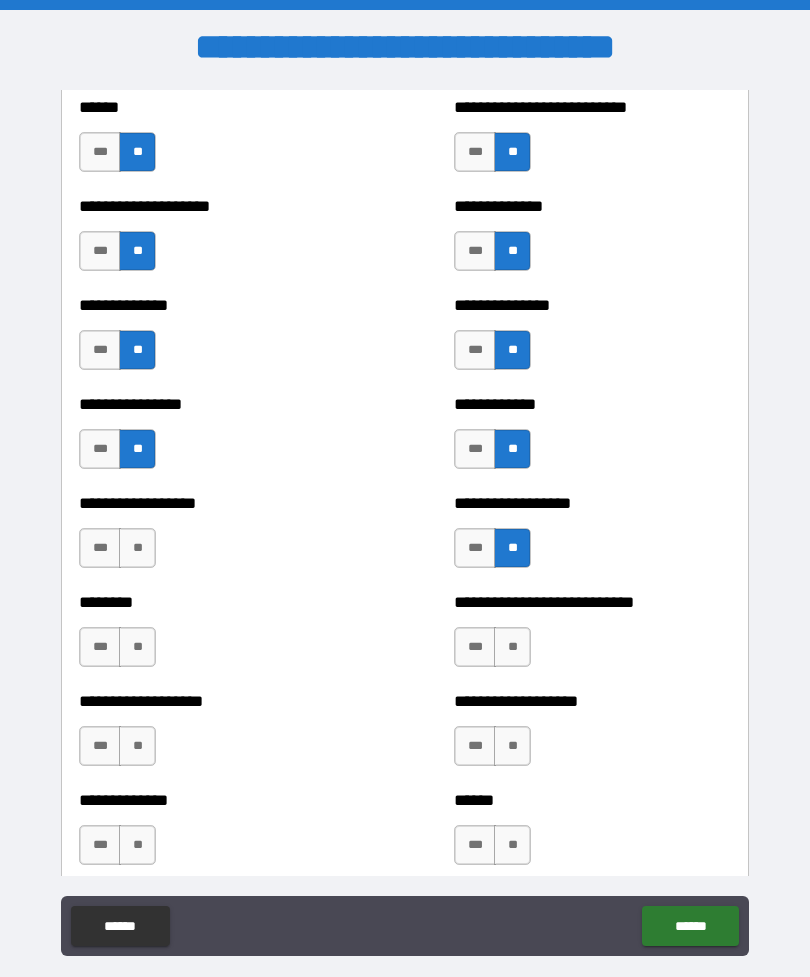 click on "**" at bounding box center (512, 647) 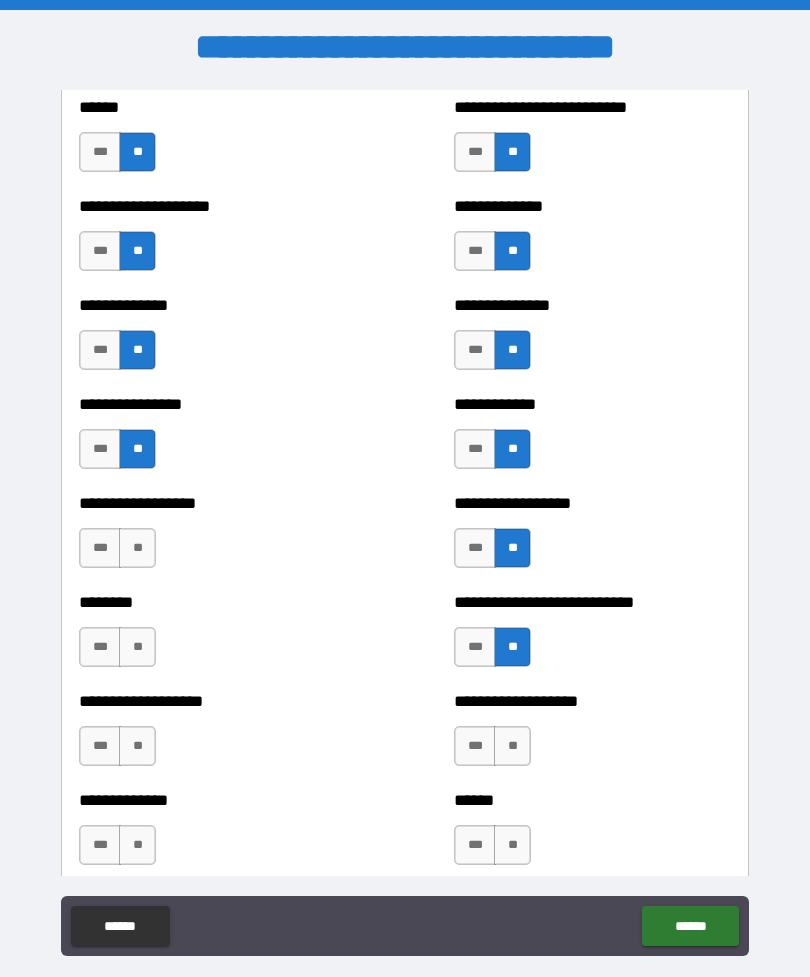 click on "**" at bounding box center [512, 746] 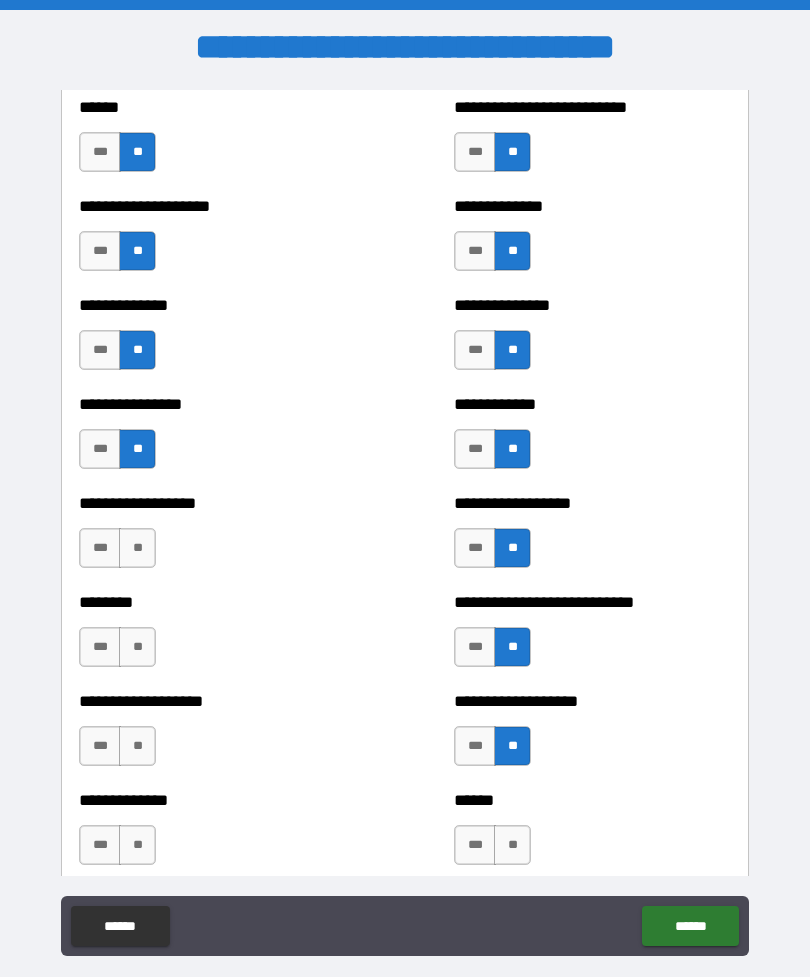 click on "**" at bounding box center (512, 845) 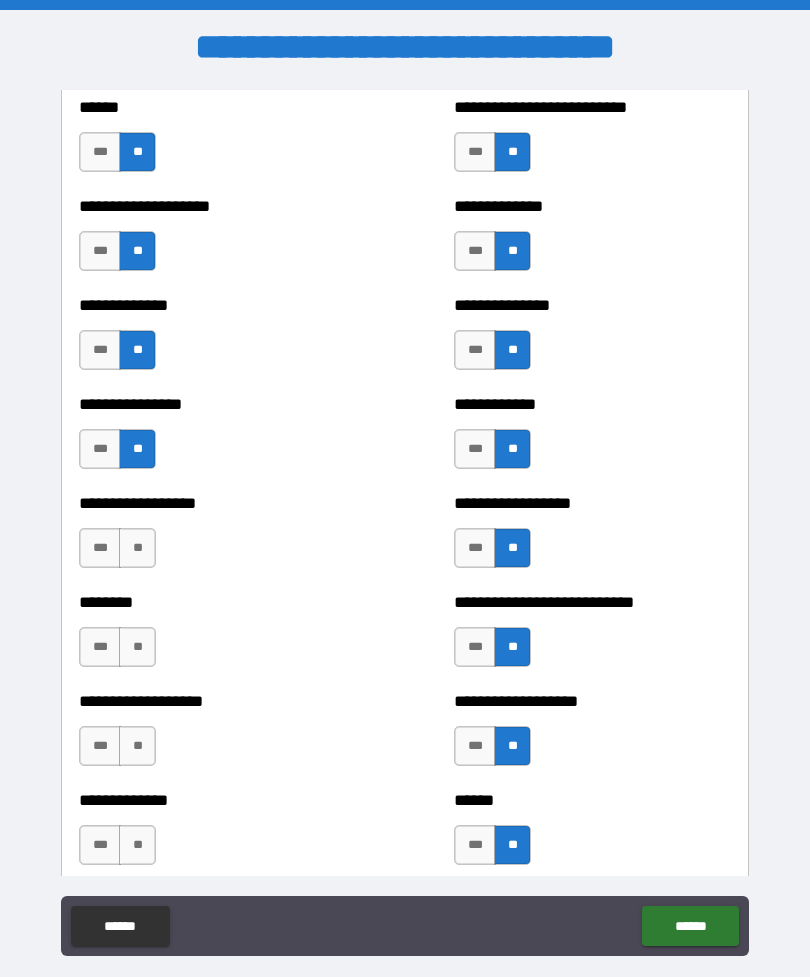 click on "**" at bounding box center [137, 845] 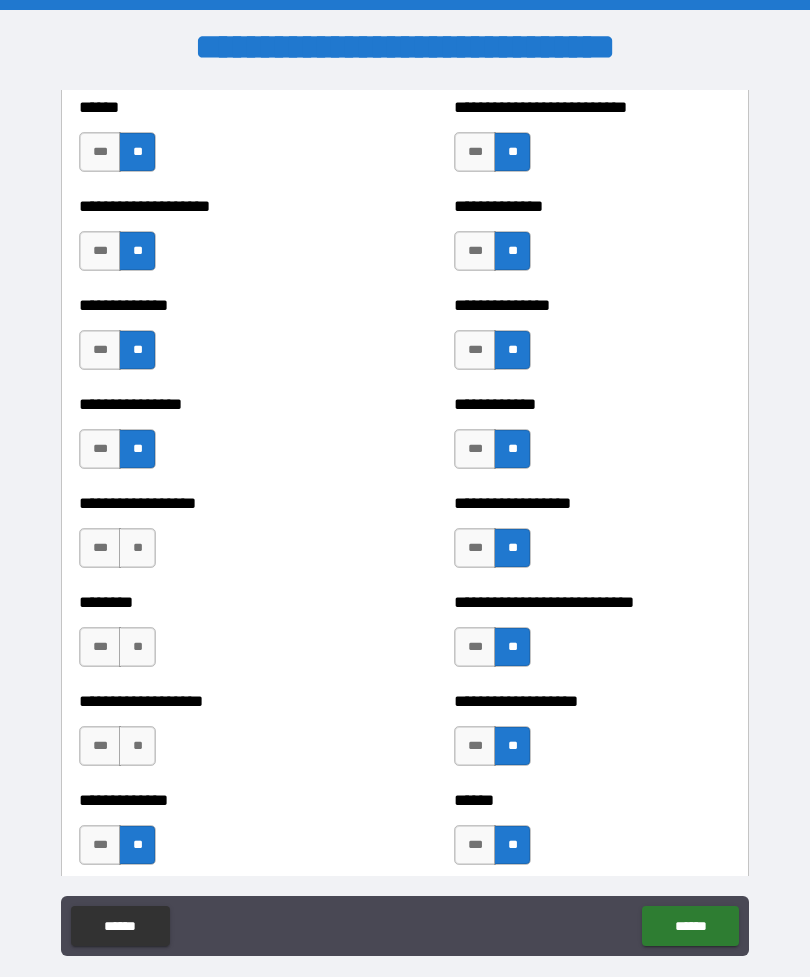 click on "**" at bounding box center [137, 746] 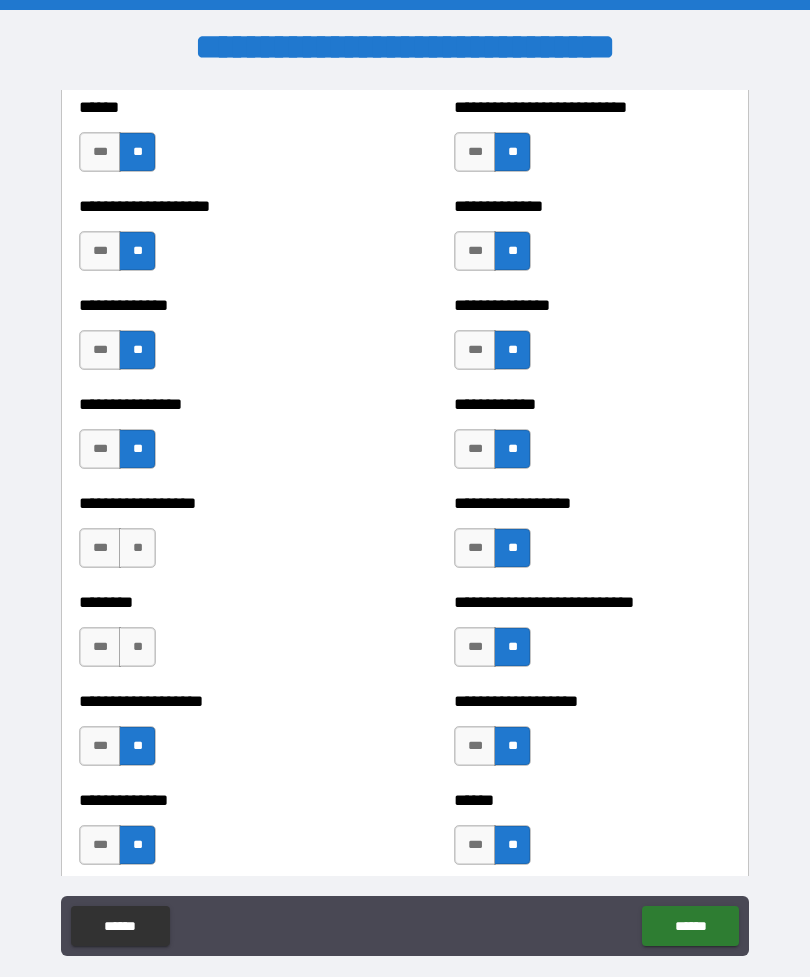 click on "**" at bounding box center [137, 647] 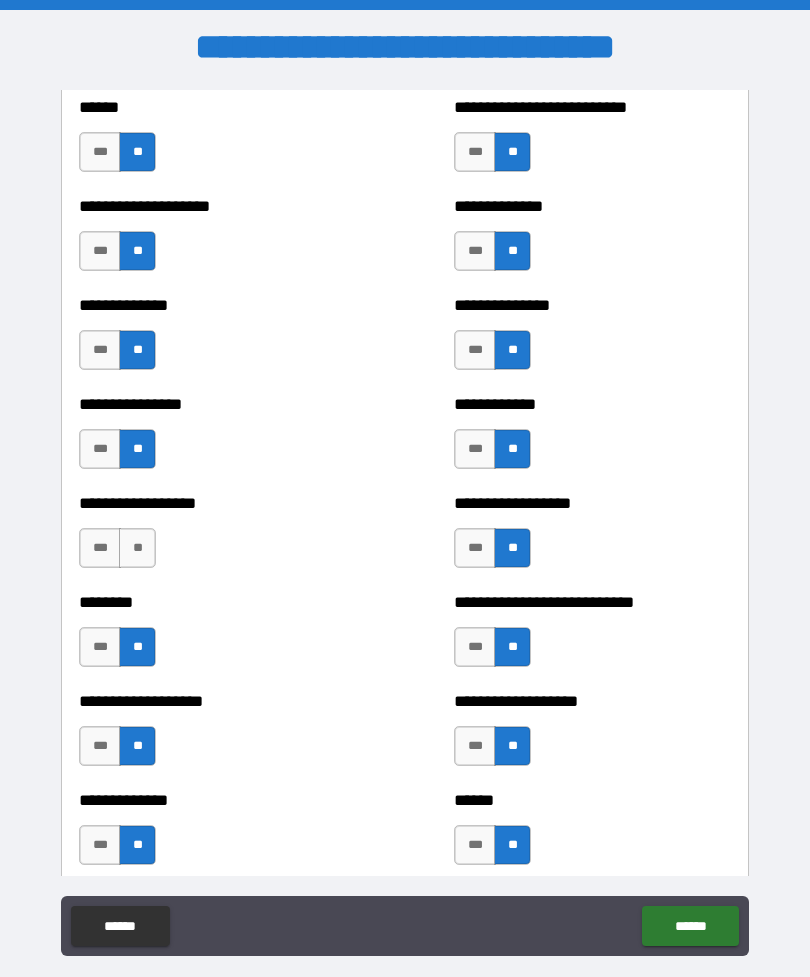 click on "**" at bounding box center (137, 548) 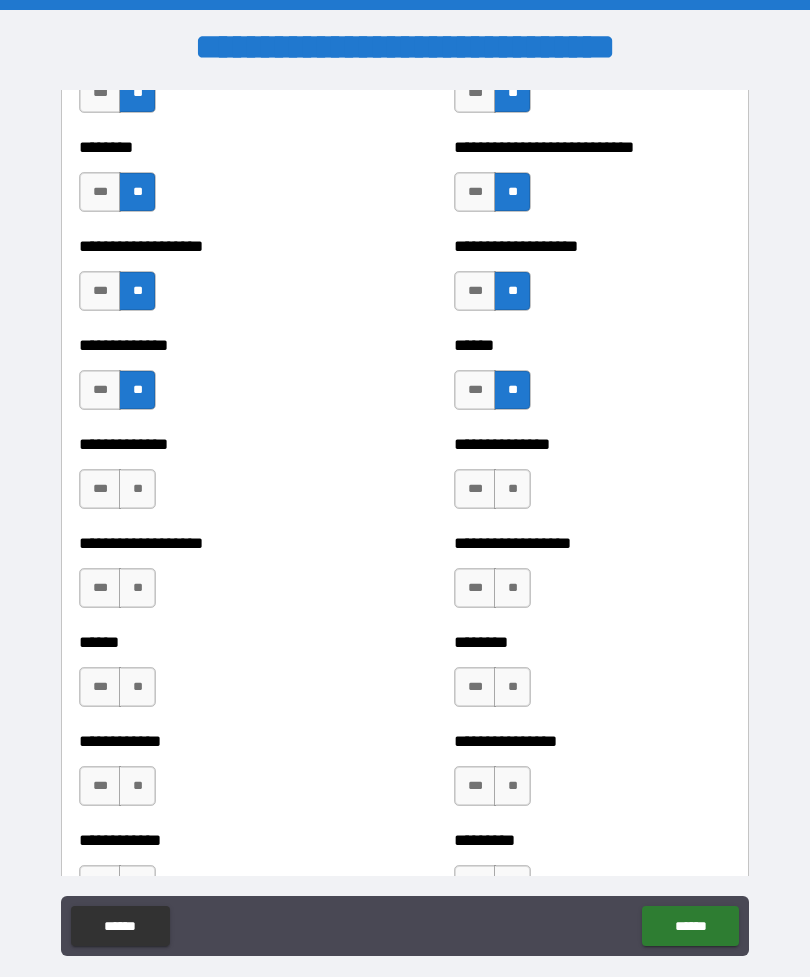 scroll, scrollTop: 4595, scrollLeft: 0, axis: vertical 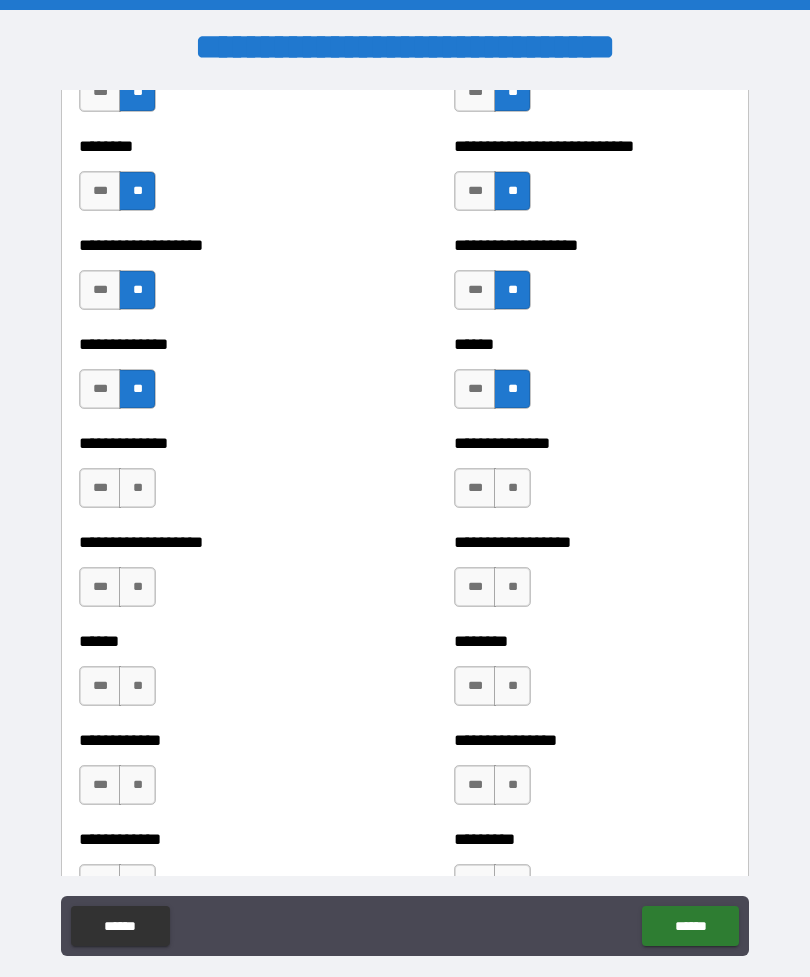 click on "**" at bounding box center [137, 488] 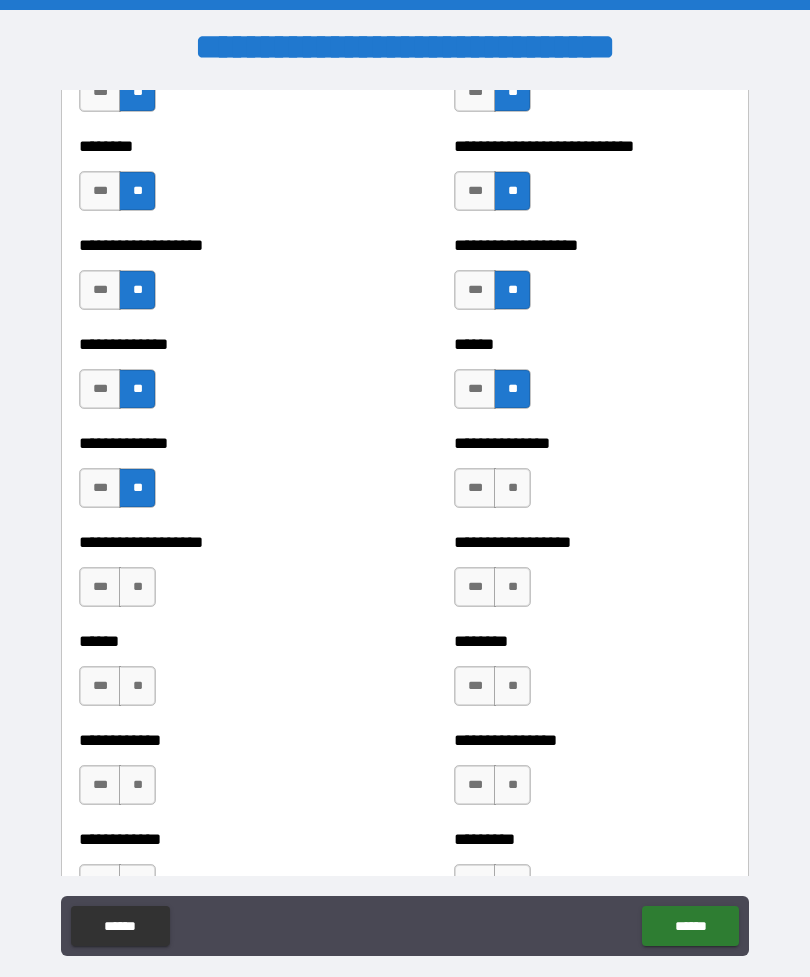 click on "**" at bounding box center [137, 587] 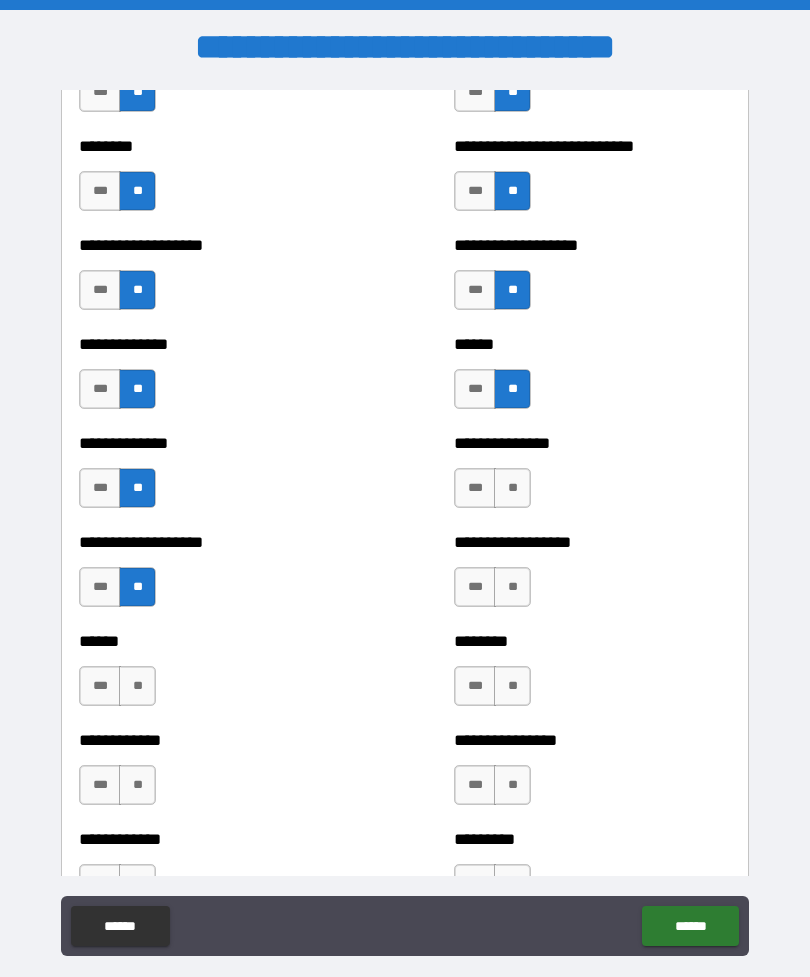 click on "**" at bounding box center [137, 686] 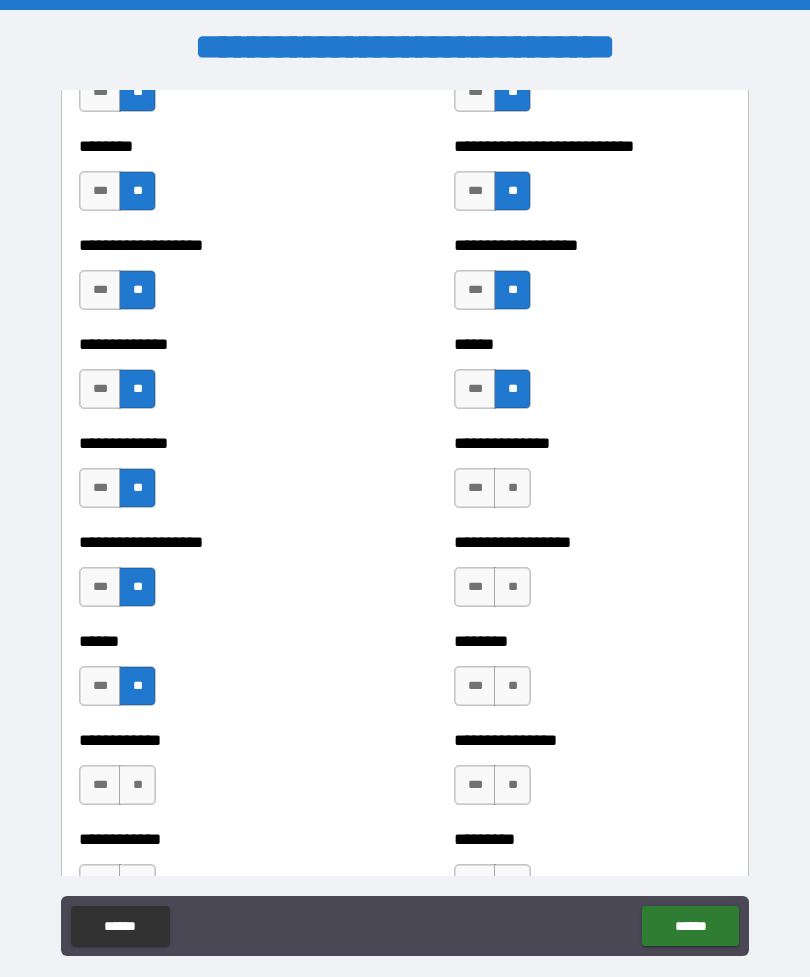 click on "**" at bounding box center (137, 785) 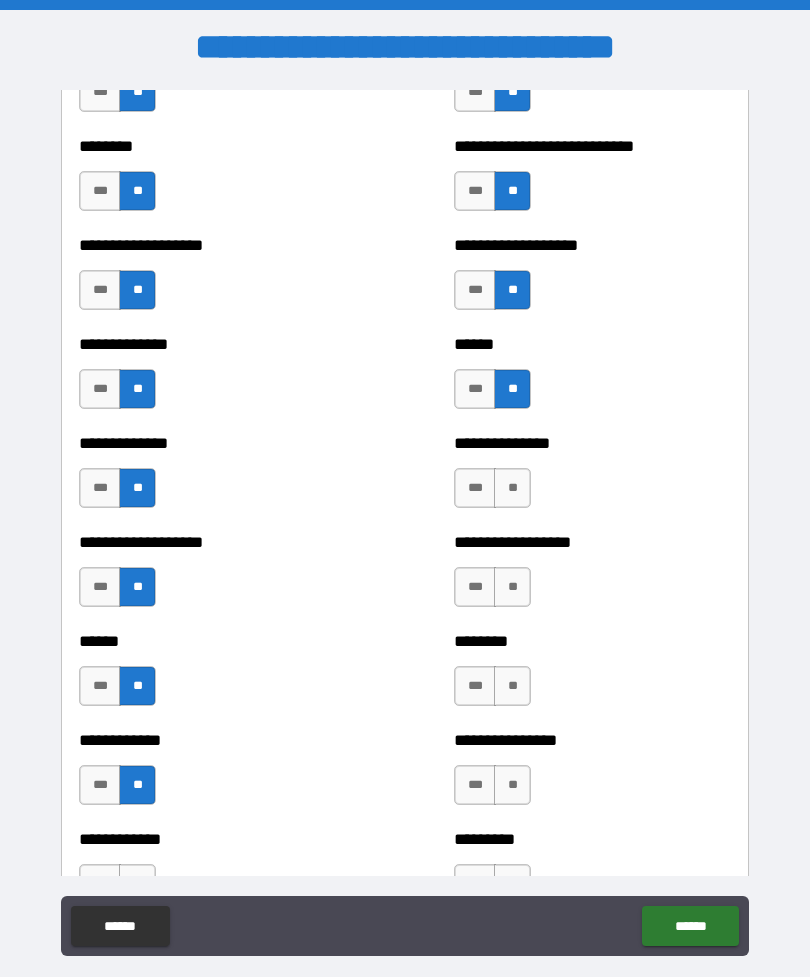click on "**" at bounding box center (512, 785) 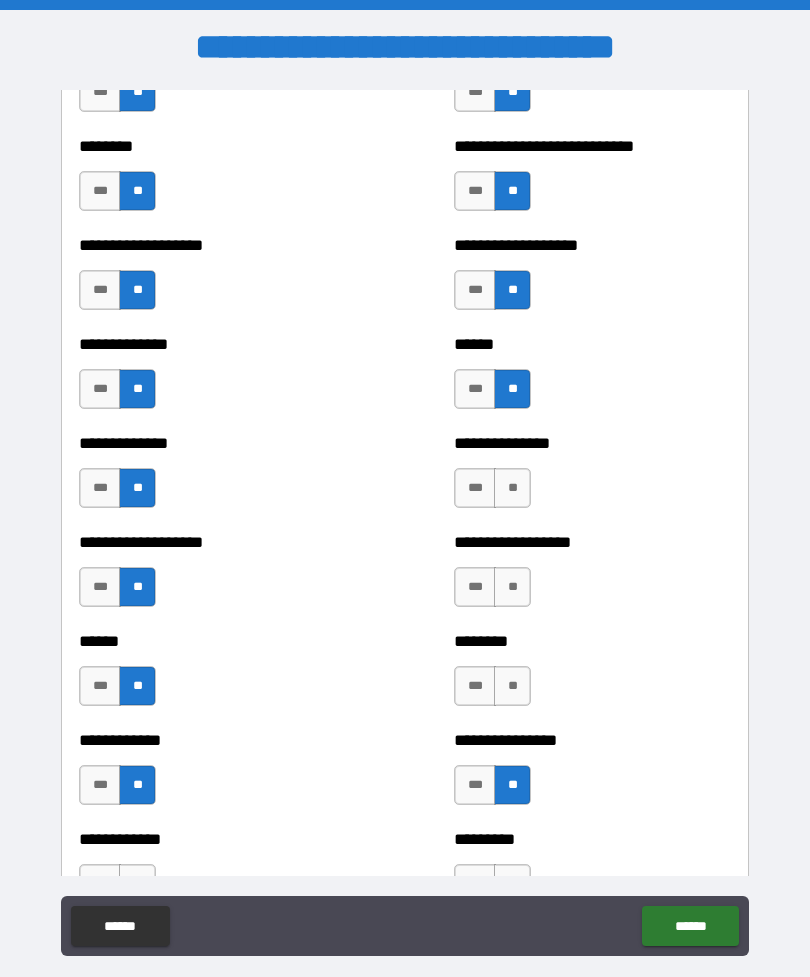 click on "**" at bounding box center (512, 686) 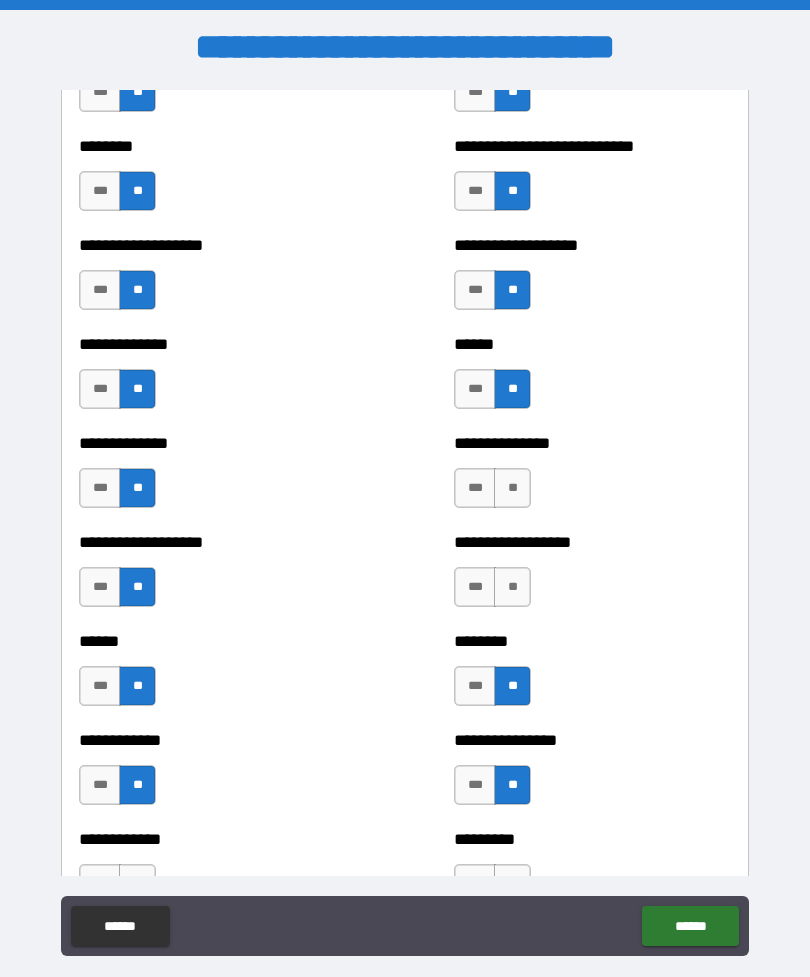 click on "**" at bounding box center (512, 587) 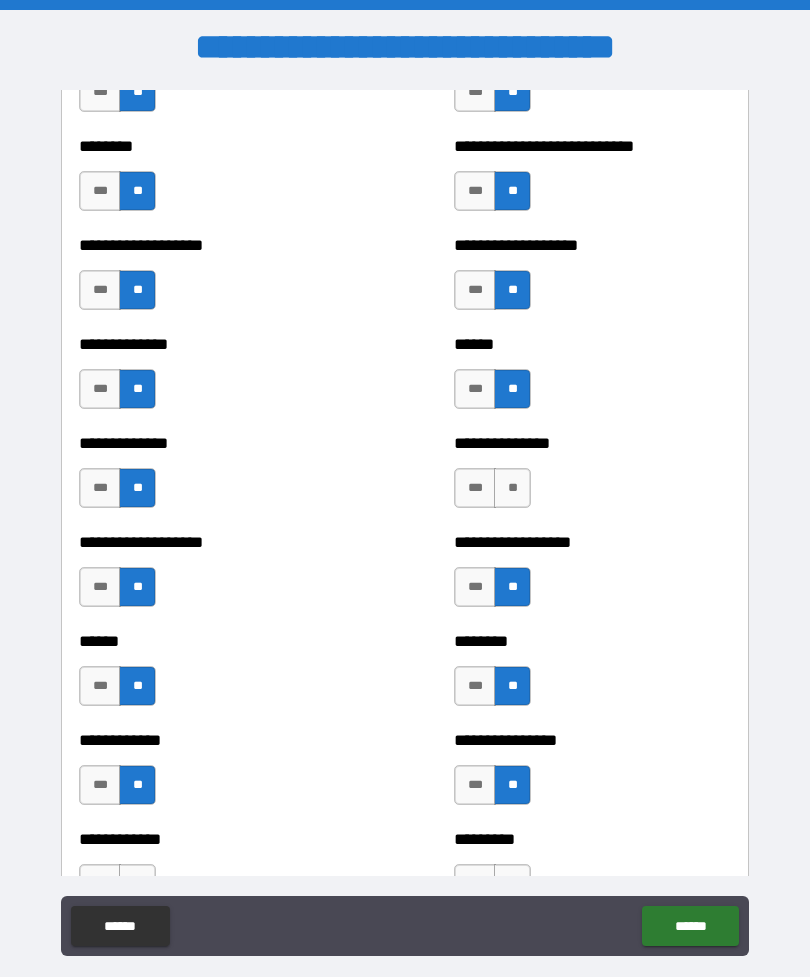 click on "**" at bounding box center [512, 488] 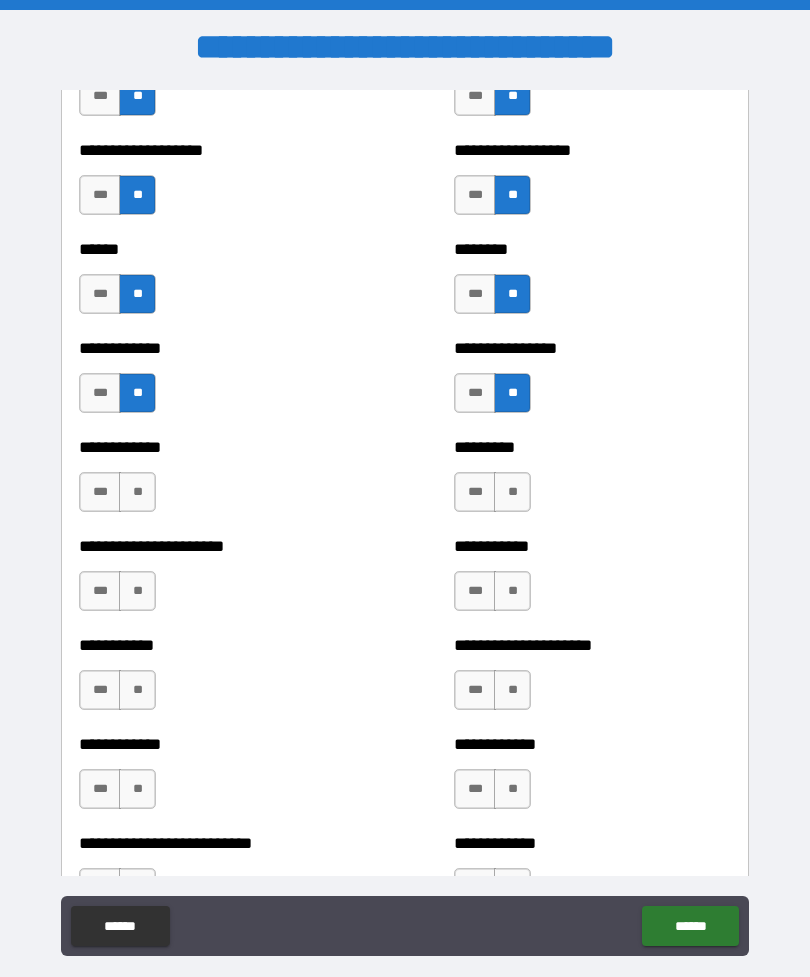 scroll, scrollTop: 4988, scrollLeft: 0, axis: vertical 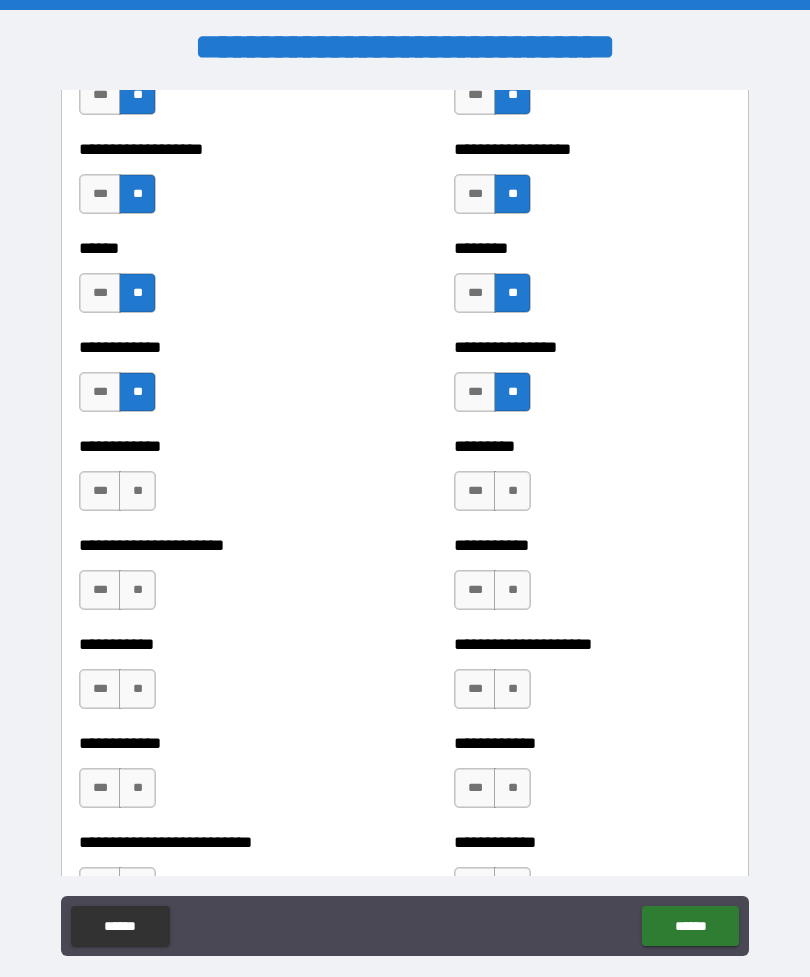 click on "**" at bounding box center (137, 788) 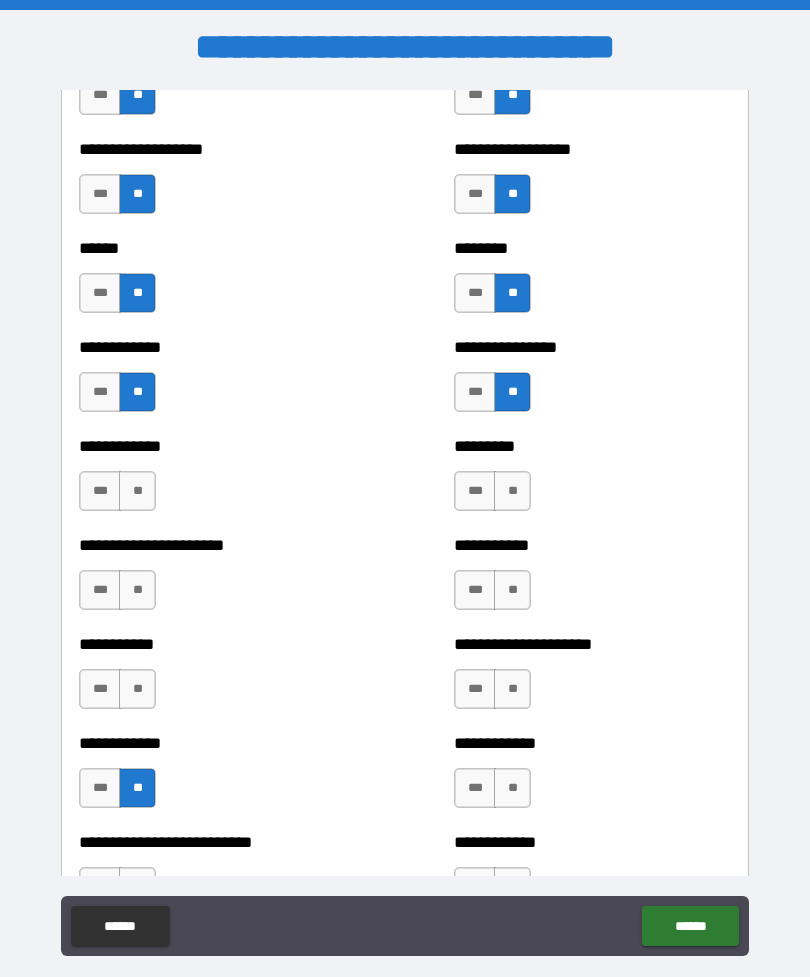 click on "**" at bounding box center (137, 689) 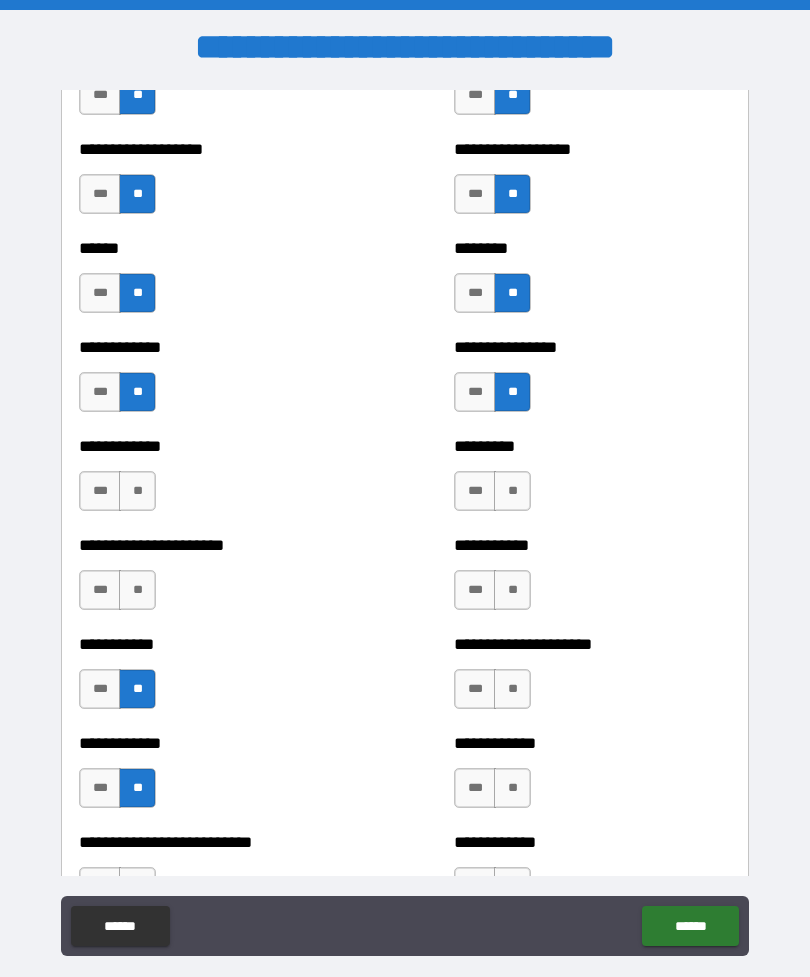 click on "**" at bounding box center [137, 590] 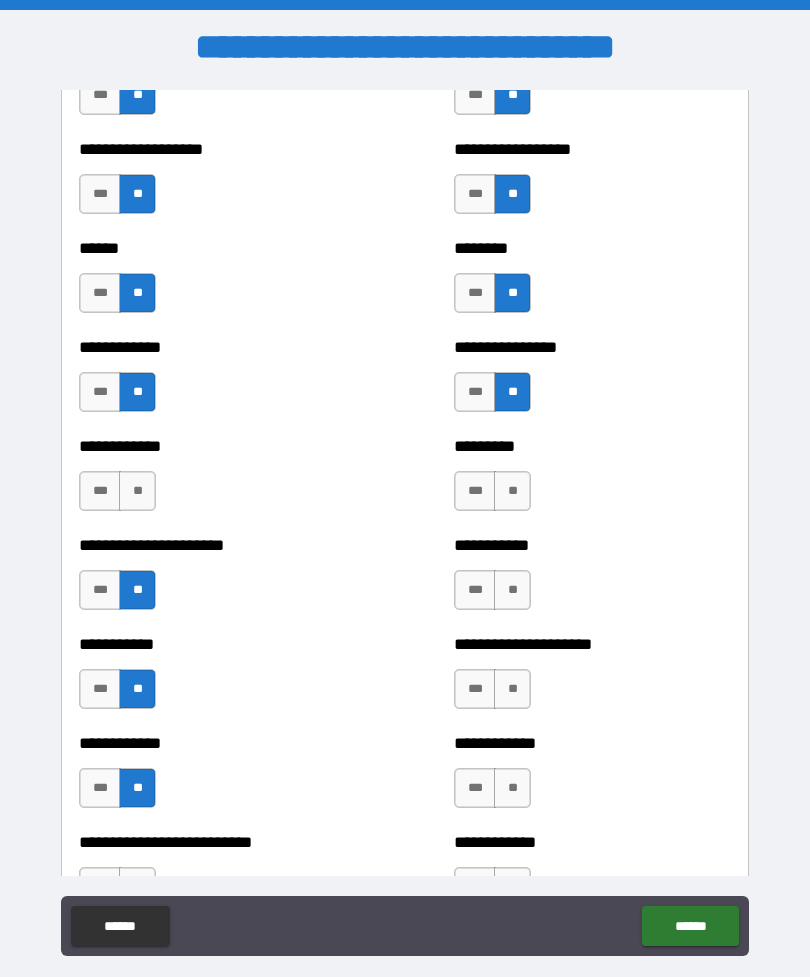click on "**" at bounding box center (137, 491) 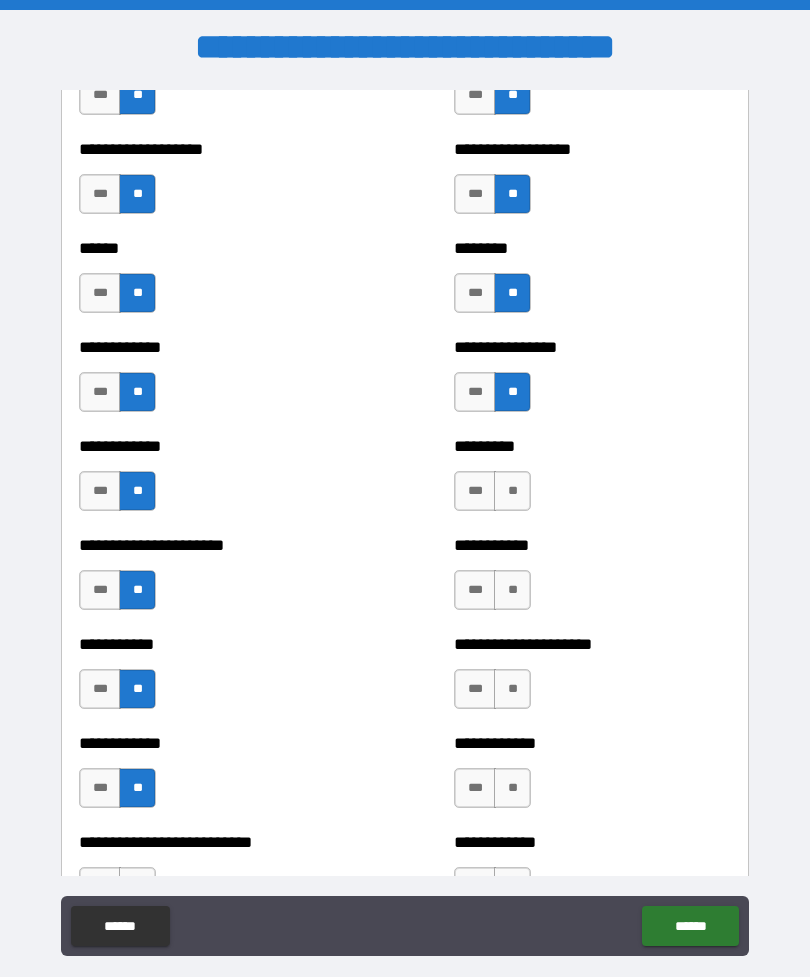 click on "**" at bounding box center [512, 491] 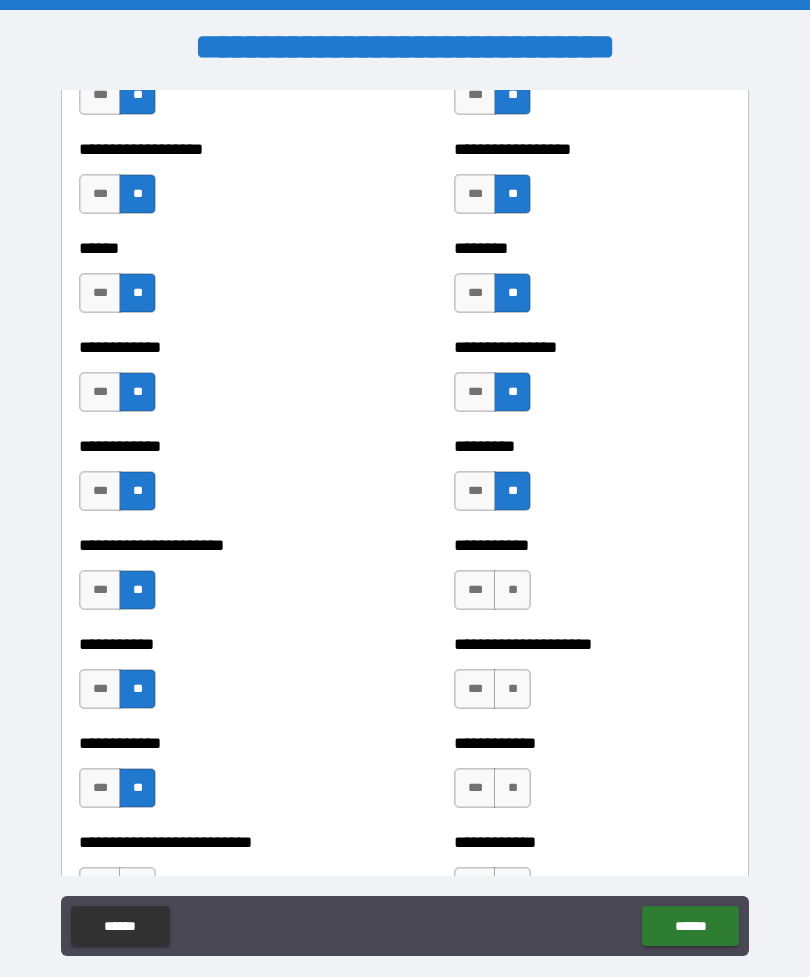click on "**" at bounding box center [512, 590] 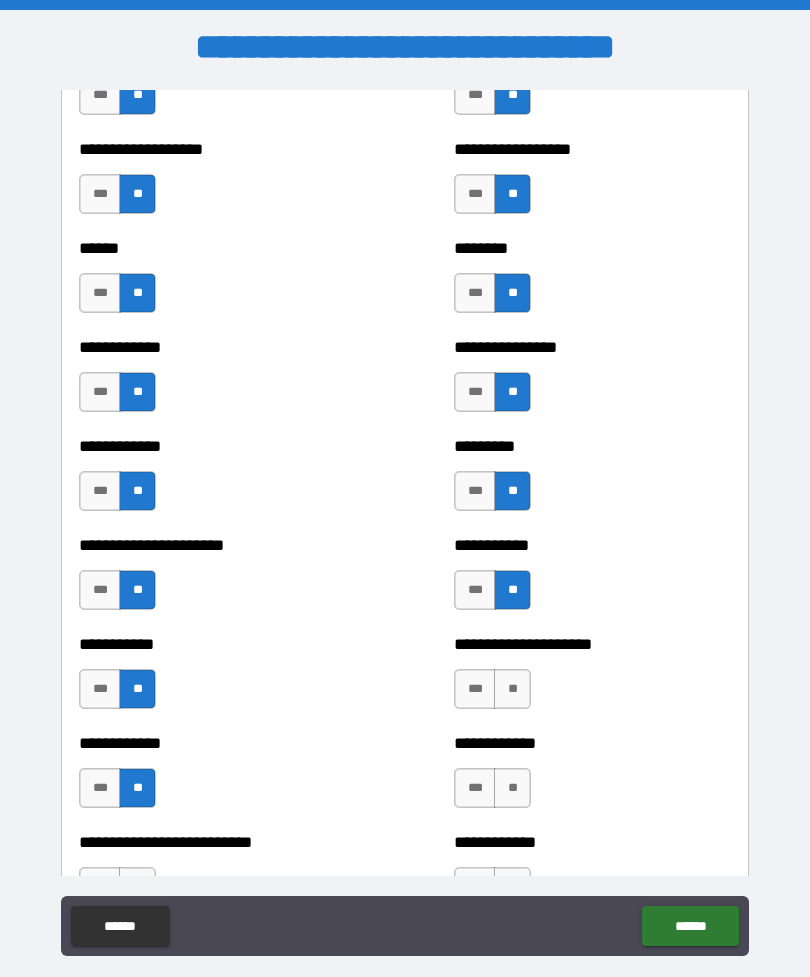click on "**" at bounding box center [512, 689] 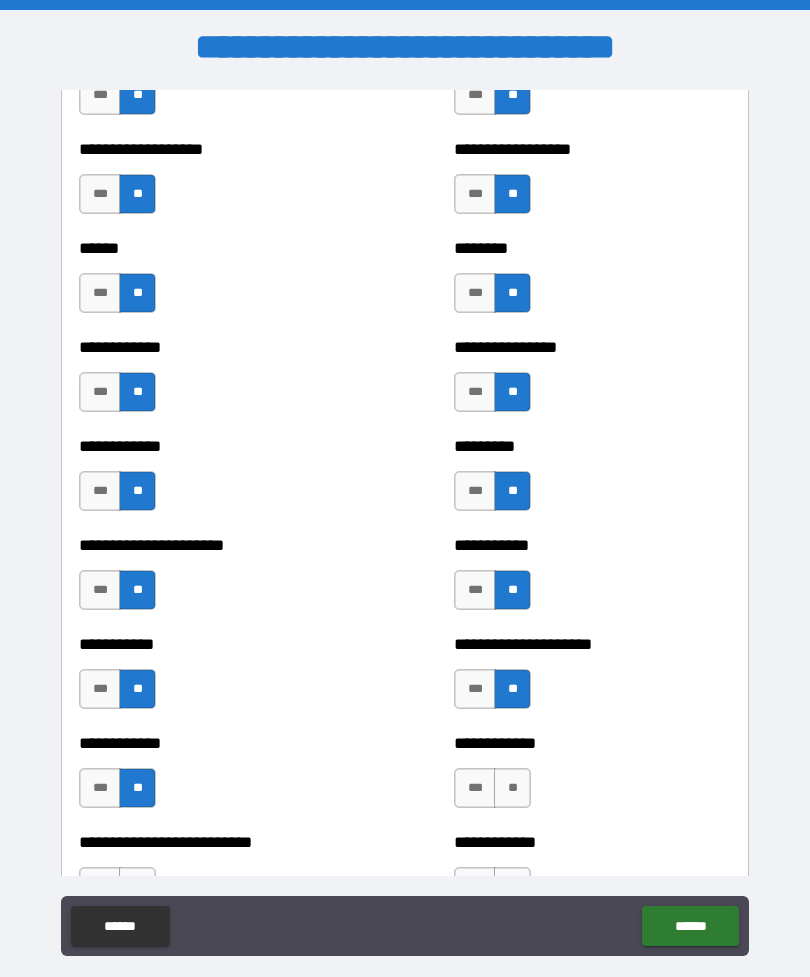 click on "**" at bounding box center (512, 788) 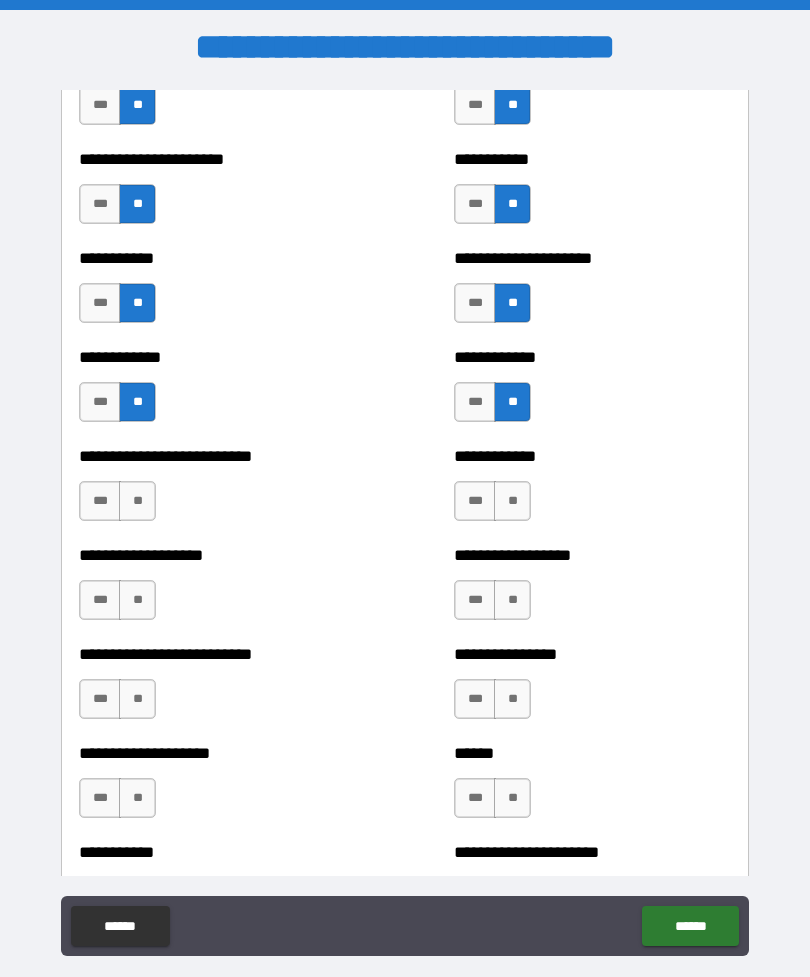 scroll, scrollTop: 5377, scrollLeft: 0, axis: vertical 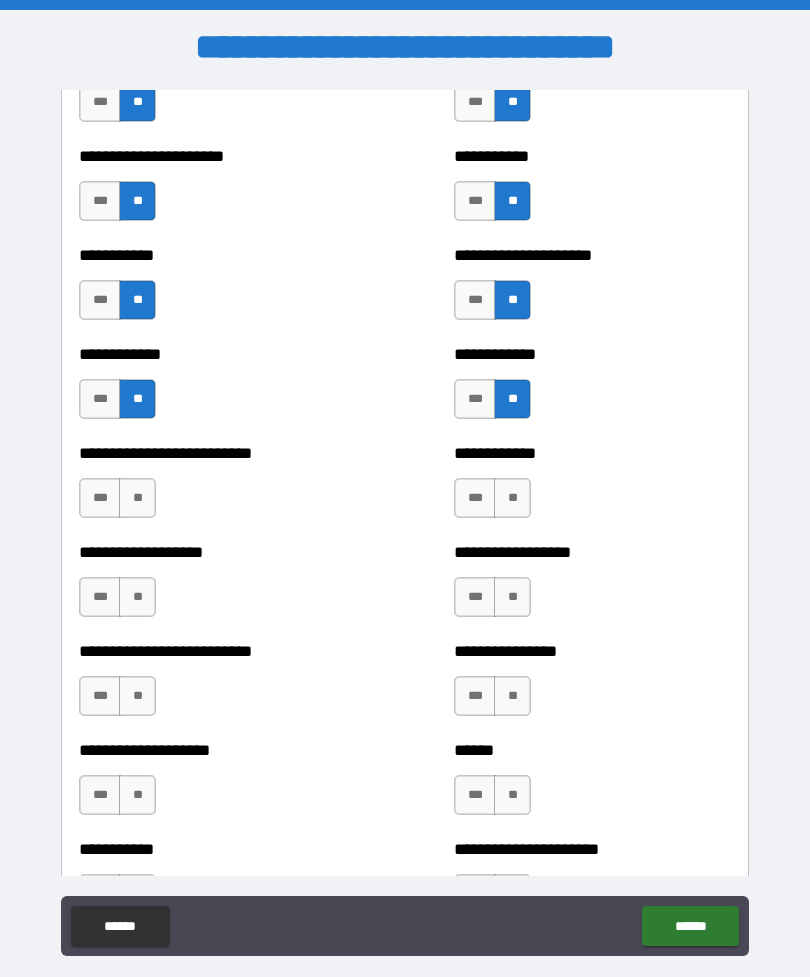 click on "**" at bounding box center (512, 498) 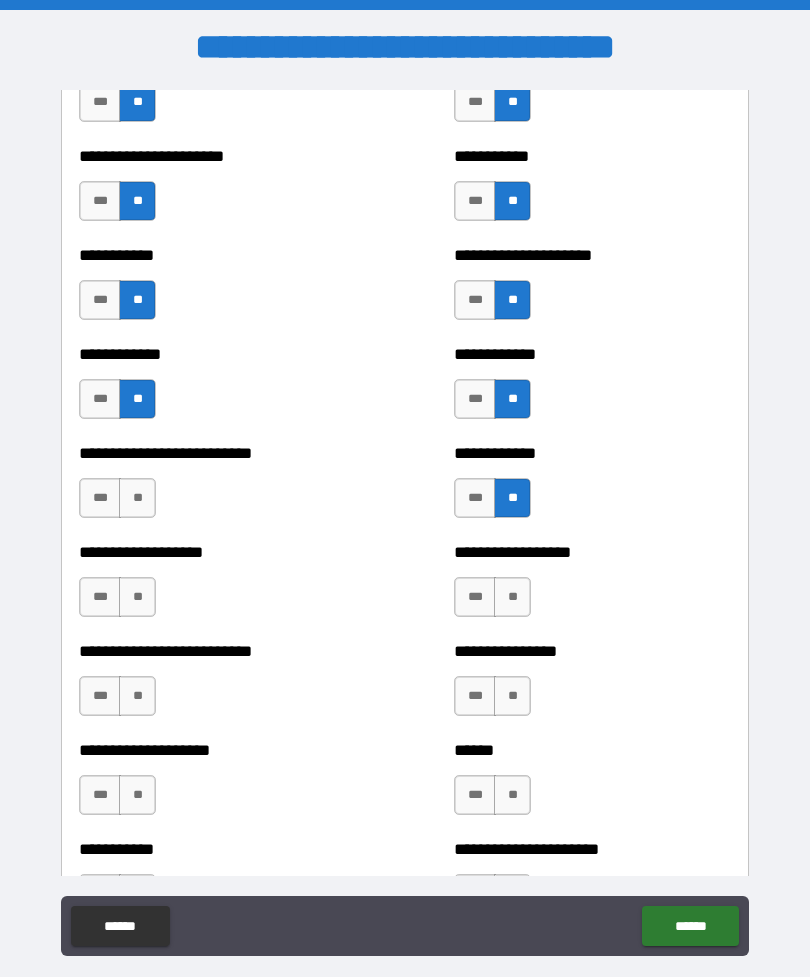 click on "**" at bounding box center [512, 597] 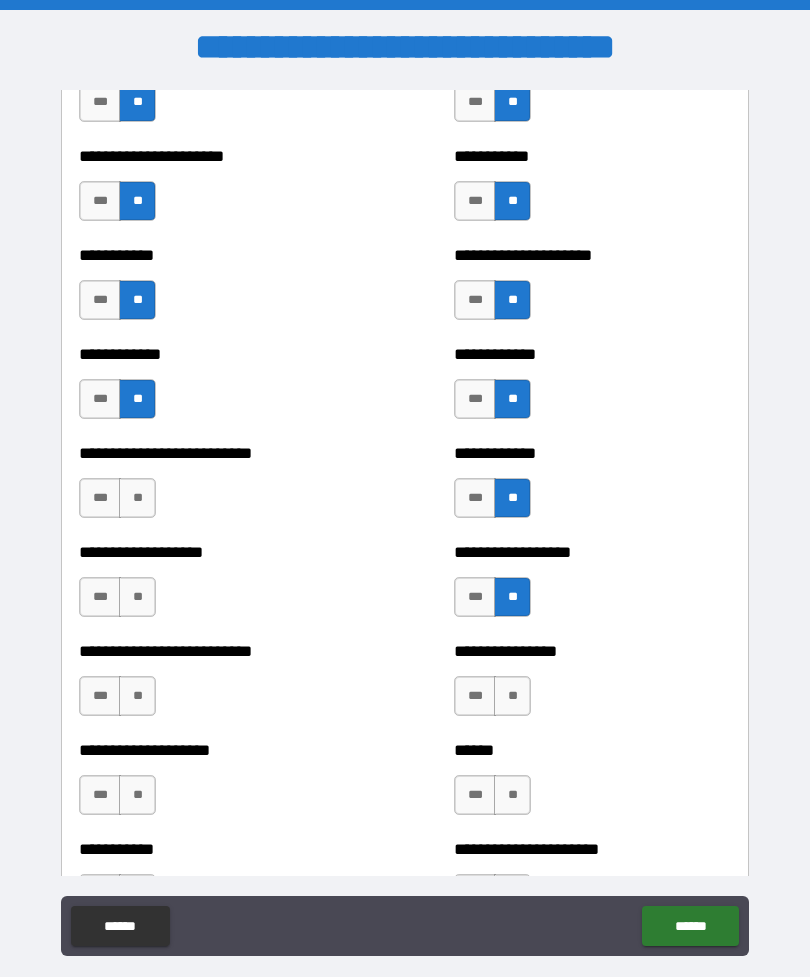 click on "**" at bounding box center [512, 696] 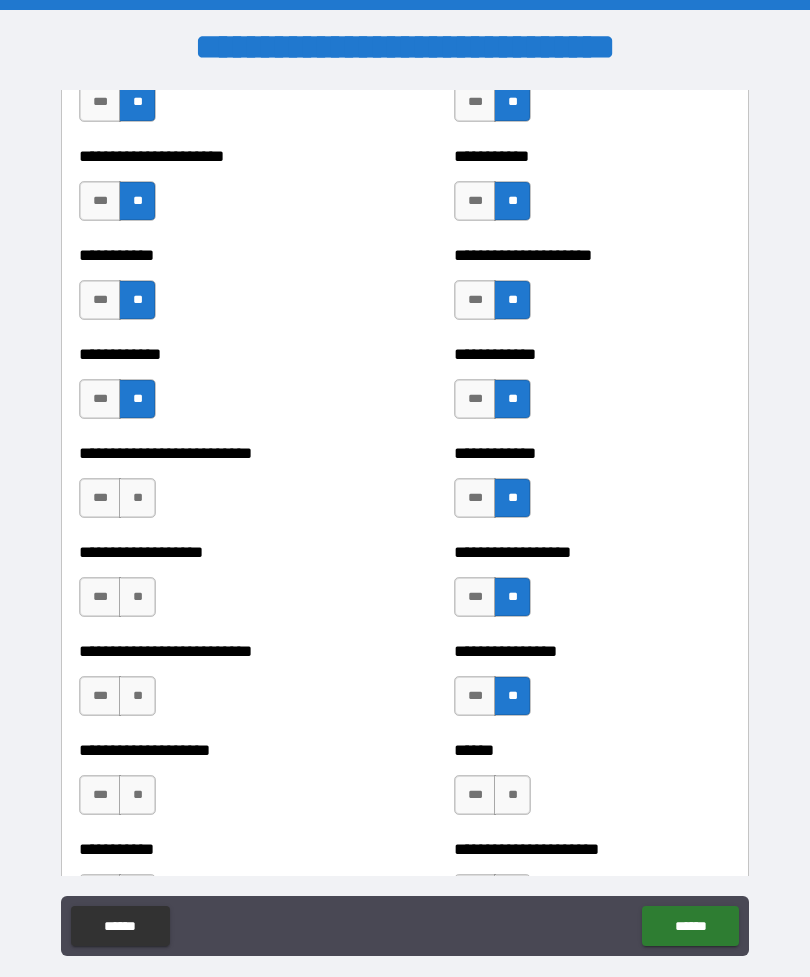click on "**" at bounding box center (512, 795) 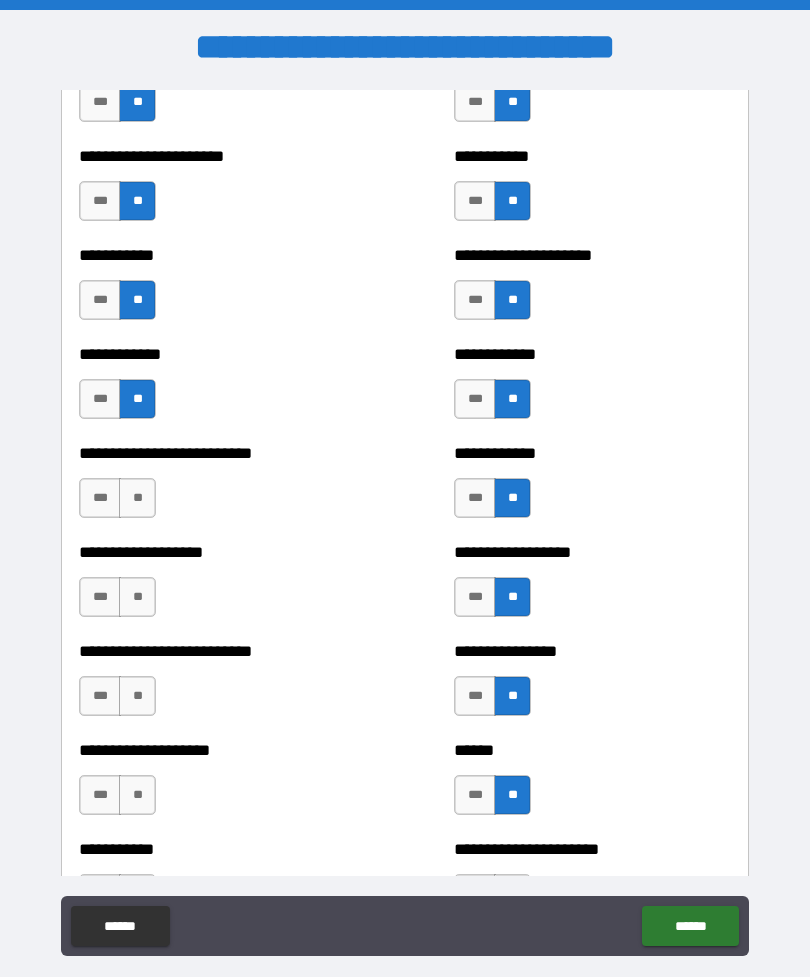 click on "**" at bounding box center [137, 795] 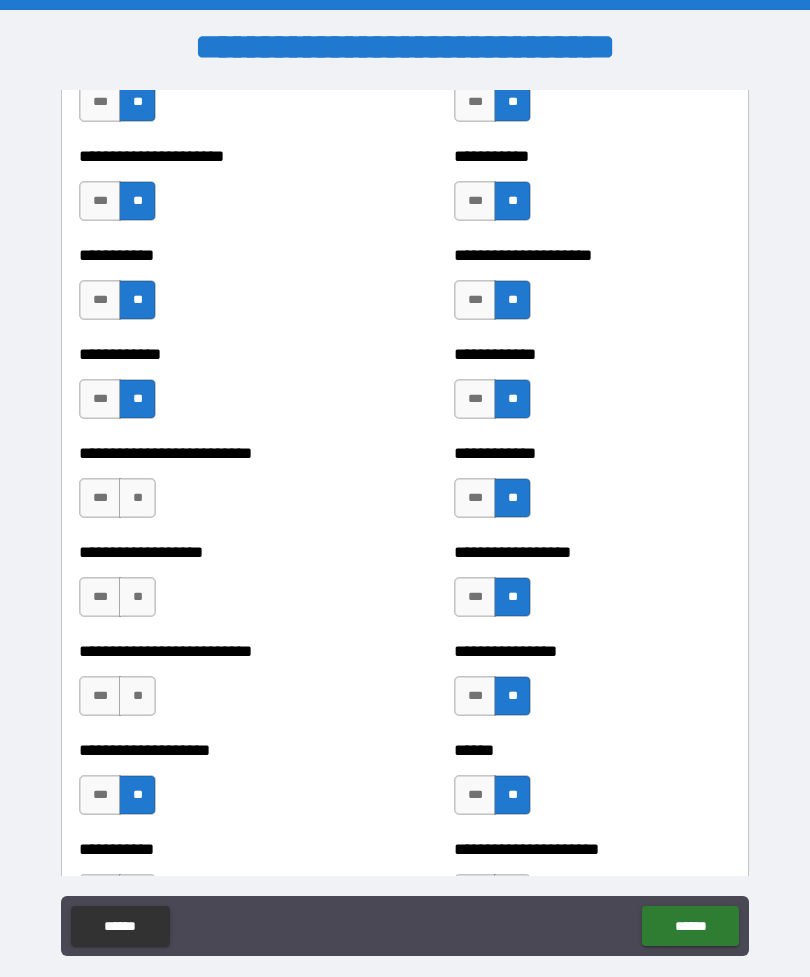 click on "**" at bounding box center [137, 696] 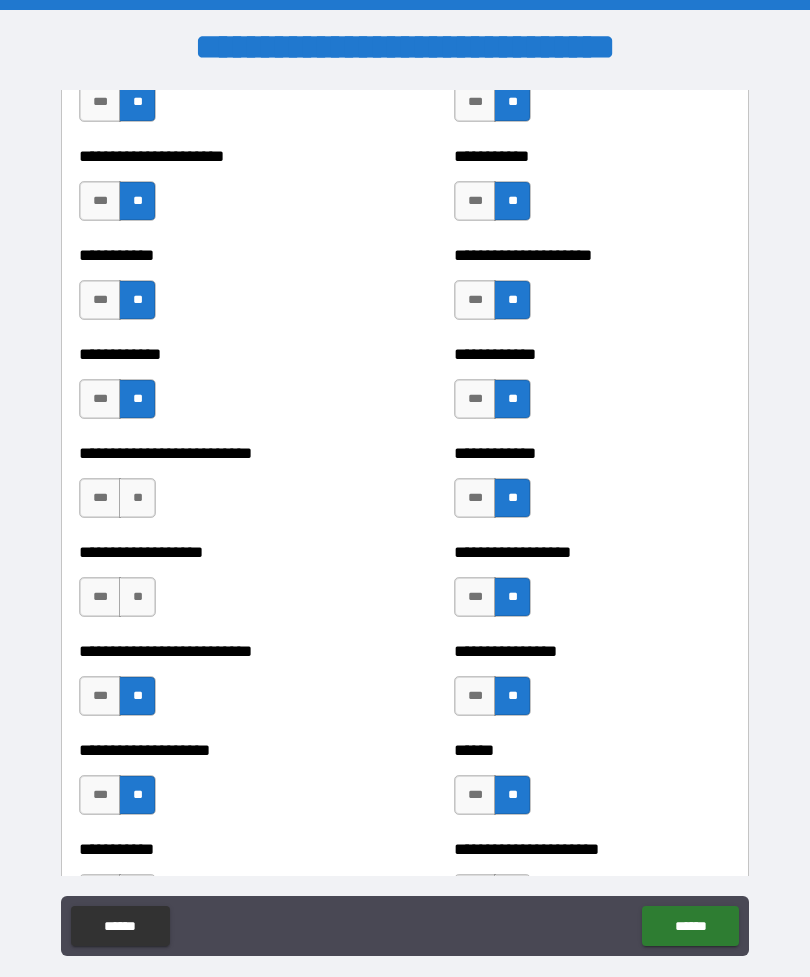 click on "**" at bounding box center [137, 597] 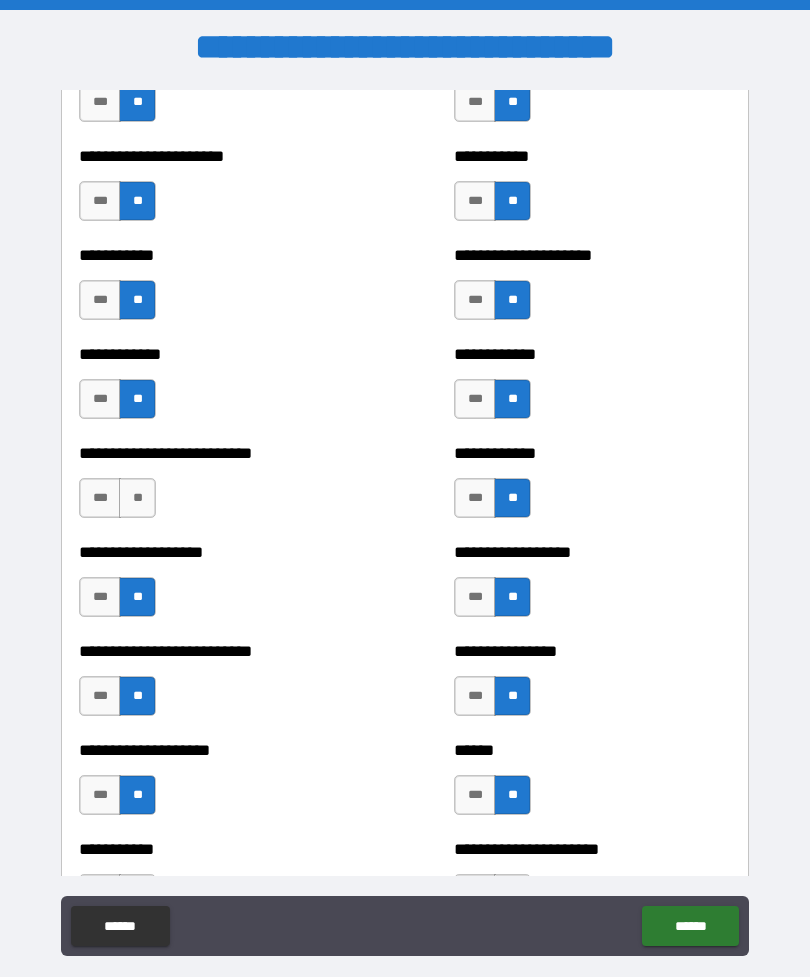 click on "**" at bounding box center [137, 498] 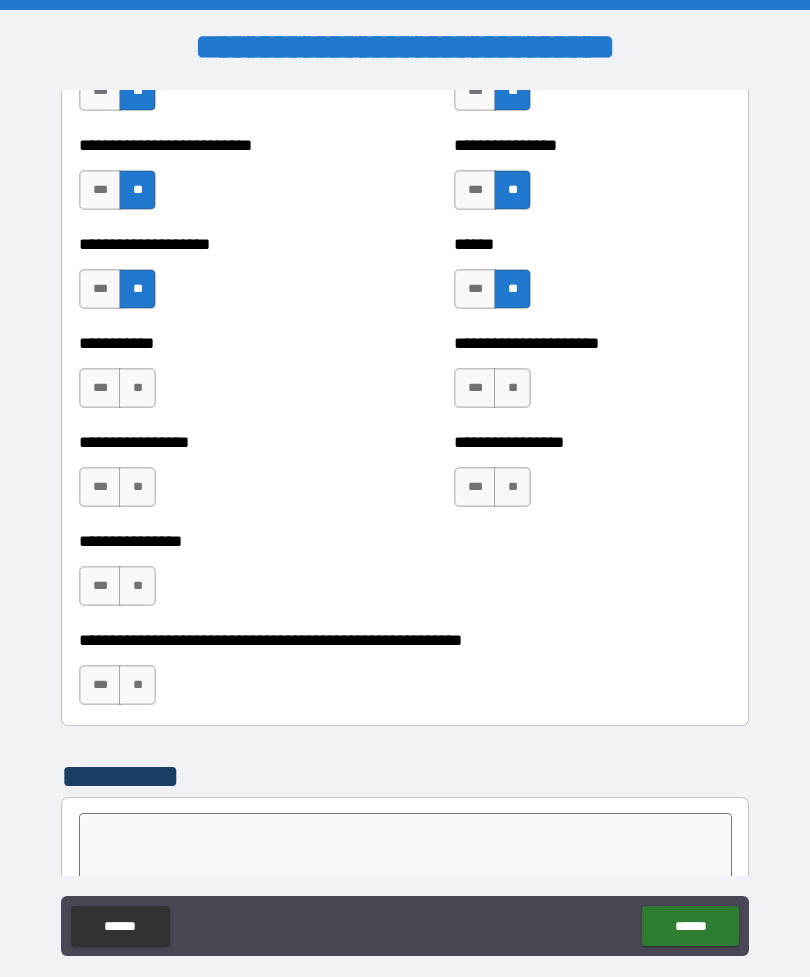 scroll, scrollTop: 5882, scrollLeft: 0, axis: vertical 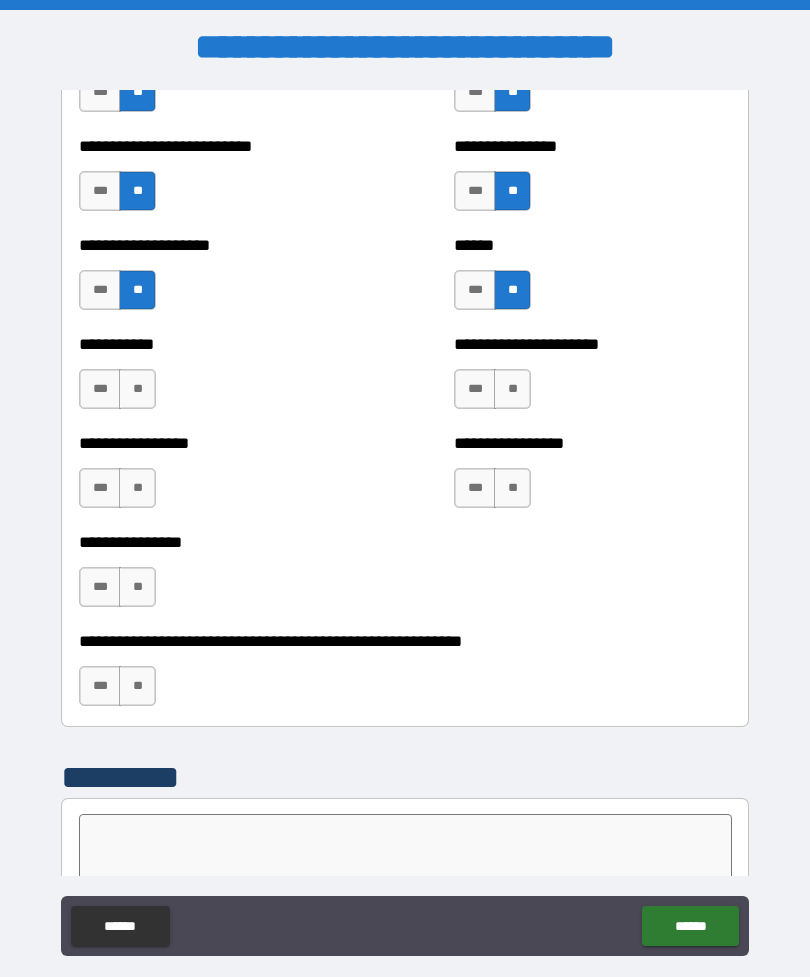 click on "**" at bounding box center (137, 686) 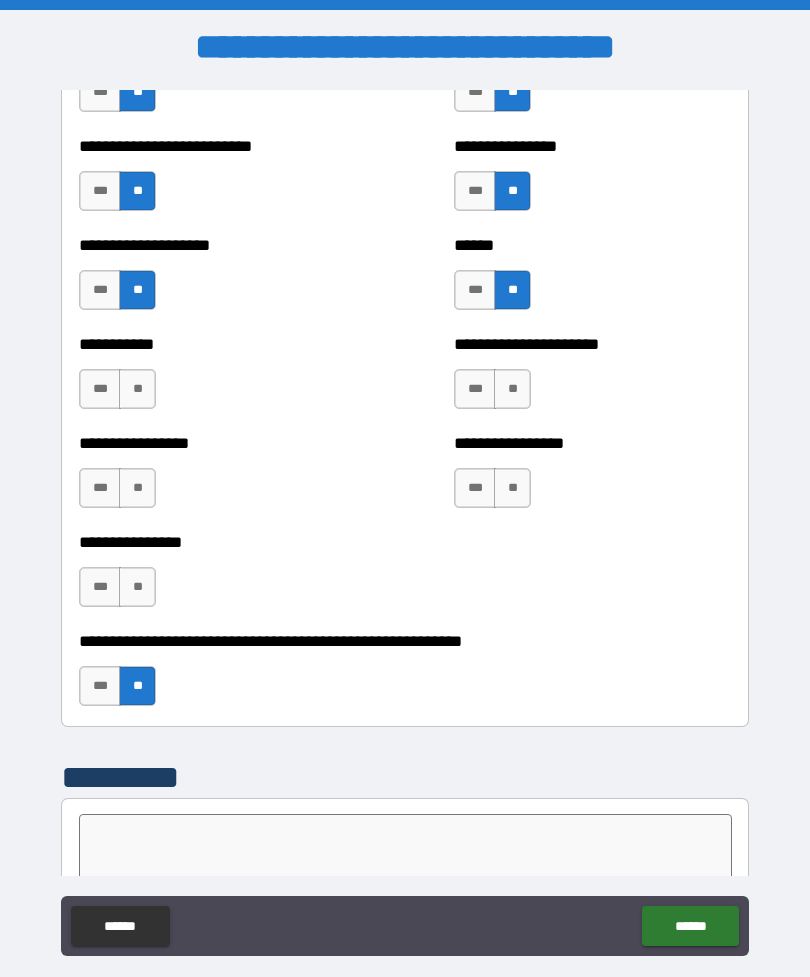 click on "**********" at bounding box center [217, 577] 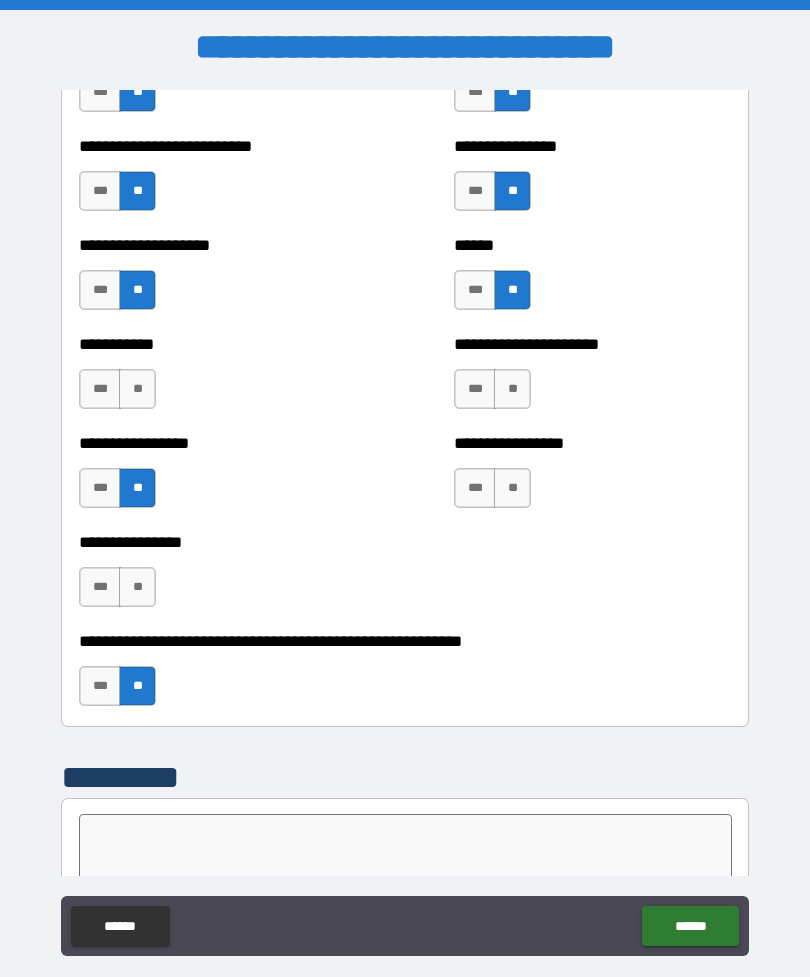 click on "**" at bounding box center (137, 389) 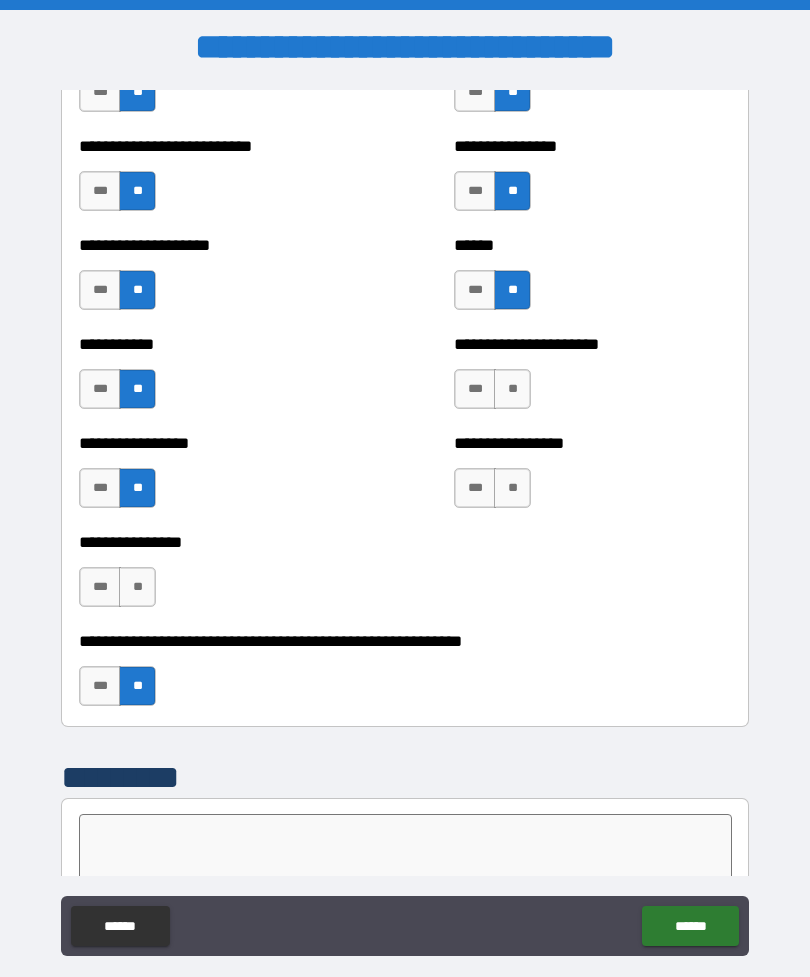 click on "***" at bounding box center (100, 488) 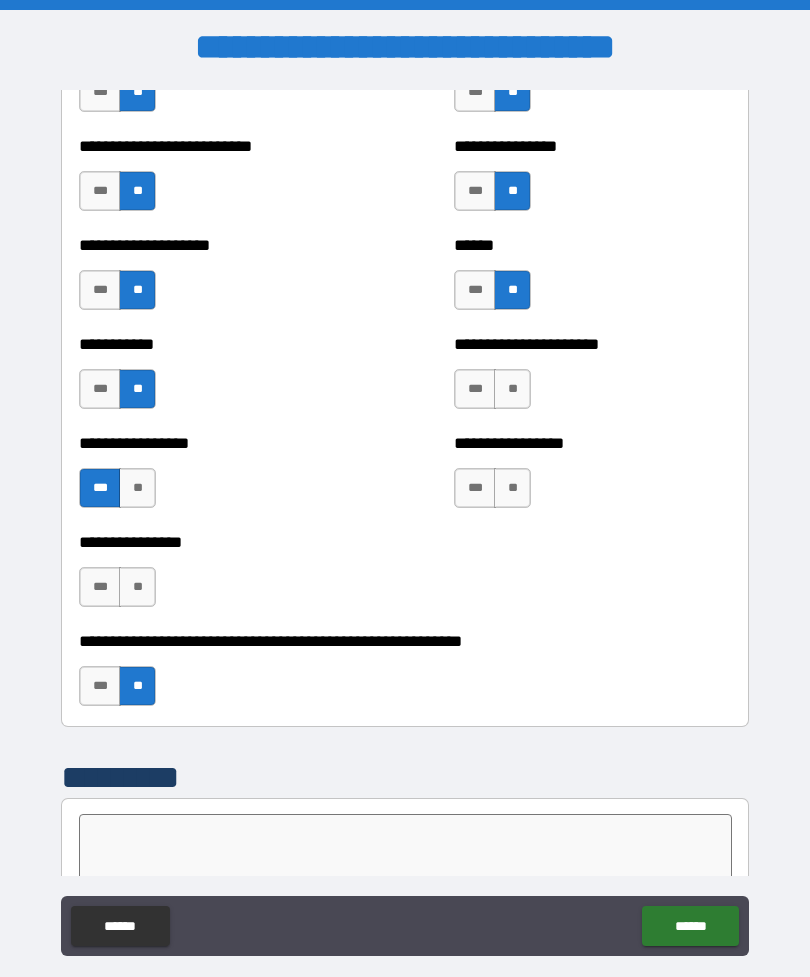 click on "**" at bounding box center [512, 488] 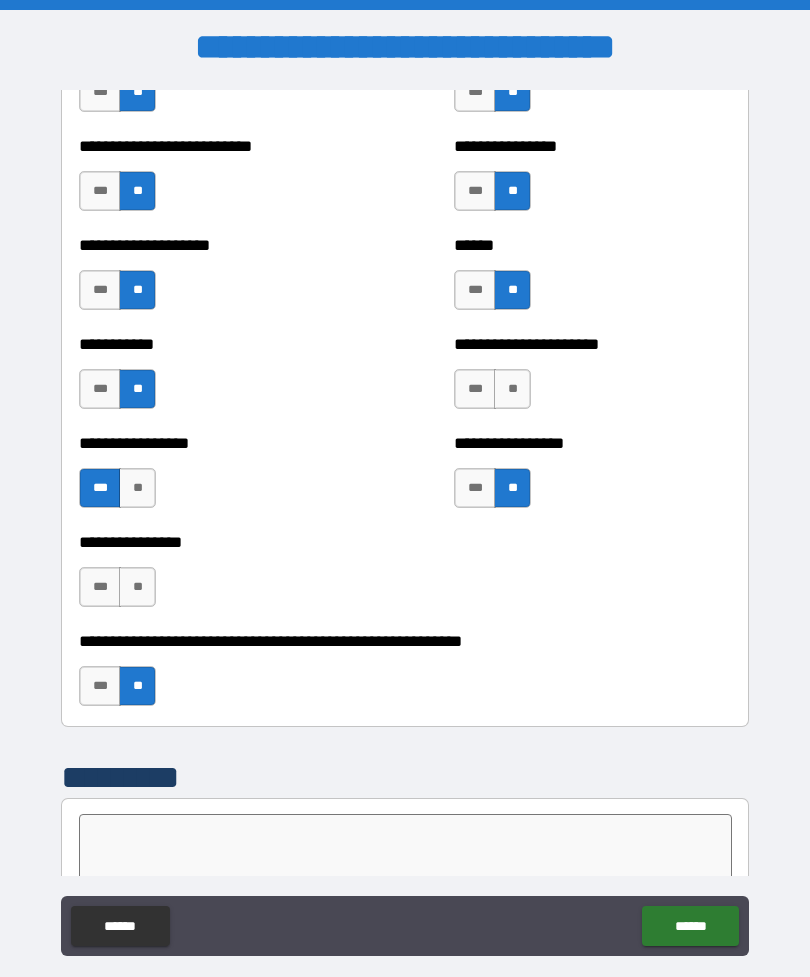 click on "**" at bounding box center (512, 389) 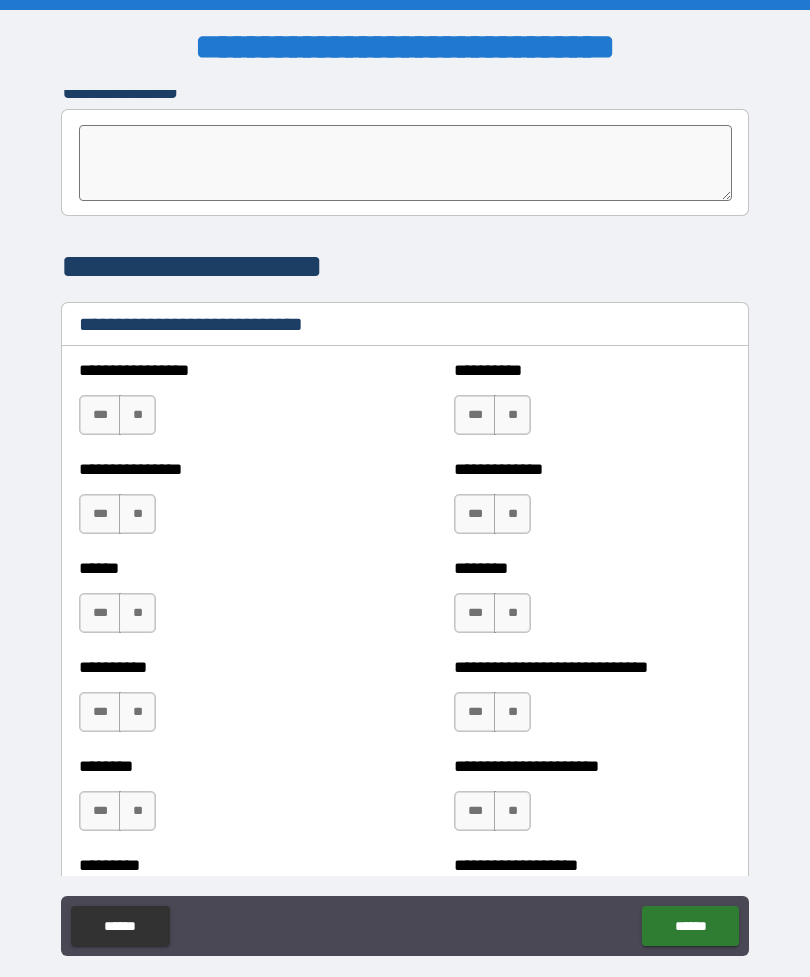scroll, scrollTop: 6570, scrollLeft: 0, axis: vertical 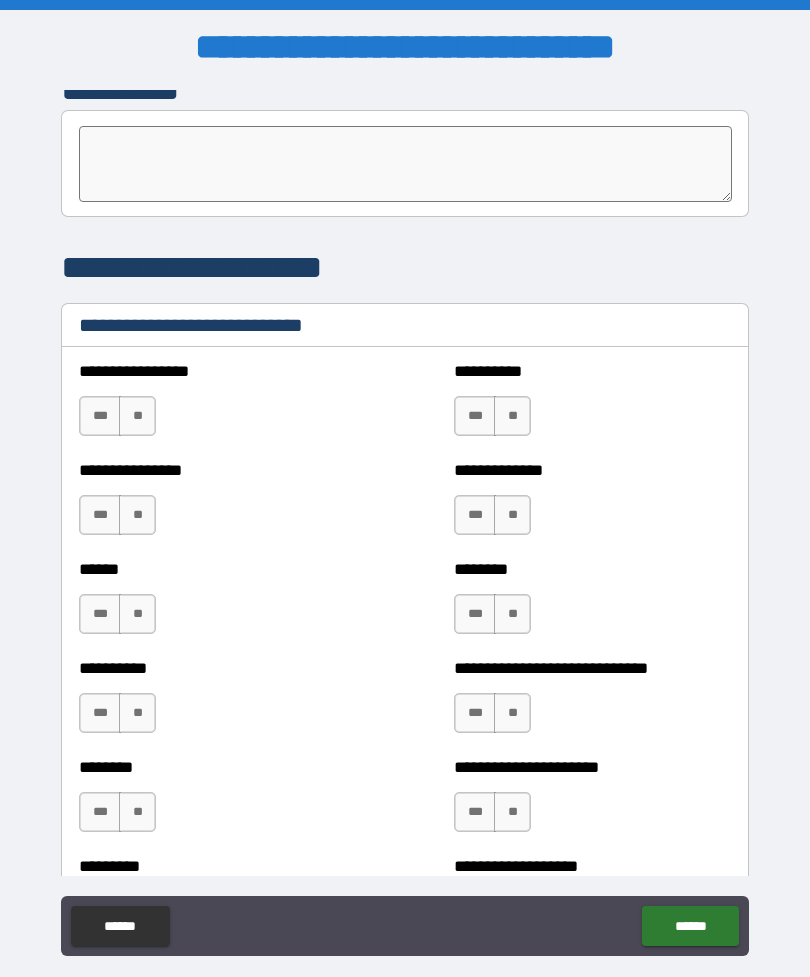 click on "**" at bounding box center (137, 416) 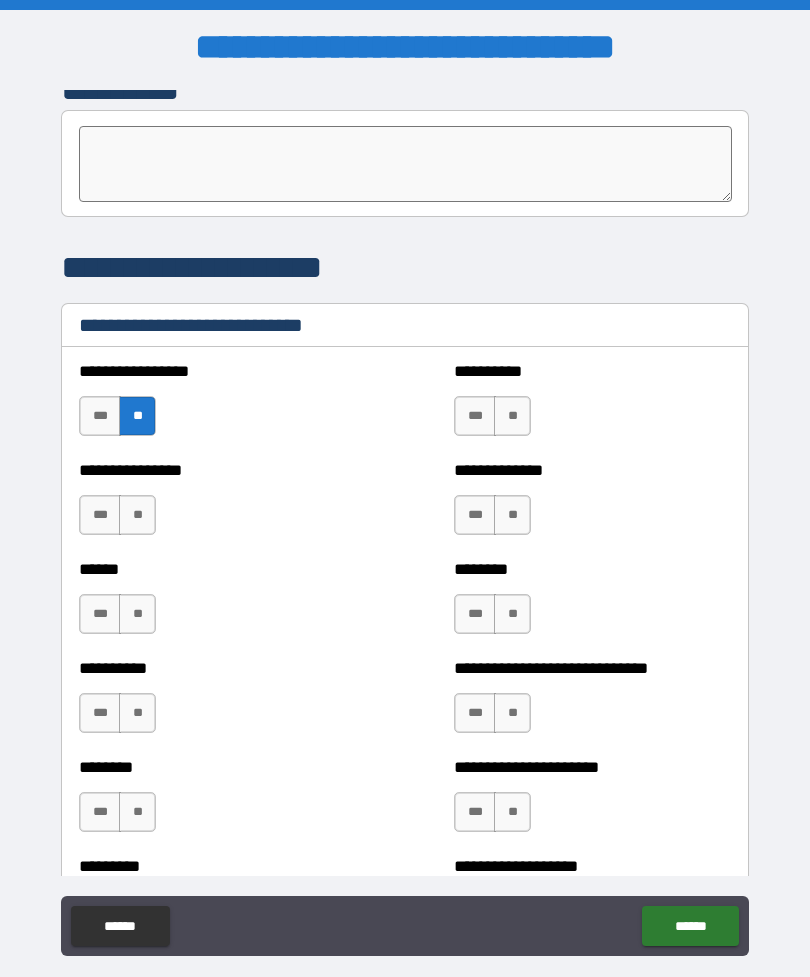 click on "***" at bounding box center [100, 515] 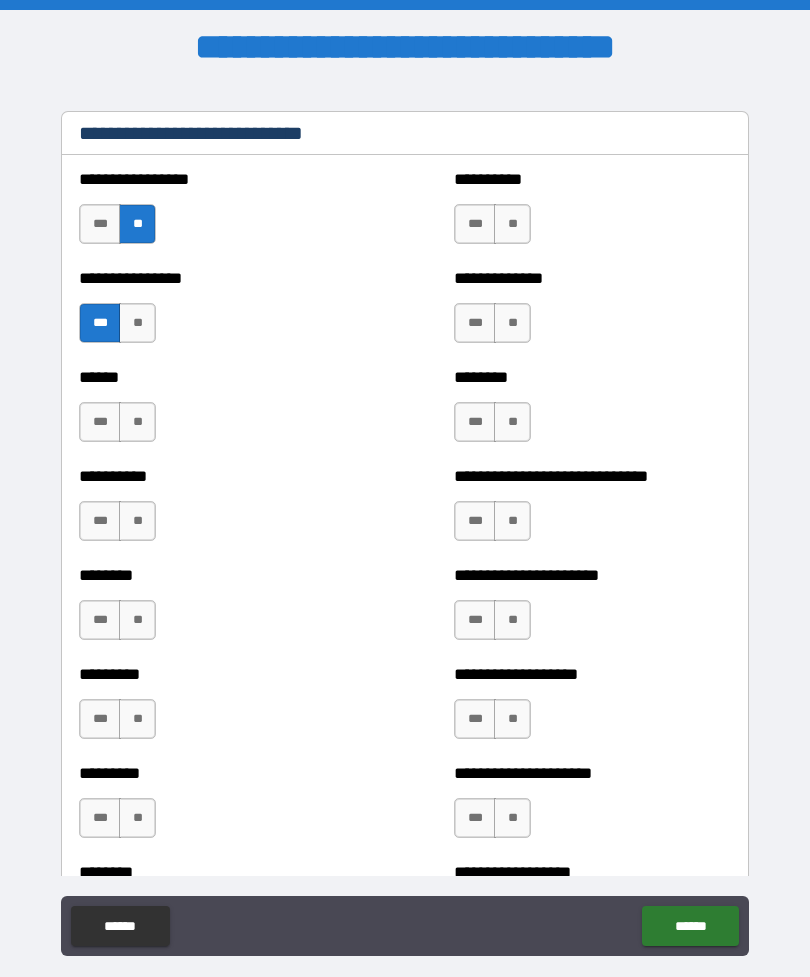 scroll, scrollTop: 6763, scrollLeft: 0, axis: vertical 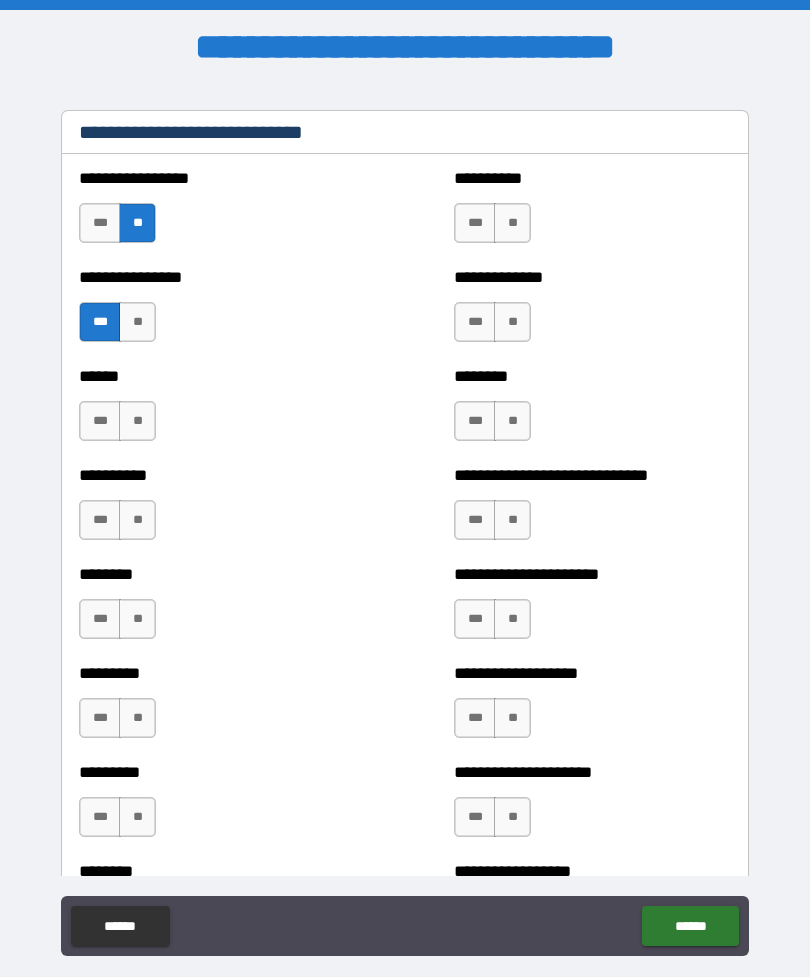 click on "**" at bounding box center (512, 421) 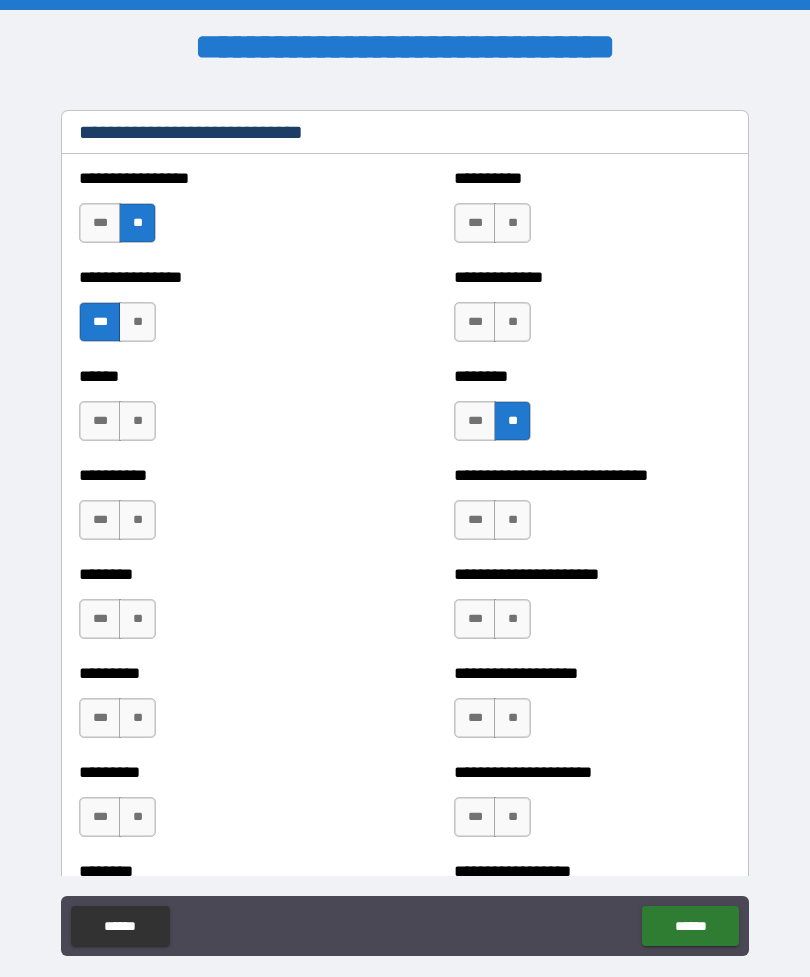 click on "**" at bounding box center [512, 520] 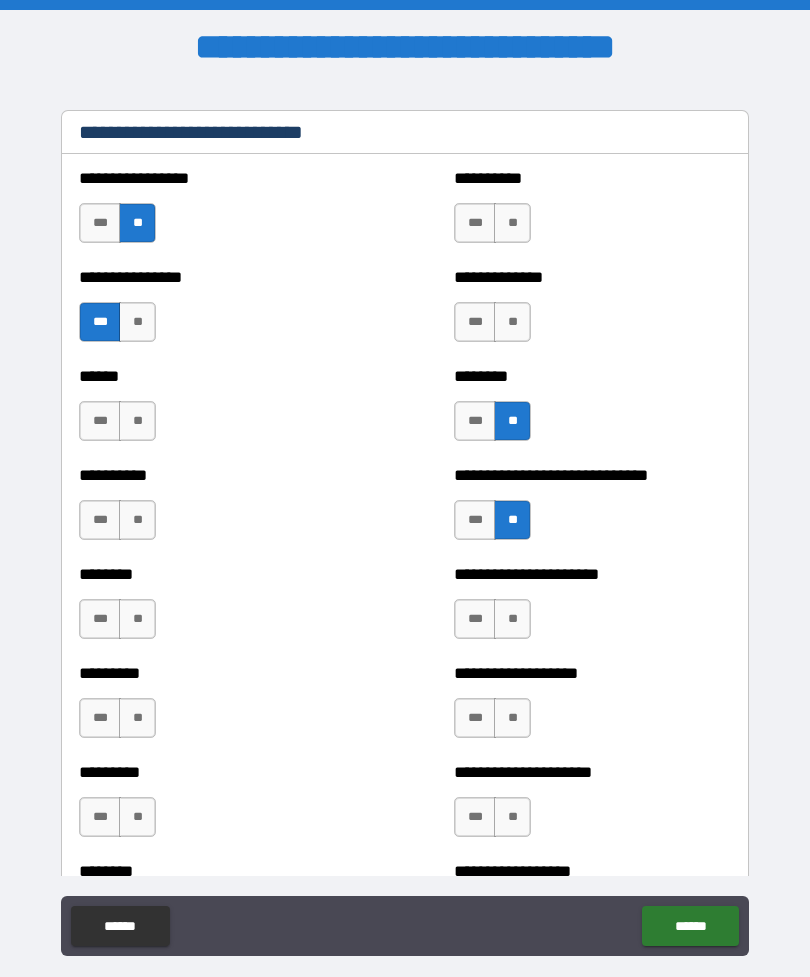 click on "**" at bounding box center (512, 223) 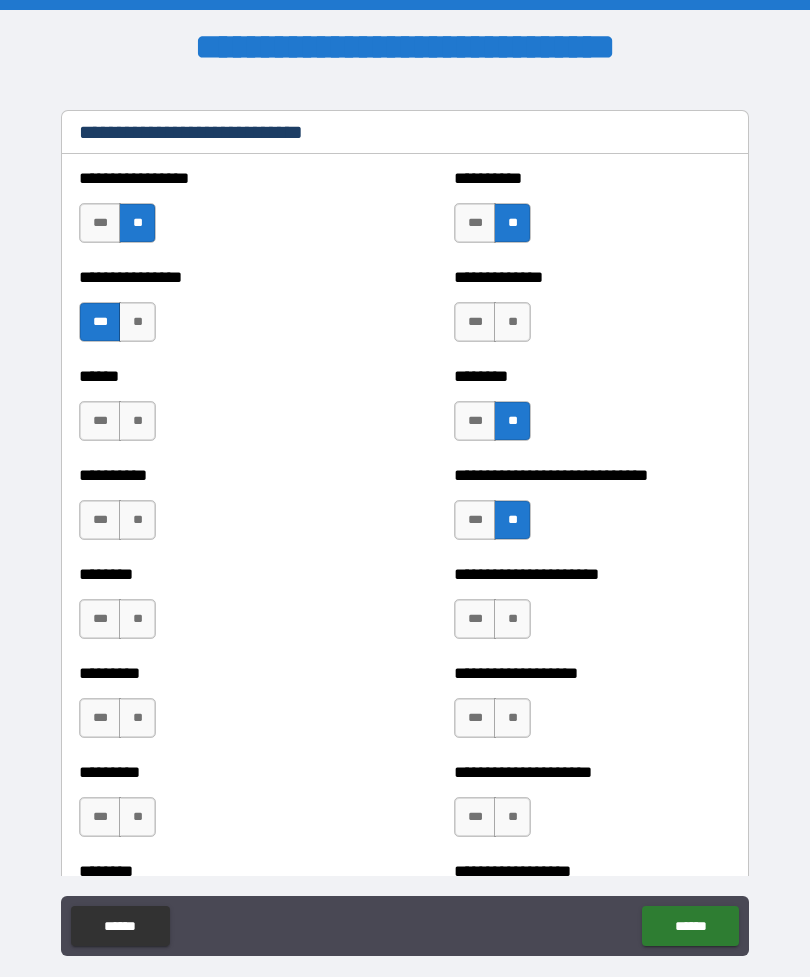 click on "**" at bounding box center [512, 322] 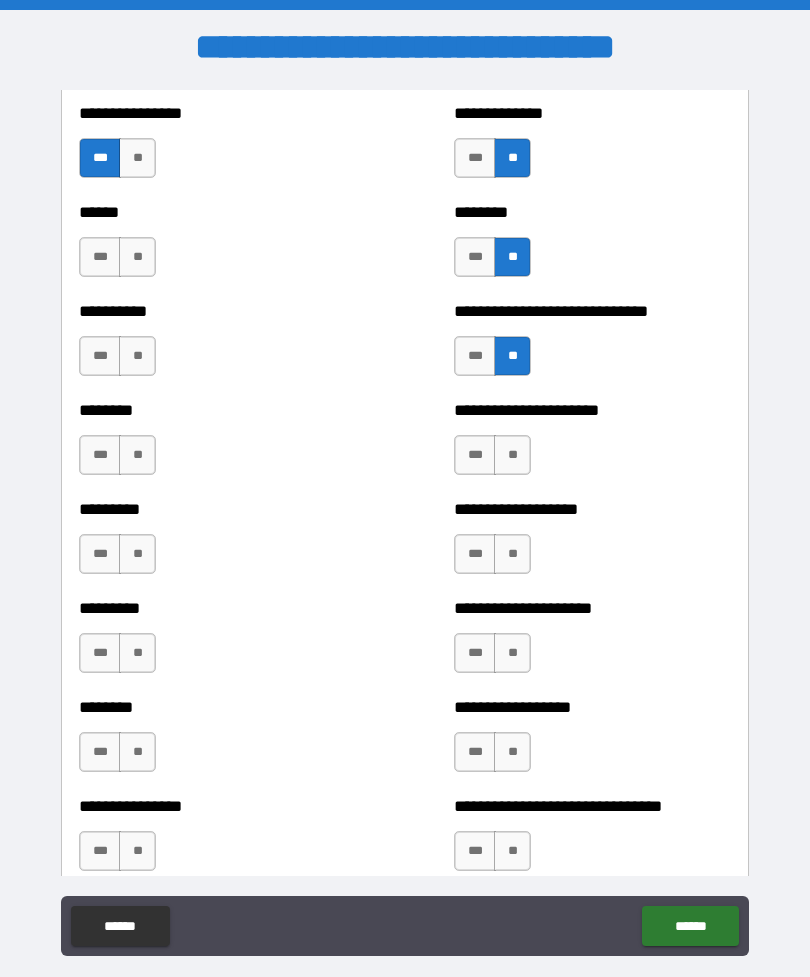 scroll, scrollTop: 6929, scrollLeft: 0, axis: vertical 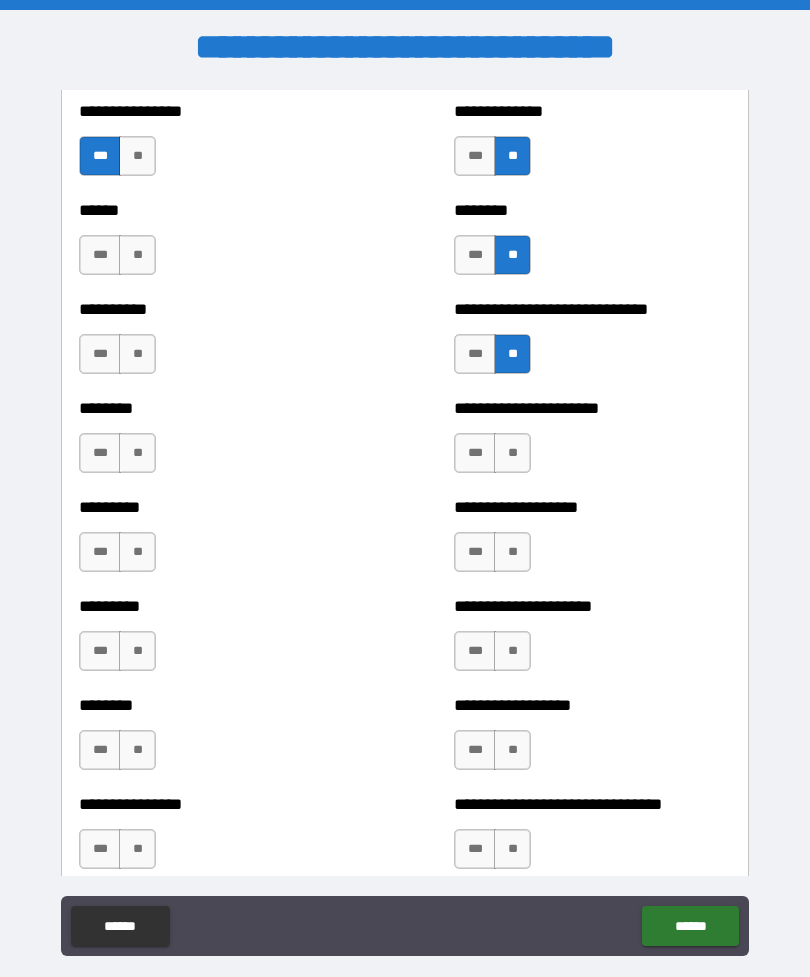 click on "**" at bounding box center (137, 453) 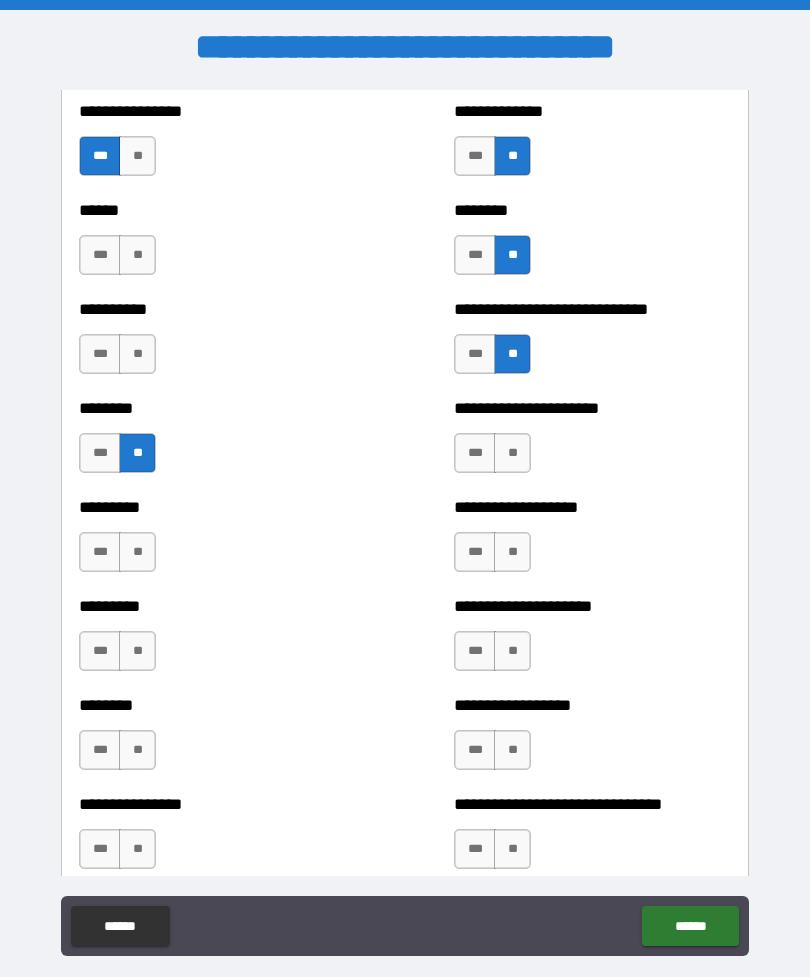 click on "**" at bounding box center [137, 552] 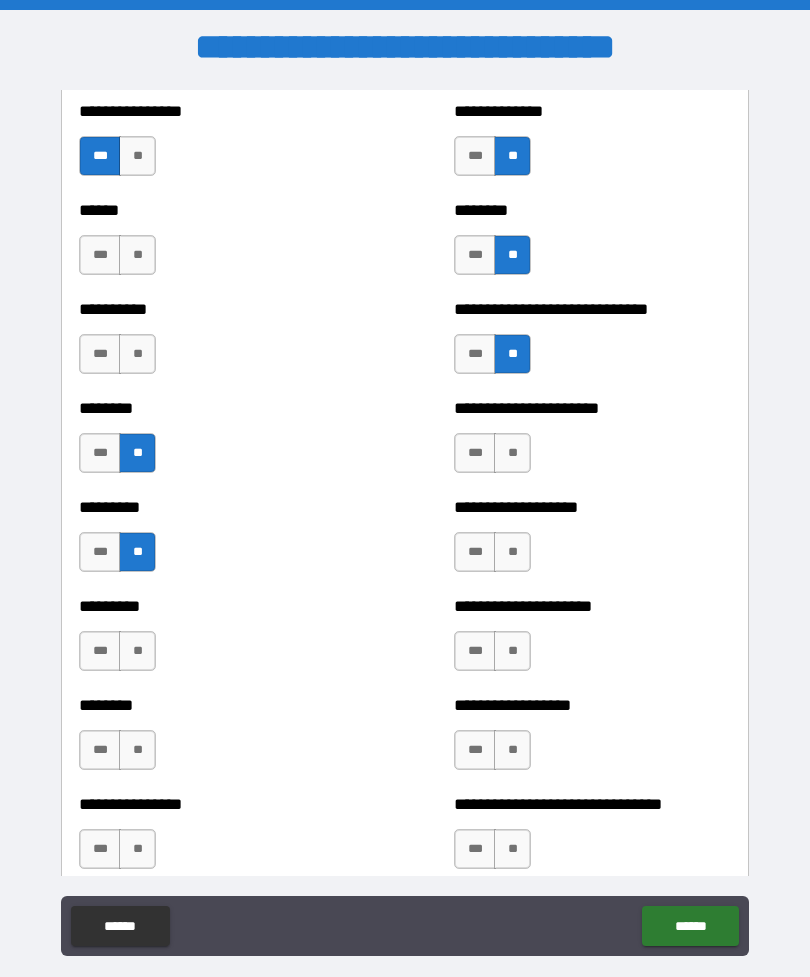 click on "**" at bounding box center (137, 651) 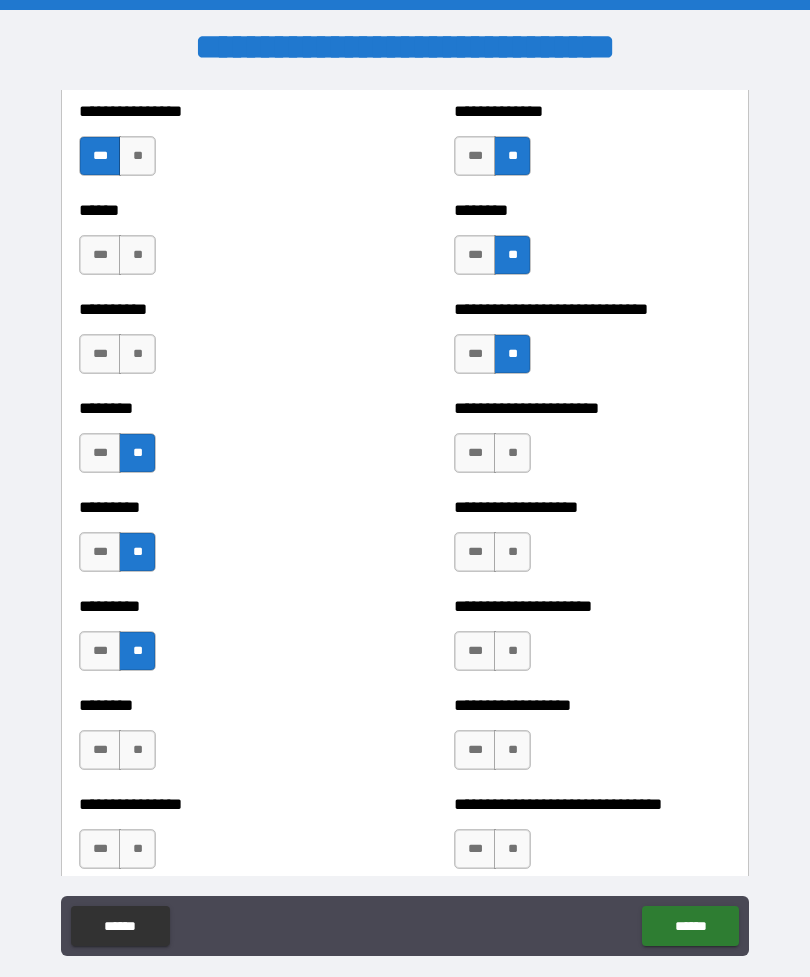 click on "**" at bounding box center [137, 750] 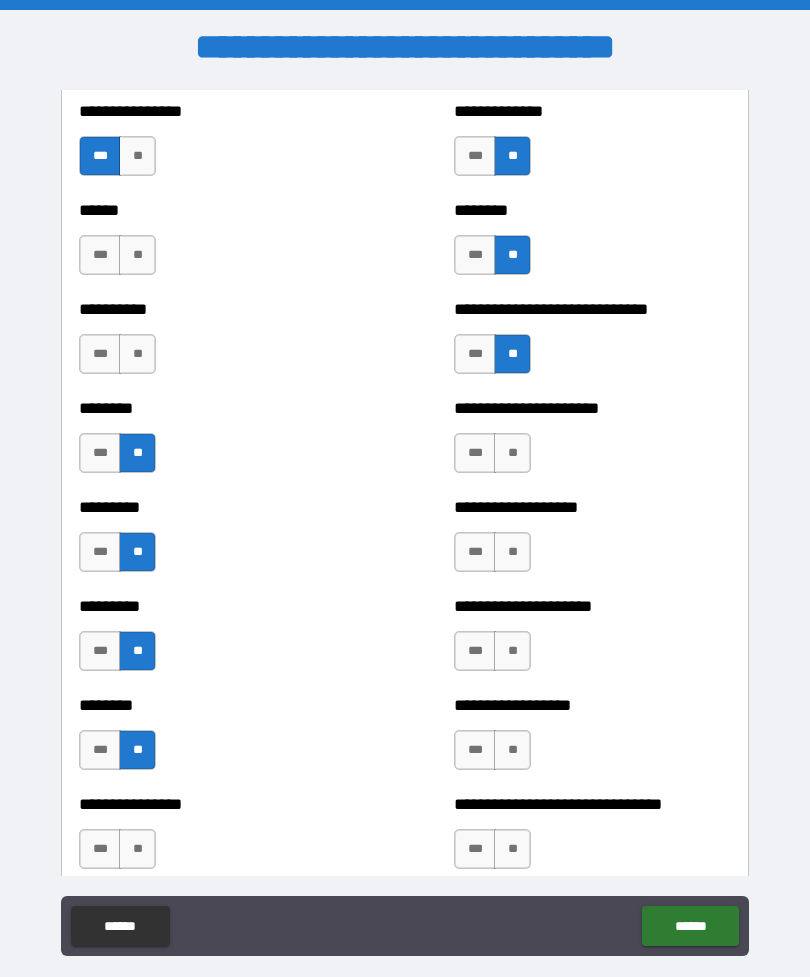 click on "**" at bounding box center [512, 750] 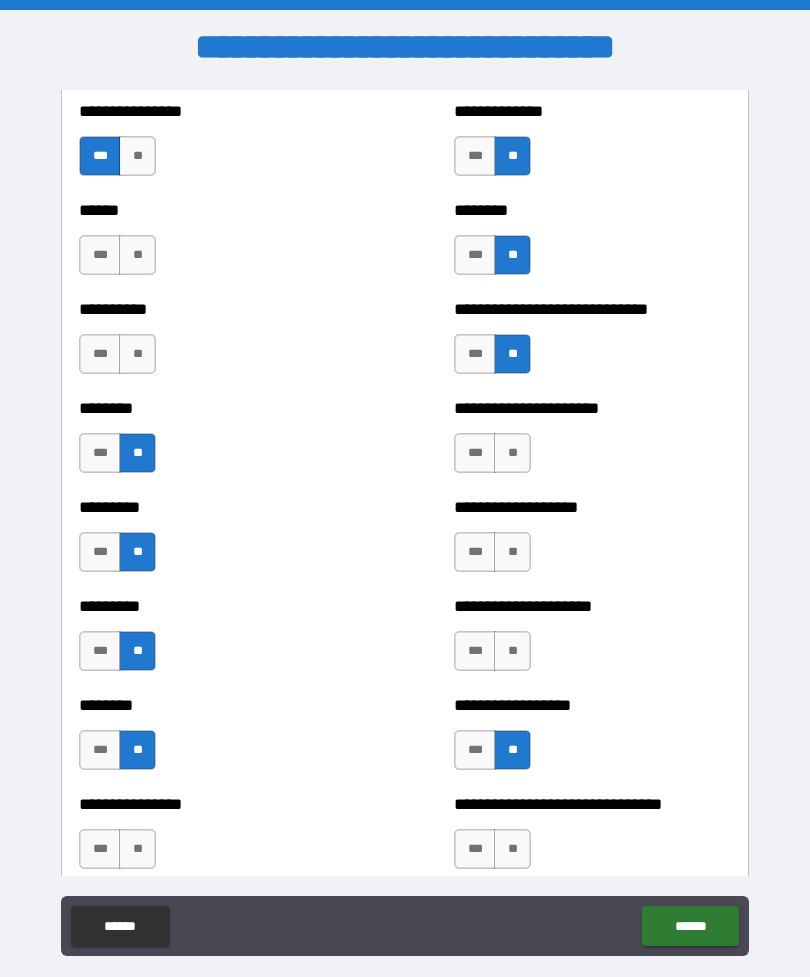 click on "**" at bounding box center [512, 651] 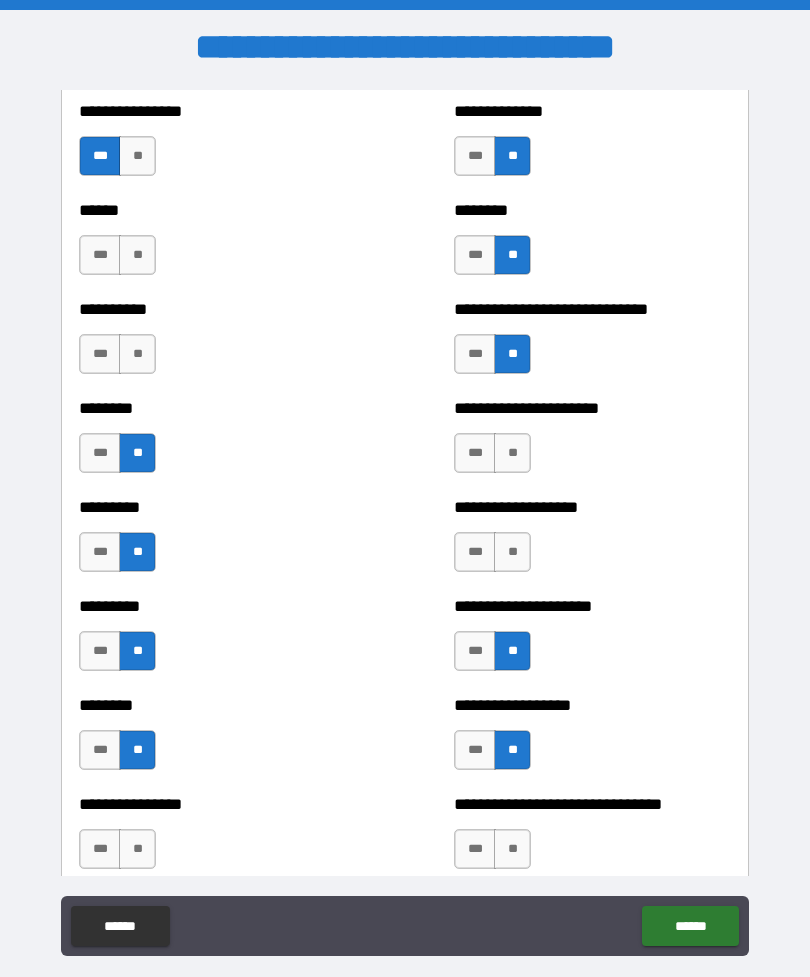click on "**" at bounding box center (512, 552) 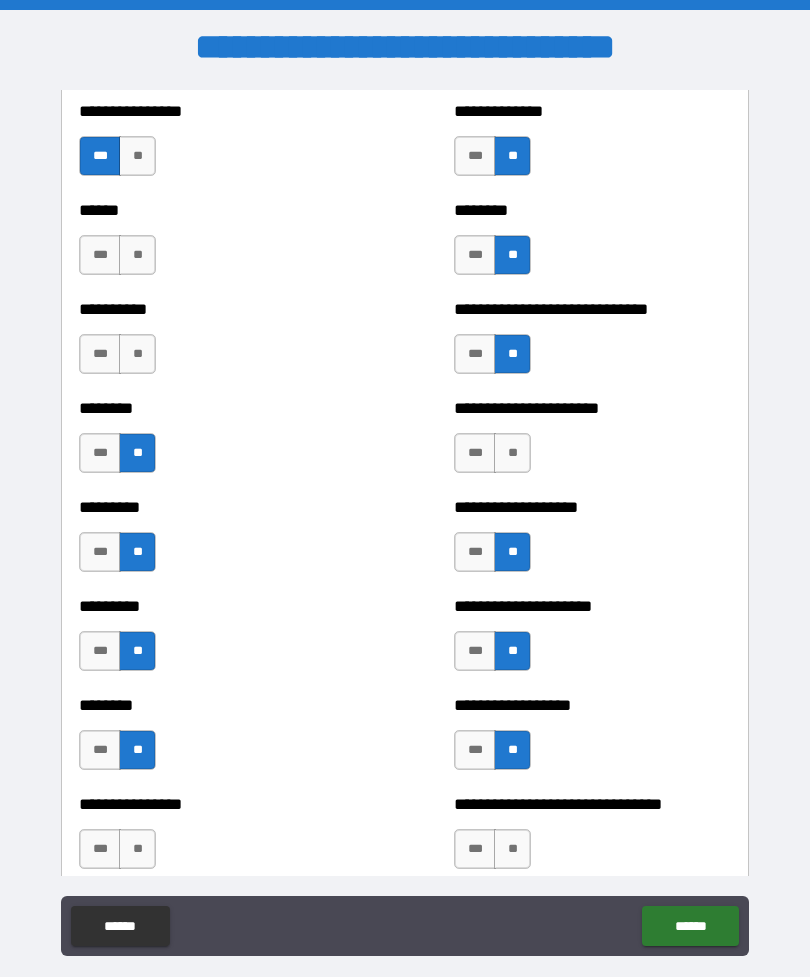 click on "**" at bounding box center (512, 453) 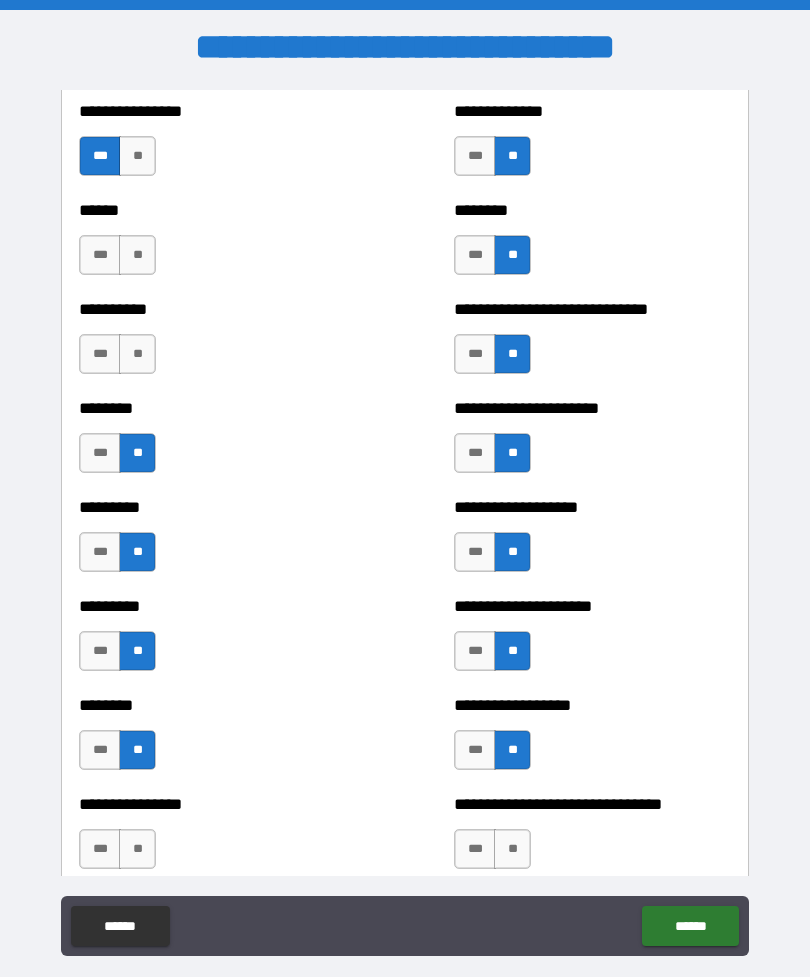 click on "**" at bounding box center [137, 354] 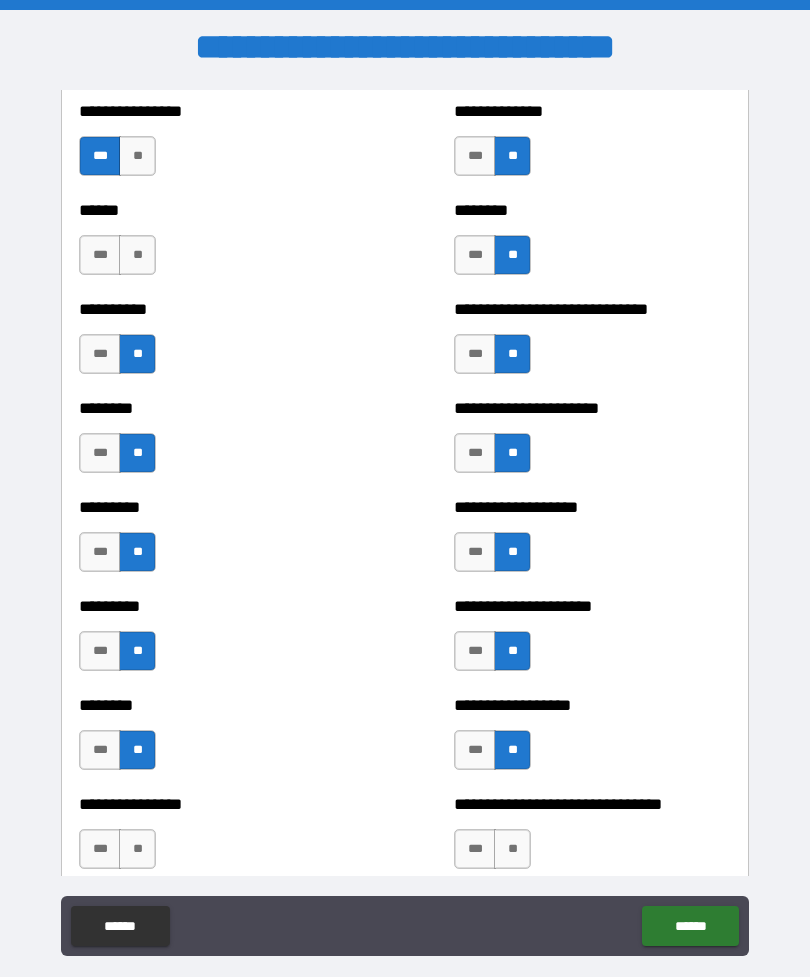 click on "**" at bounding box center [137, 255] 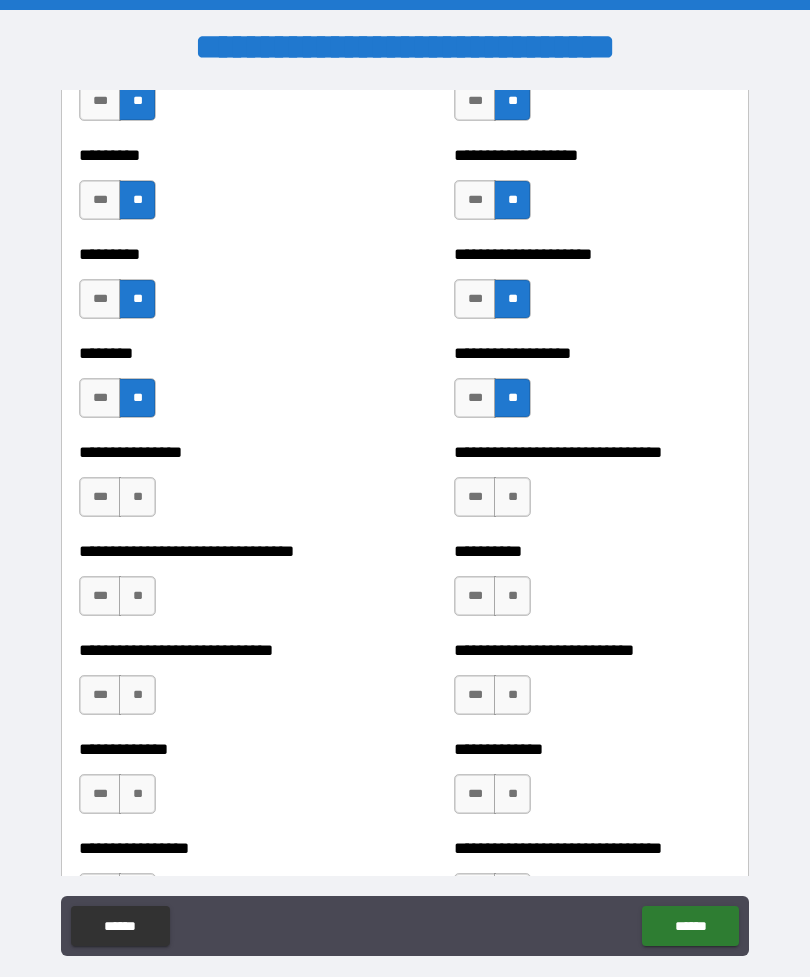 scroll, scrollTop: 7310, scrollLeft: 0, axis: vertical 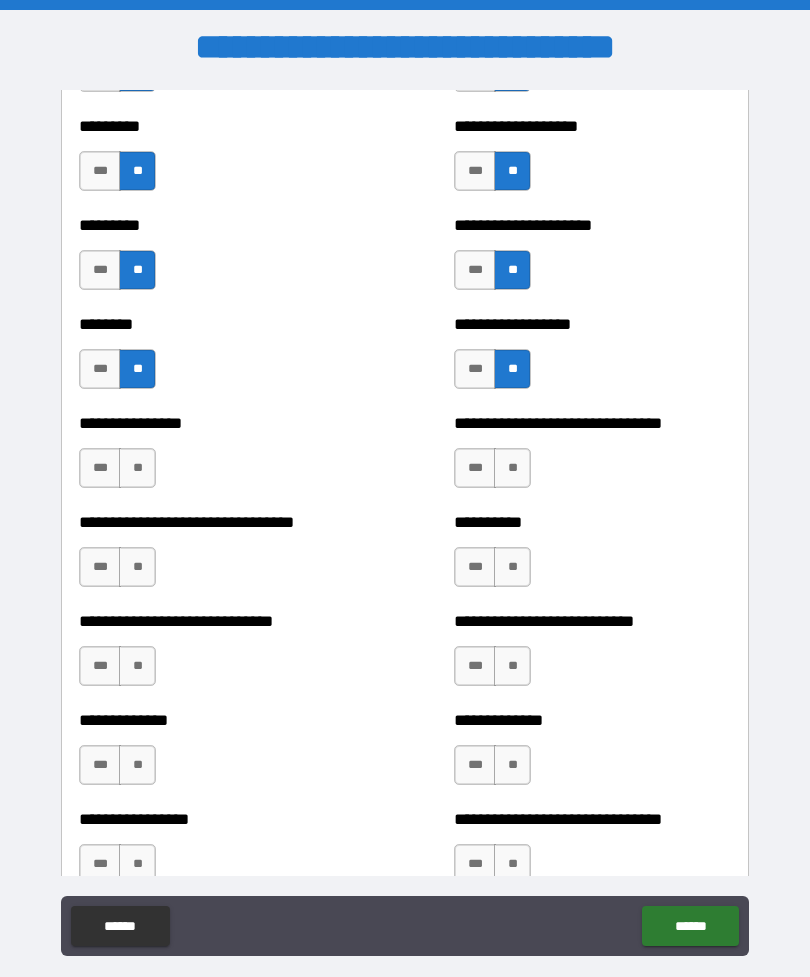 click on "**" at bounding box center (137, 468) 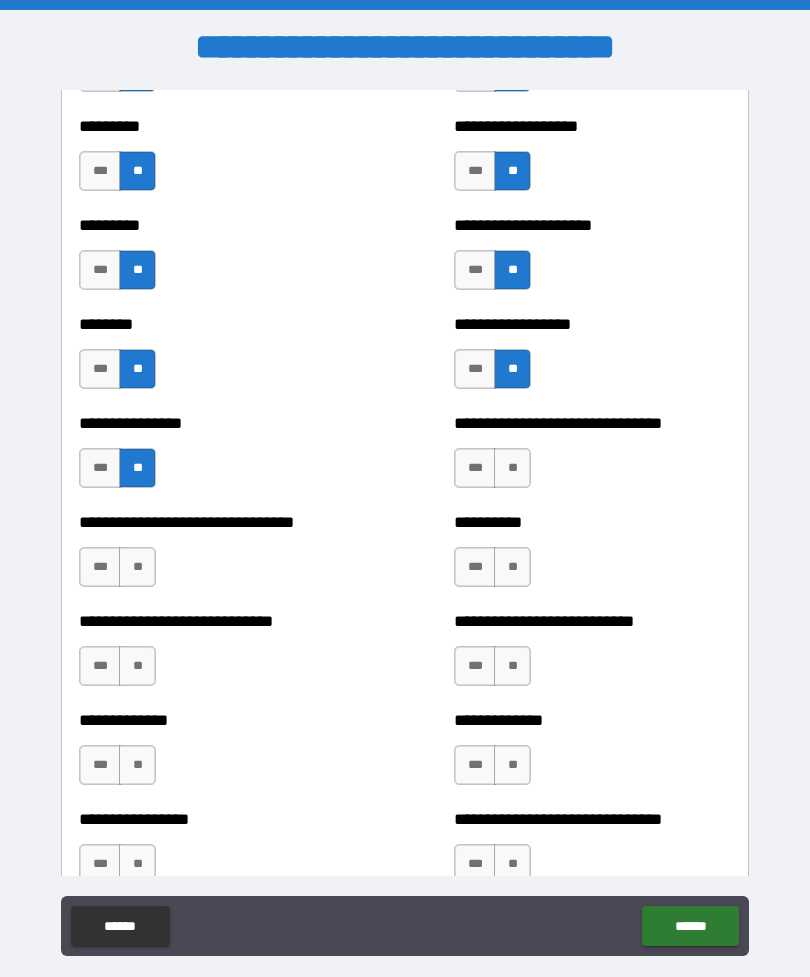 click on "**" at bounding box center (137, 567) 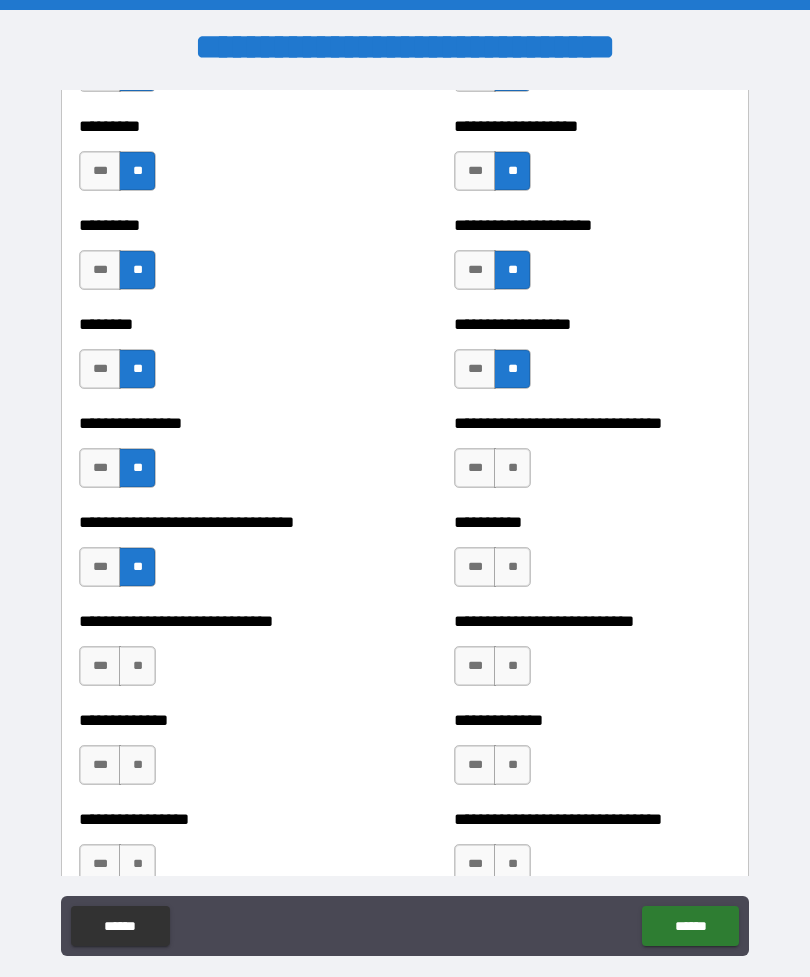 click on "***" at bounding box center (100, 567) 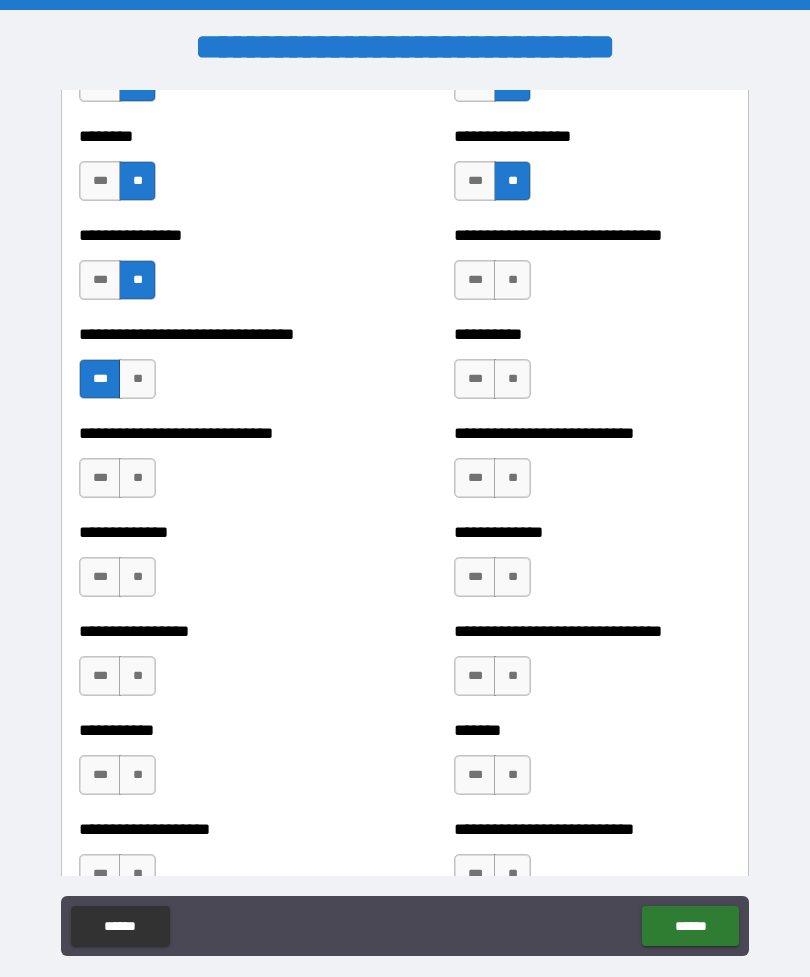 scroll, scrollTop: 7508, scrollLeft: 0, axis: vertical 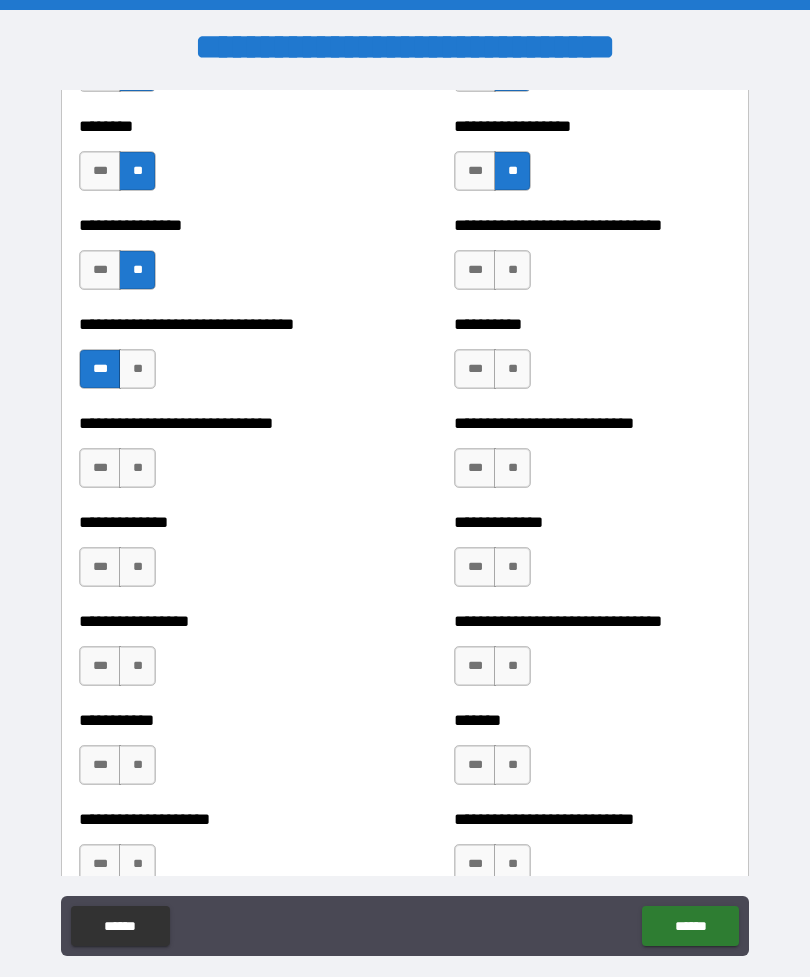 click on "**" at bounding box center [137, 468] 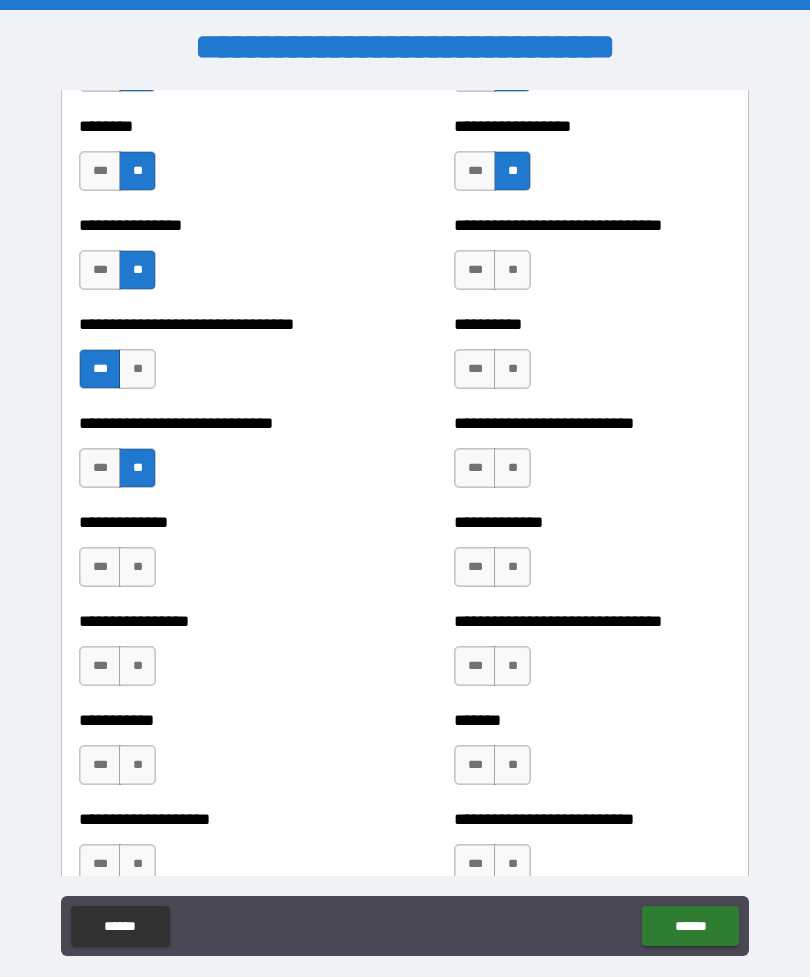 click on "**" at bounding box center (137, 567) 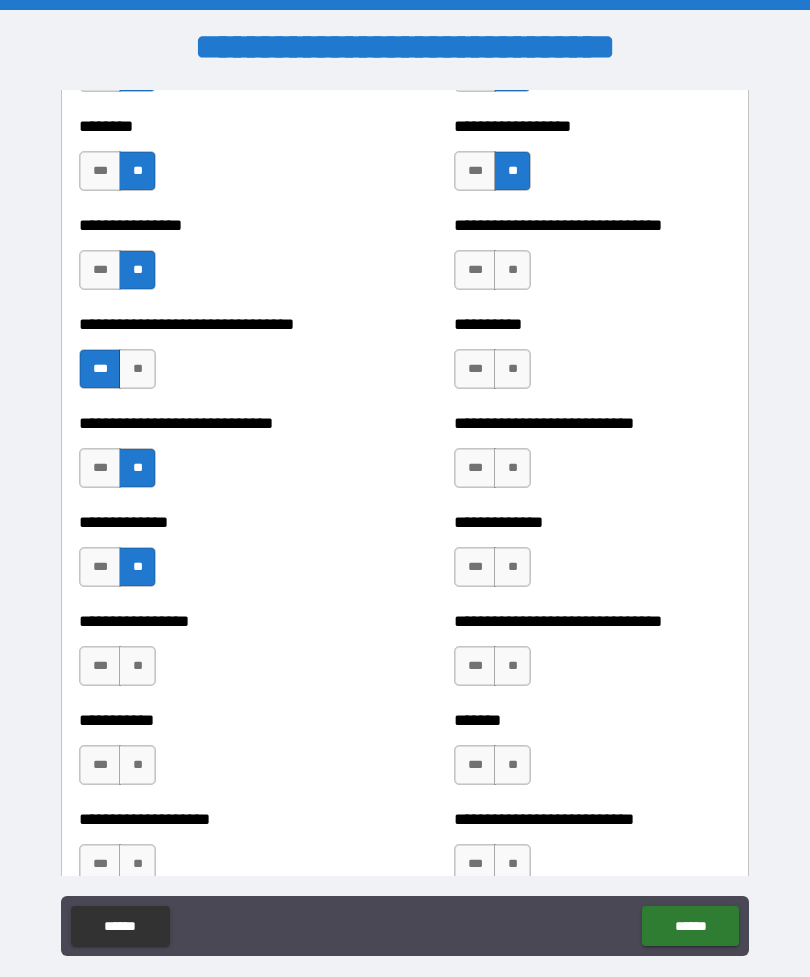 click on "**" at bounding box center [137, 666] 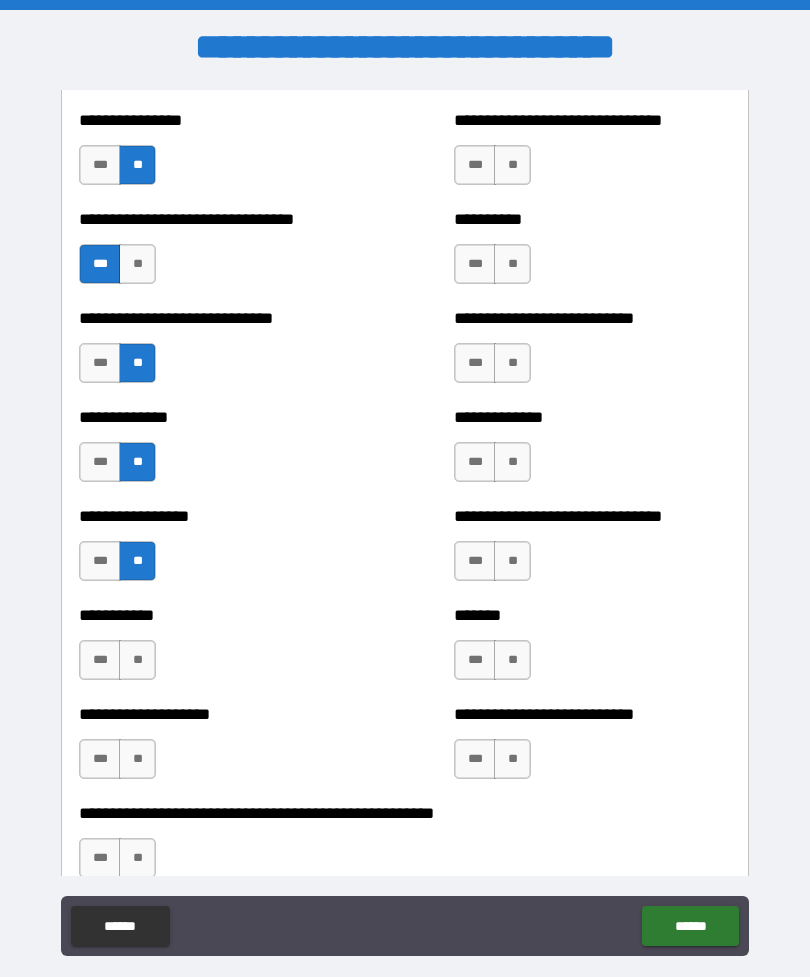 scroll, scrollTop: 7703, scrollLeft: 0, axis: vertical 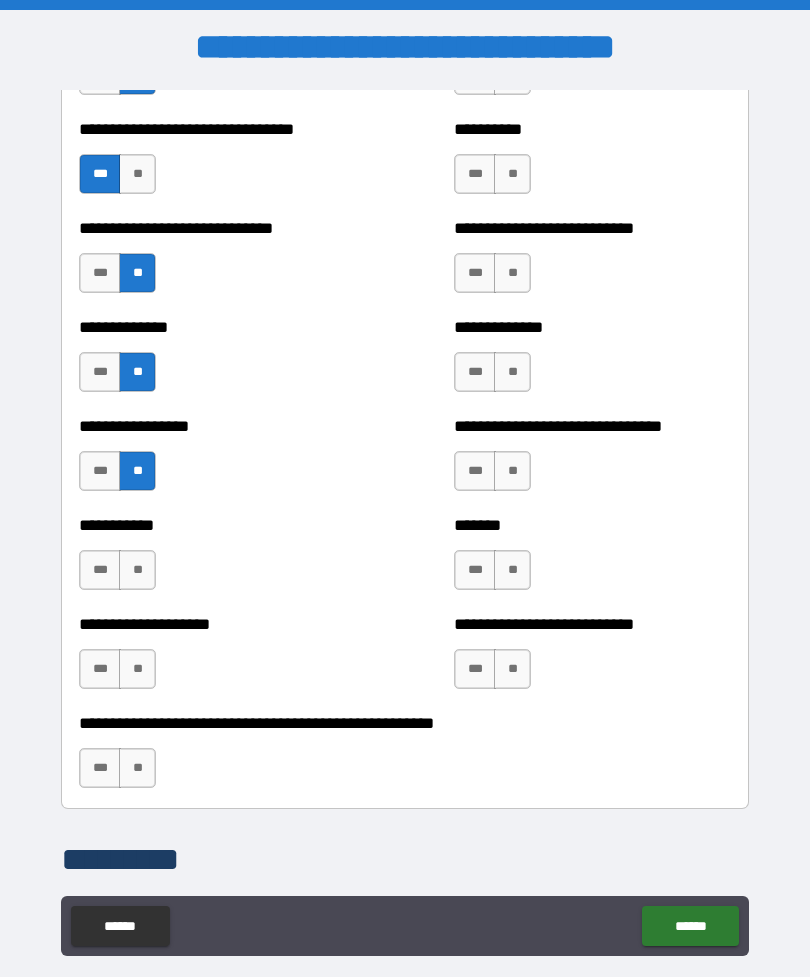 click on "**" at bounding box center [137, 669] 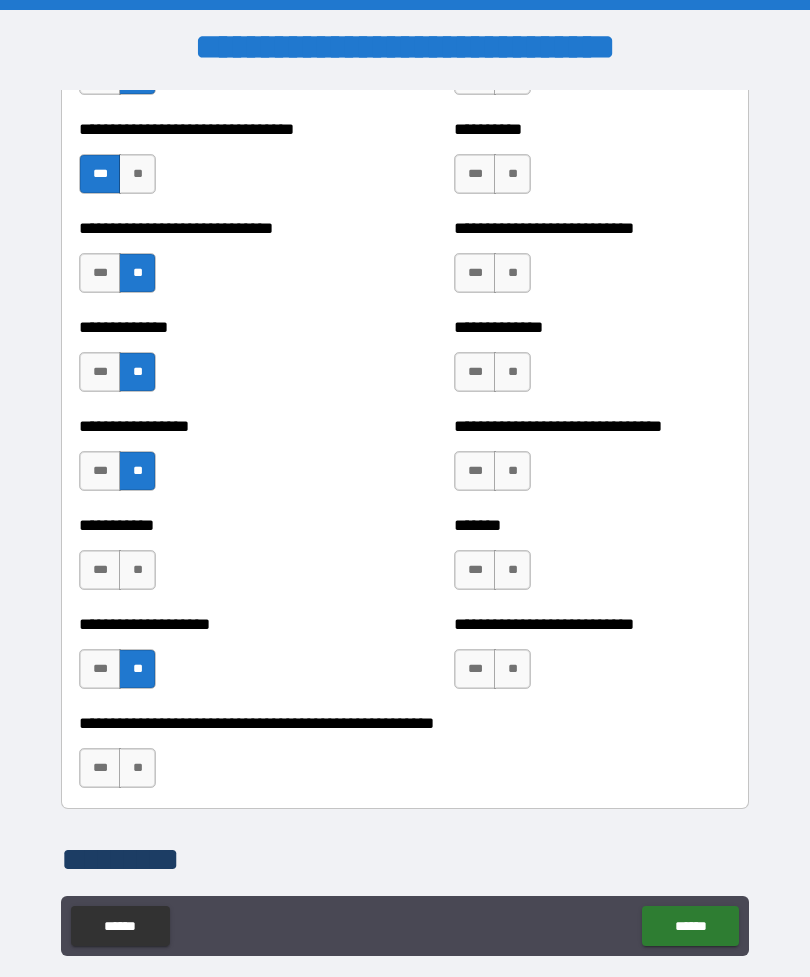 click on "**" at bounding box center (137, 768) 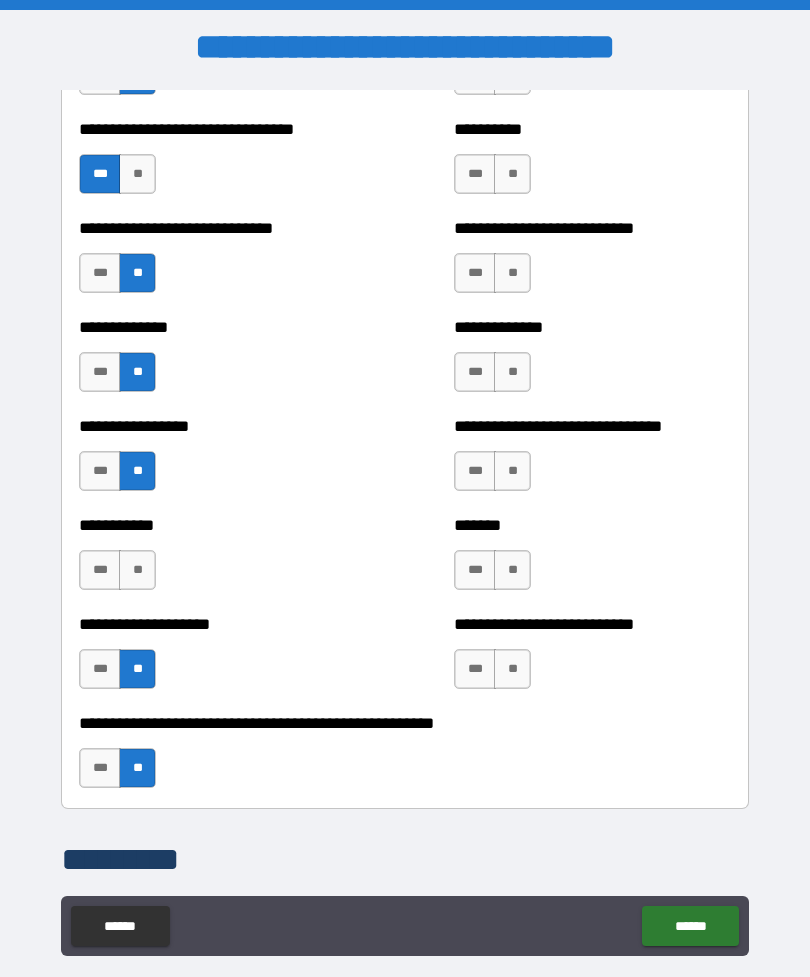click on "**" at bounding box center (137, 570) 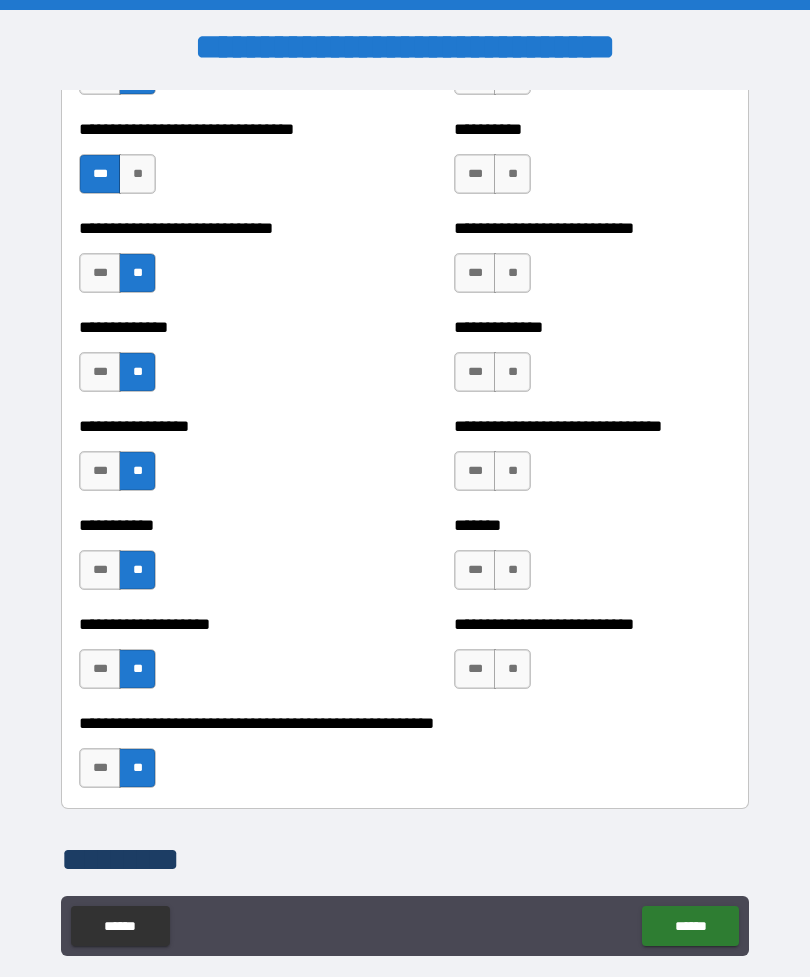 click on "**" at bounding box center (512, 669) 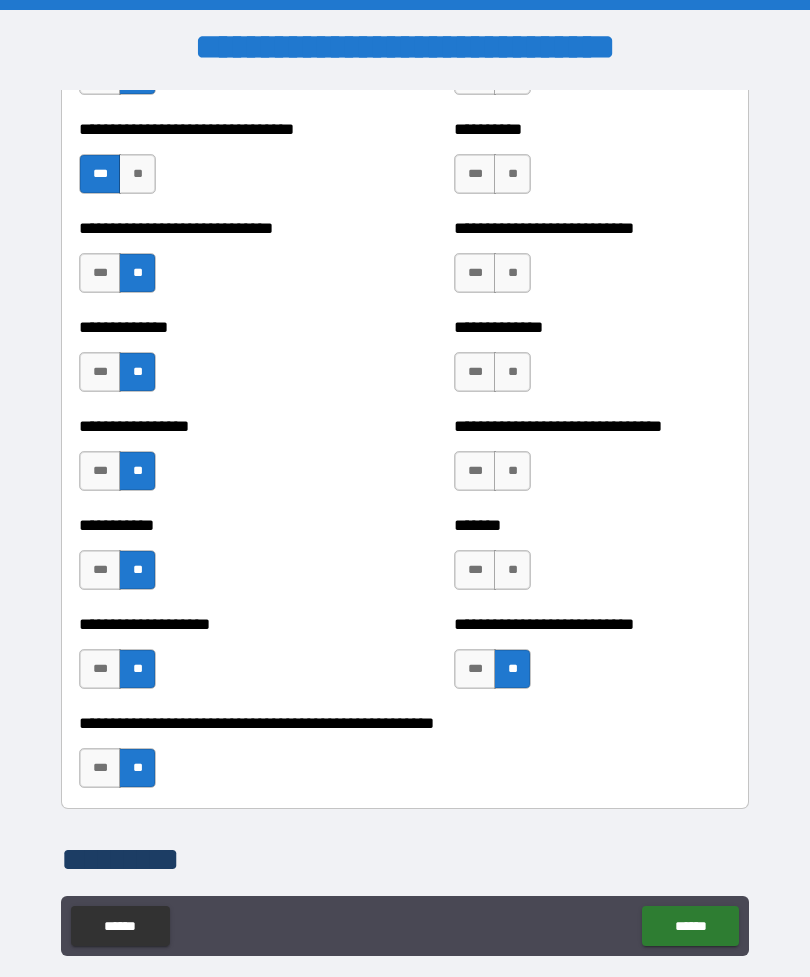 click on "**" at bounding box center (512, 570) 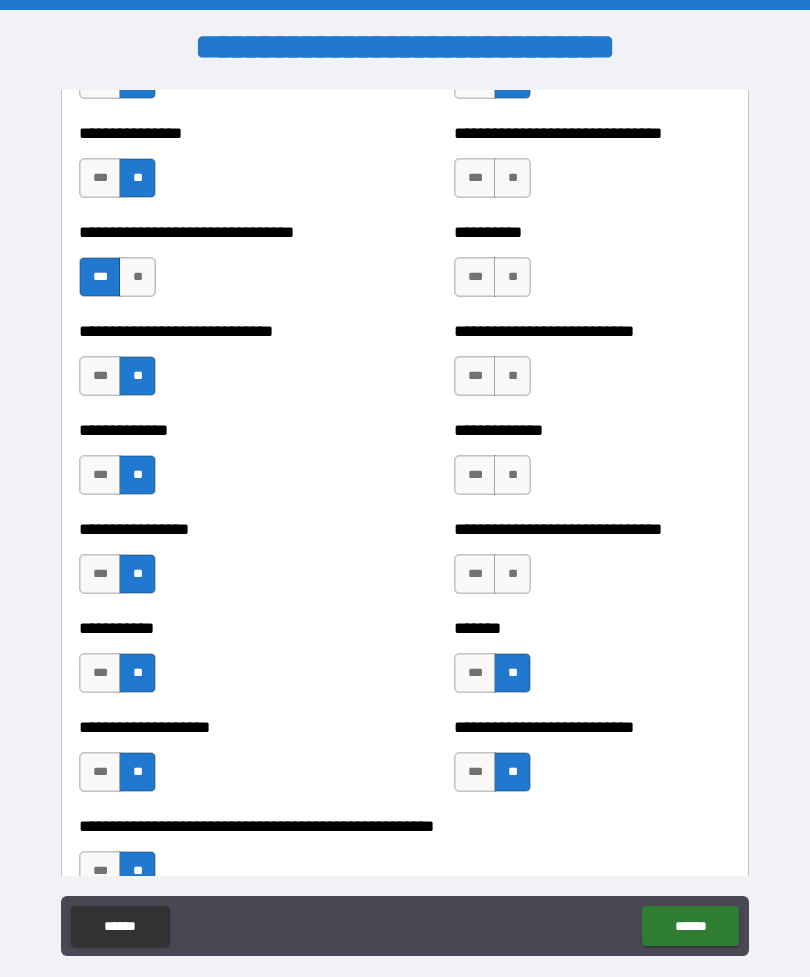 scroll, scrollTop: 7585, scrollLeft: 0, axis: vertical 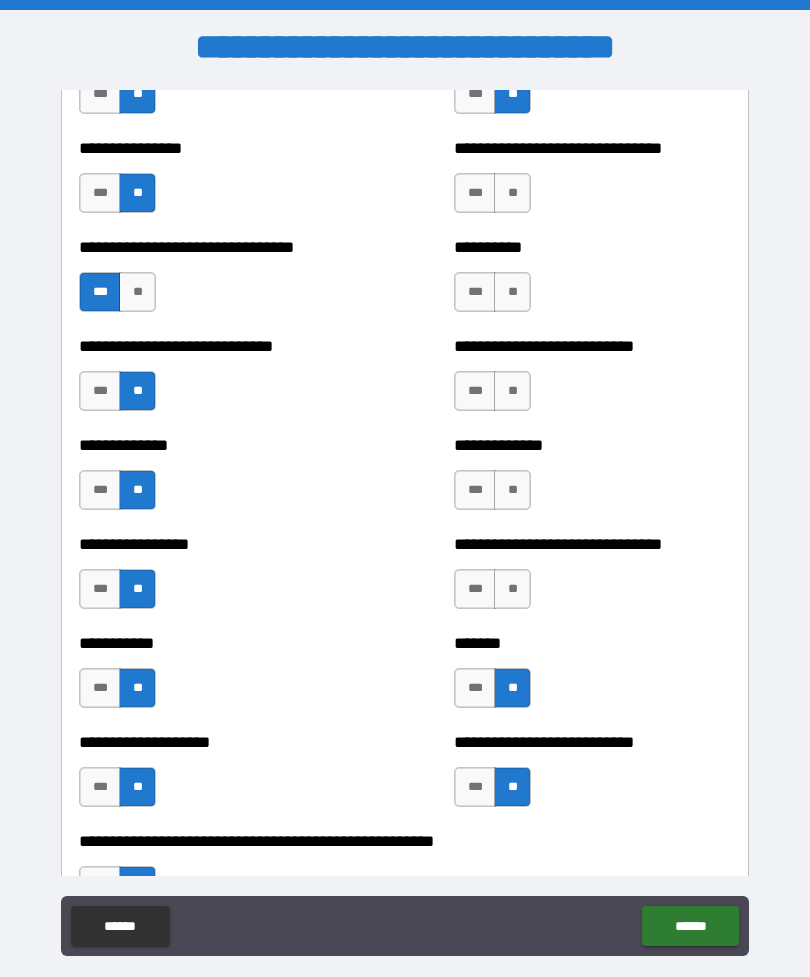 click on "**" at bounding box center (512, 589) 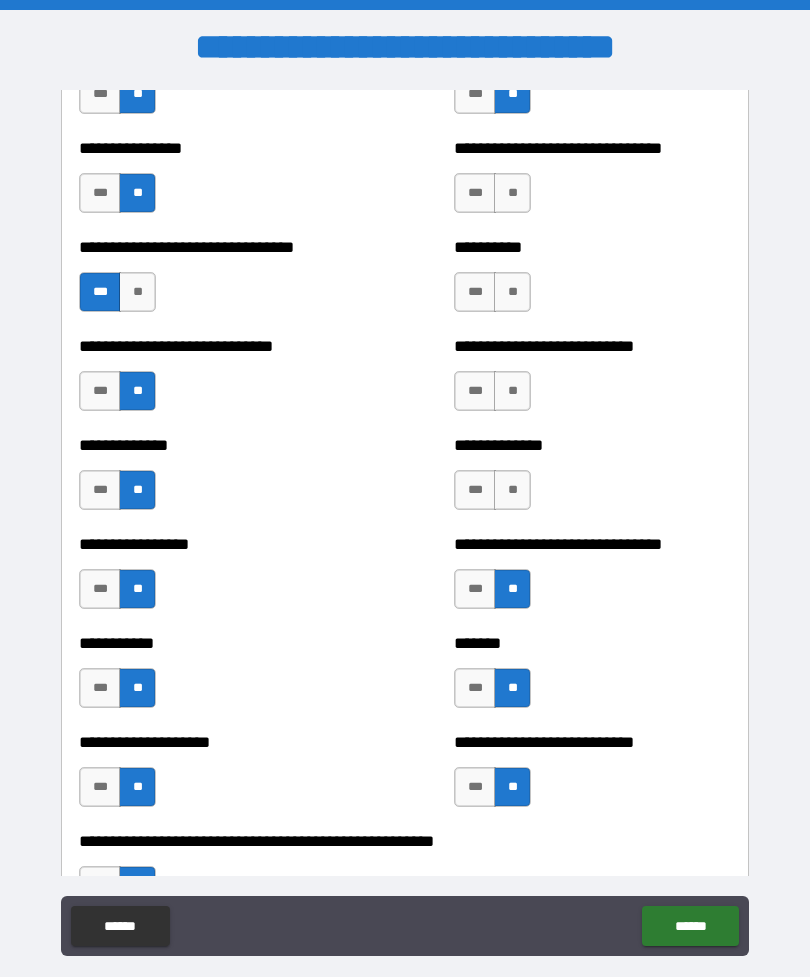 click on "**" at bounding box center (512, 490) 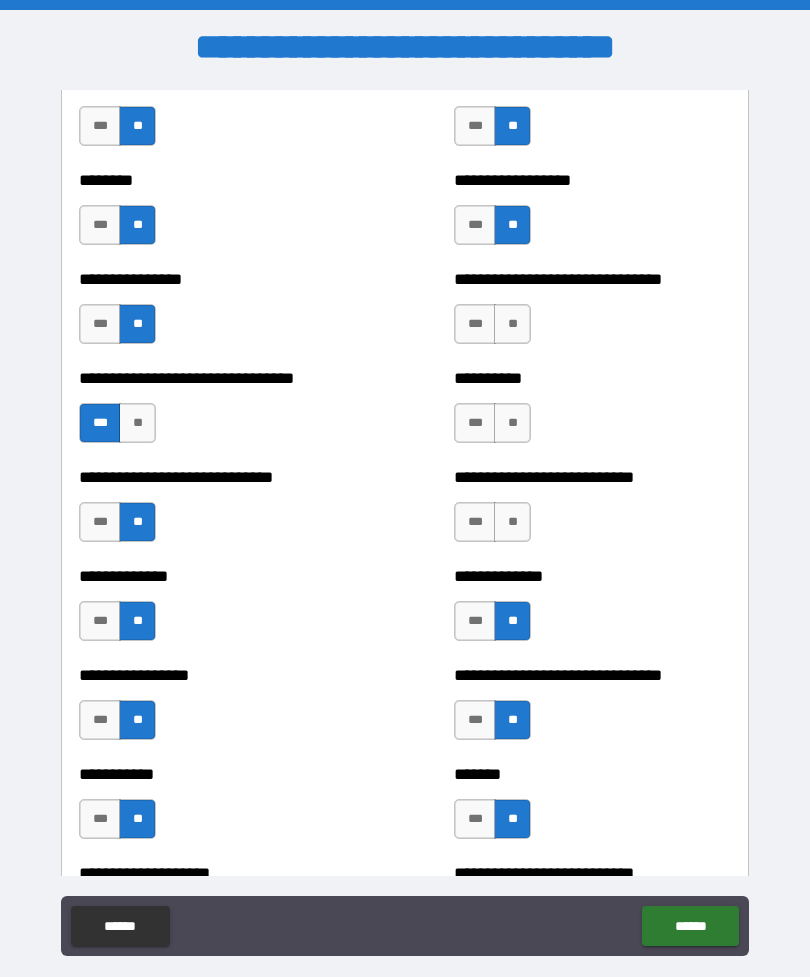 scroll, scrollTop: 7429, scrollLeft: 0, axis: vertical 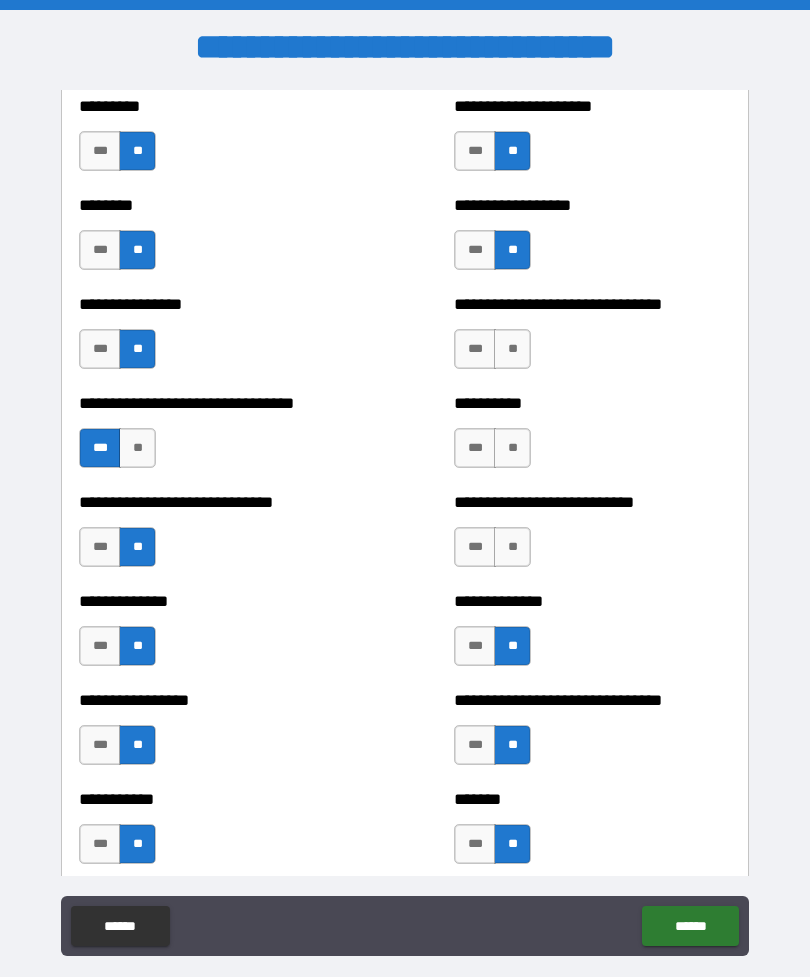 click on "**" at bounding box center [512, 547] 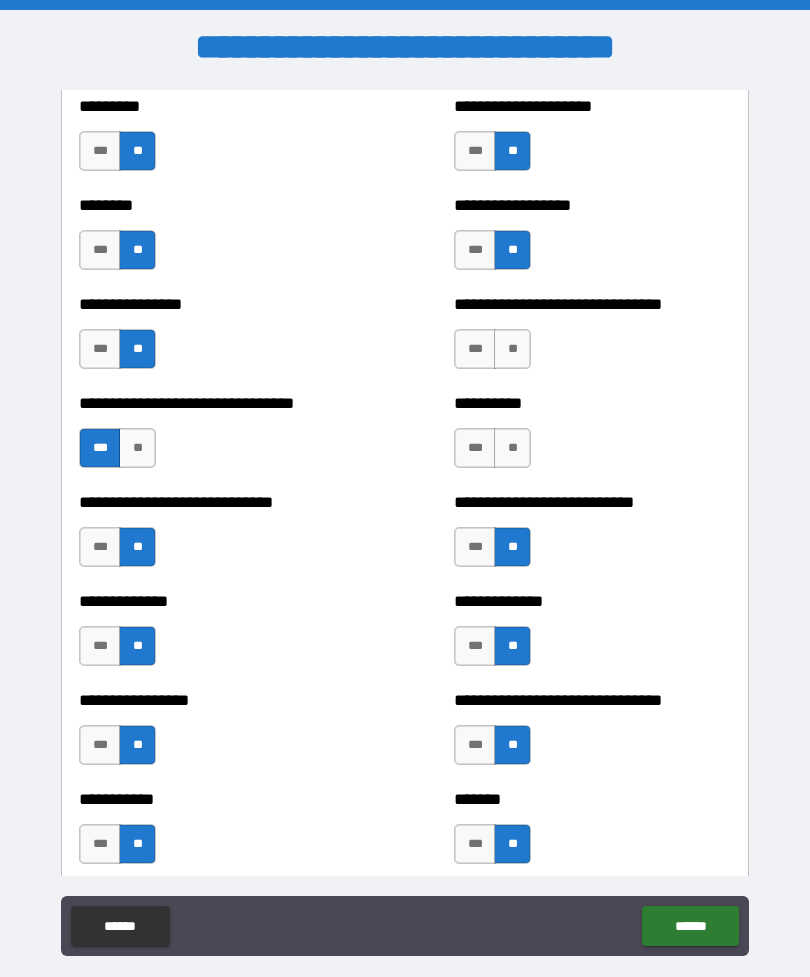 click on "**" at bounding box center (512, 448) 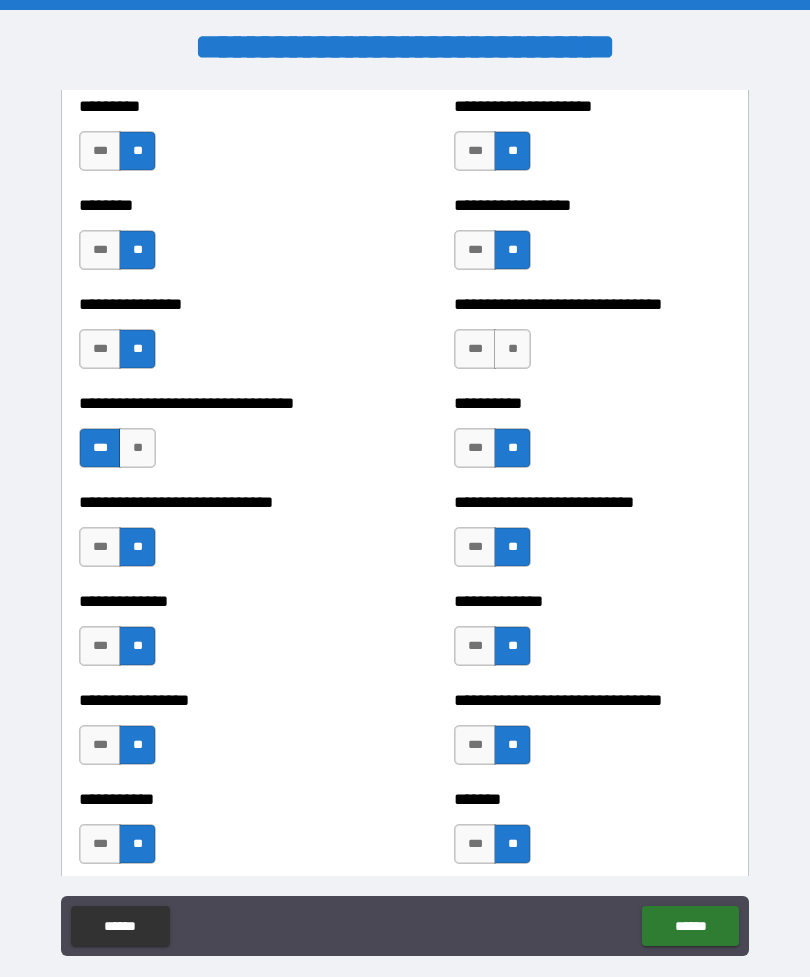 click on "**" at bounding box center (512, 349) 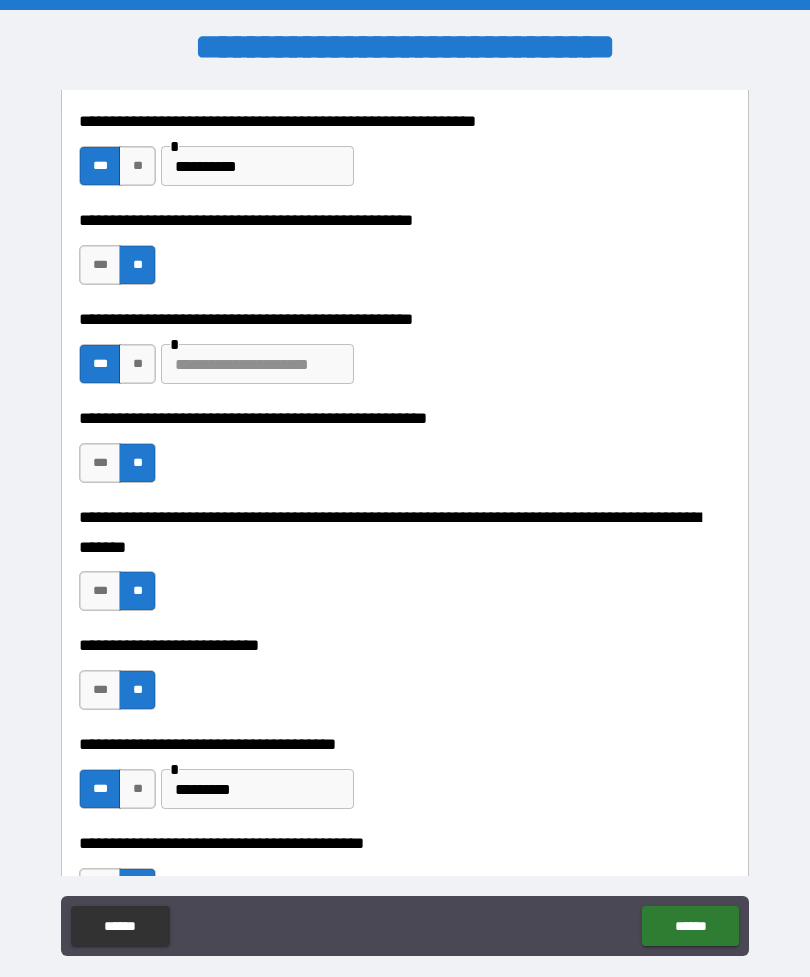scroll, scrollTop: 521, scrollLeft: 0, axis: vertical 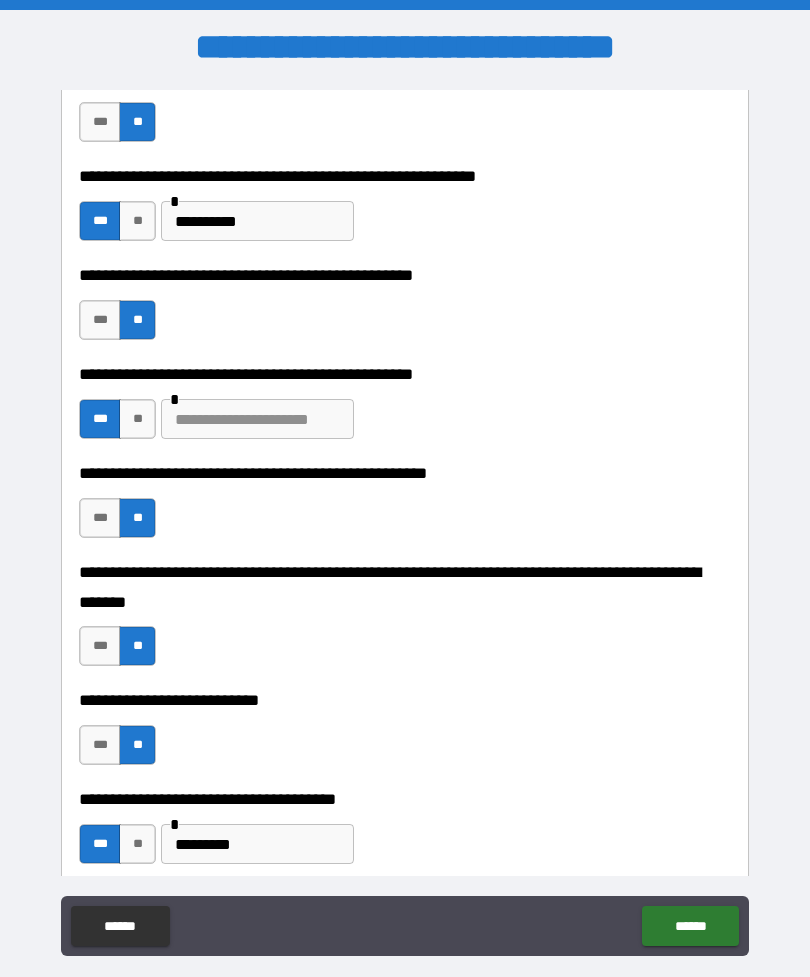 click on "**********" at bounding box center [405, 409] 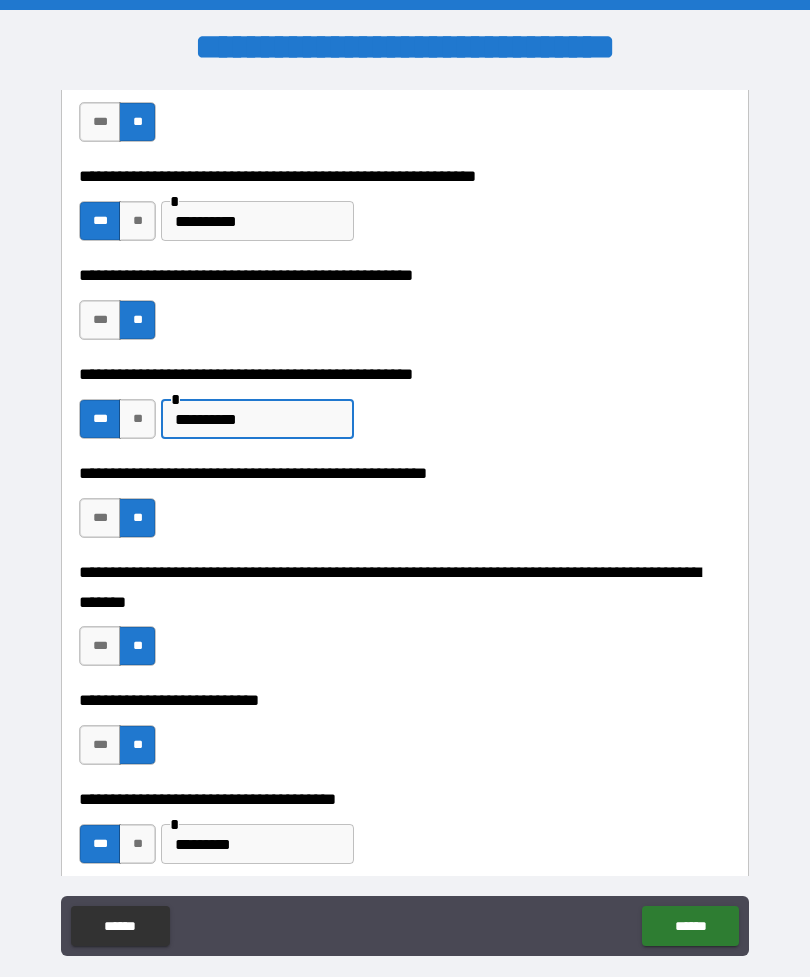 type on "**********" 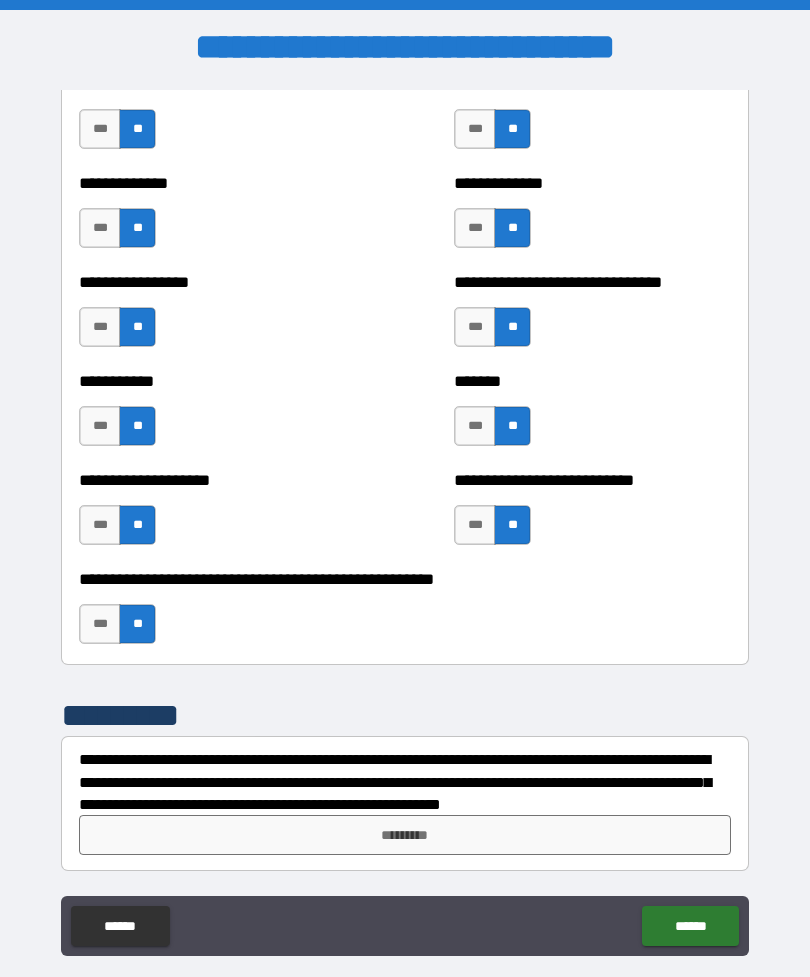 scroll, scrollTop: 7847, scrollLeft: 0, axis: vertical 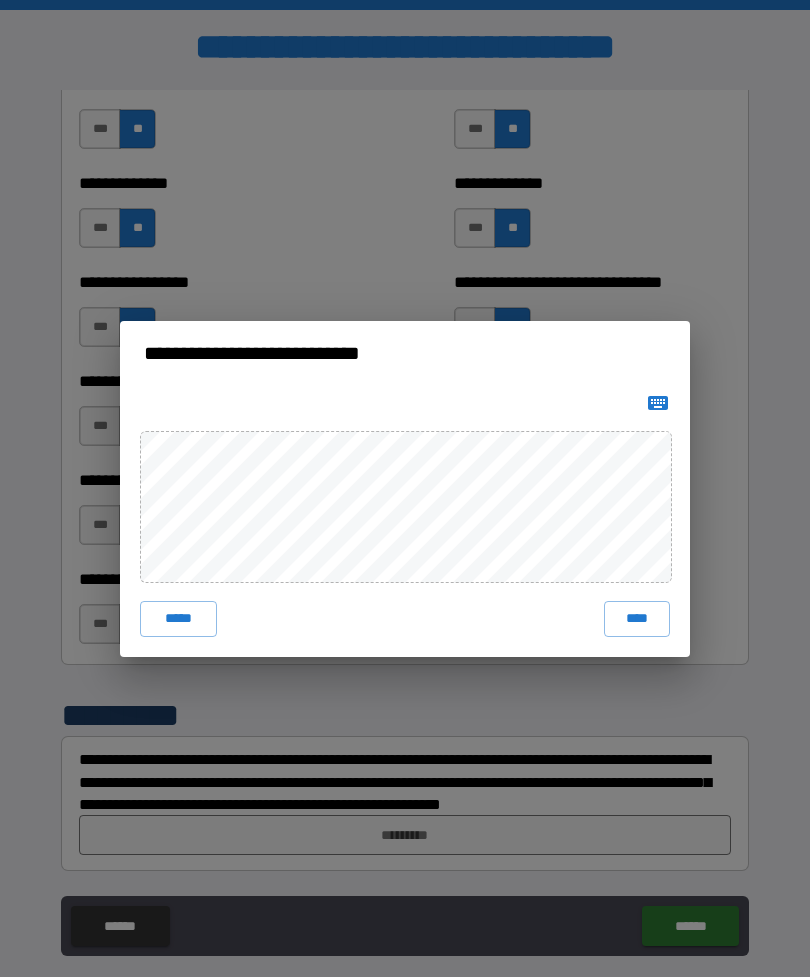 click on "*****" at bounding box center [178, 619] 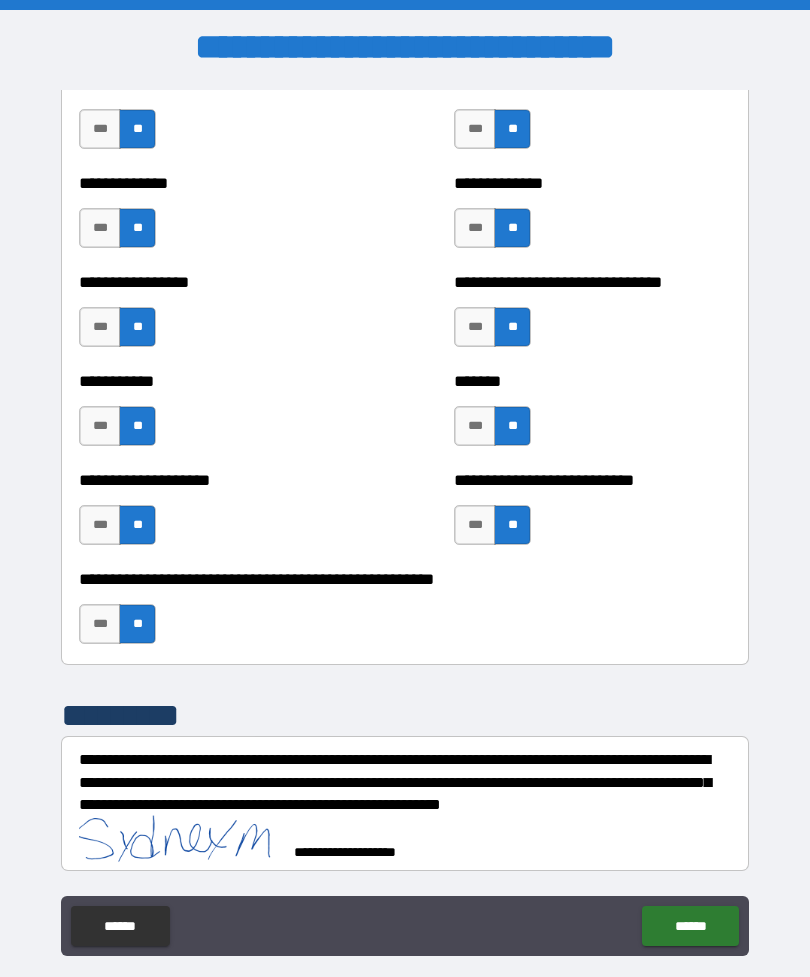 scroll, scrollTop: 7837, scrollLeft: 0, axis: vertical 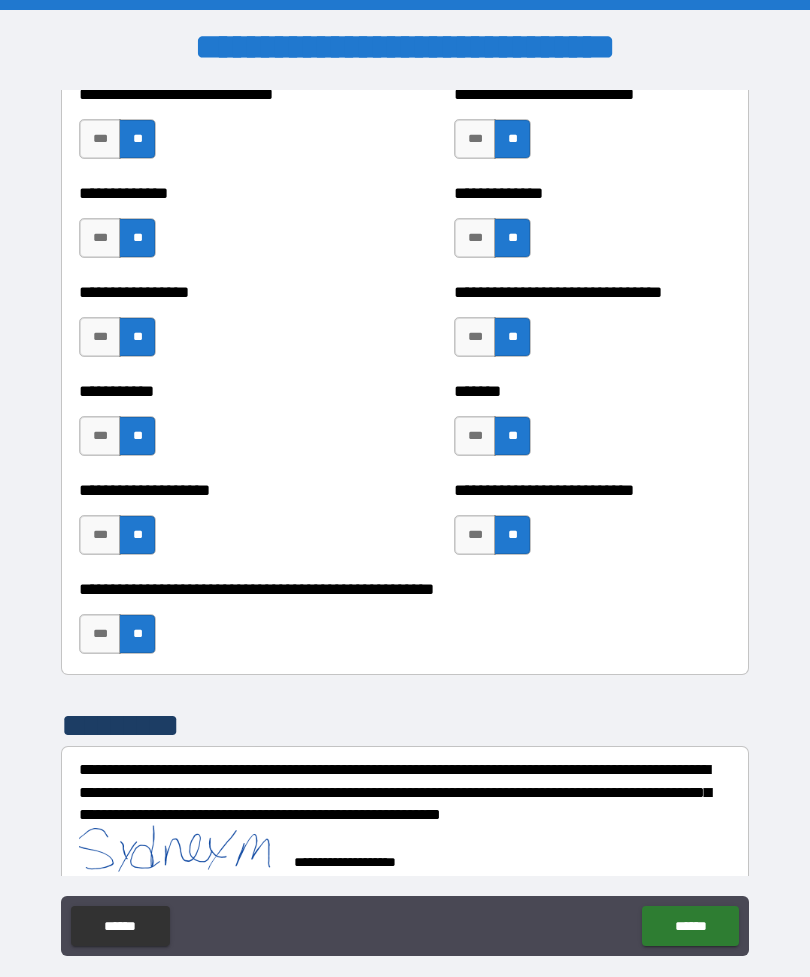 click on "******" at bounding box center [690, 926] 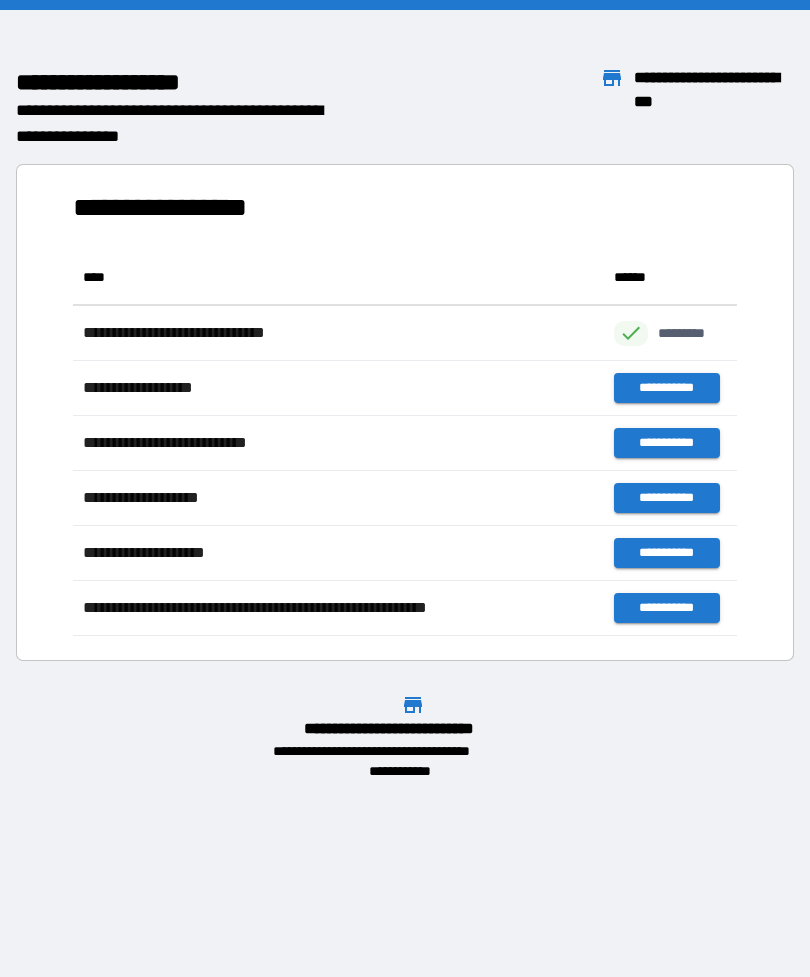scroll, scrollTop: 1, scrollLeft: 1, axis: both 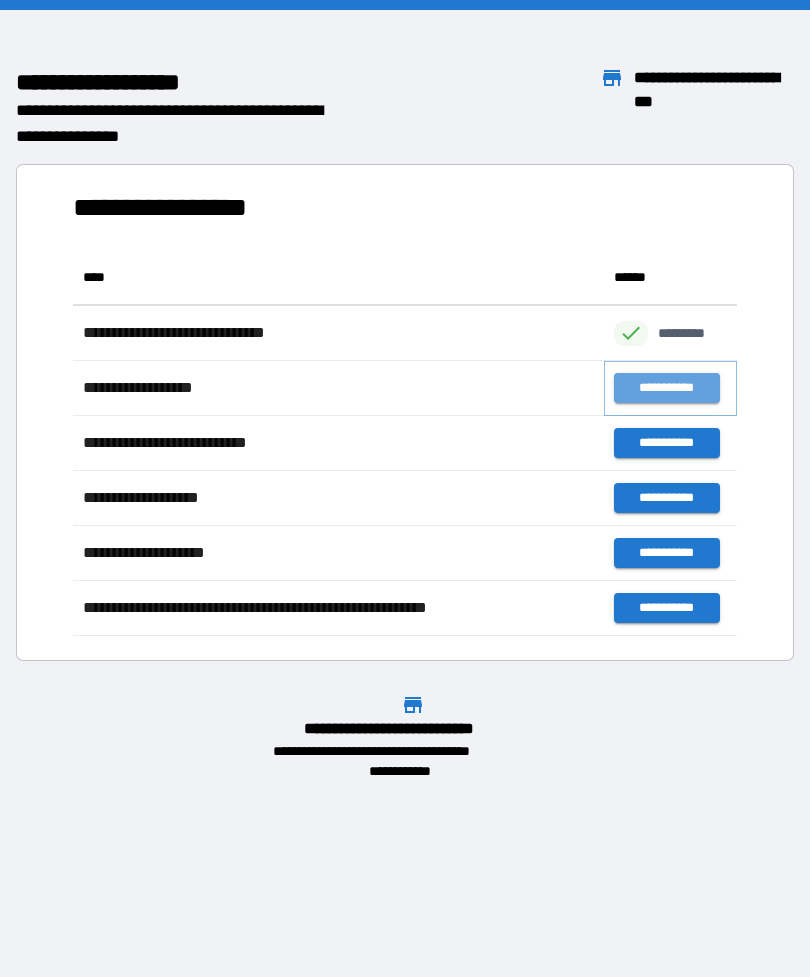 click on "**********" at bounding box center [666, 388] 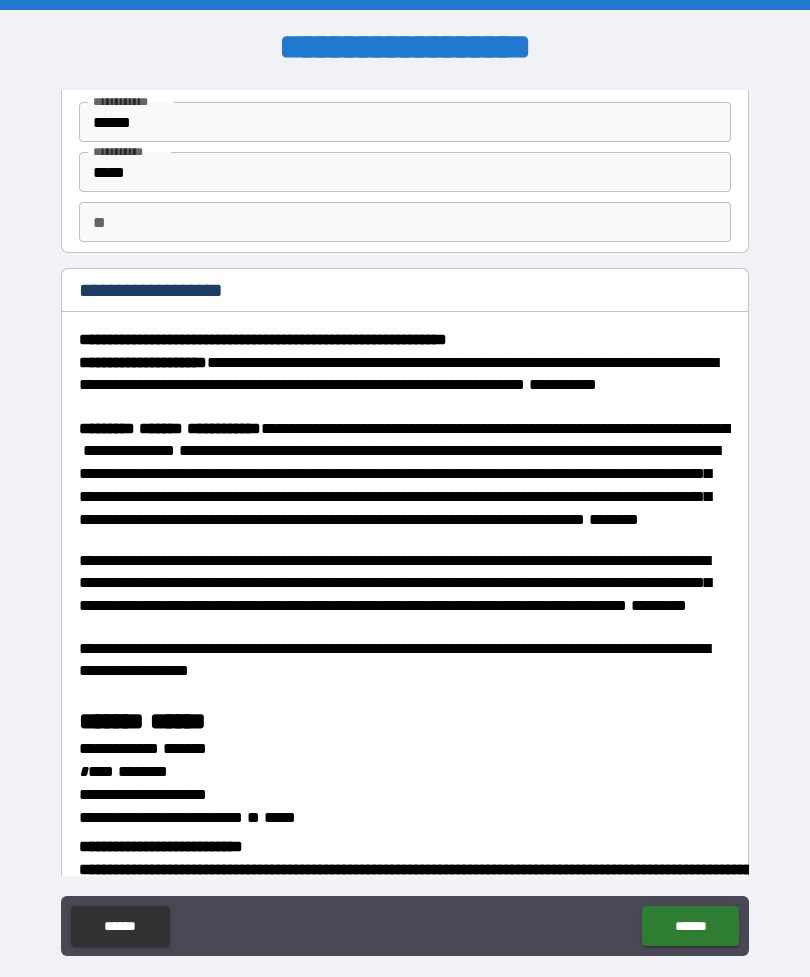 scroll, scrollTop: 82, scrollLeft: 0, axis: vertical 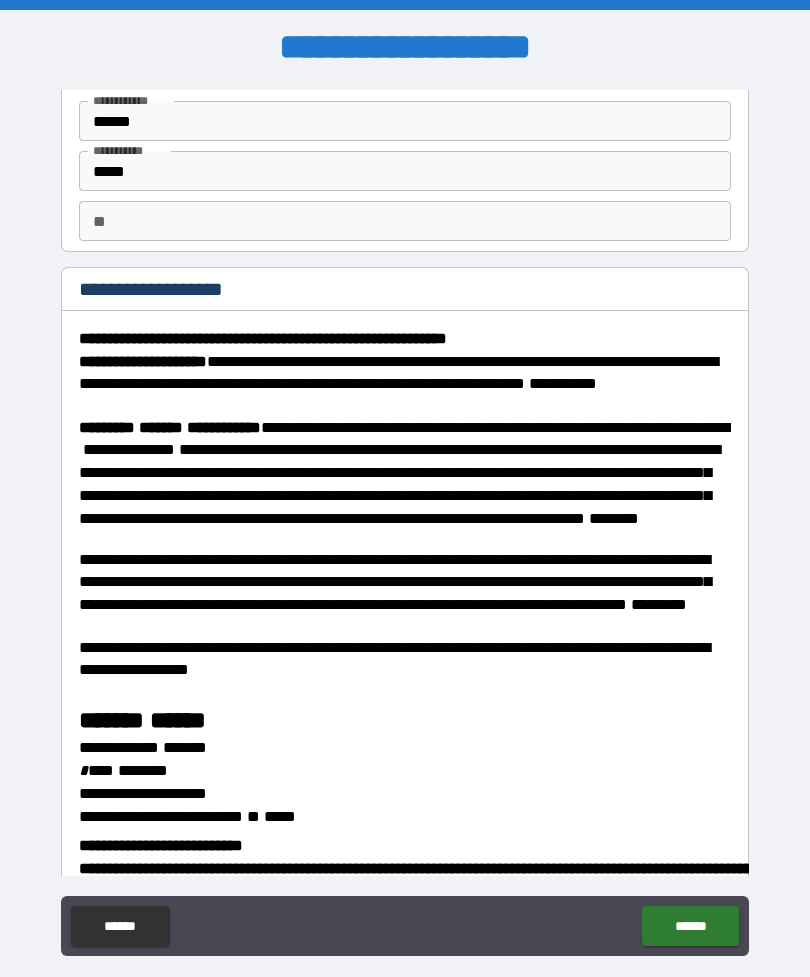 click on "**" at bounding box center [405, 221] 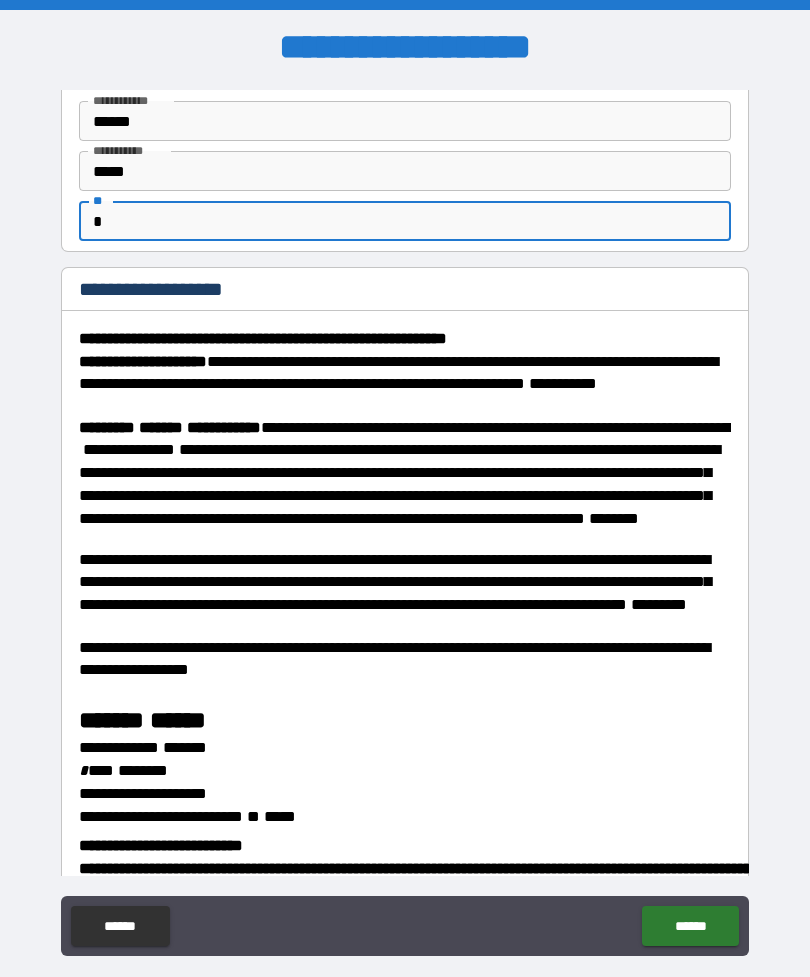 type on "*" 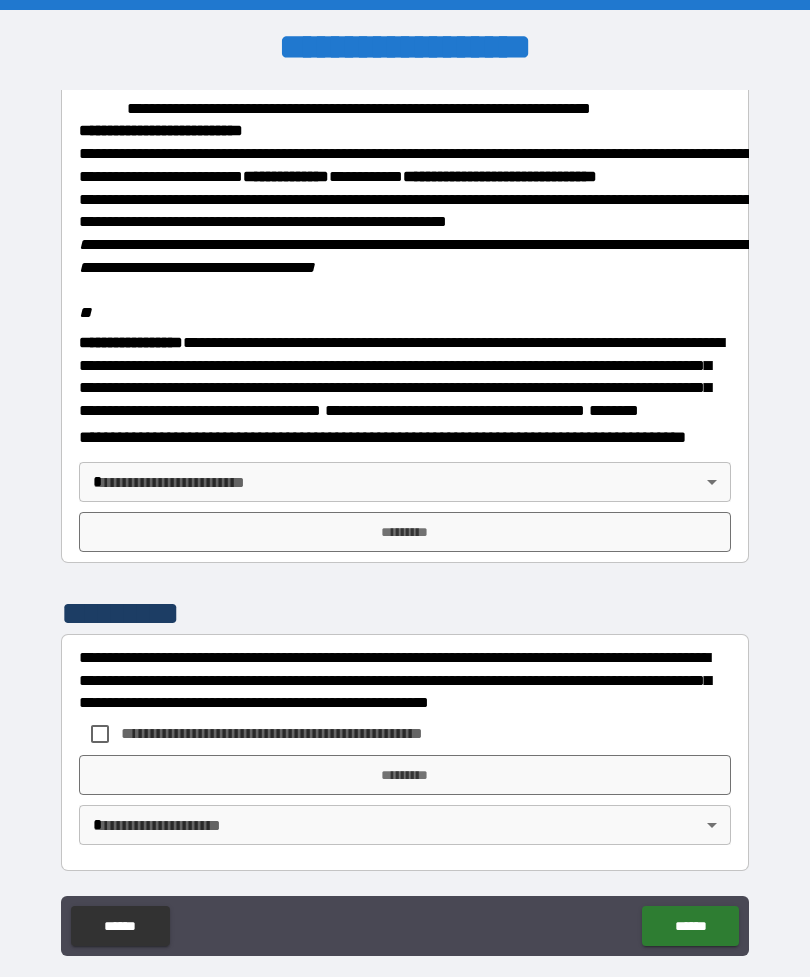 scroll, scrollTop: 2323, scrollLeft: 0, axis: vertical 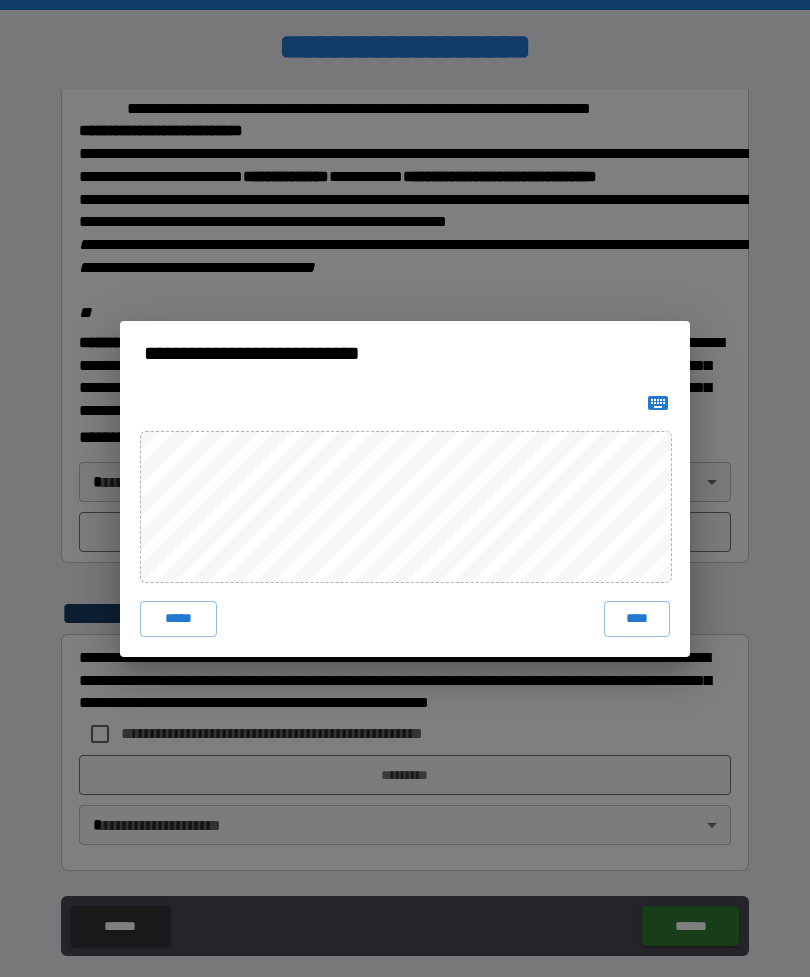 click on "****" at bounding box center [637, 619] 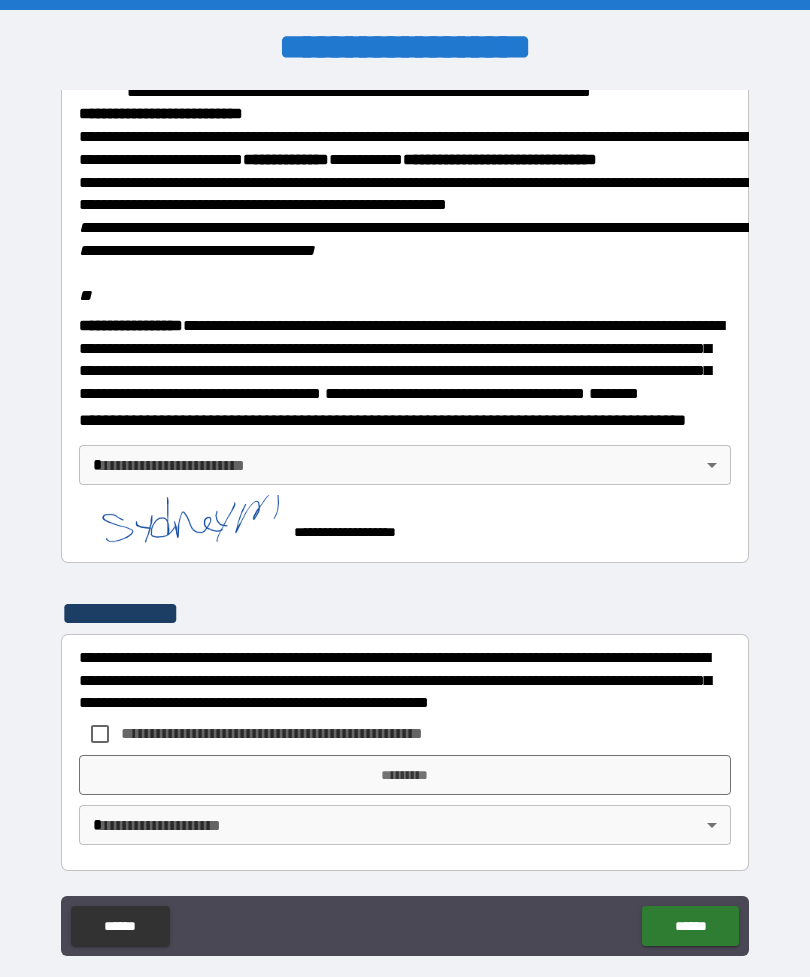 scroll, scrollTop: 2340, scrollLeft: 0, axis: vertical 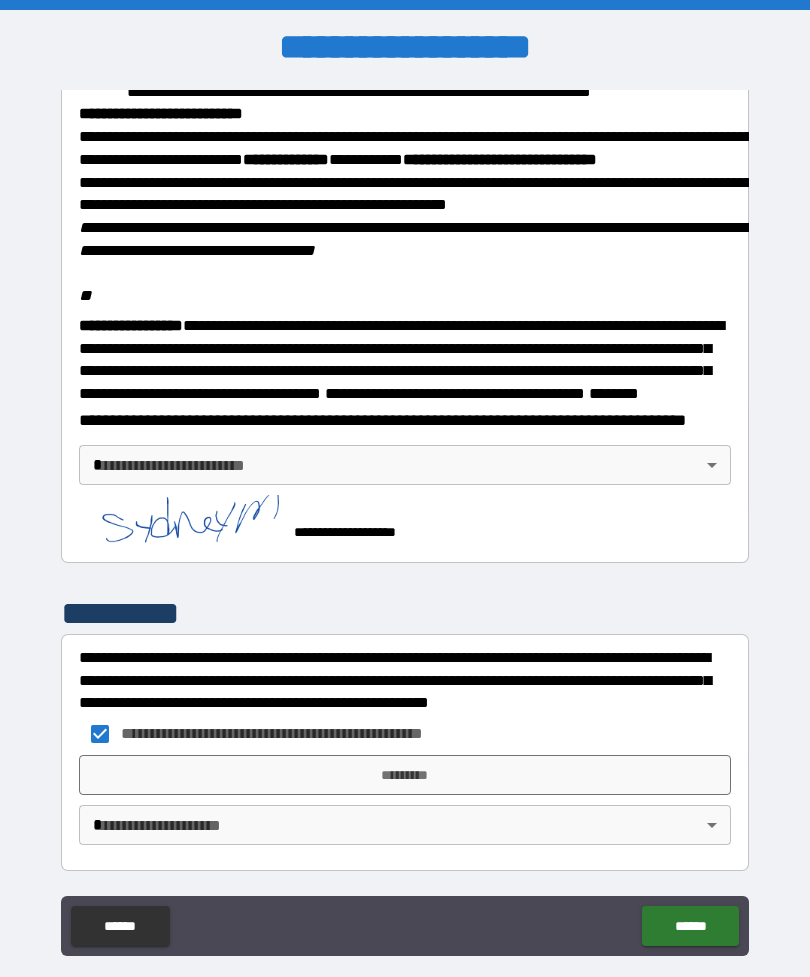 click on "*********" at bounding box center [405, 775] 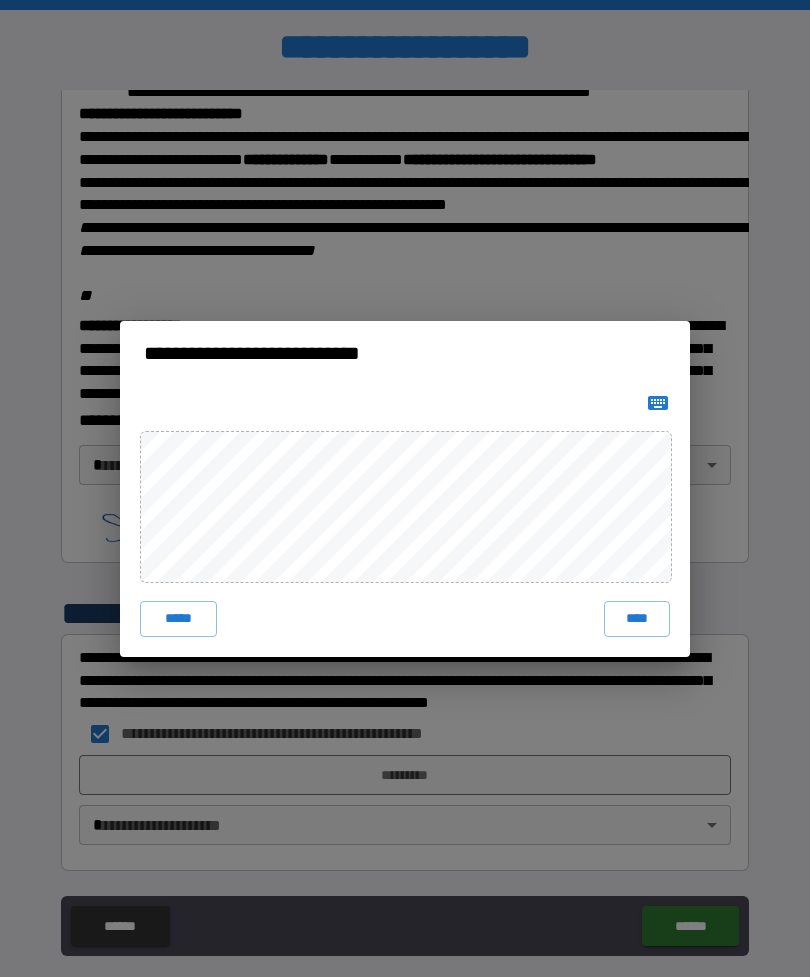 click on "****" at bounding box center [637, 619] 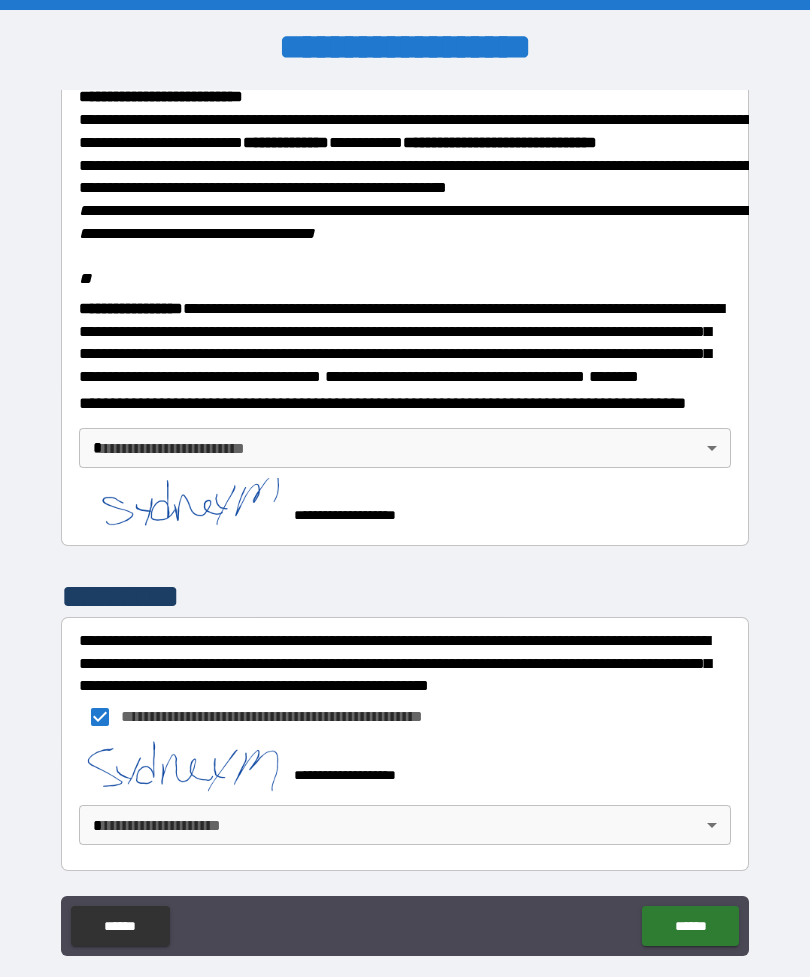 click on "******" at bounding box center (690, 926) 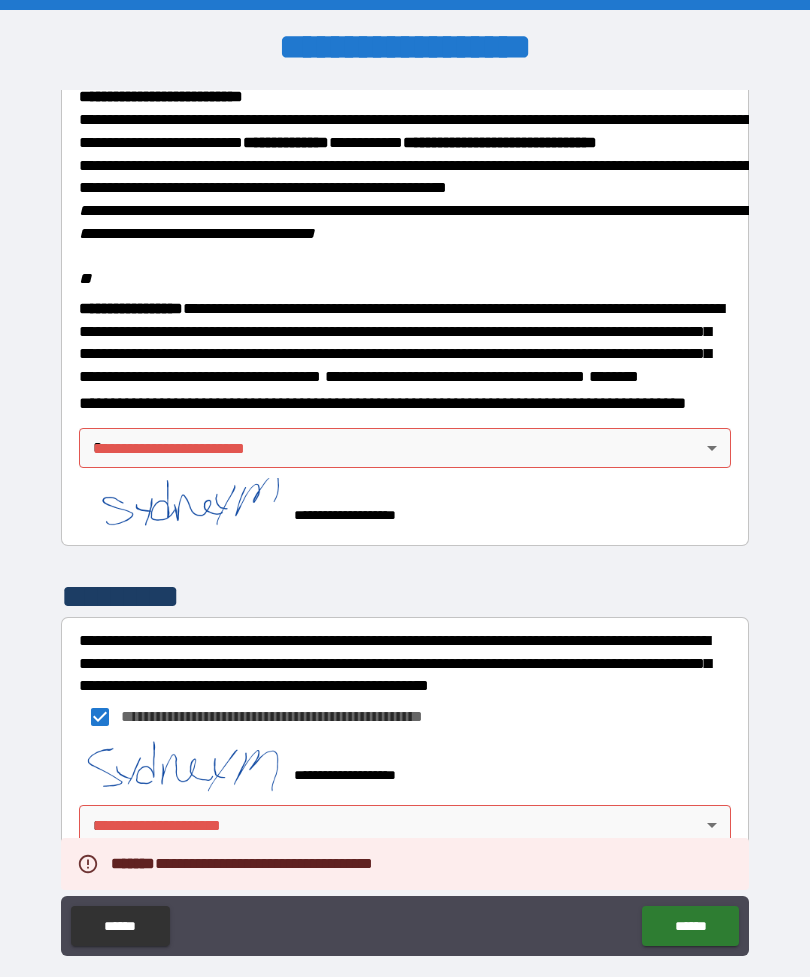 click on "**********" at bounding box center (405, 520) 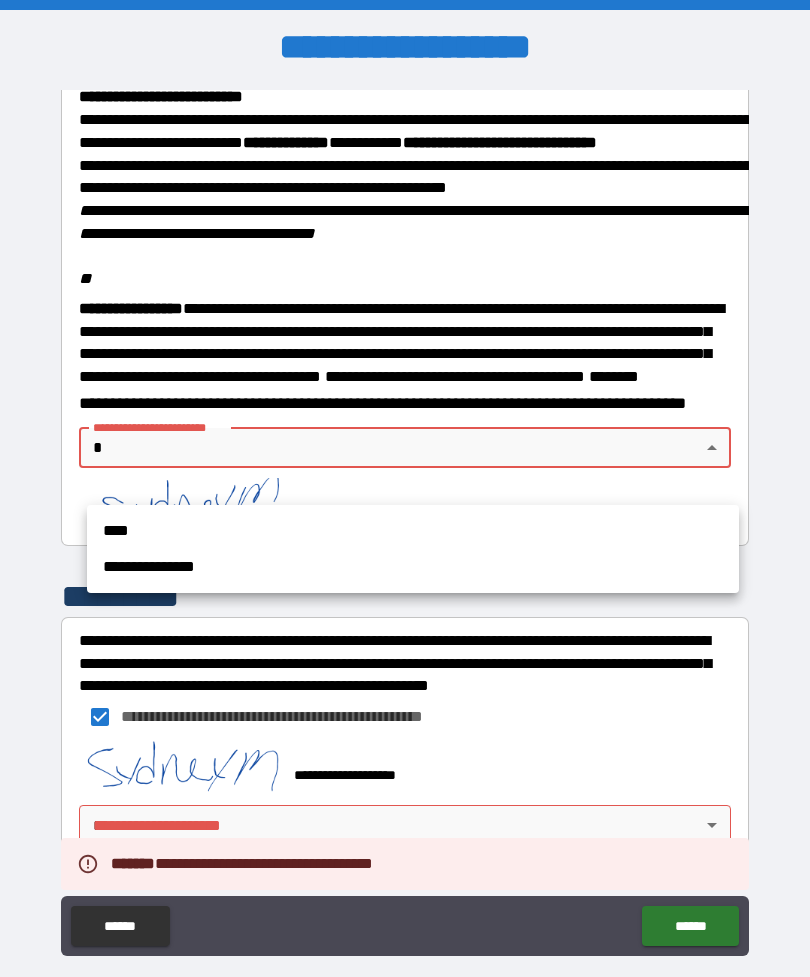 click on "****" at bounding box center [413, 531] 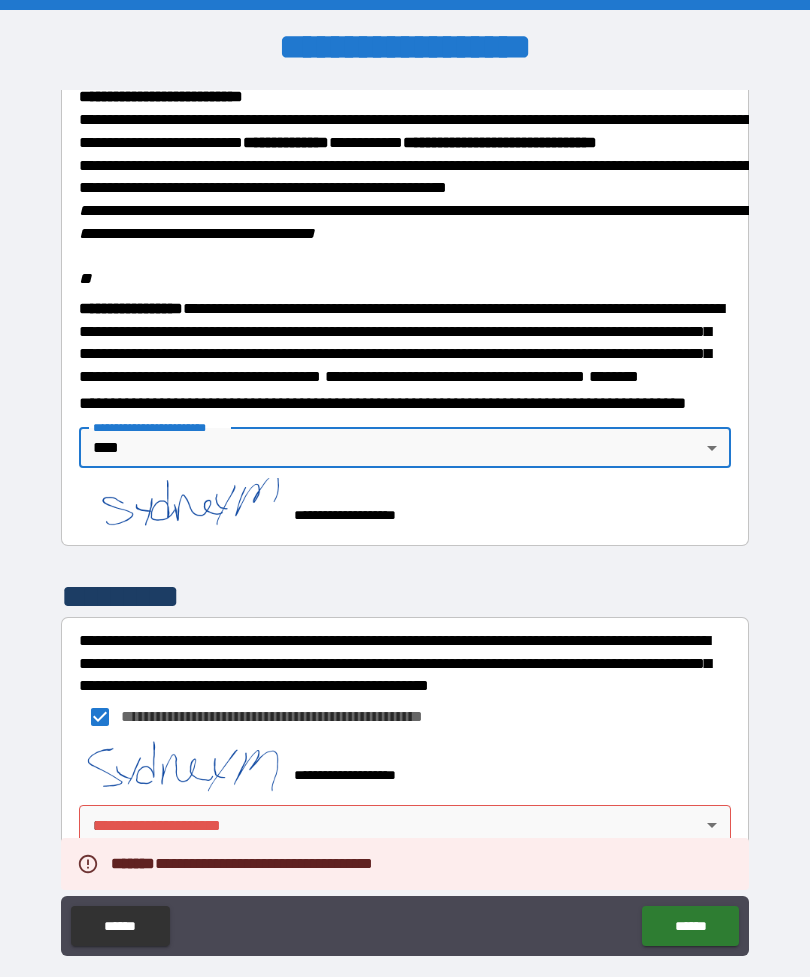 scroll, scrollTop: 2357, scrollLeft: 0, axis: vertical 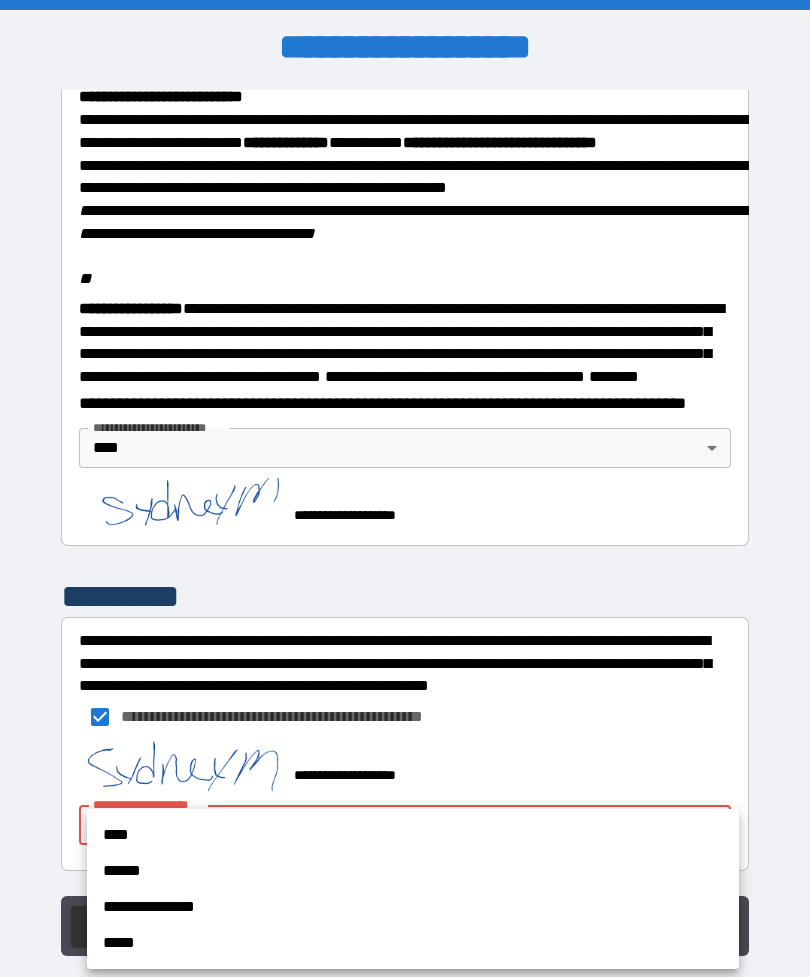 click on "****" at bounding box center [413, 835] 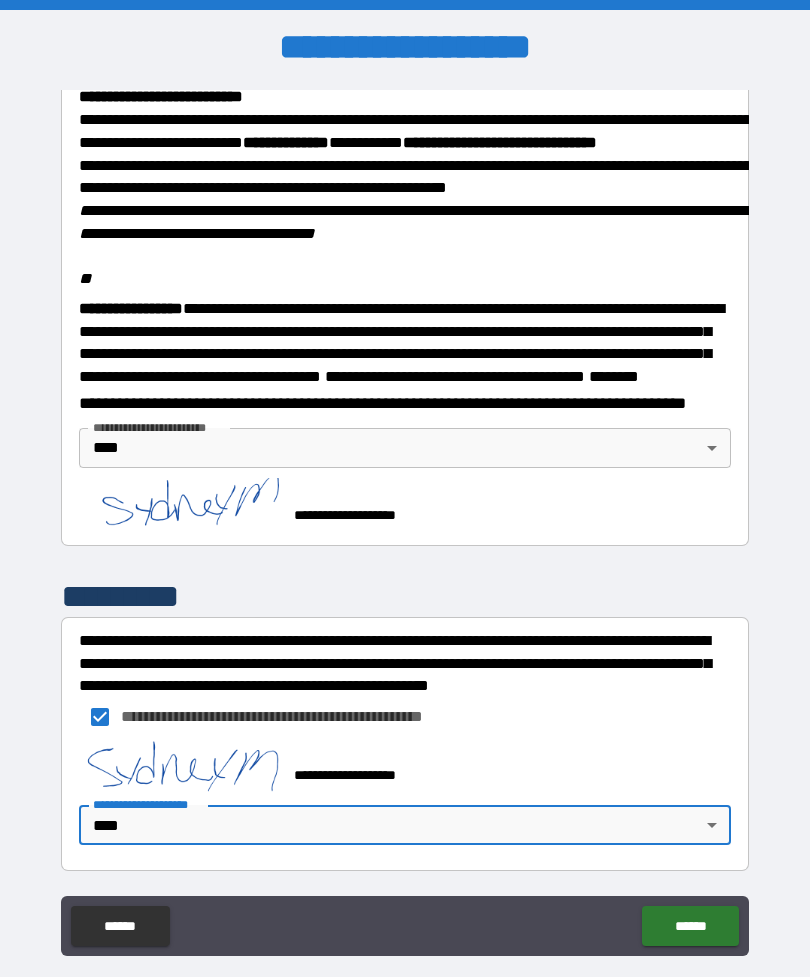 click on "******" at bounding box center [690, 926] 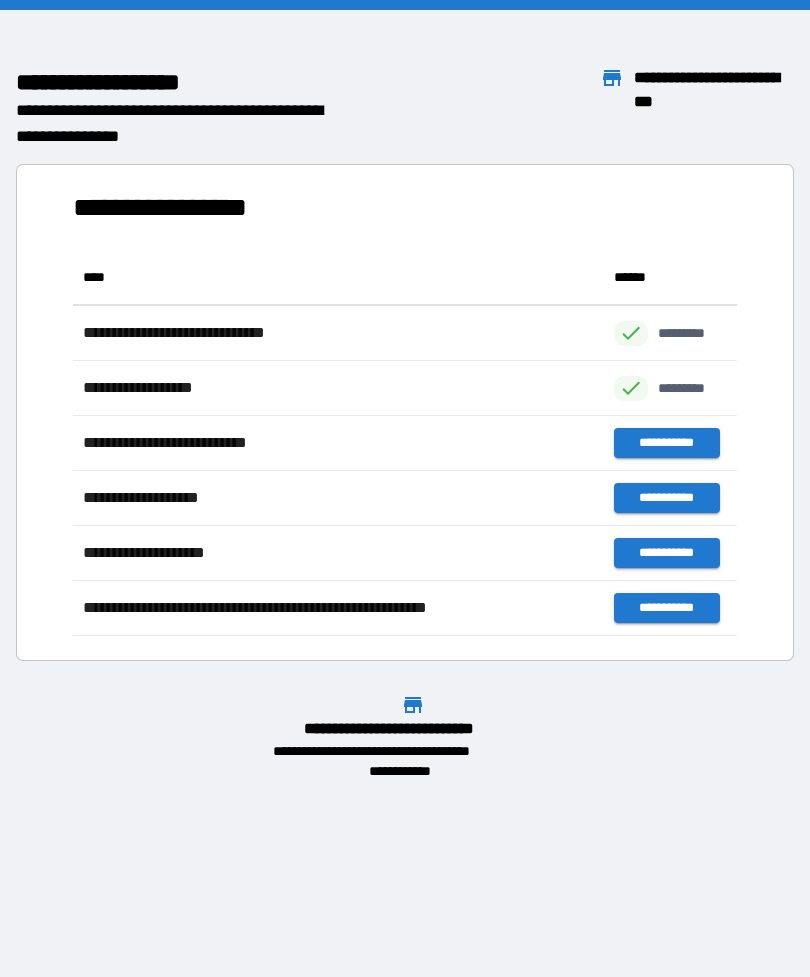 scroll, scrollTop: 1, scrollLeft: 1, axis: both 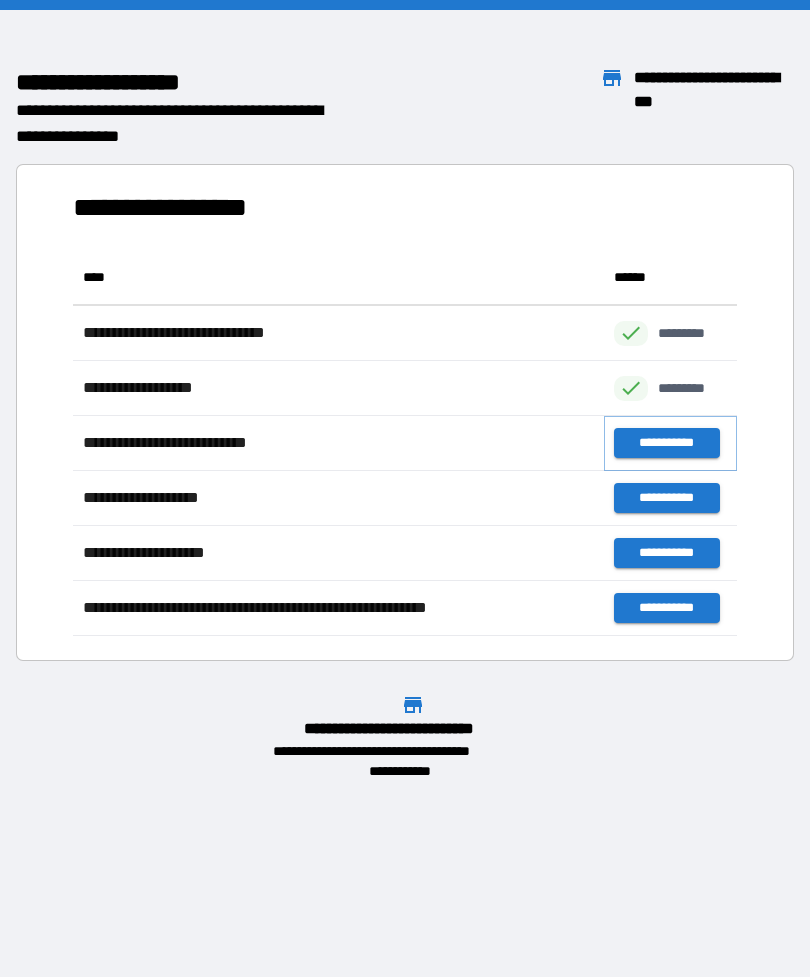 click on "**********" at bounding box center (666, 443) 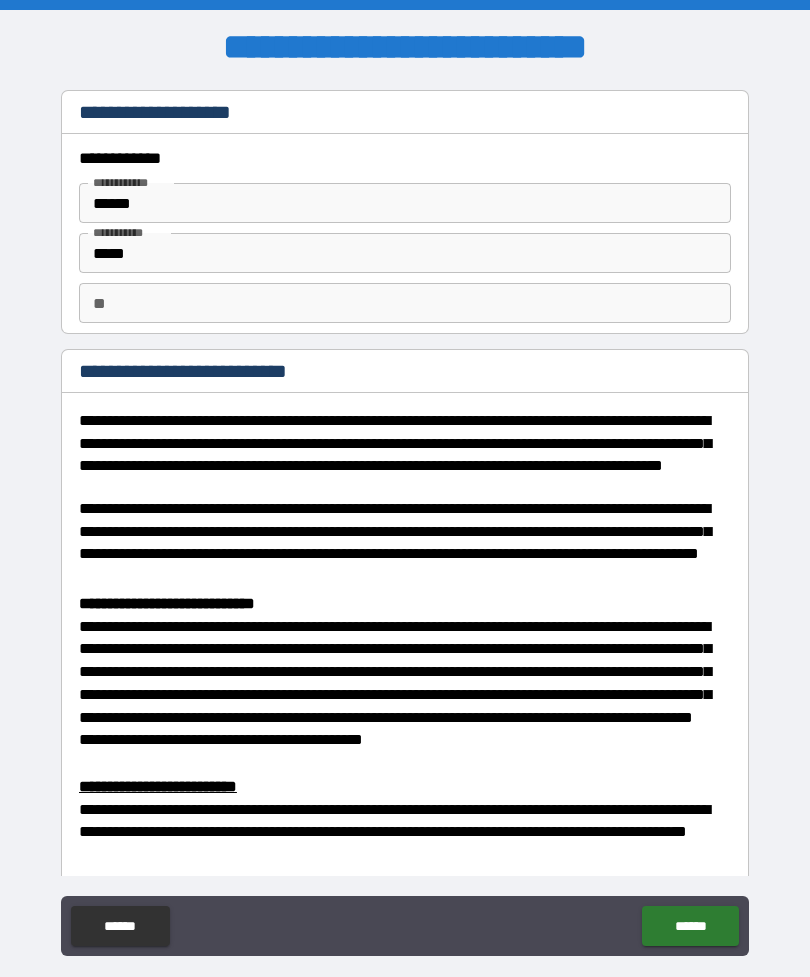 click on "**" at bounding box center [405, 303] 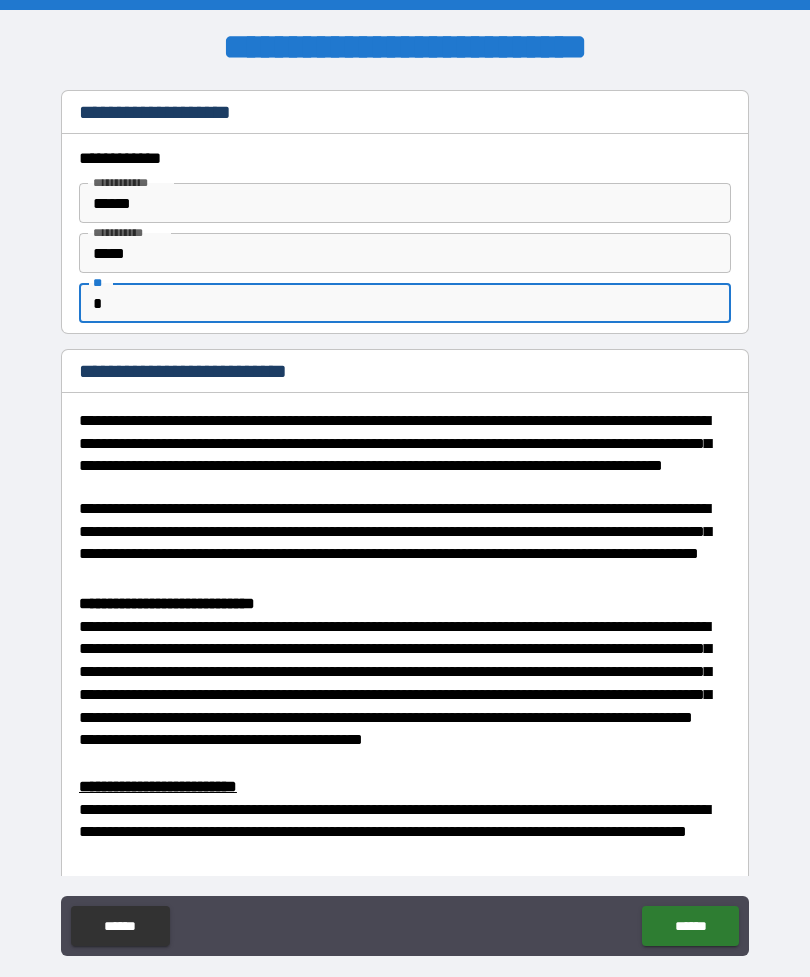 type on "*" 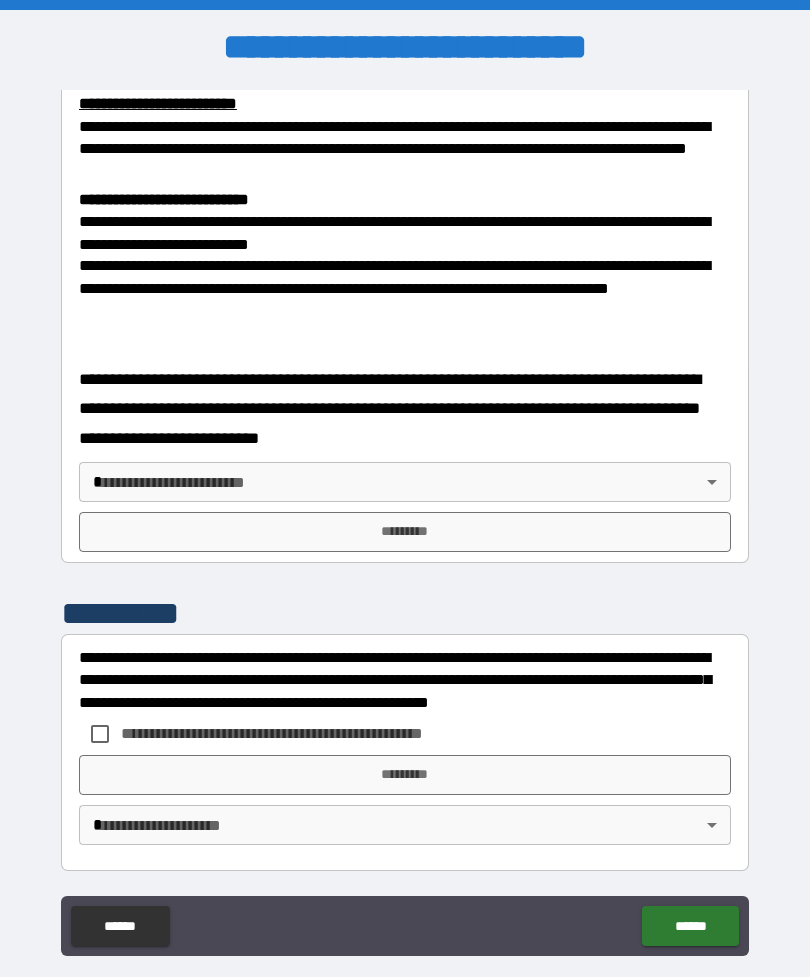 click on "**********" at bounding box center (405, 520) 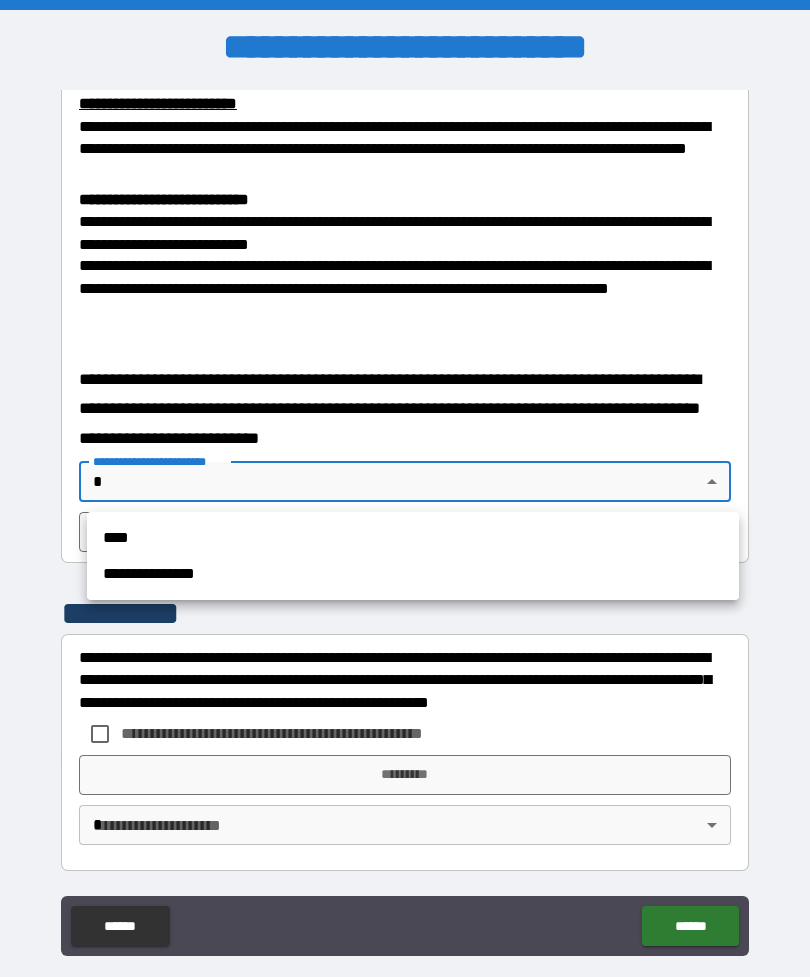 scroll, scrollTop: 682, scrollLeft: 0, axis: vertical 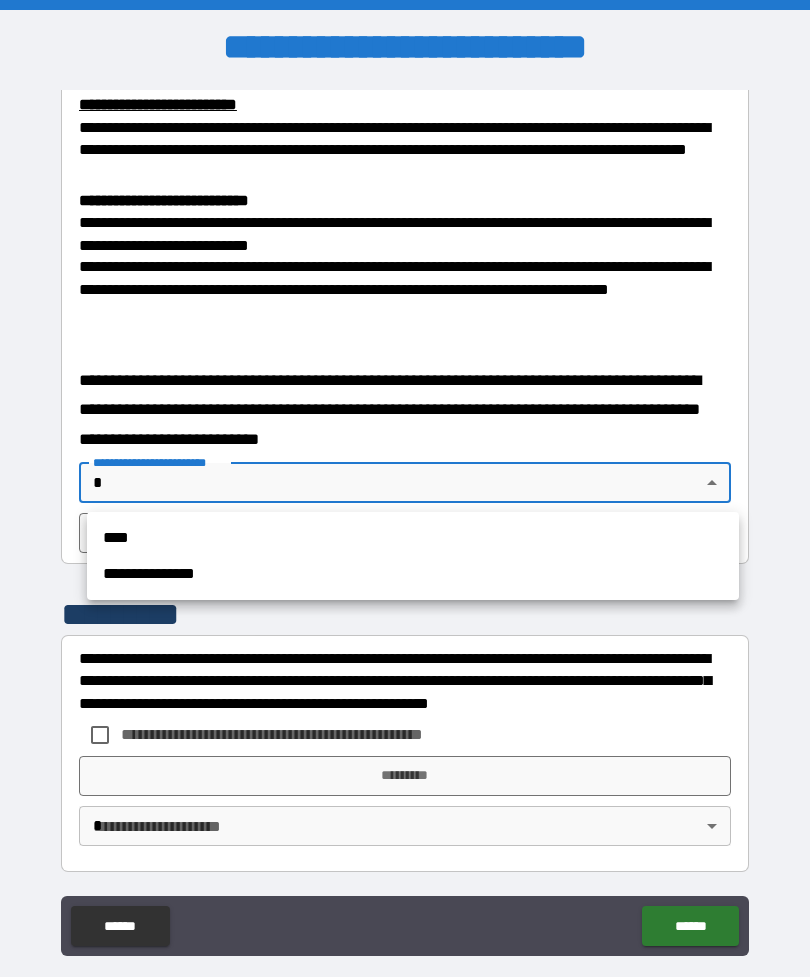 click on "****" at bounding box center [413, 538] 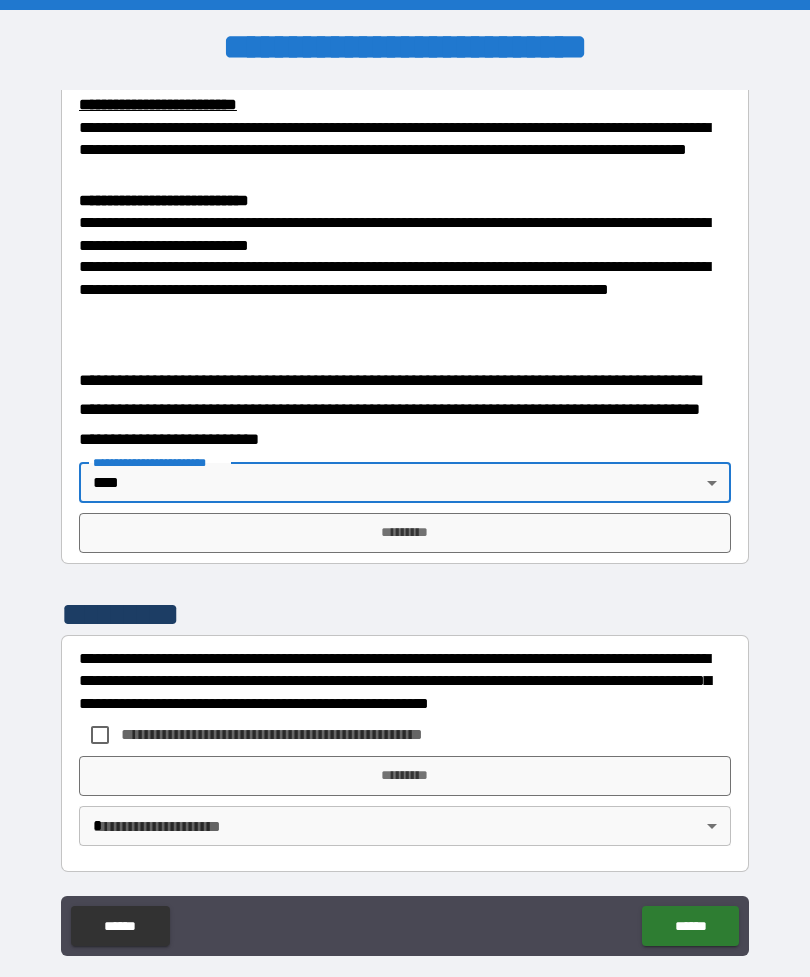 click on "*********" at bounding box center [405, 533] 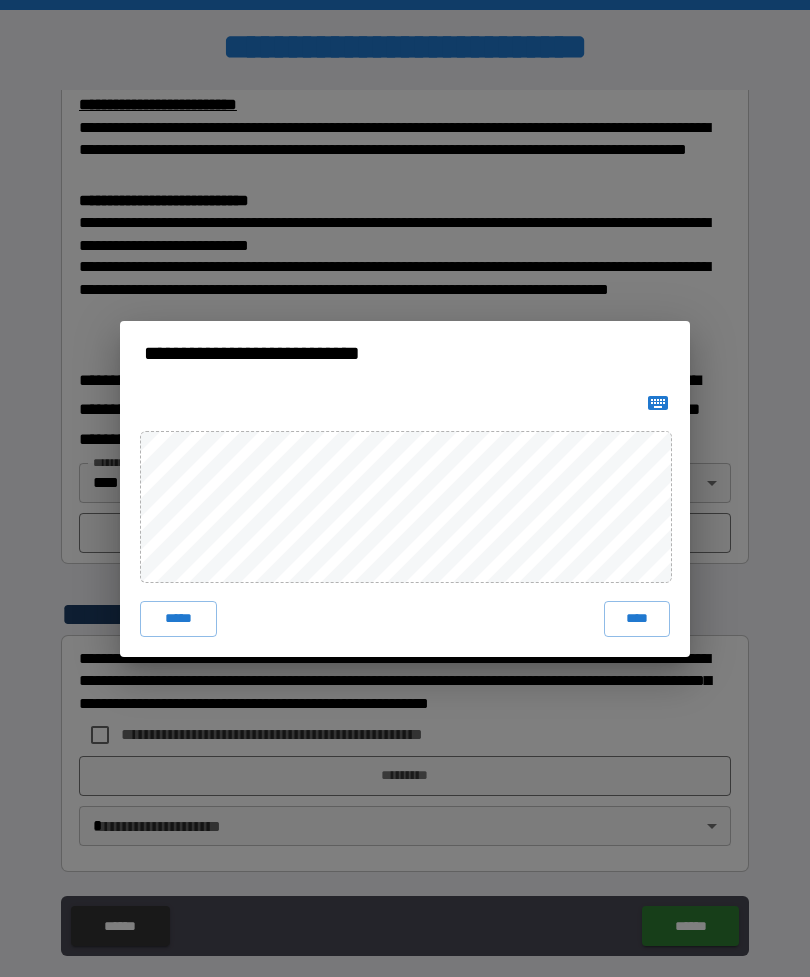 click on "****" at bounding box center [637, 619] 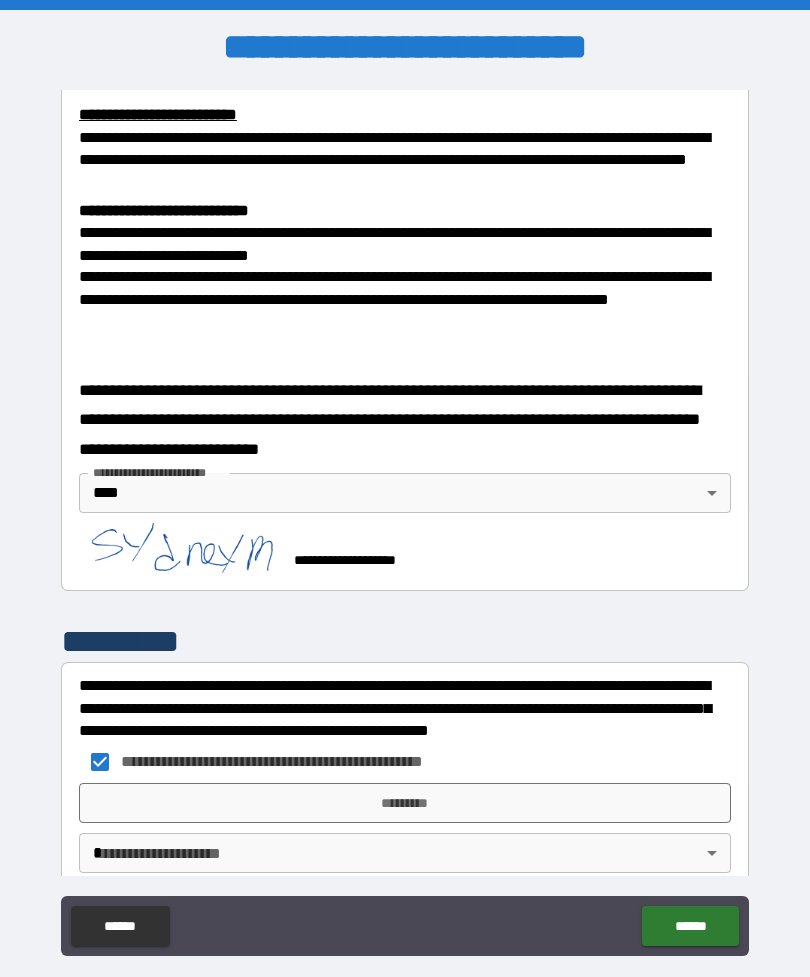 click on "*********" at bounding box center [405, 803] 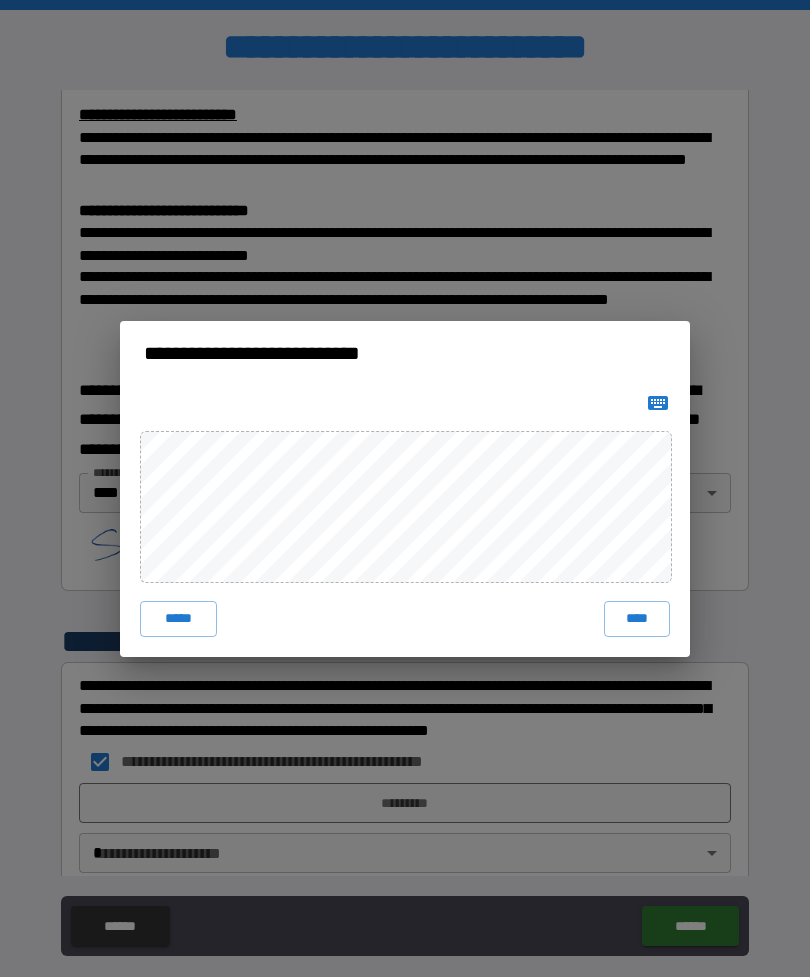 click on "****" at bounding box center [637, 619] 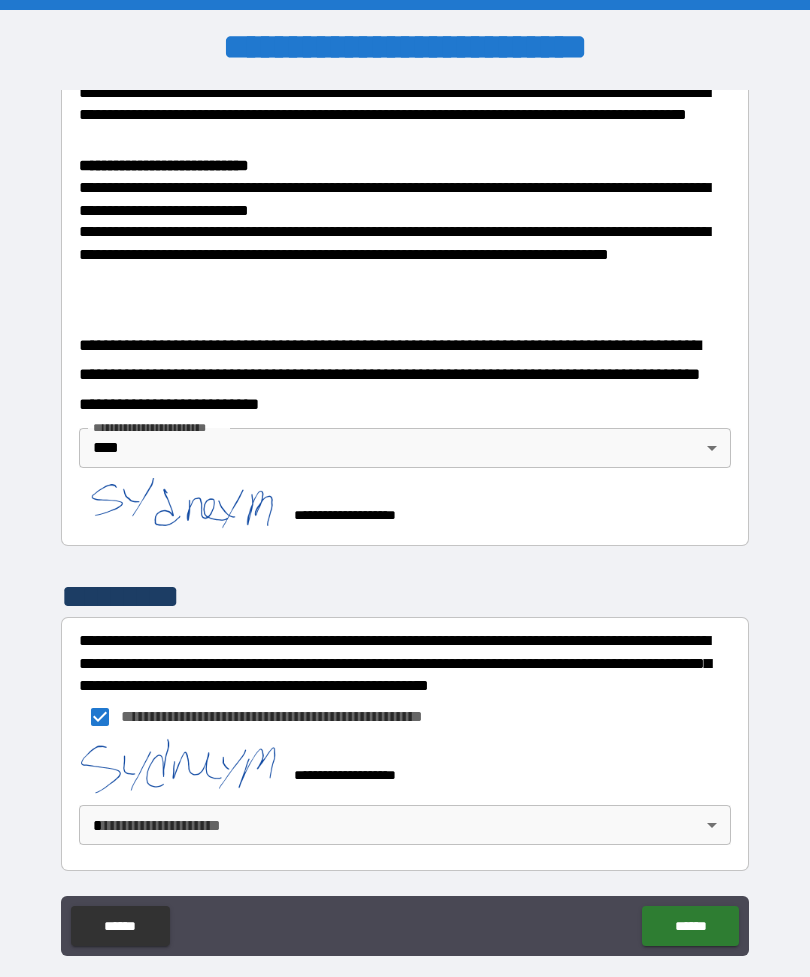 scroll, scrollTop: 716, scrollLeft: 0, axis: vertical 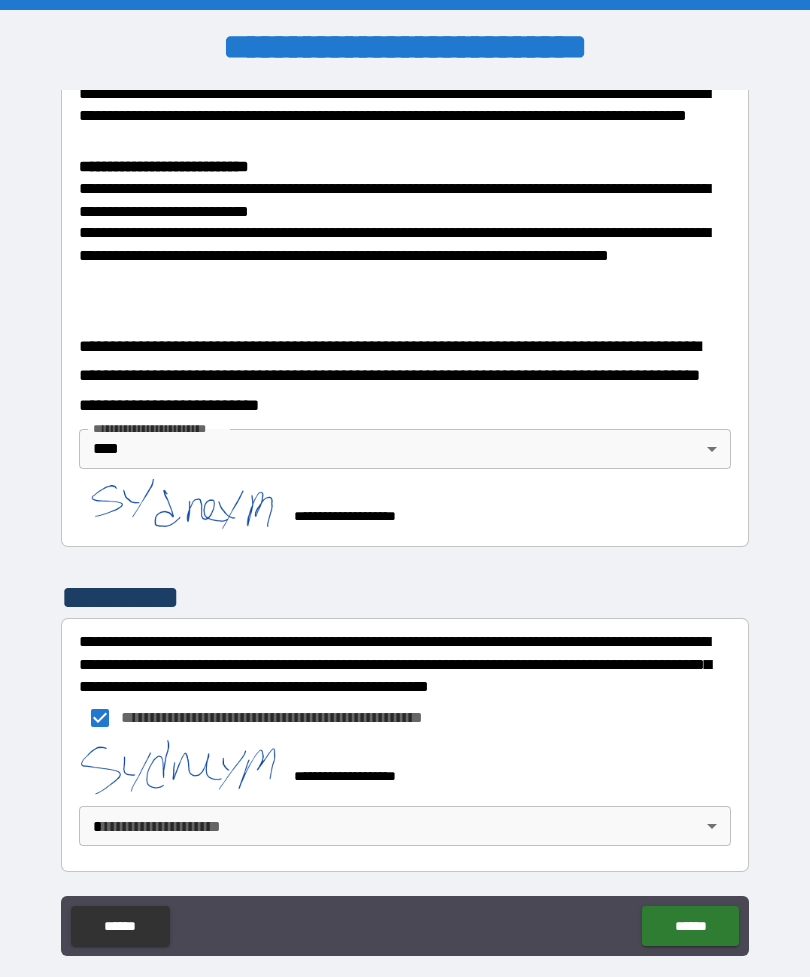 click on "**********" at bounding box center [405, 520] 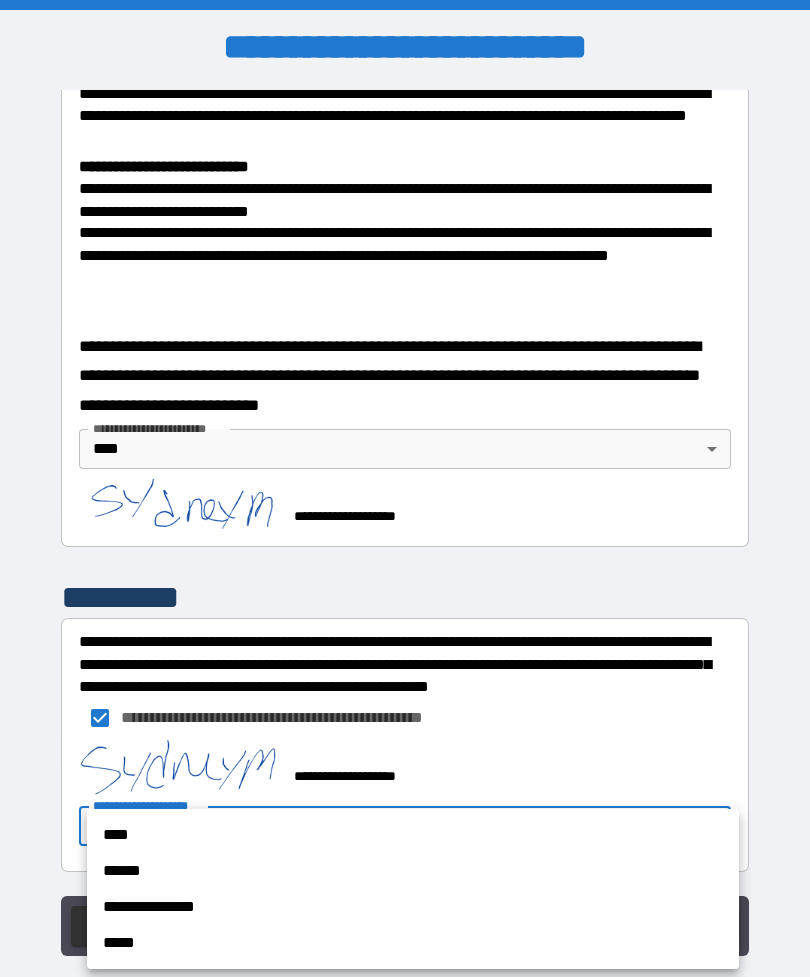 click on "****" at bounding box center [413, 835] 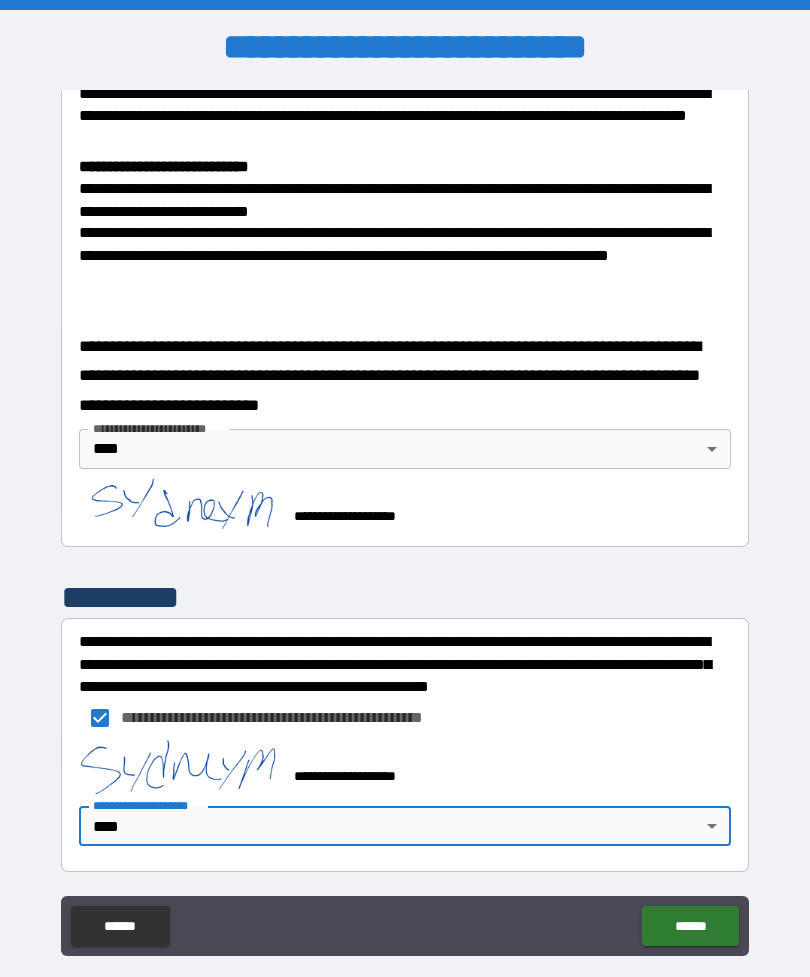 click on "******" at bounding box center (690, 926) 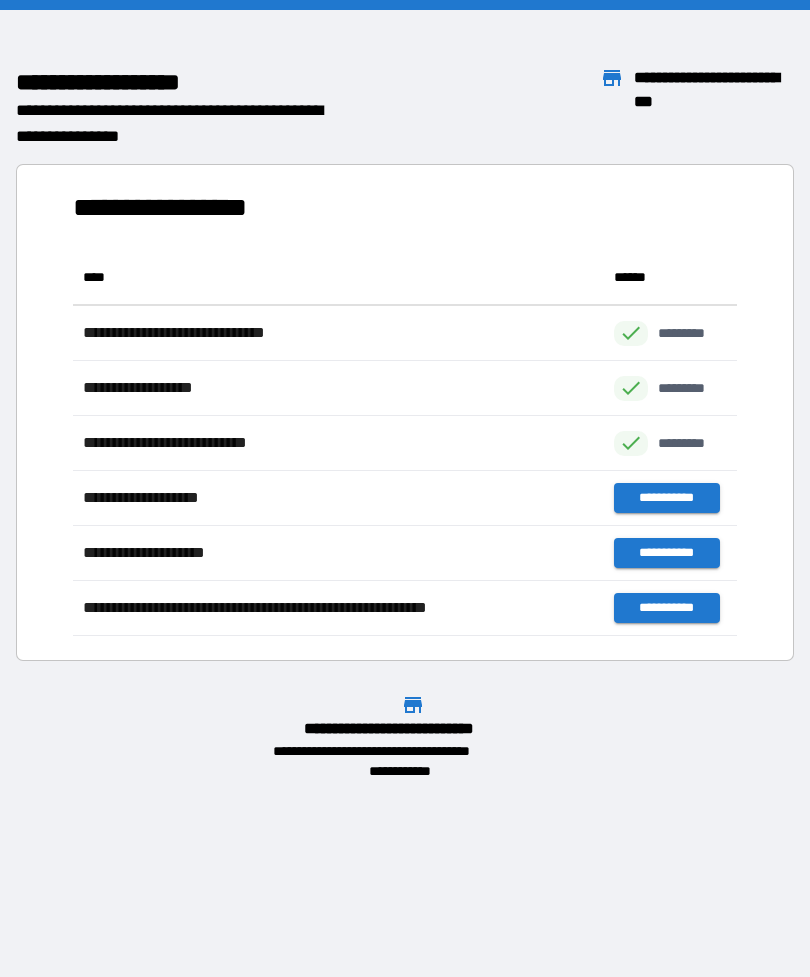 scroll, scrollTop: 1, scrollLeft: 1, axis: both 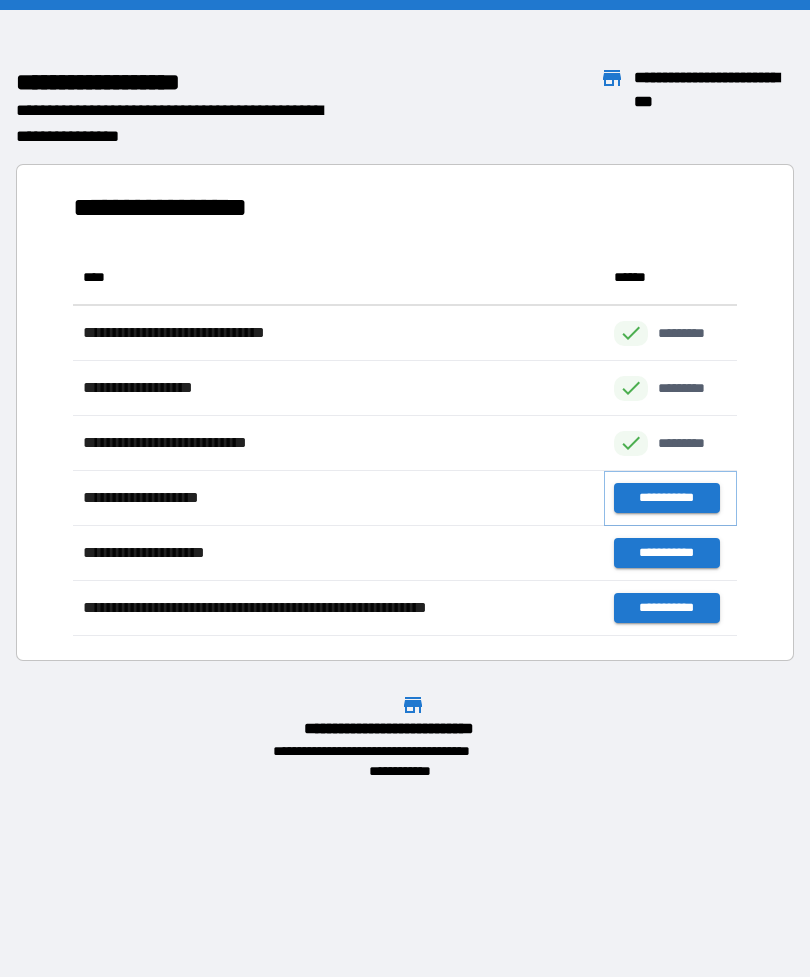 click on "**********" at bounding box center [666, 498] 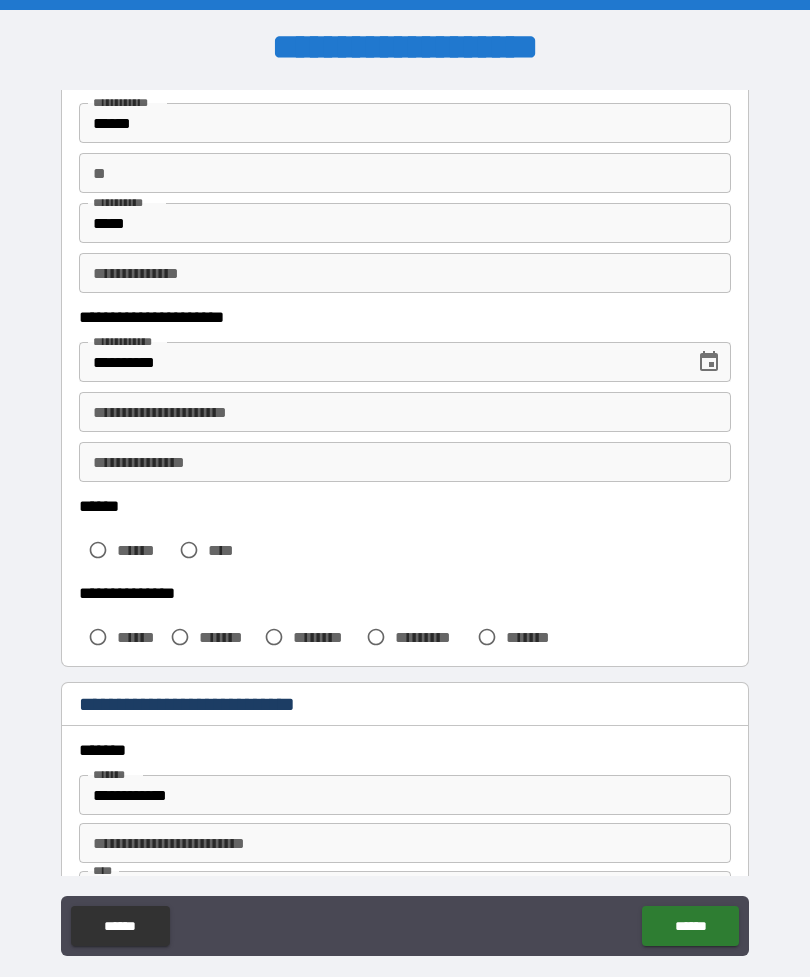 scroll, scrollTop: 147, scrollLeft: 0, axis: vertical 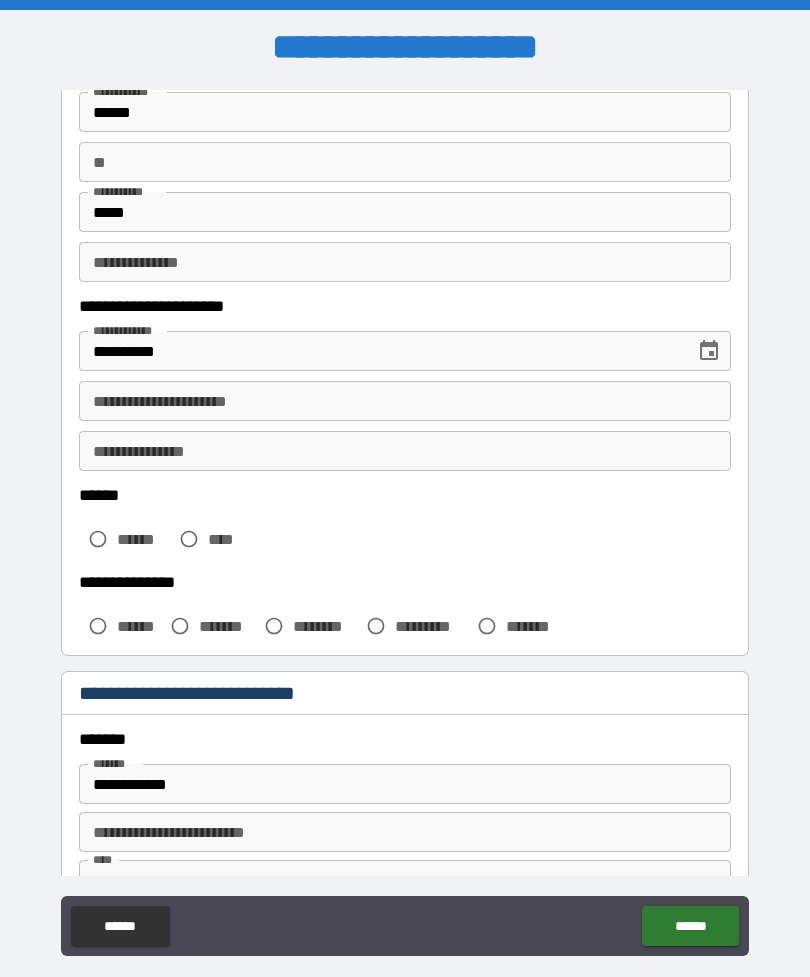 click on "**********" at bounding box center [380, 351] 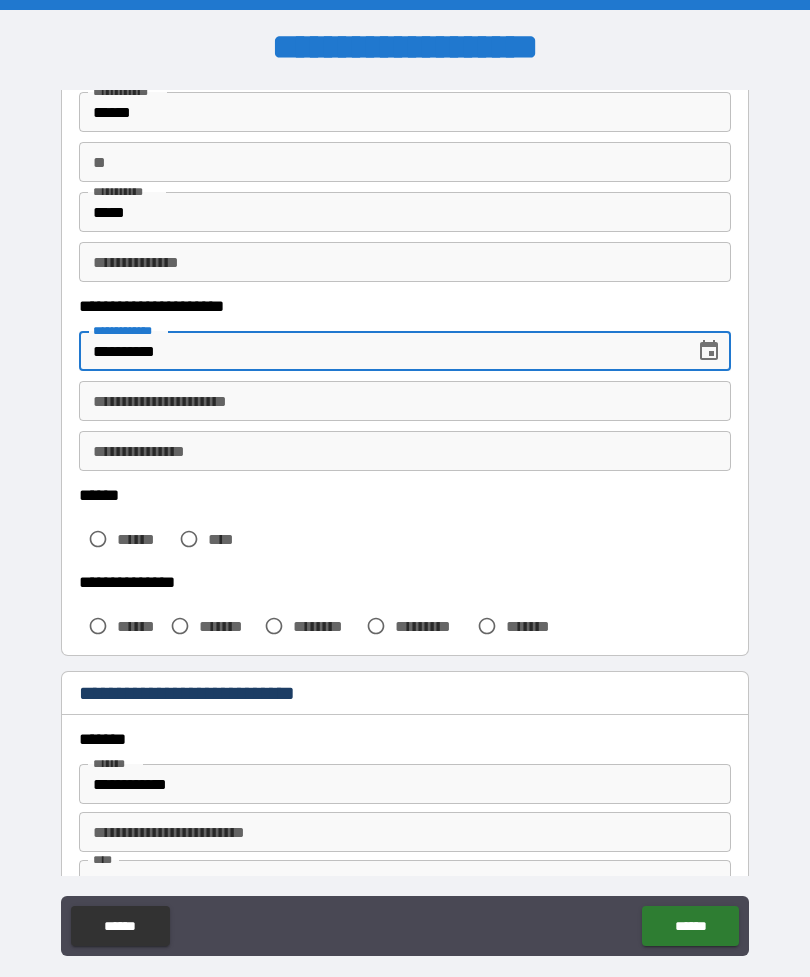 type on "**********" 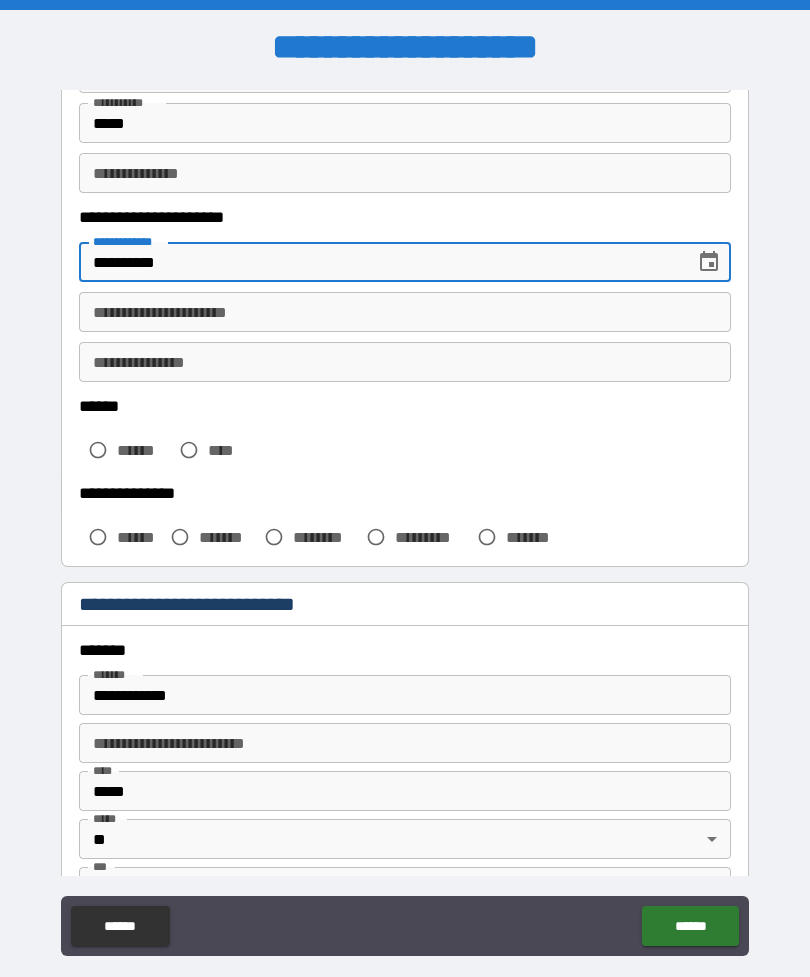 scroll, scrollTop: 237, scrollLeft: 0, axis: vertical 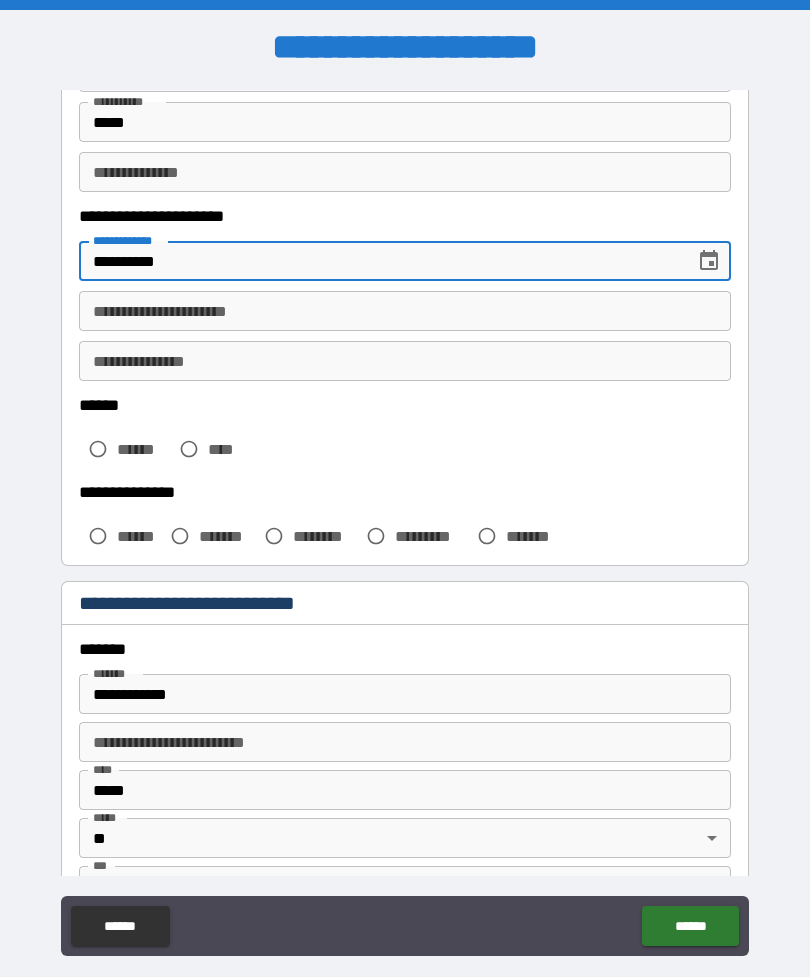 click on "**********" at bounding box center [405, 311] 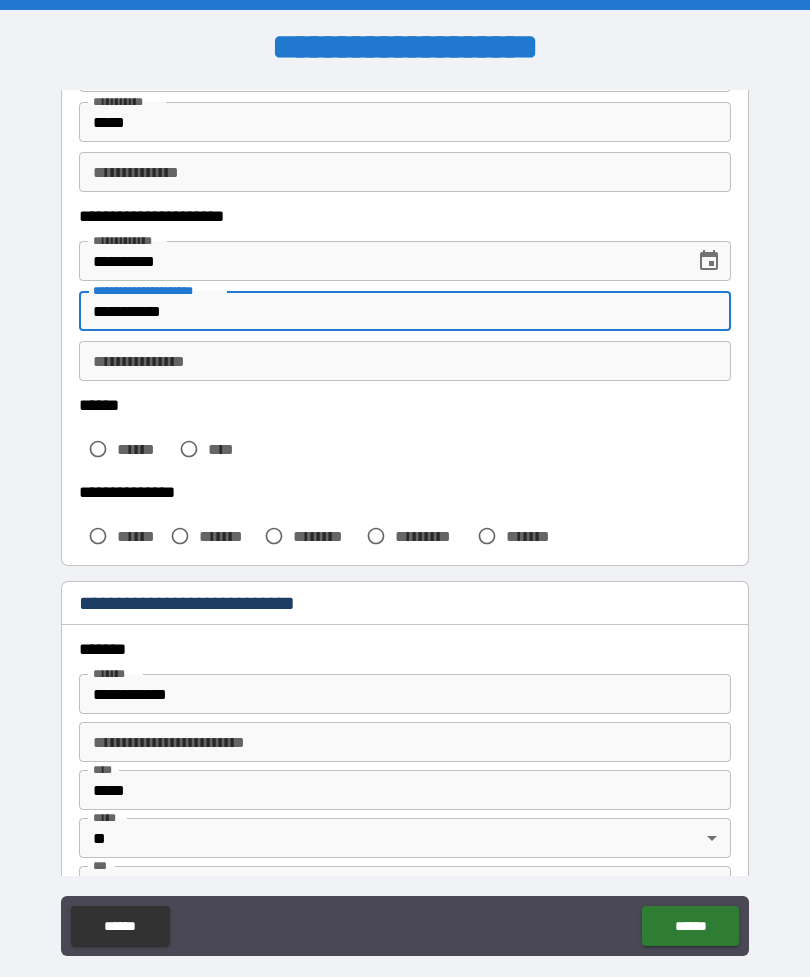 type on "**********" 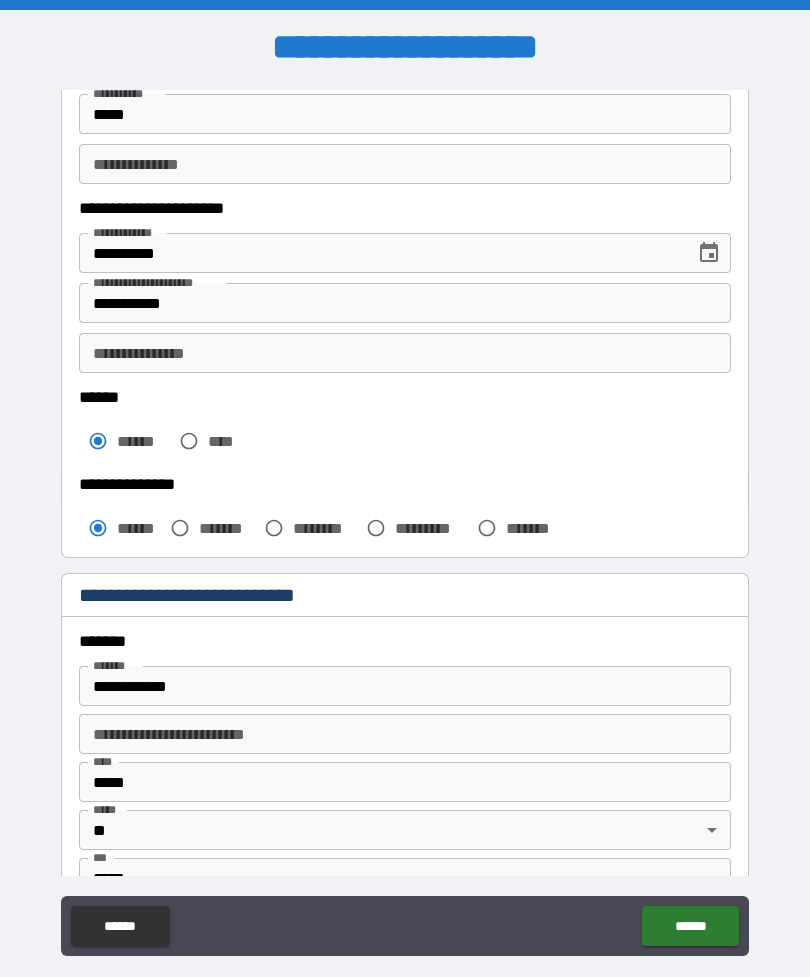 scroll, scrollTop: 246, scrollLeft: 0, axis: vertical 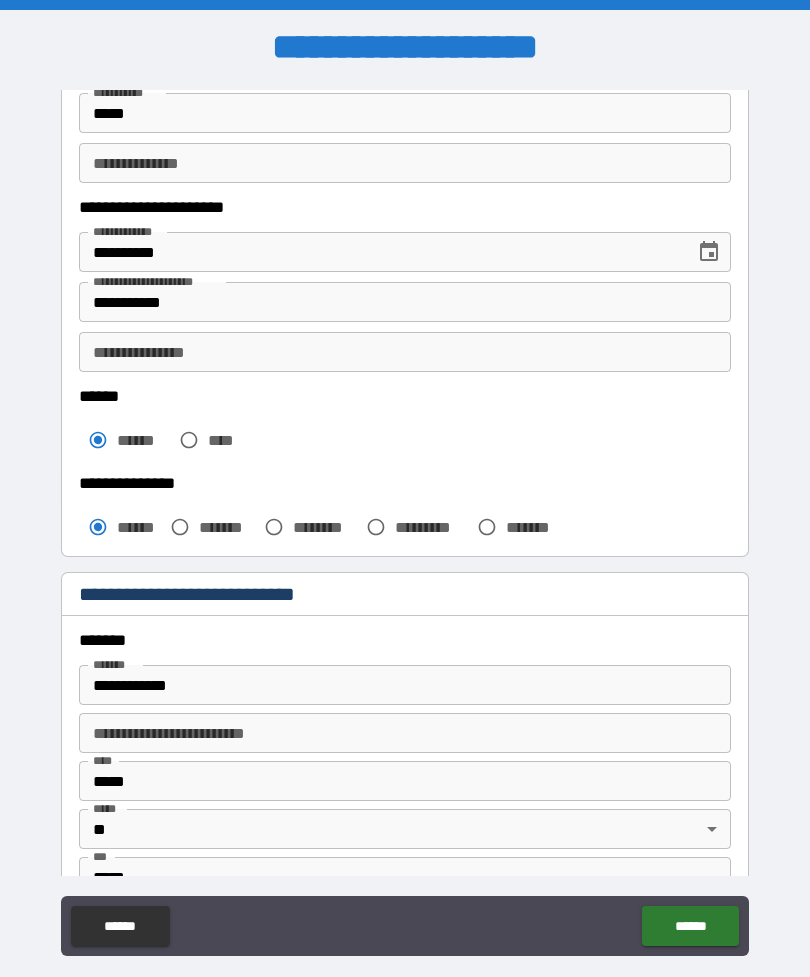 click on "**********" at bounding box center [405, 352] 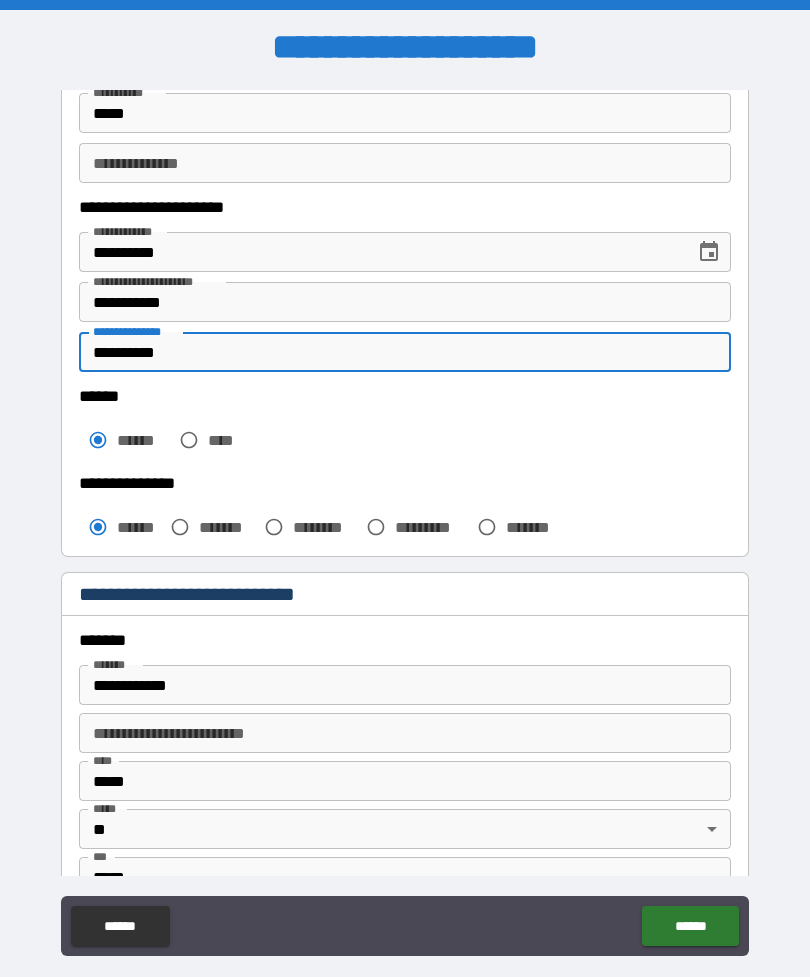 type on "**********" 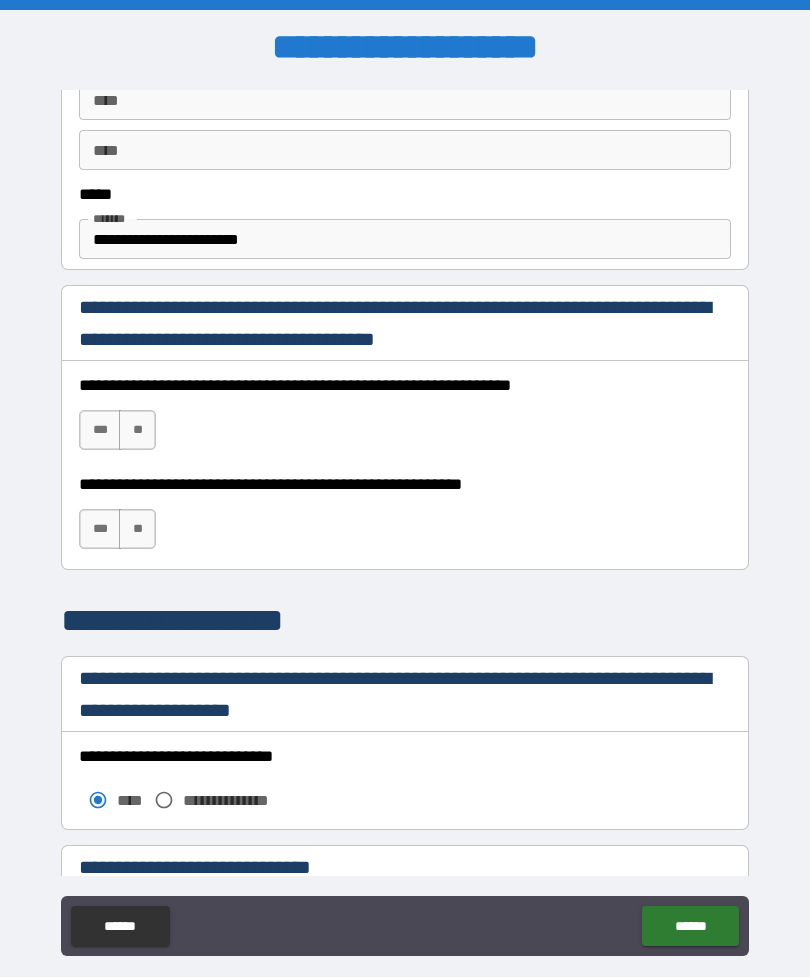 scroll, scrollTop: 1167, scrollLeft: 0, axis: vertical 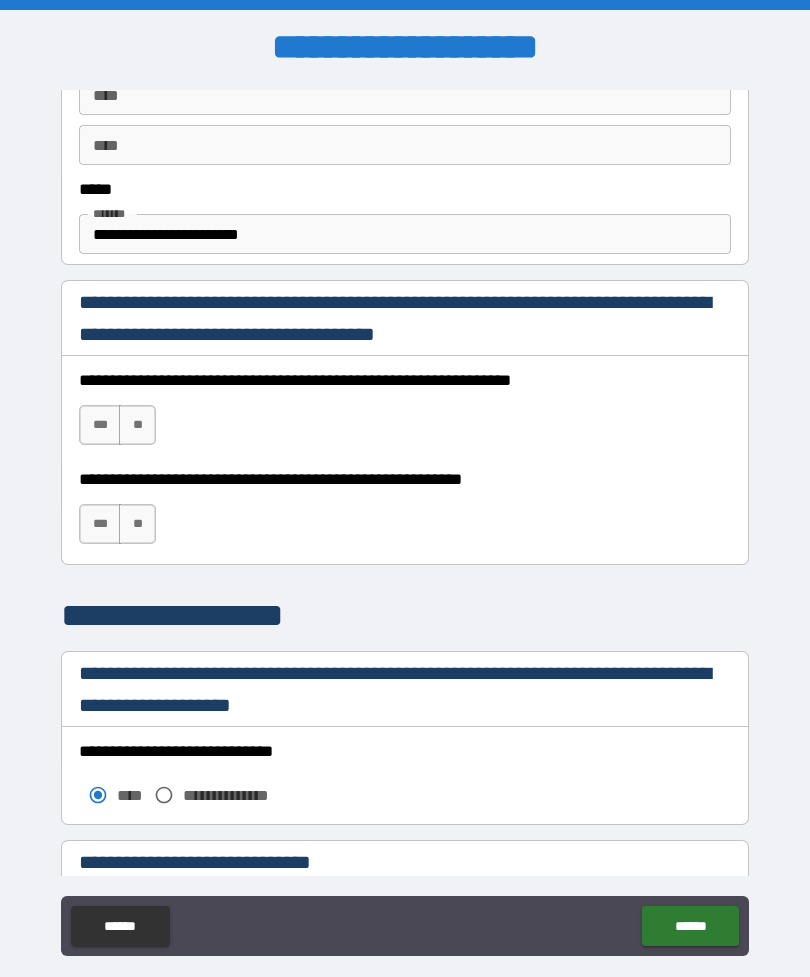 click on "***" at bounding box center (100, 425) 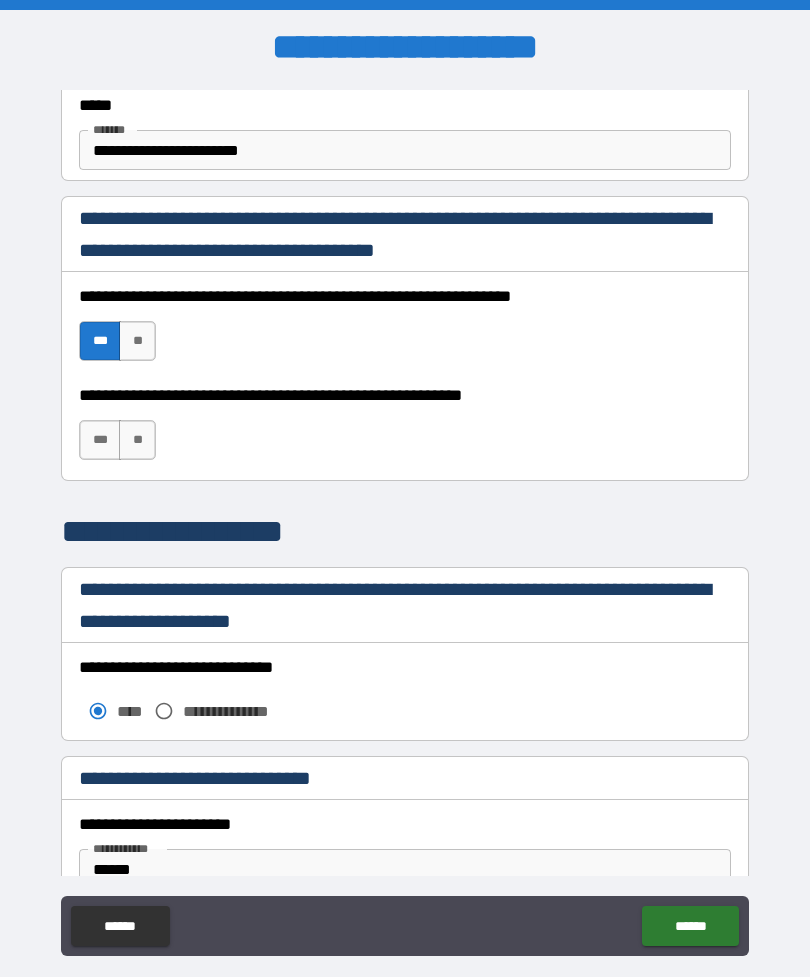 click on "***" at bounding box center (100, 440) 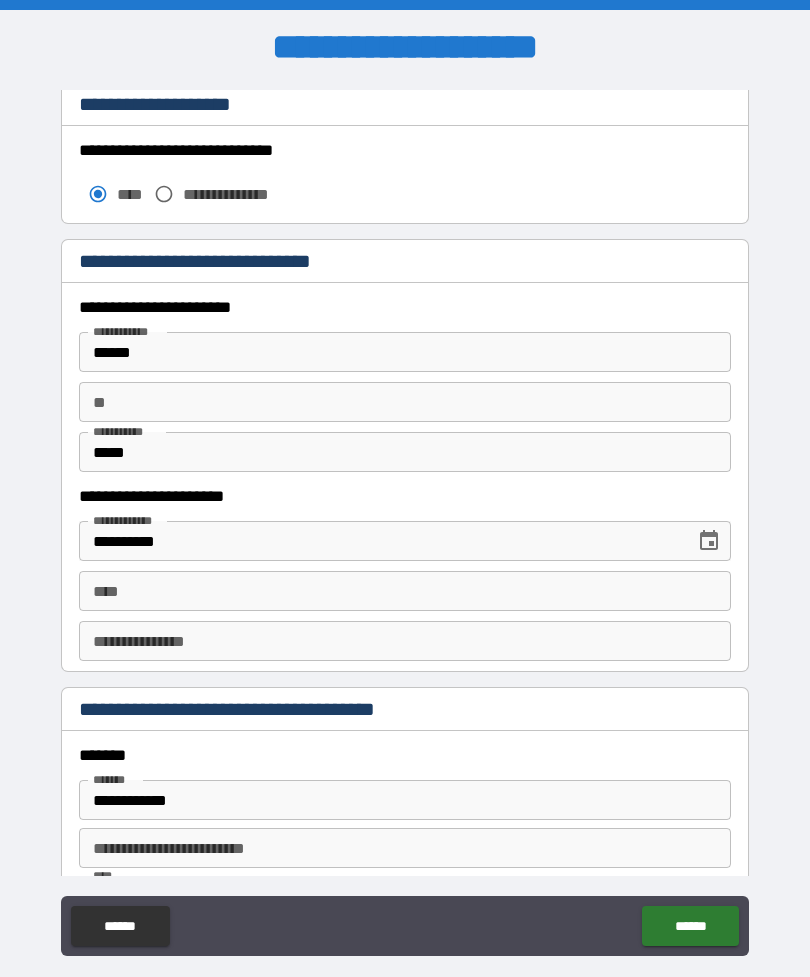 scroll, scrollTop: 1774, scrollLeft: 0, axis: vertical 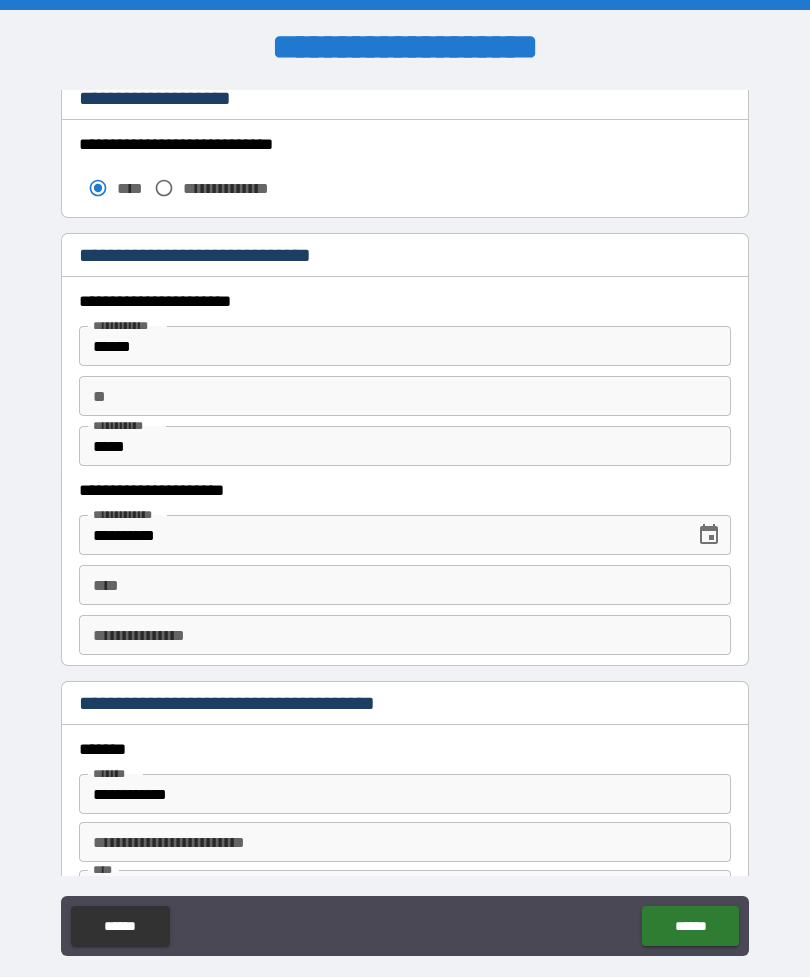 click on "** **" at bounding box center [405, 396] 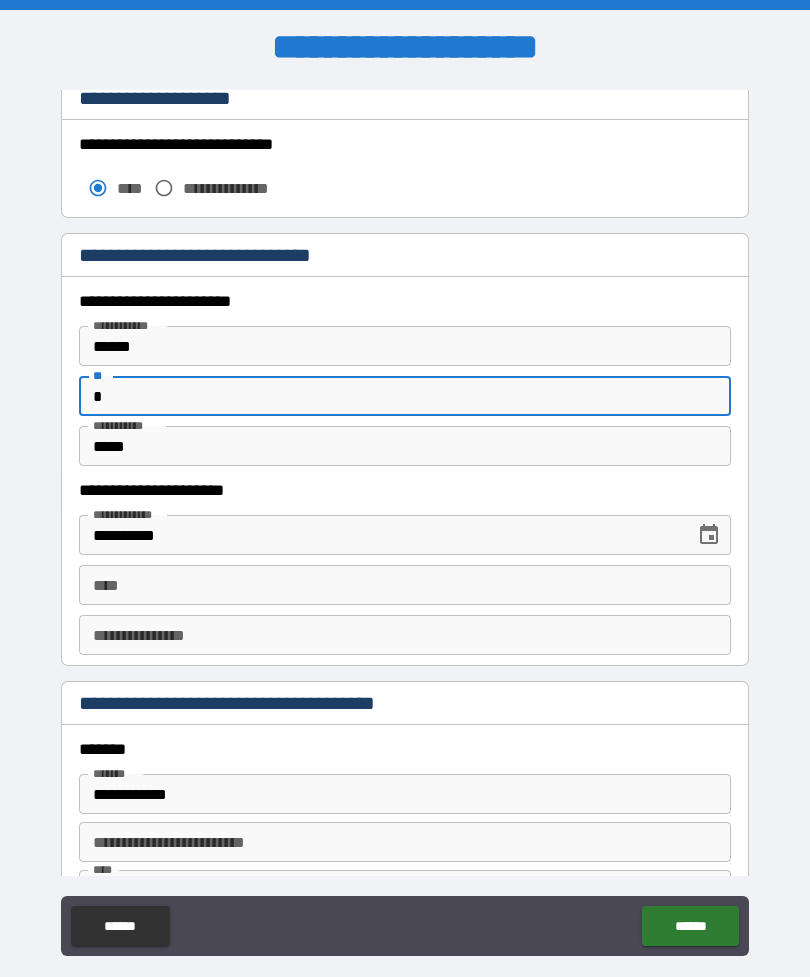 type on "*" 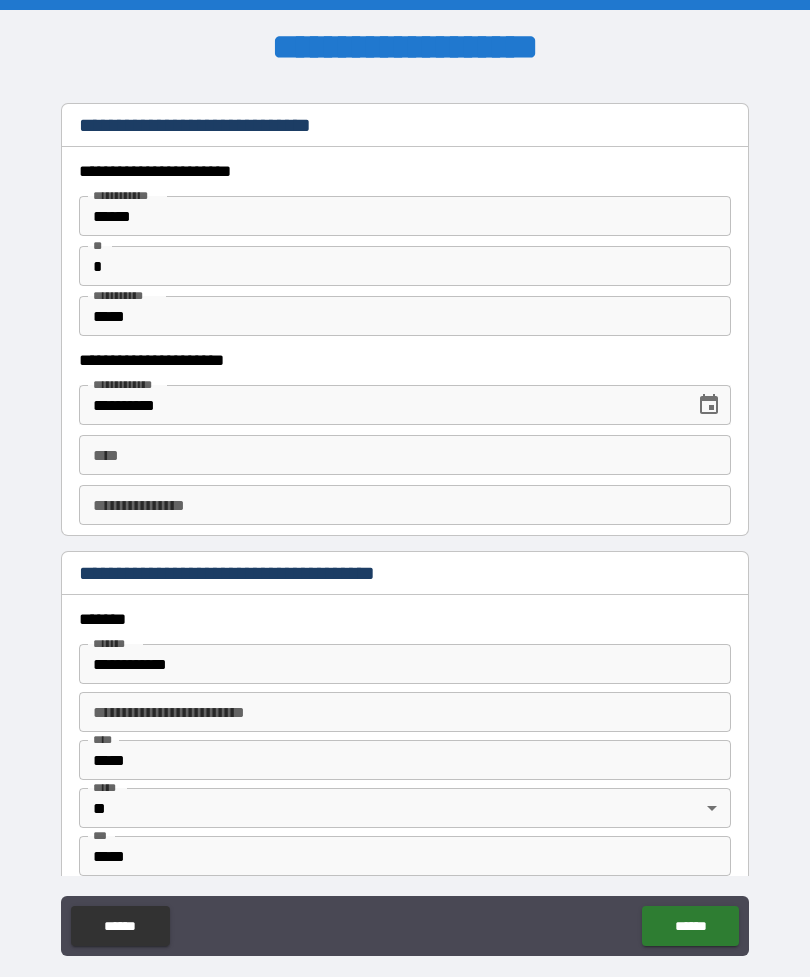 scroll, scrollTop: 1906, scrollLeft: 0, axis: vertical 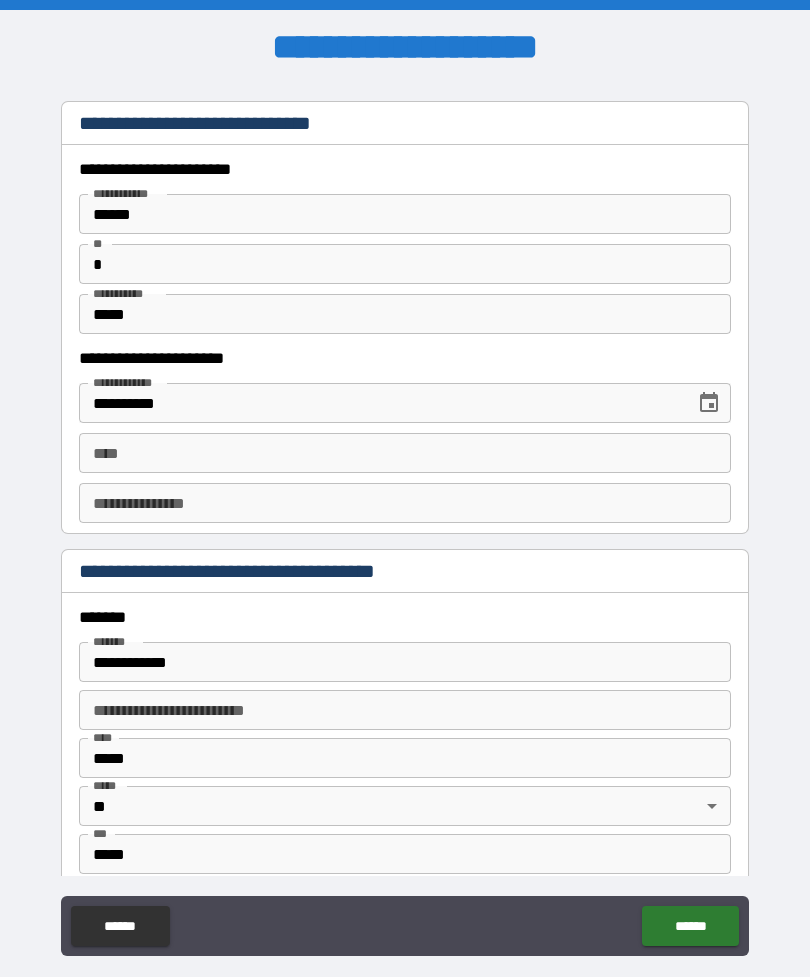 click on "****" at bounding box center (405, 453) 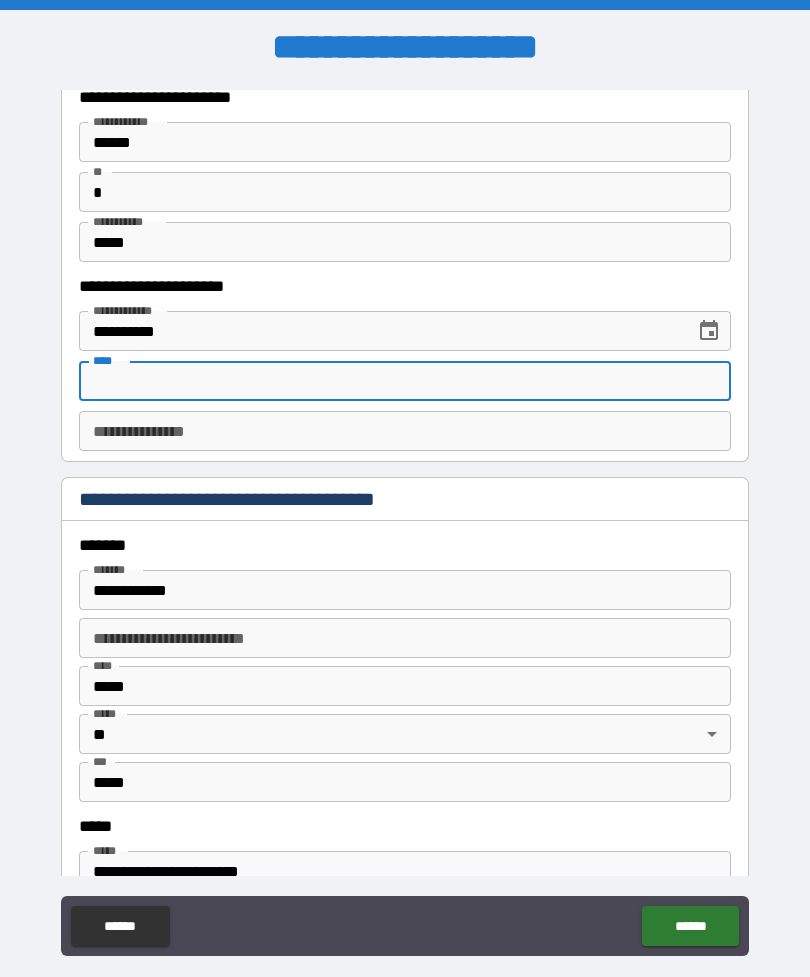 scroll, scrollTop: 1977, scrollLeft: 0, axis: vertical 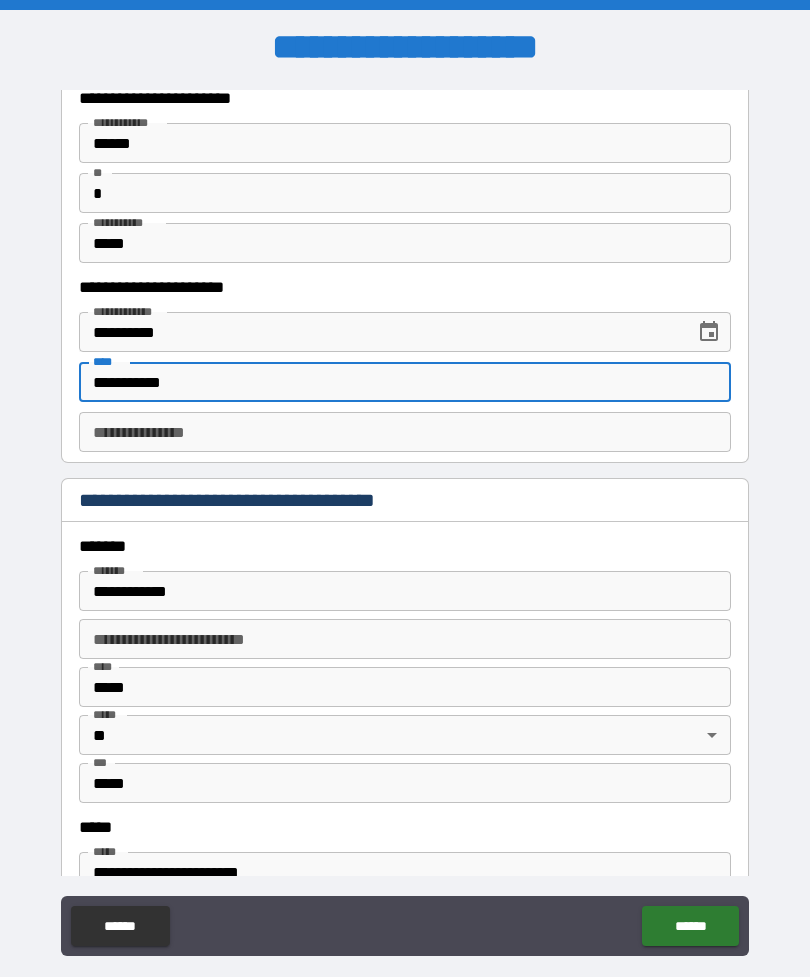 type on "**********" 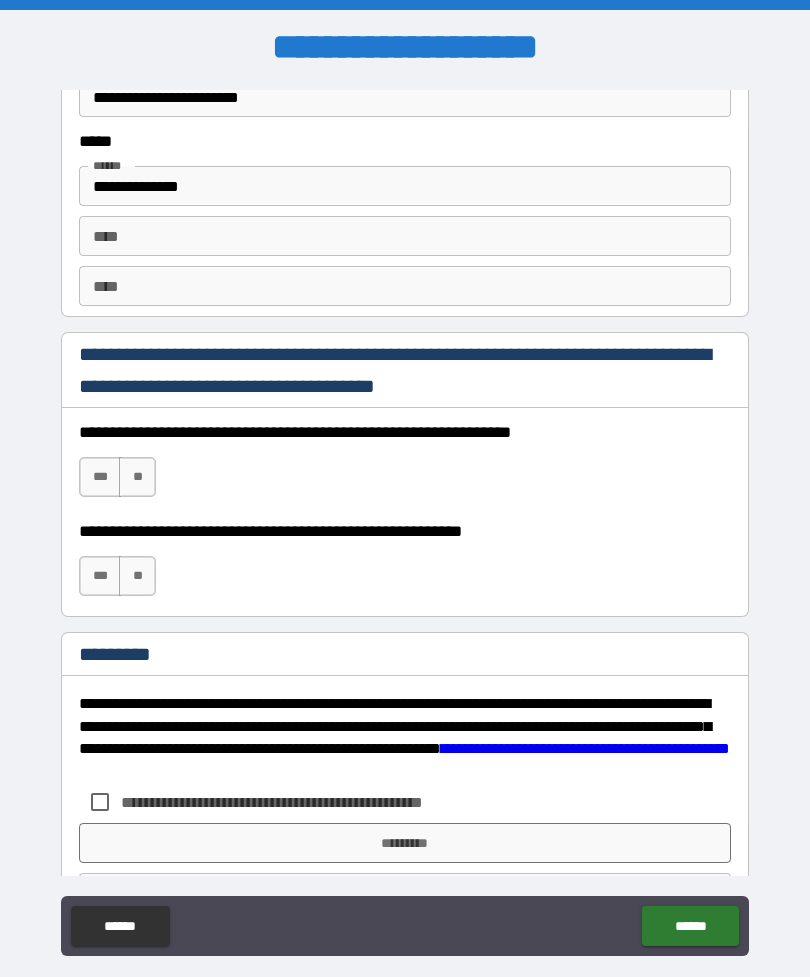 scroll, scrollTop: 2754, scrollLeft: 0, axis: vertical 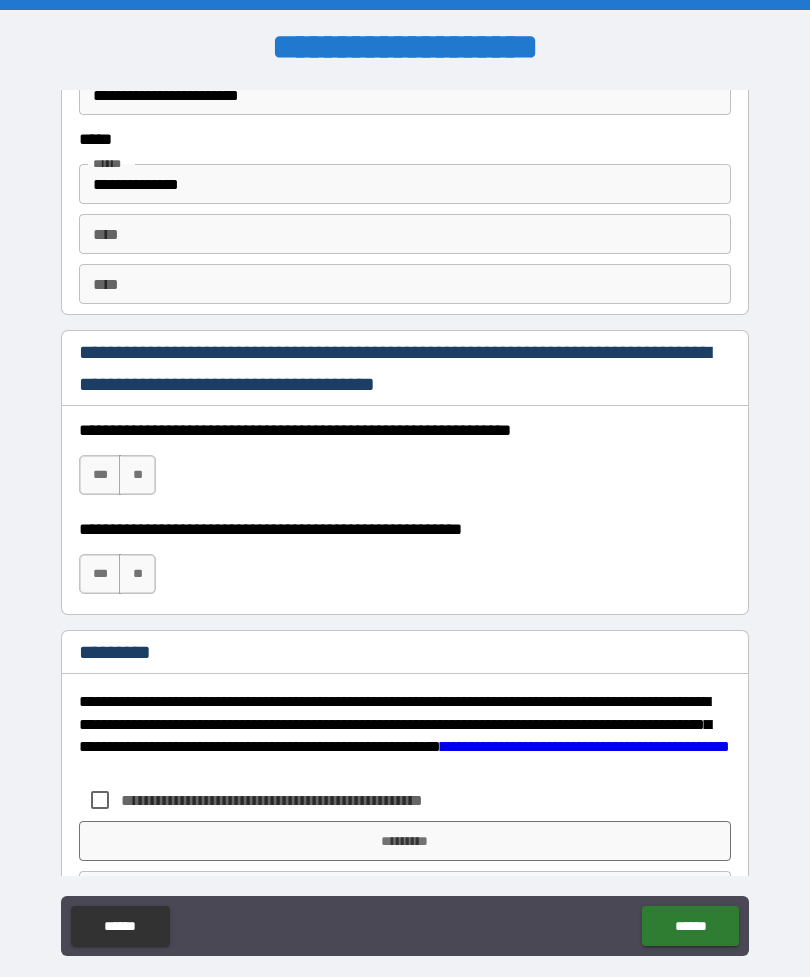 click on "***" at bounding box center [100, 475] 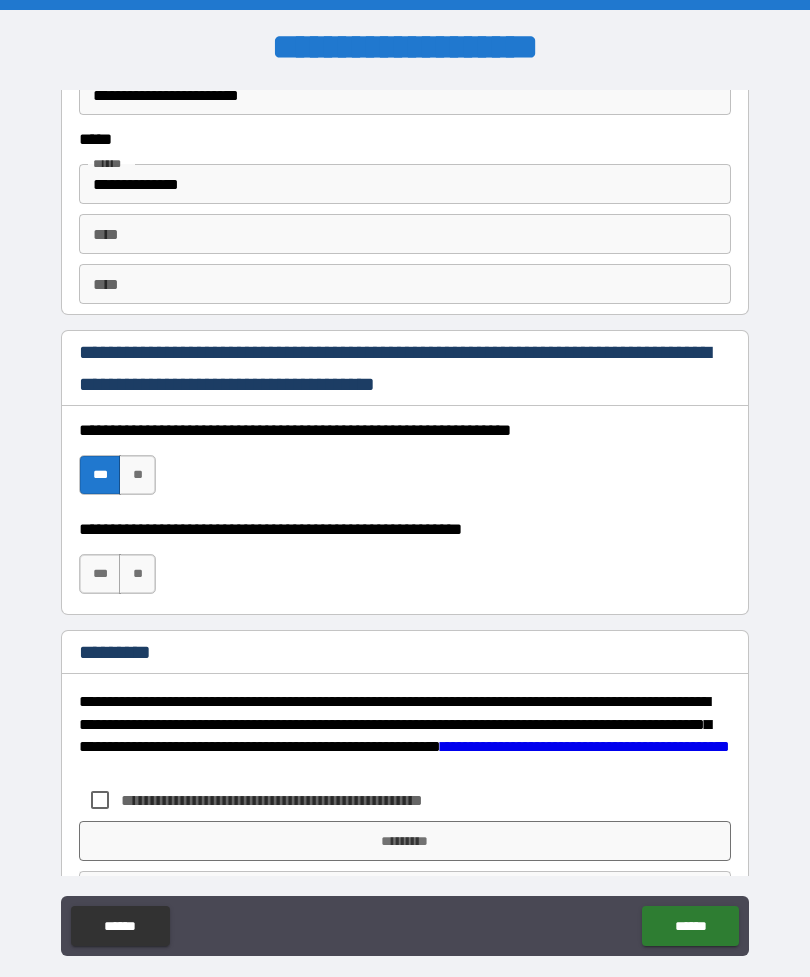 click on "***" at bounding box center (100, 574) 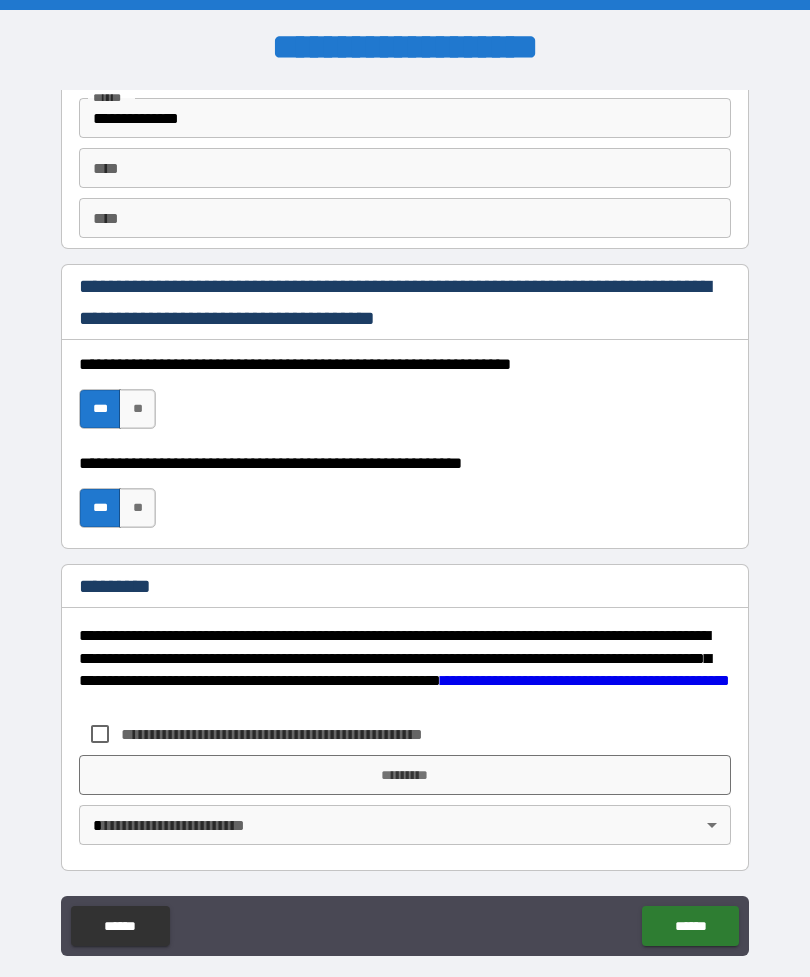 scroll, scrollTop: 2820, scrollLeft: 0, axis: vertical 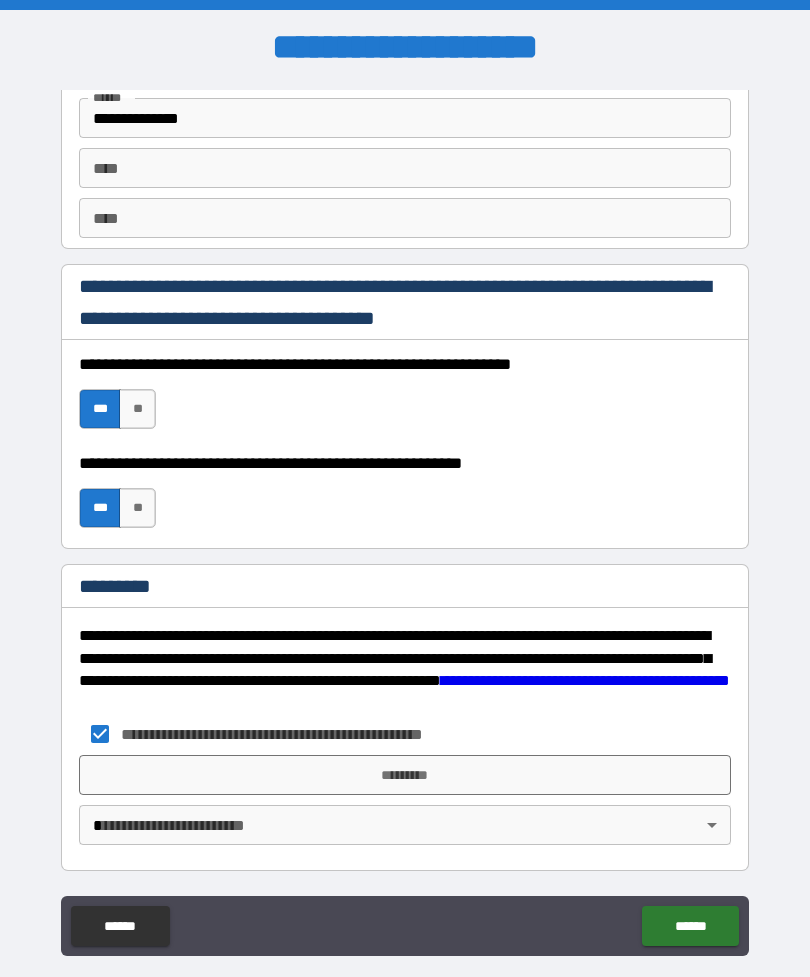 click on "*********" at bounding box center [405, 775] 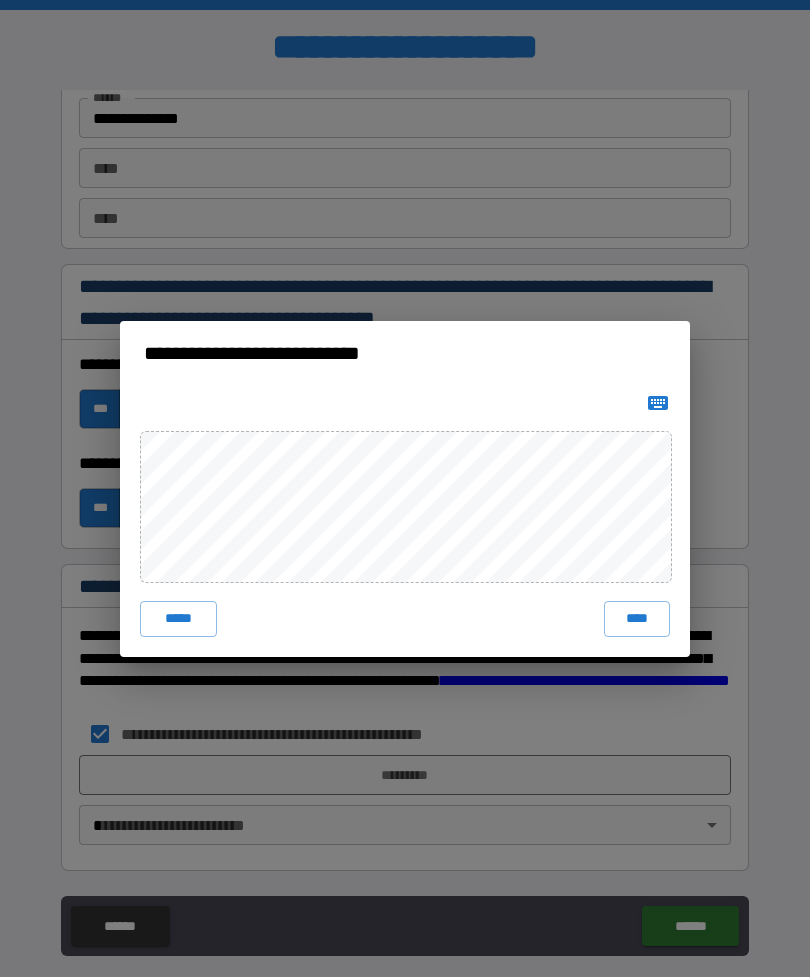 click on "****" at bounding box center [637, 619] 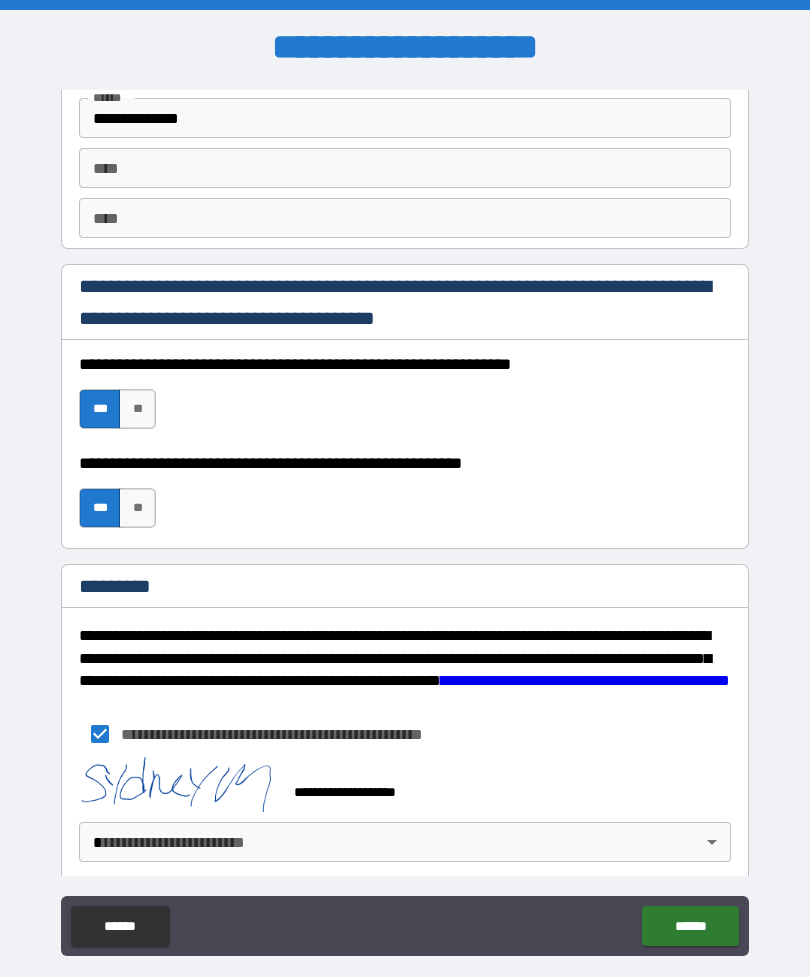 click on "******" at bounding box center (690, 926) 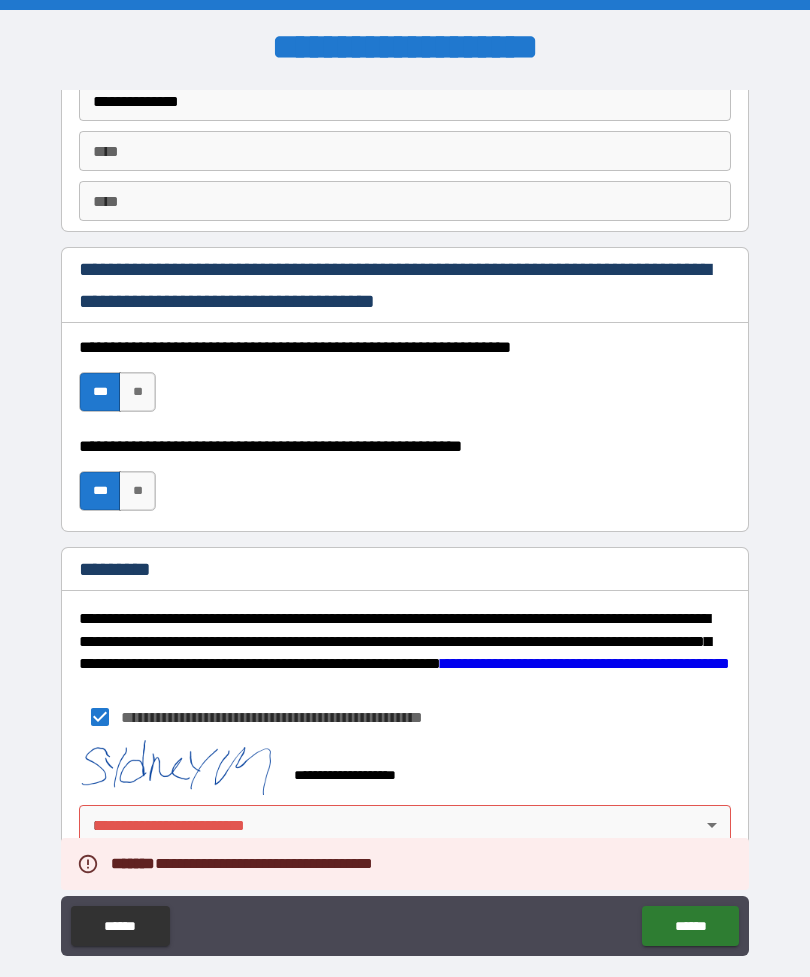 scroll, scrollTop: 2837, scrollLeft: 0, axis: vertical 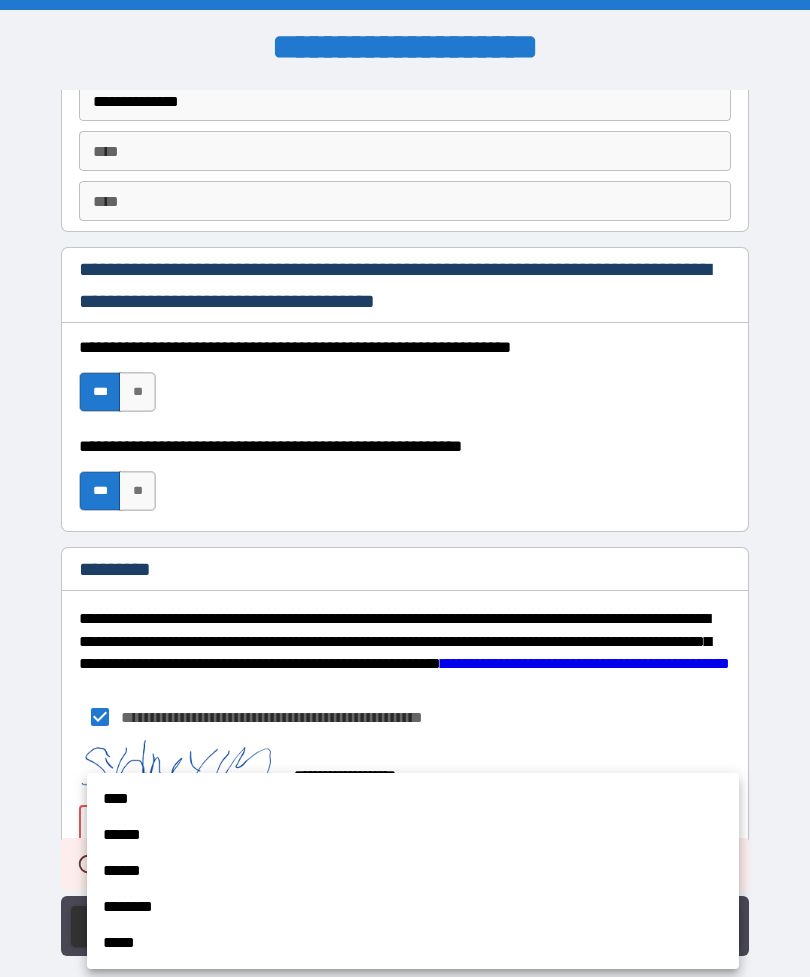 click on "****" at bounding box center [413, 799] 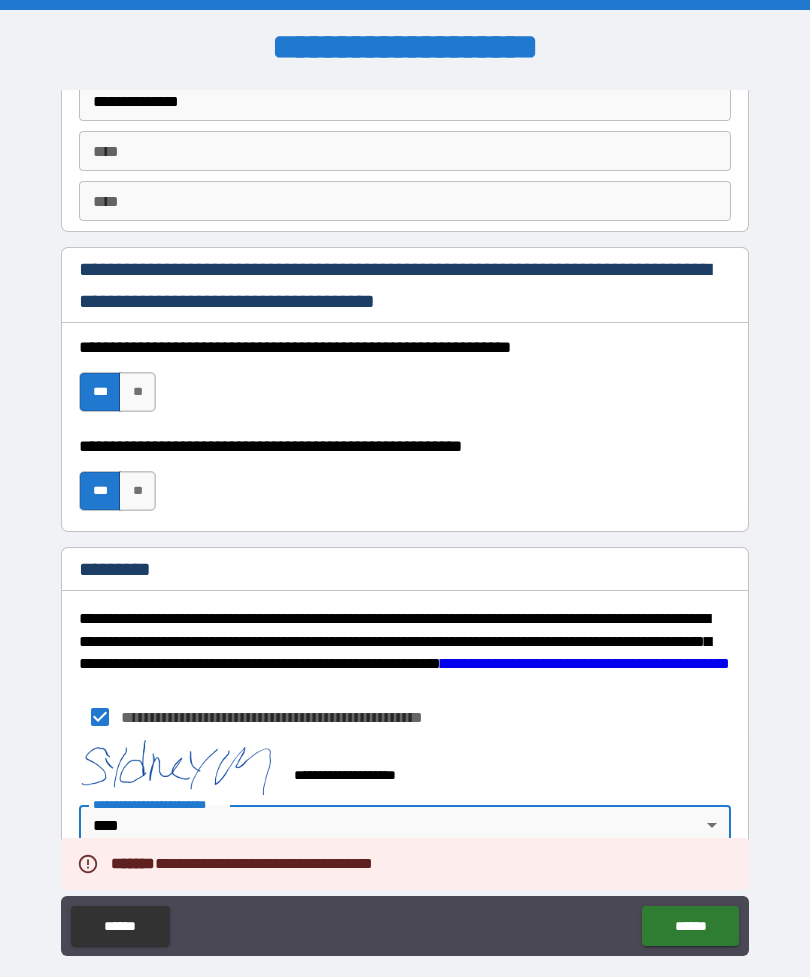 click on "******" at bounding box center [690, 926] 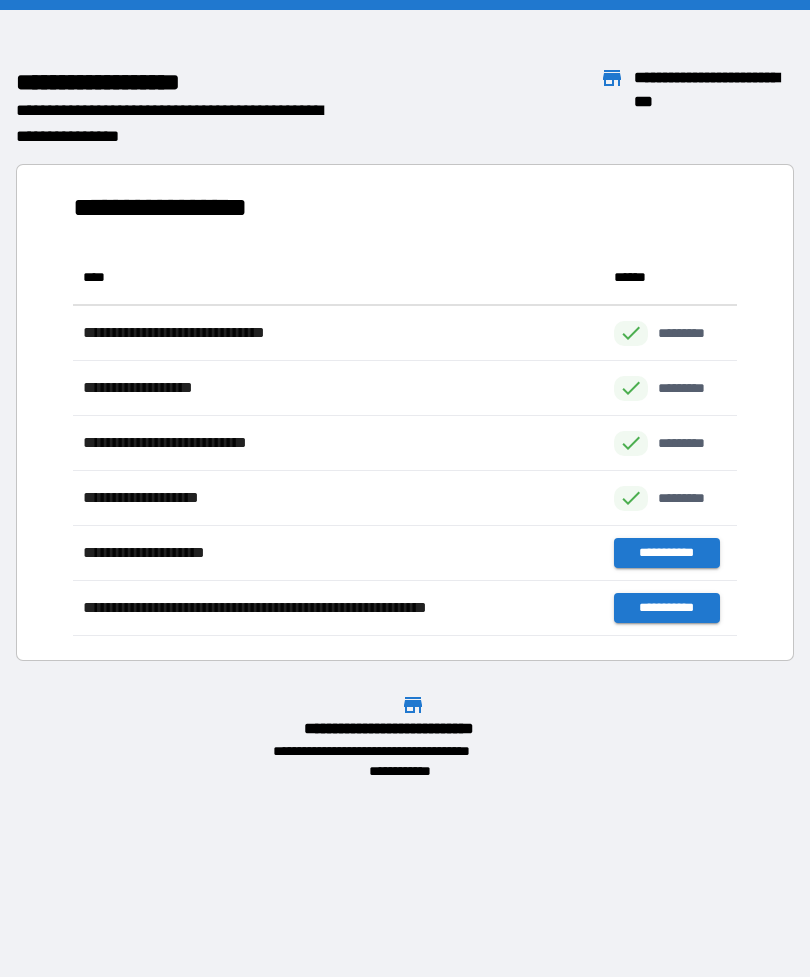 scroll, scrollTop: 386, scrollLeft: 664, axis: both 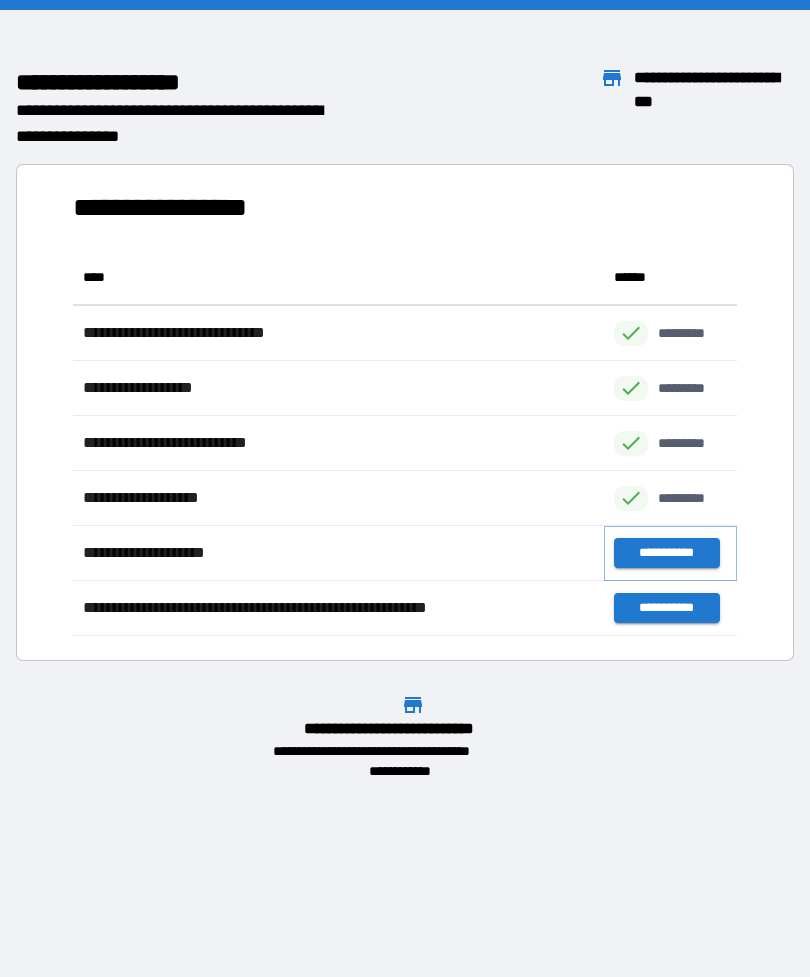 click on "**********" at bounding box center (666, 553) 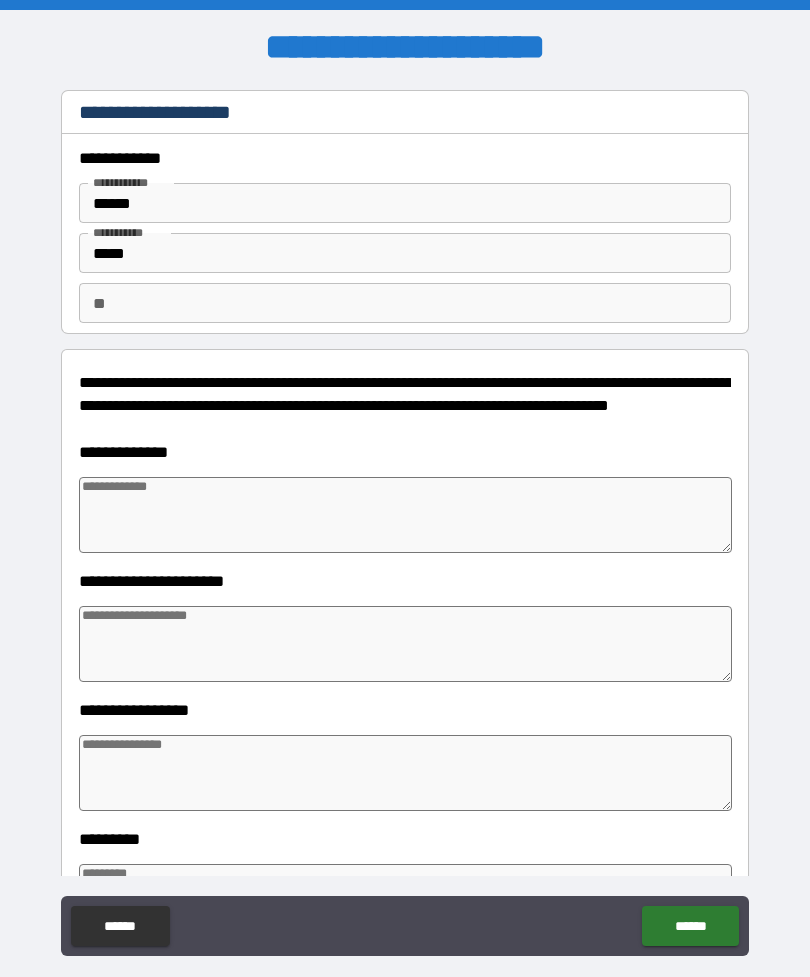 type on "*" 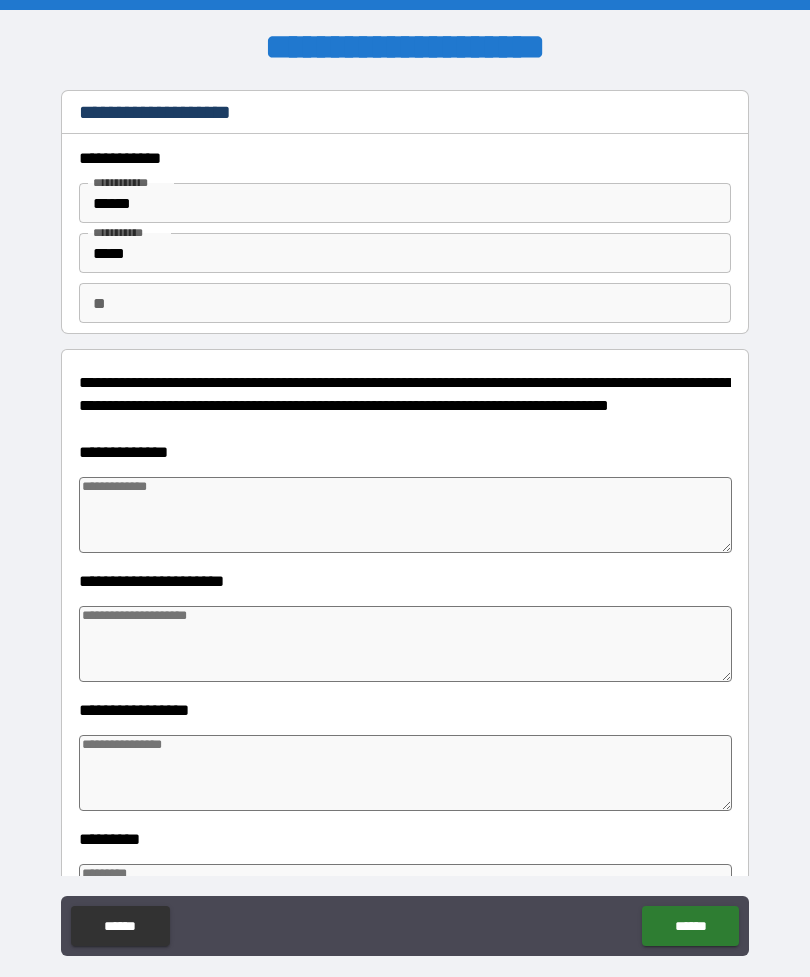 type on "*" 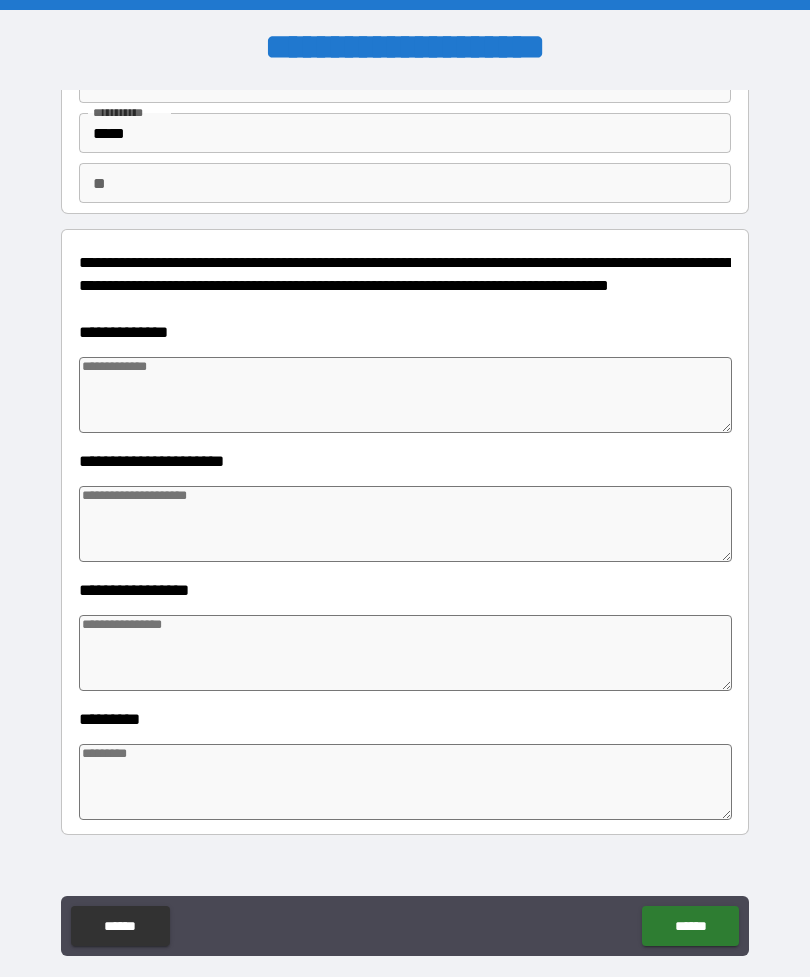 scroll, scrollTop: 134, scrollLeft: 0, axis: vertical 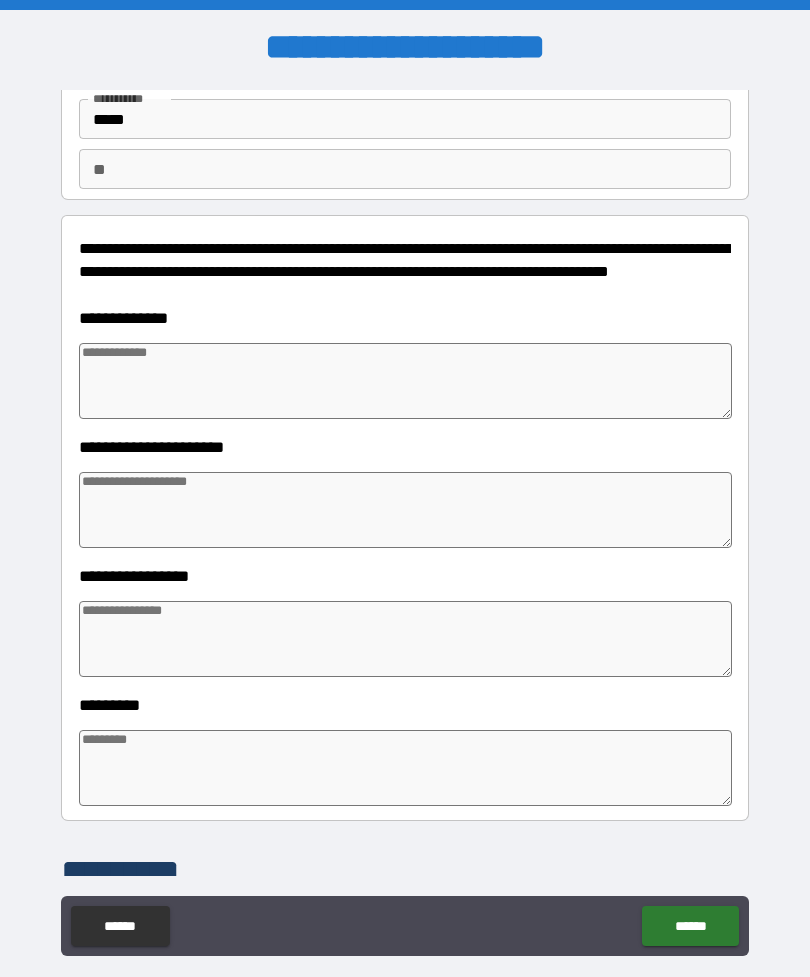 click at bounding box center (405, 381) 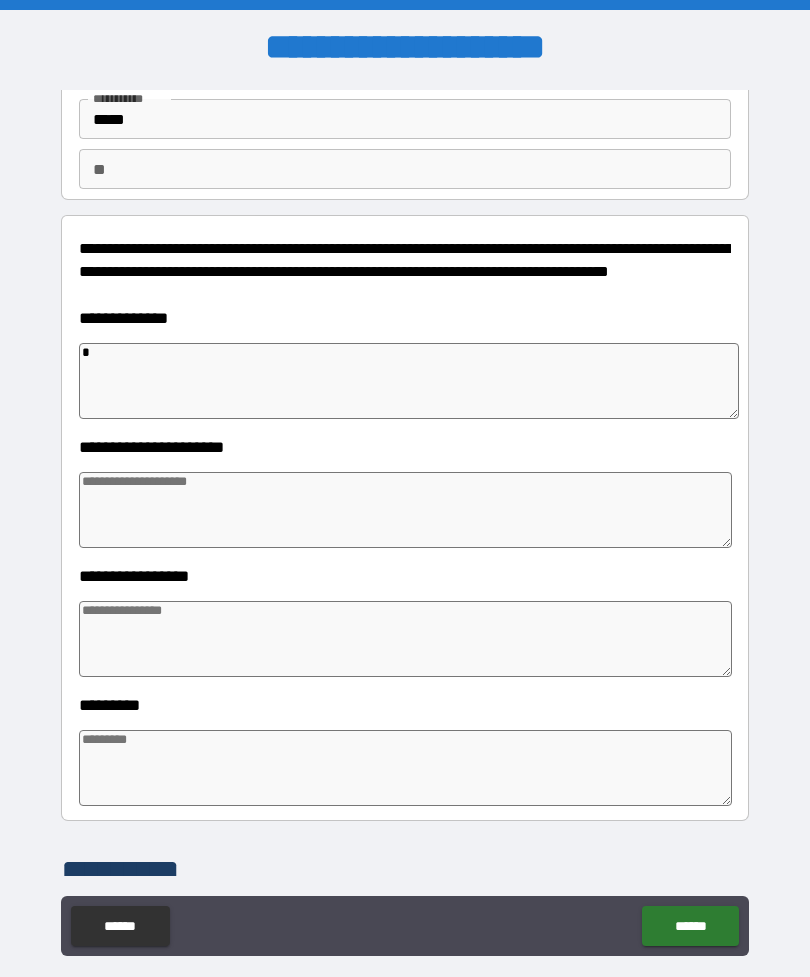 type on "**" 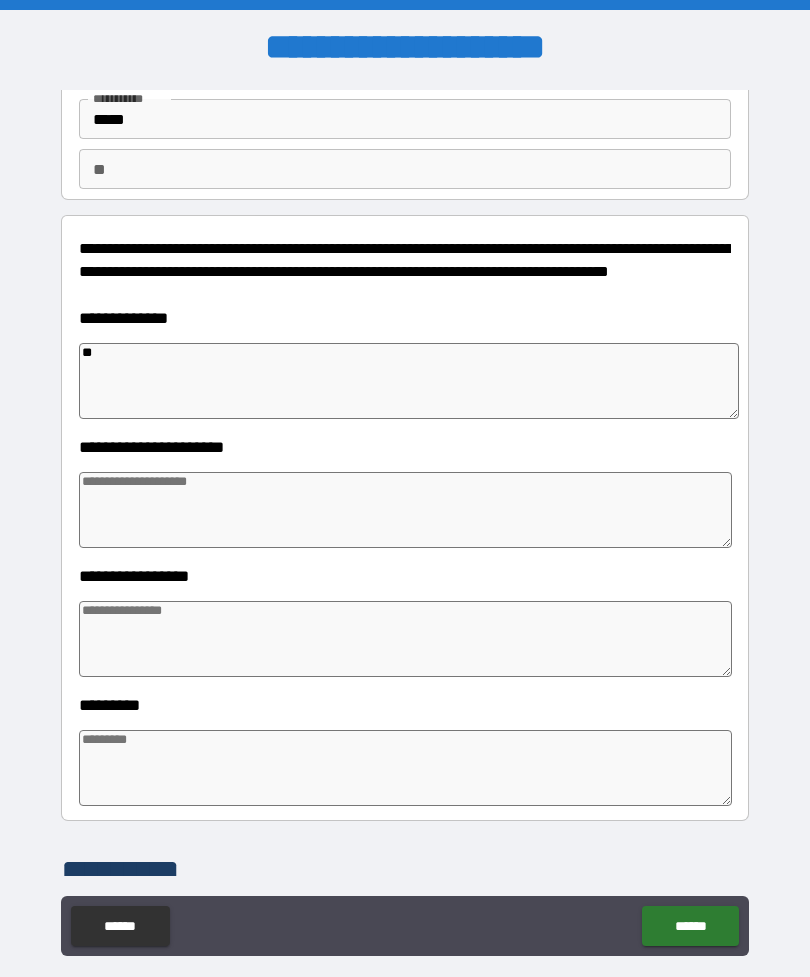 type on "*" 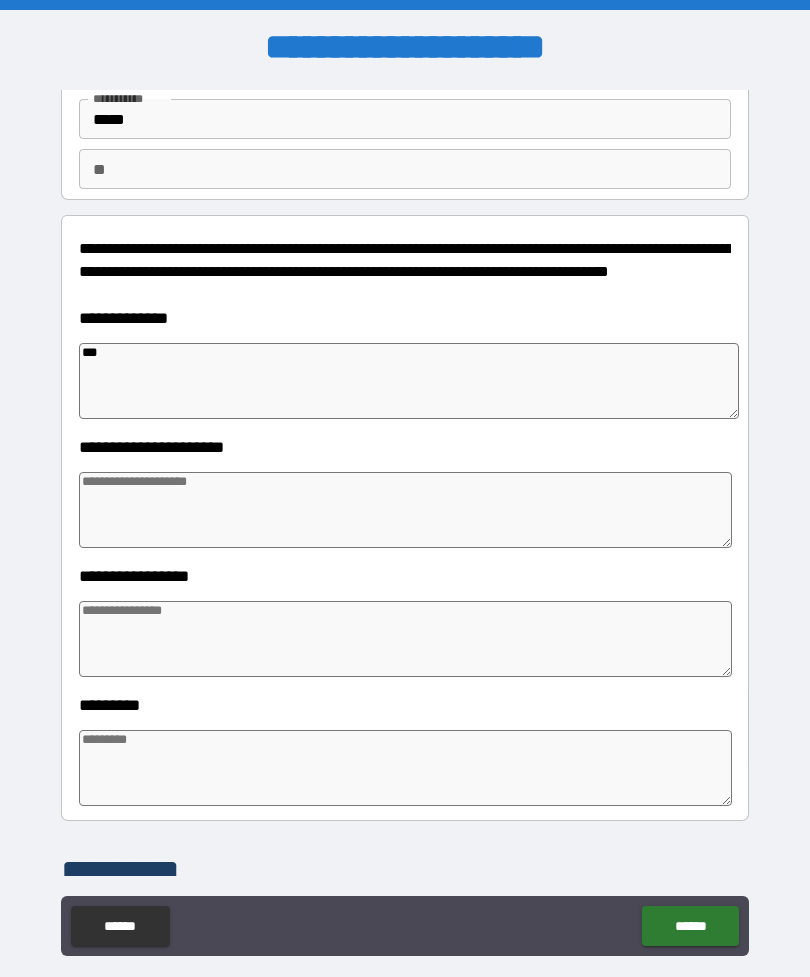 type on "*" 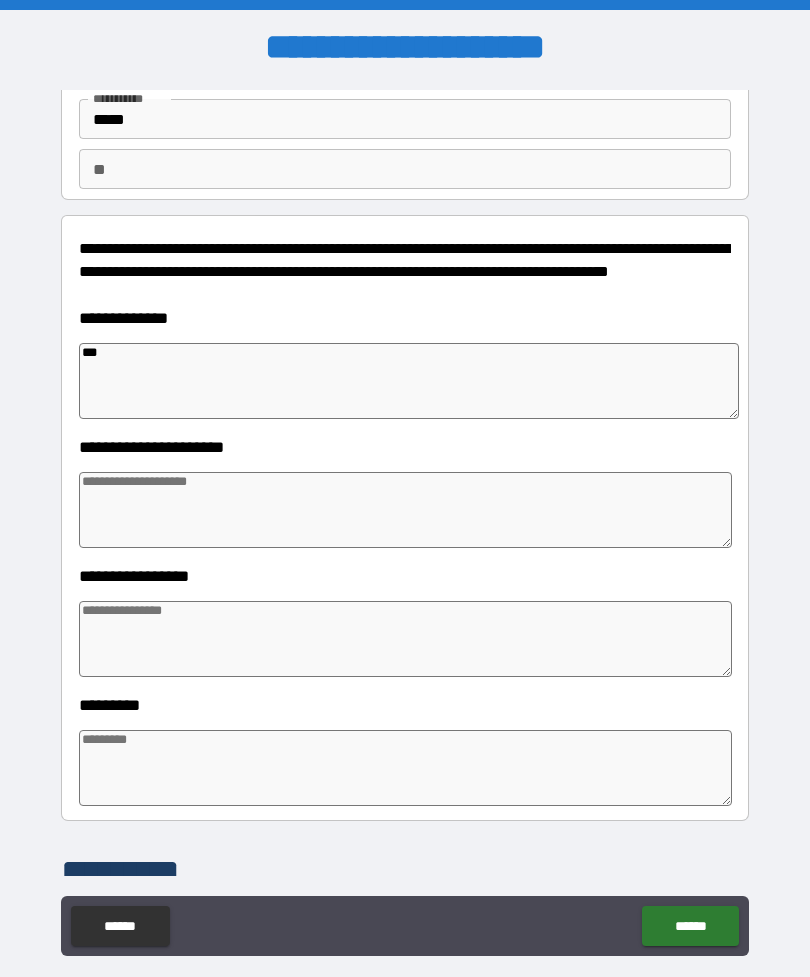 type on "*" 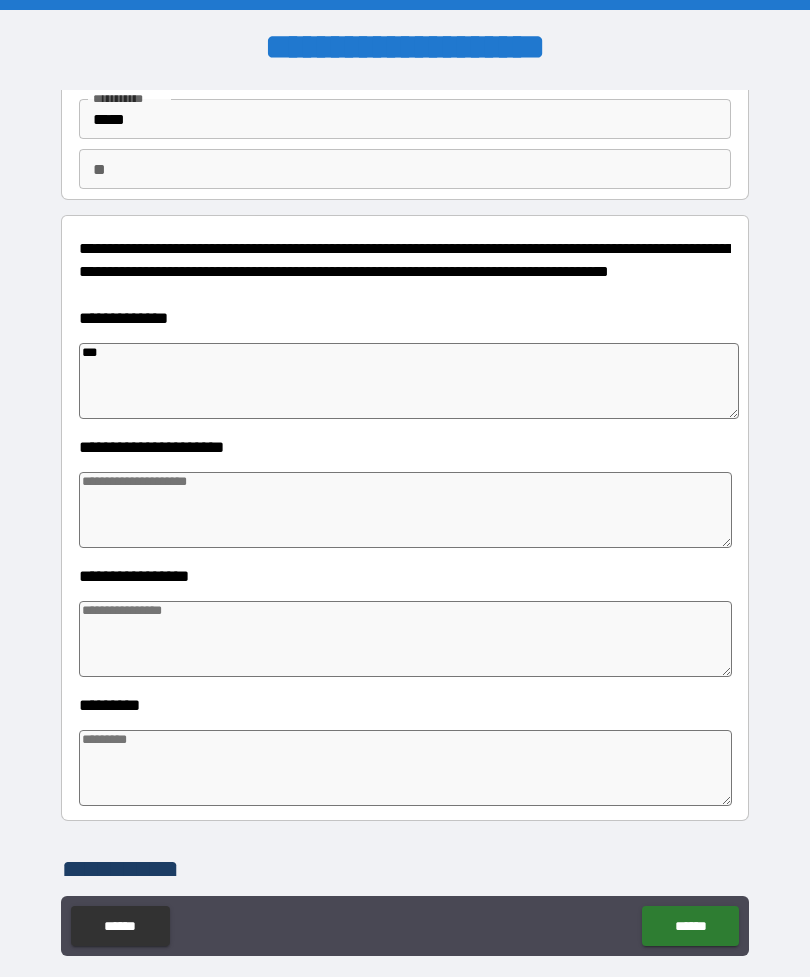 type on "*" 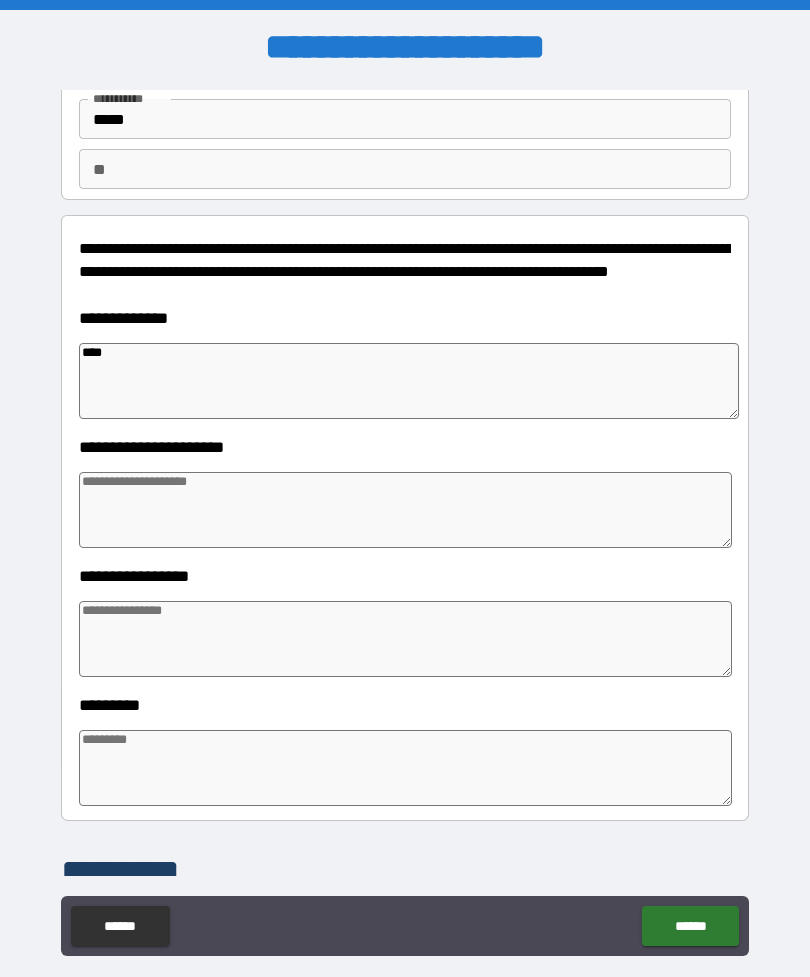 type on "*" 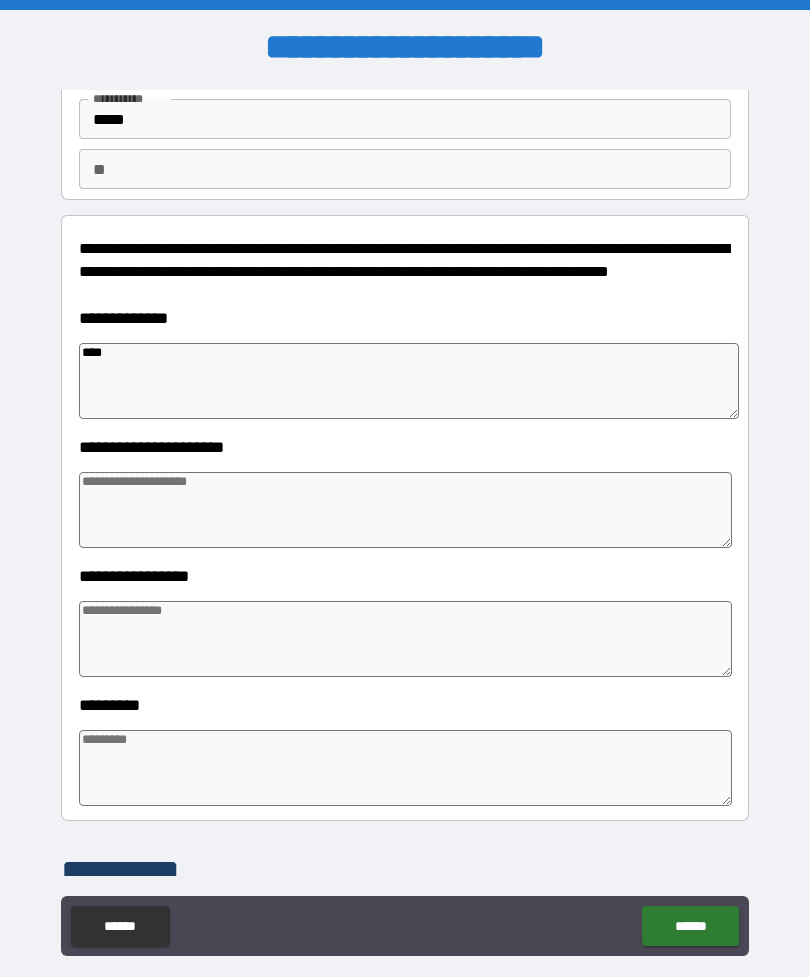 type on "*" 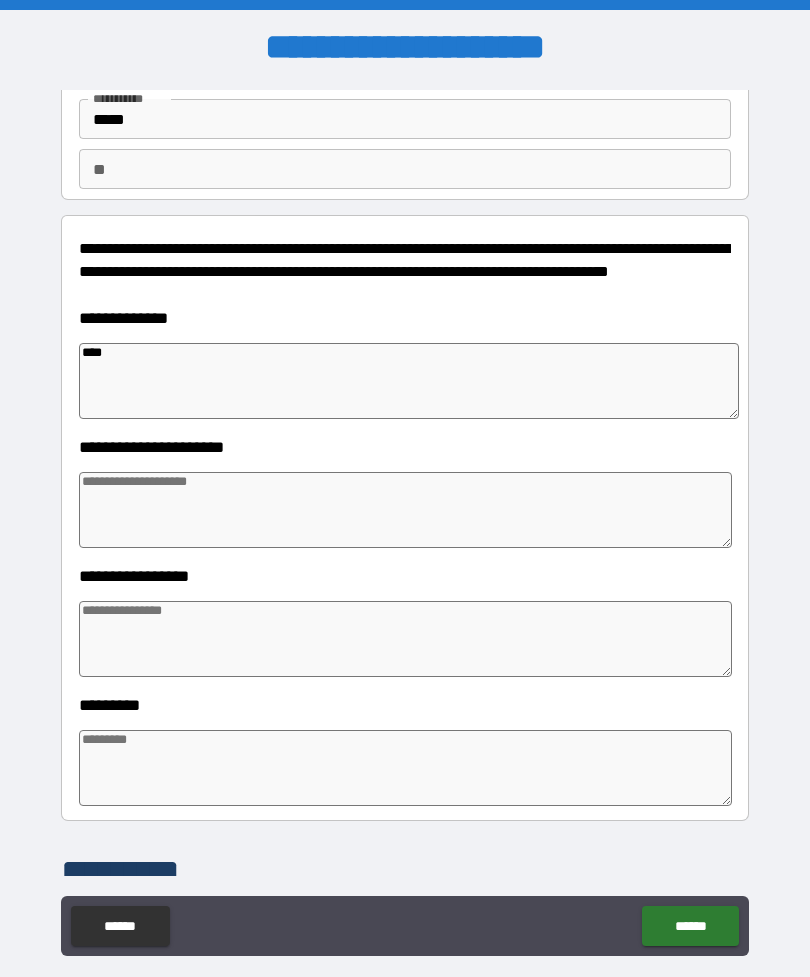 type on "*" 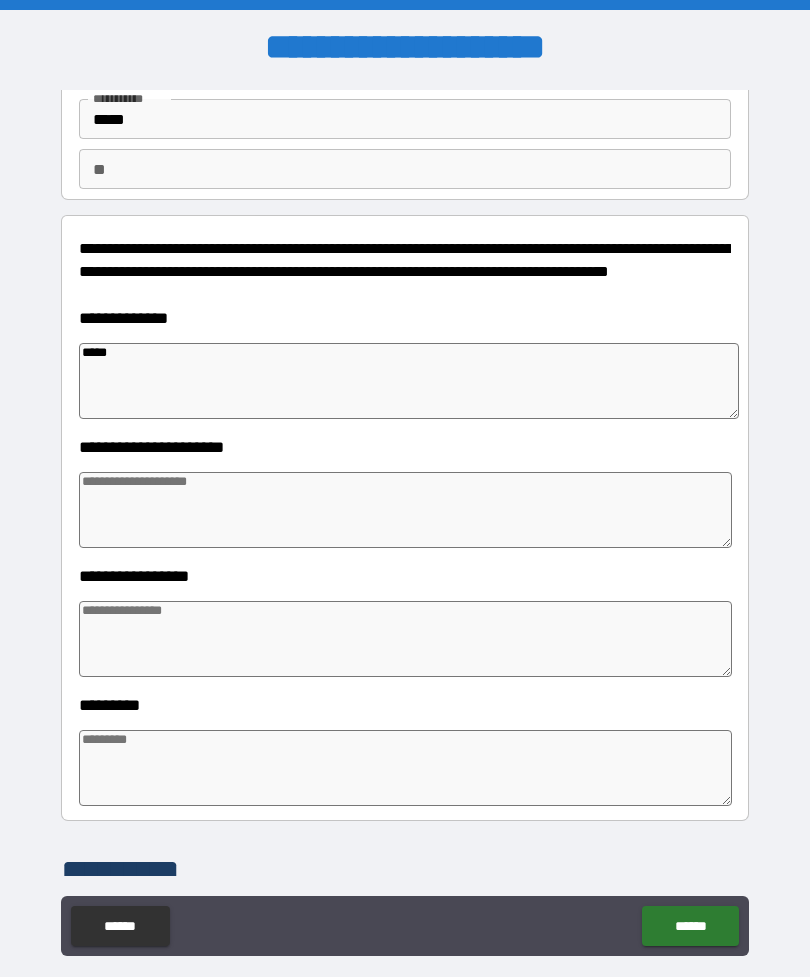 type on "*" 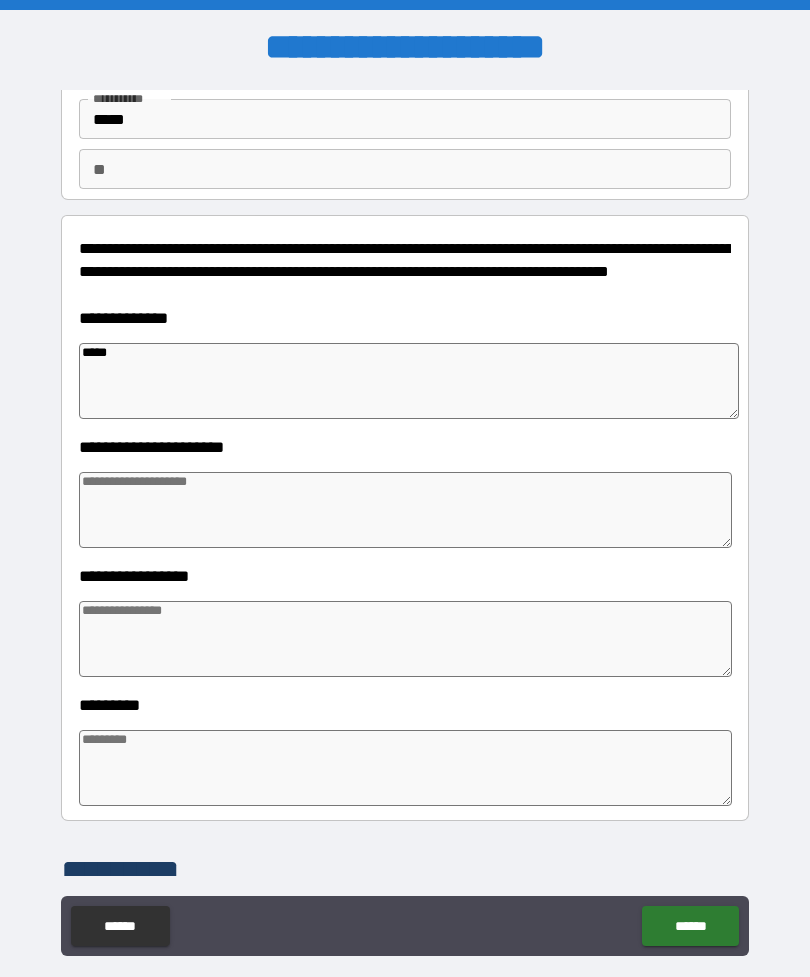 type on "*" 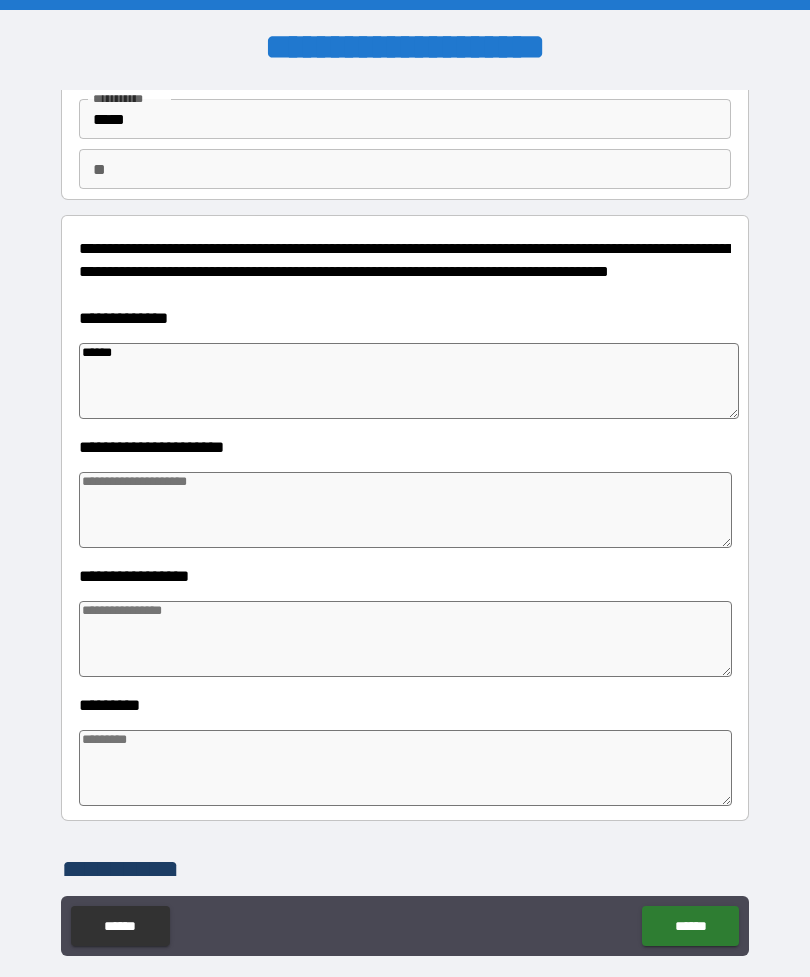 type on "*" 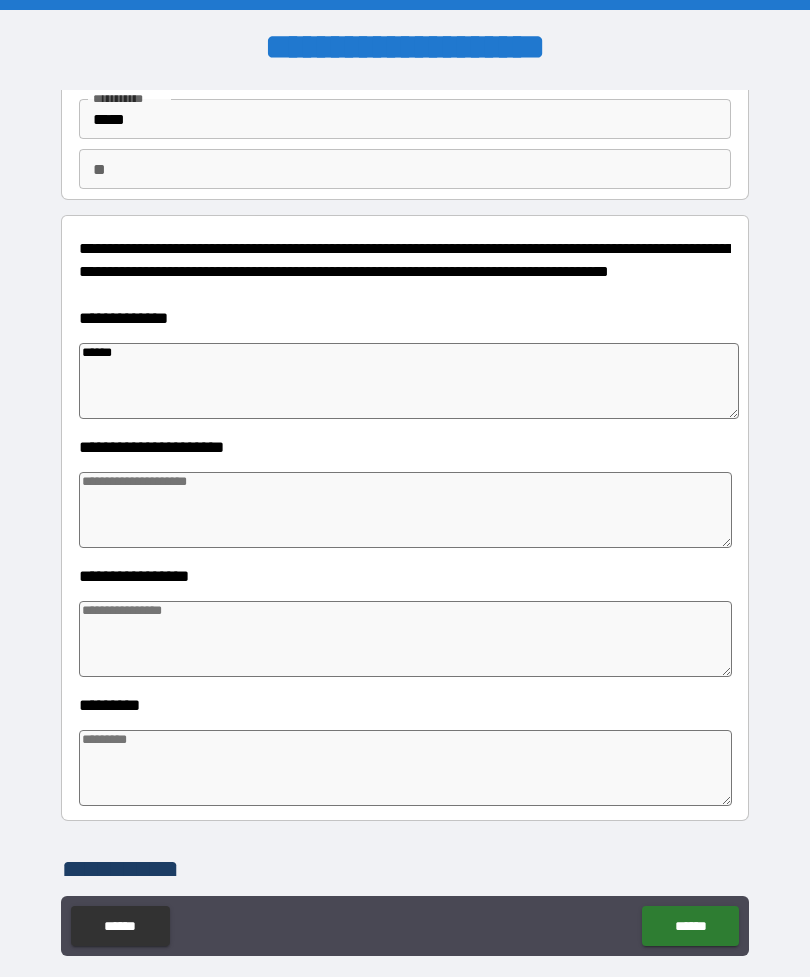 type on "*******" 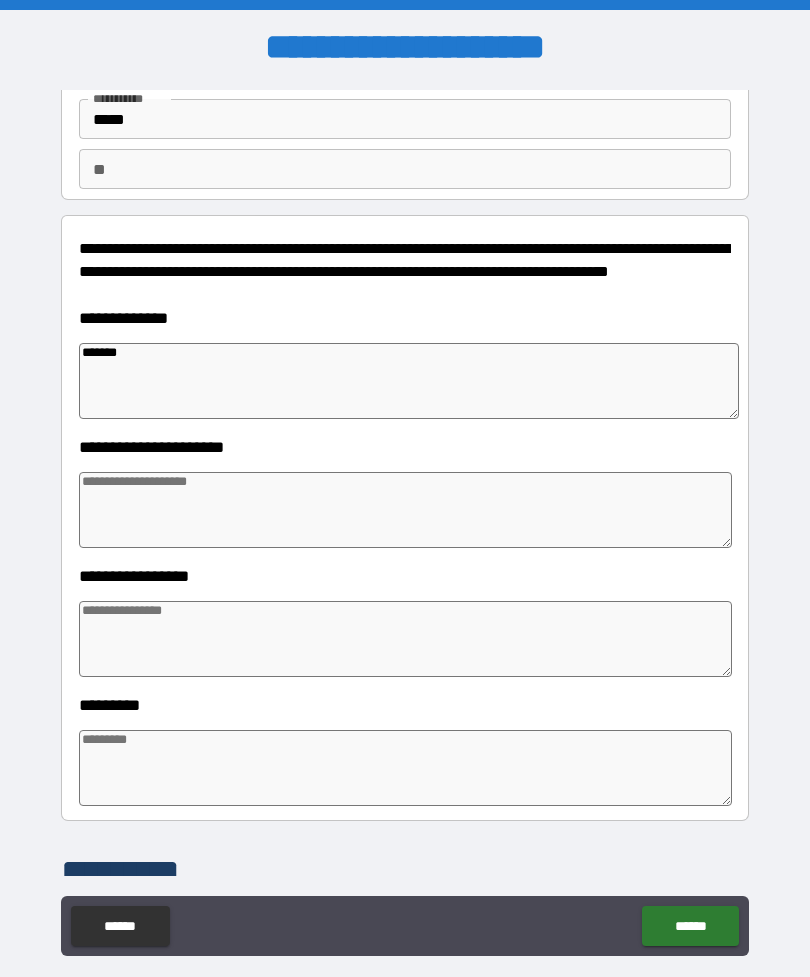 type on "*" 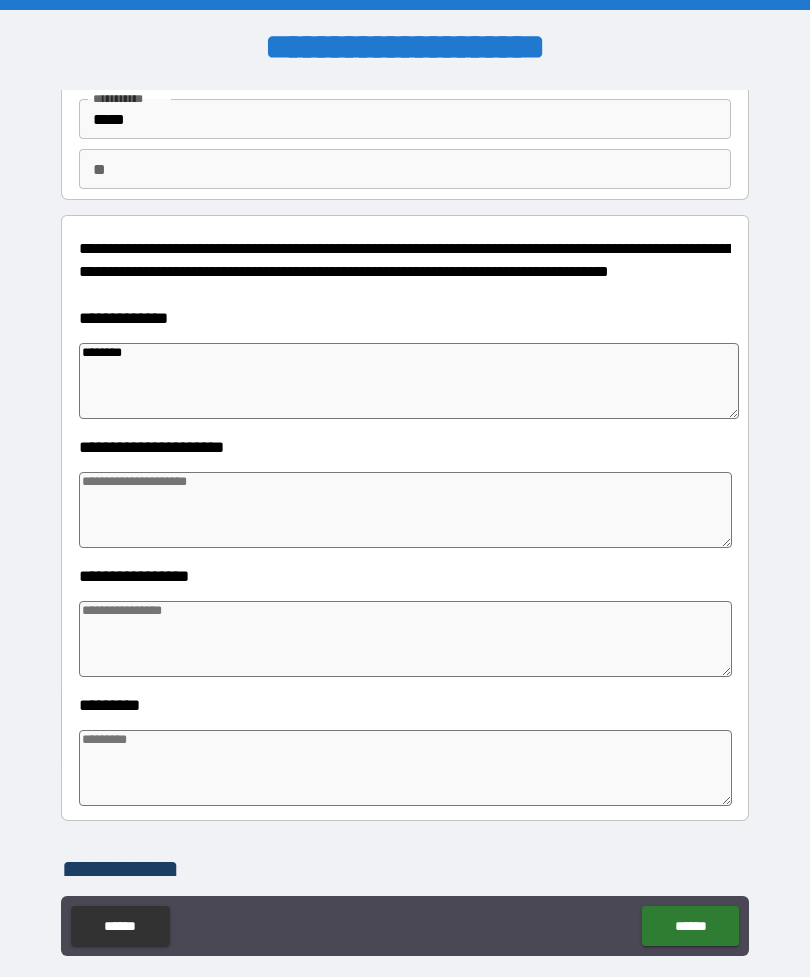 type on "*" 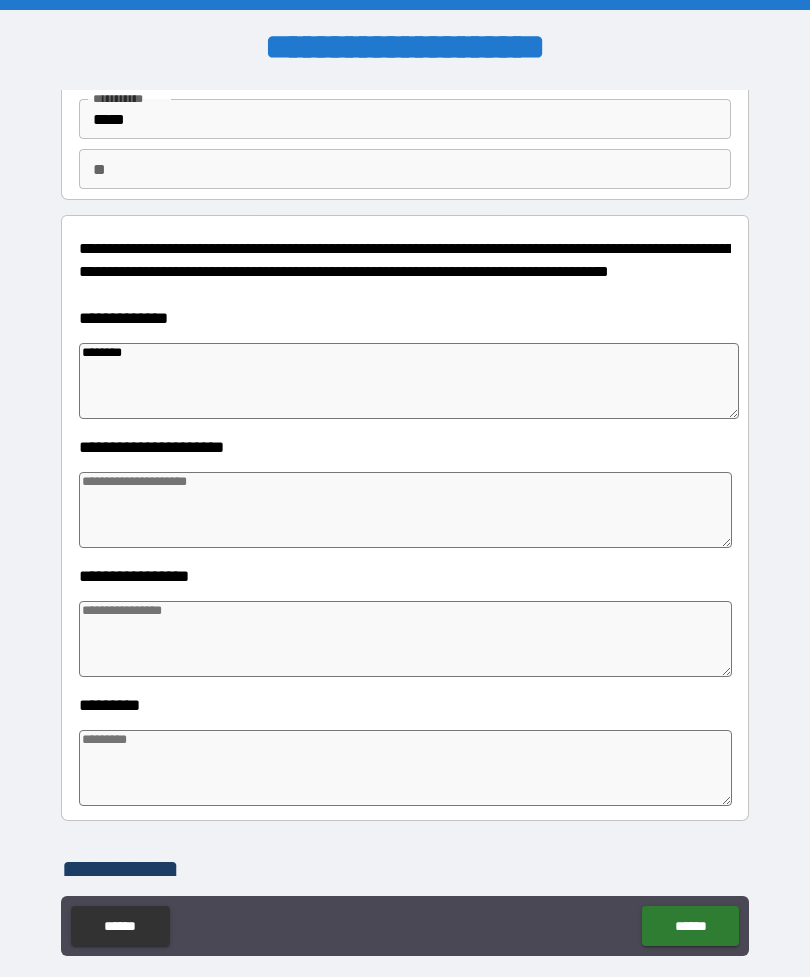 type on "*********" 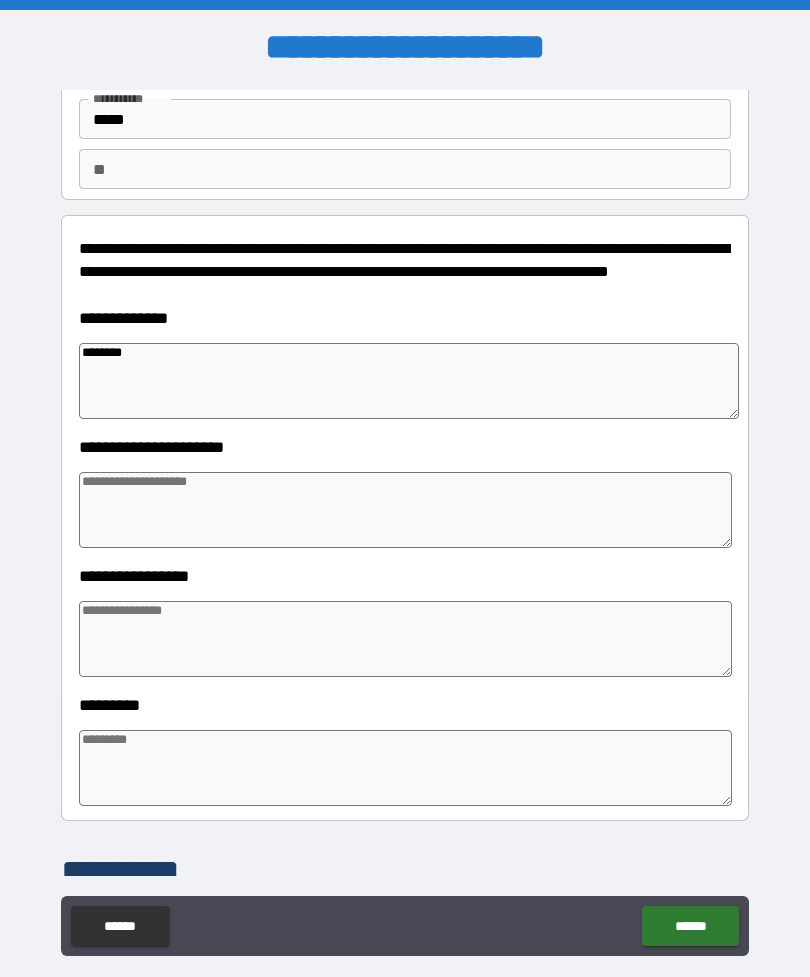 type on "*" 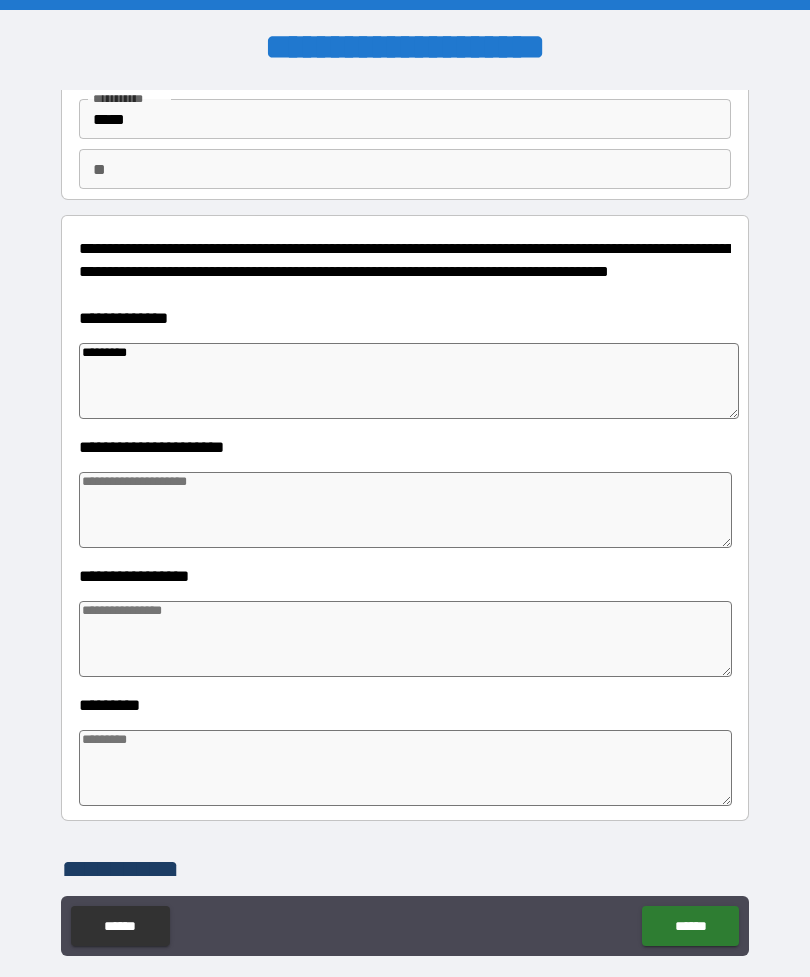type on "*********" 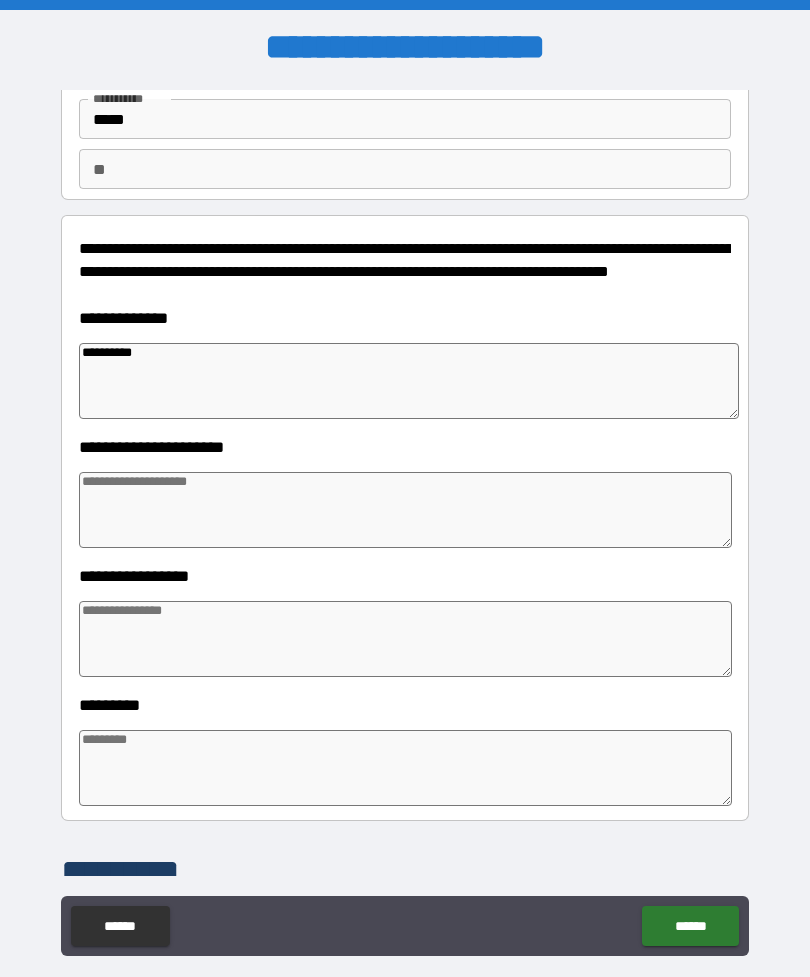 type on "*" 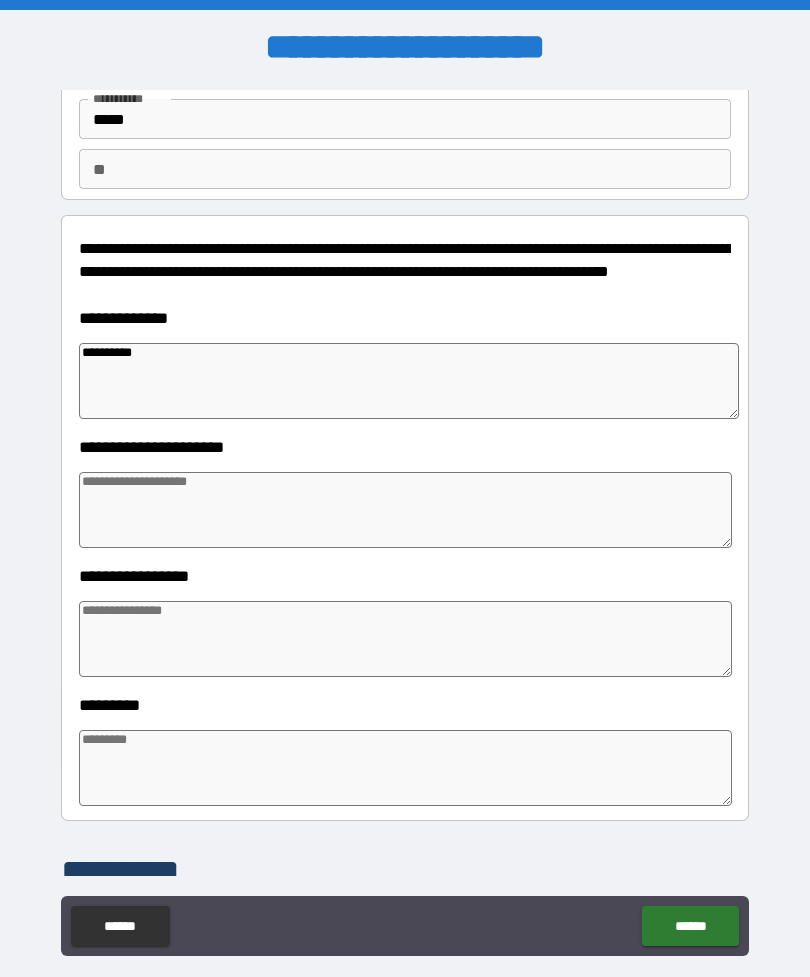 type on "*" 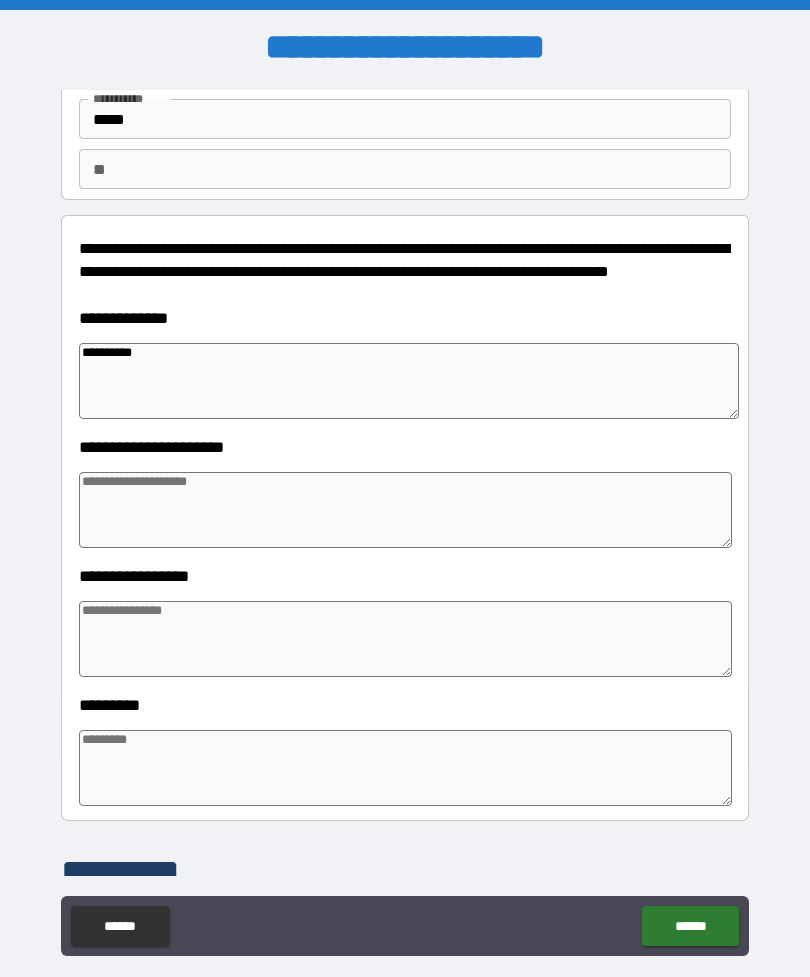 type on "*" 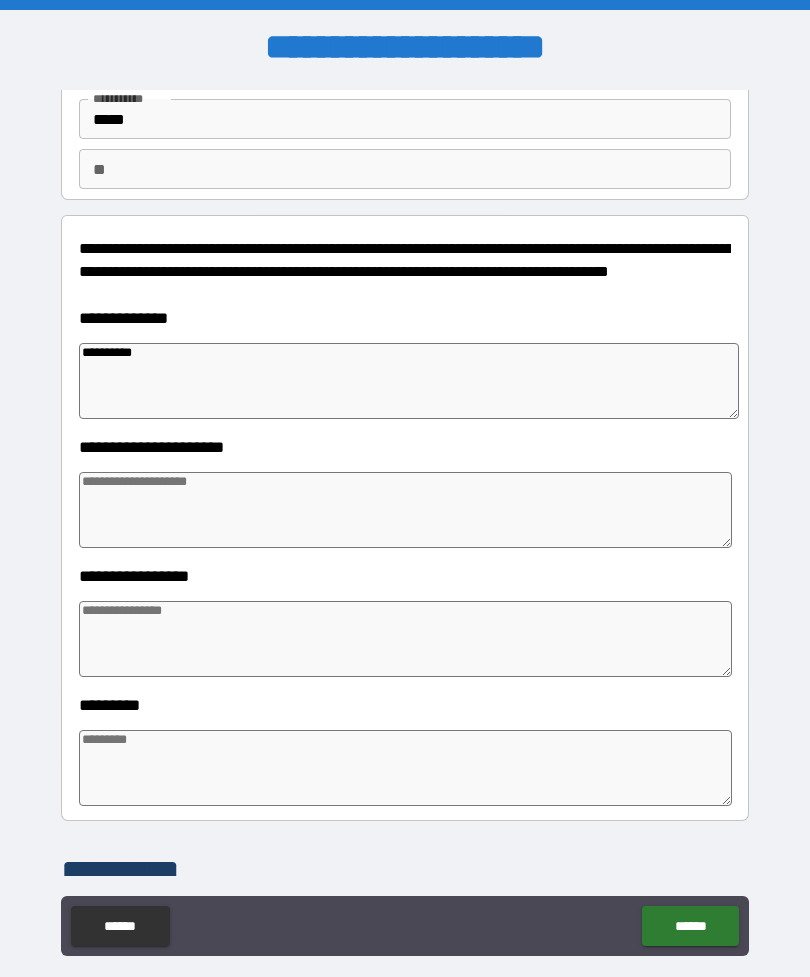 type on "*" 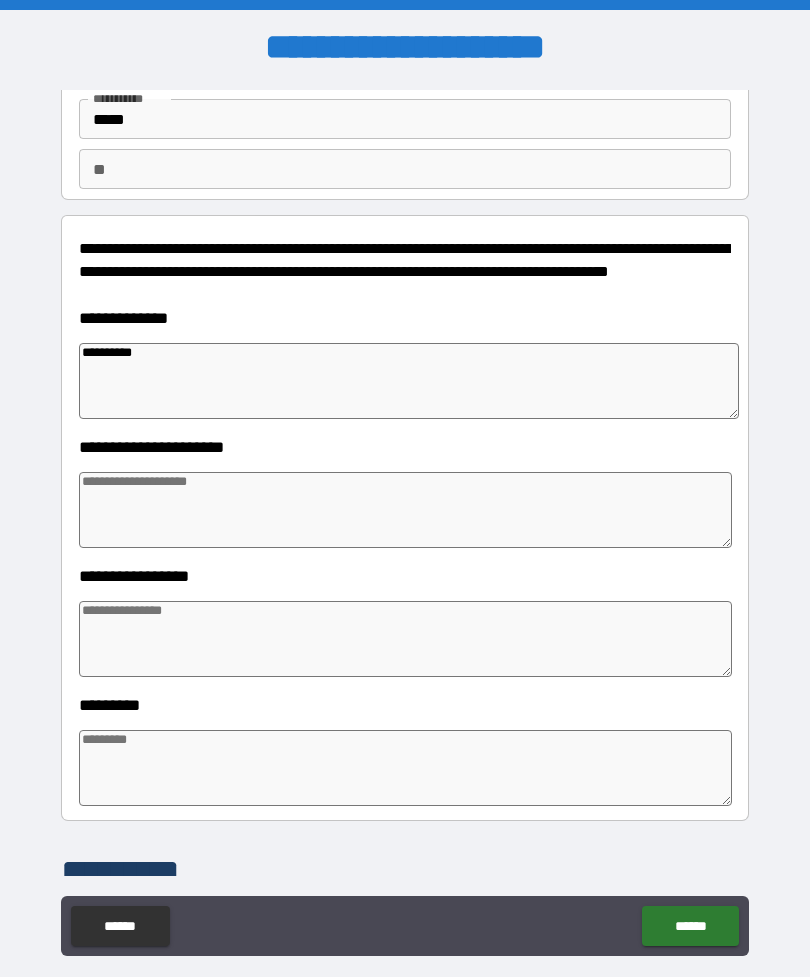 type on "*" 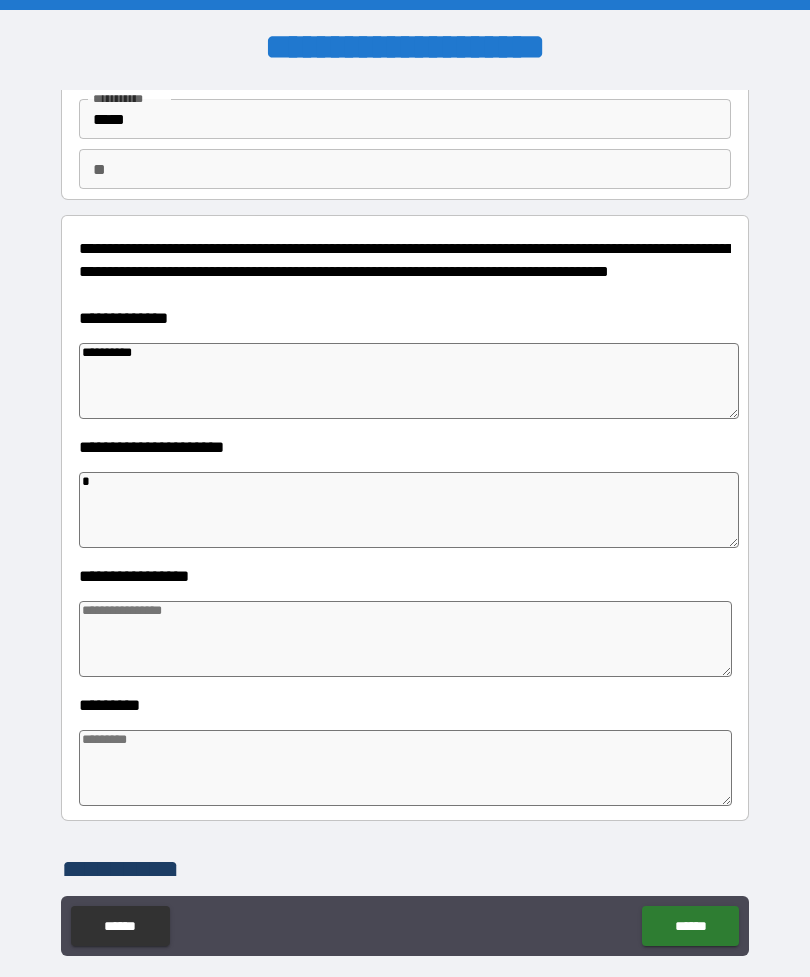 type on "*" 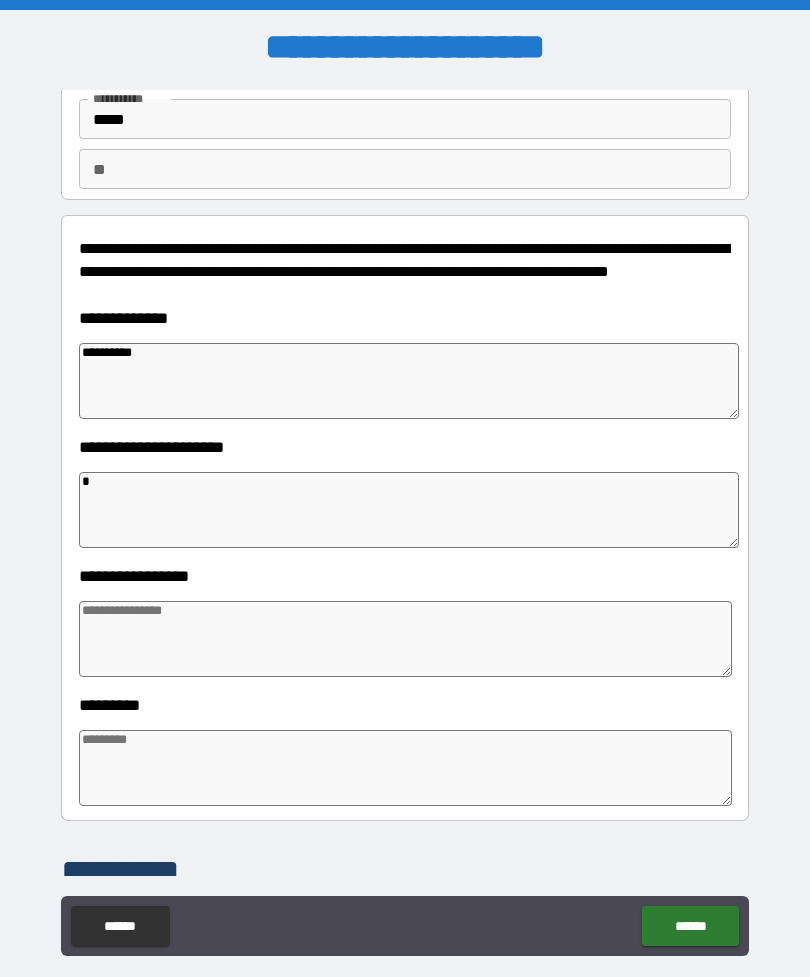type on "*" 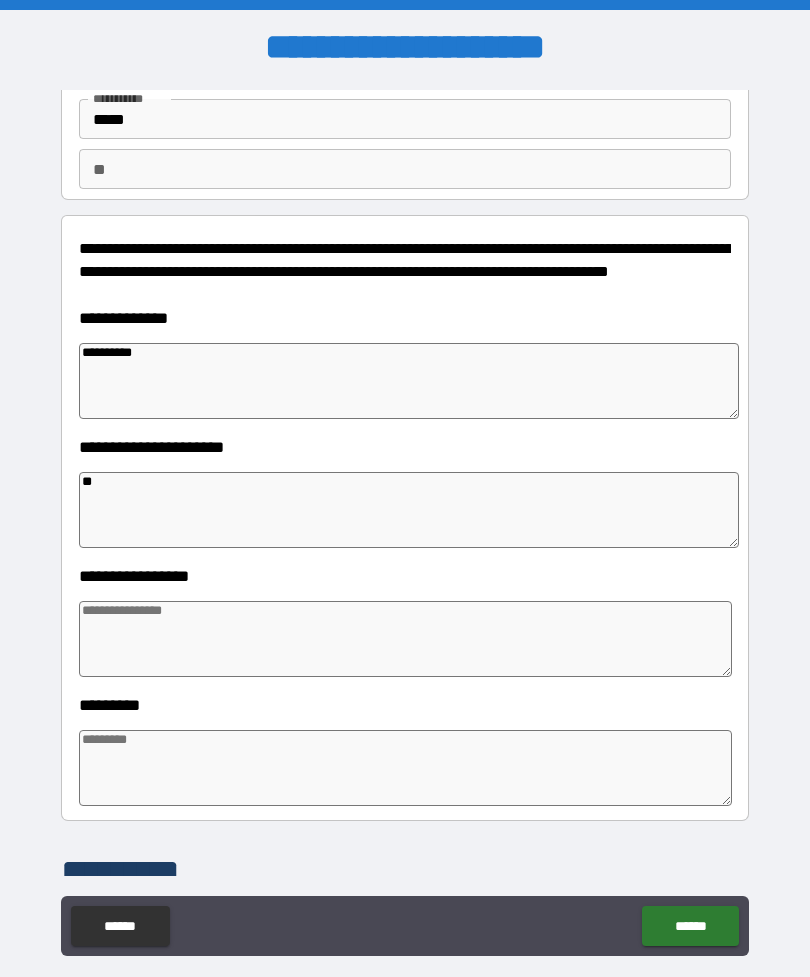 type on "*" 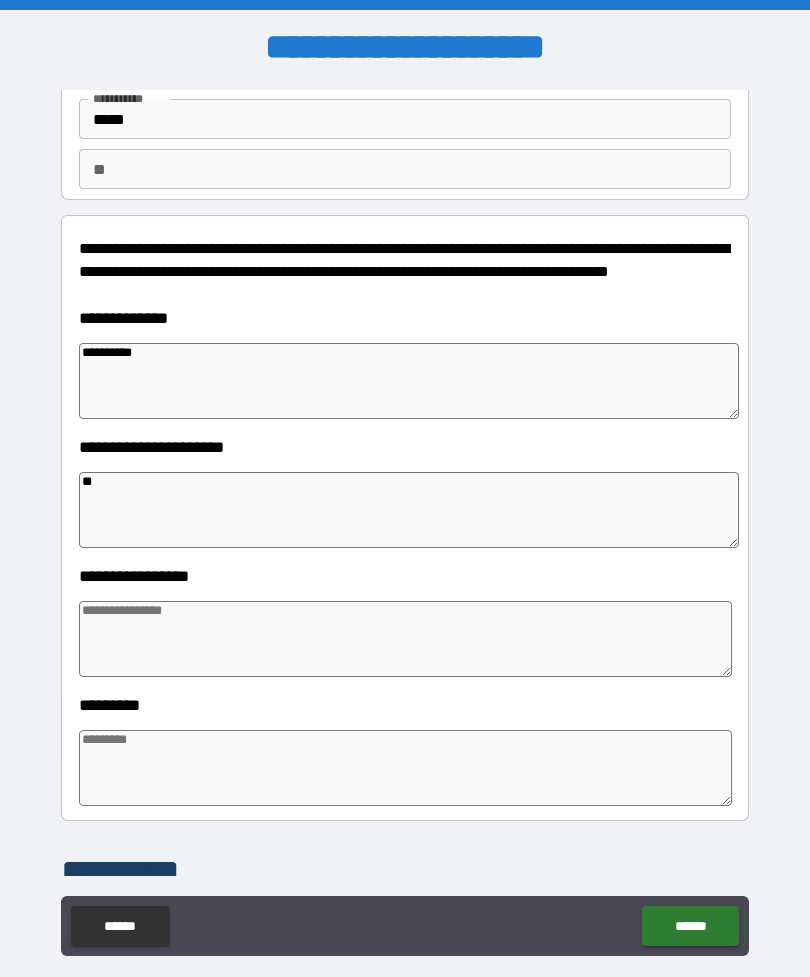 type on "*" 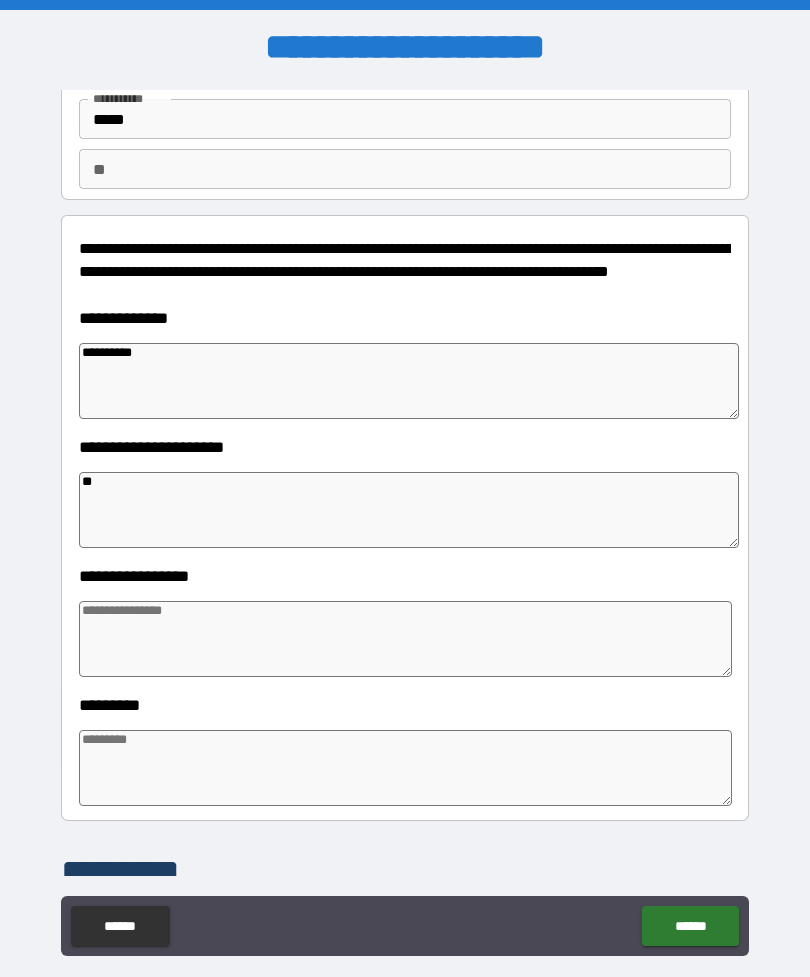 type on "*" 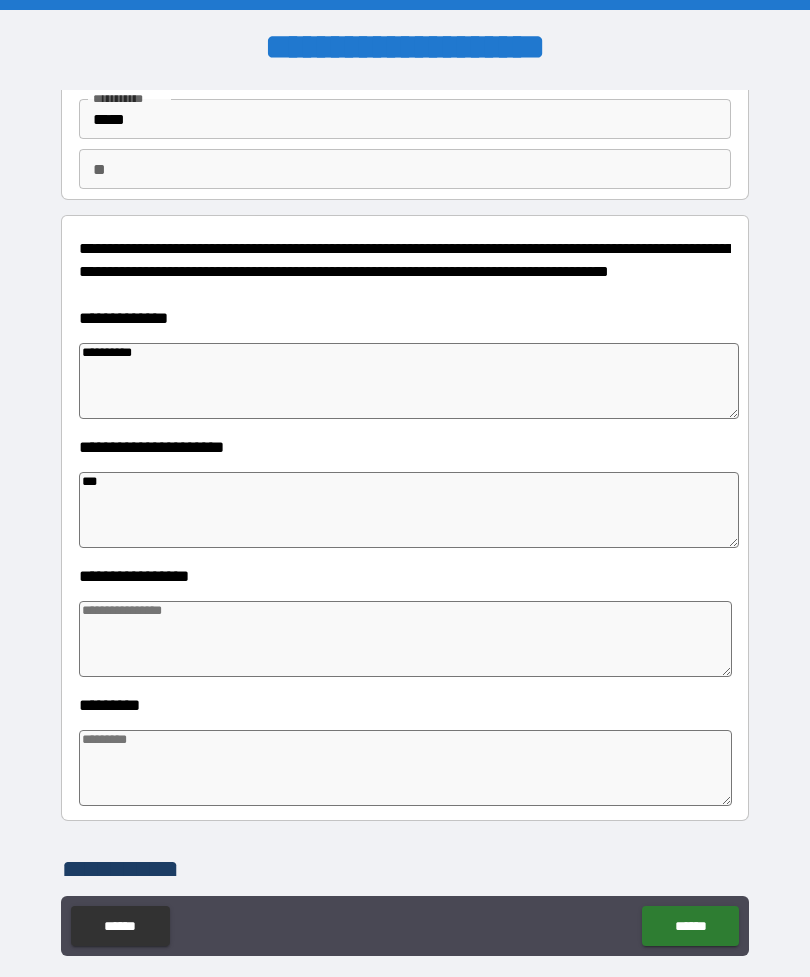 type on "*" 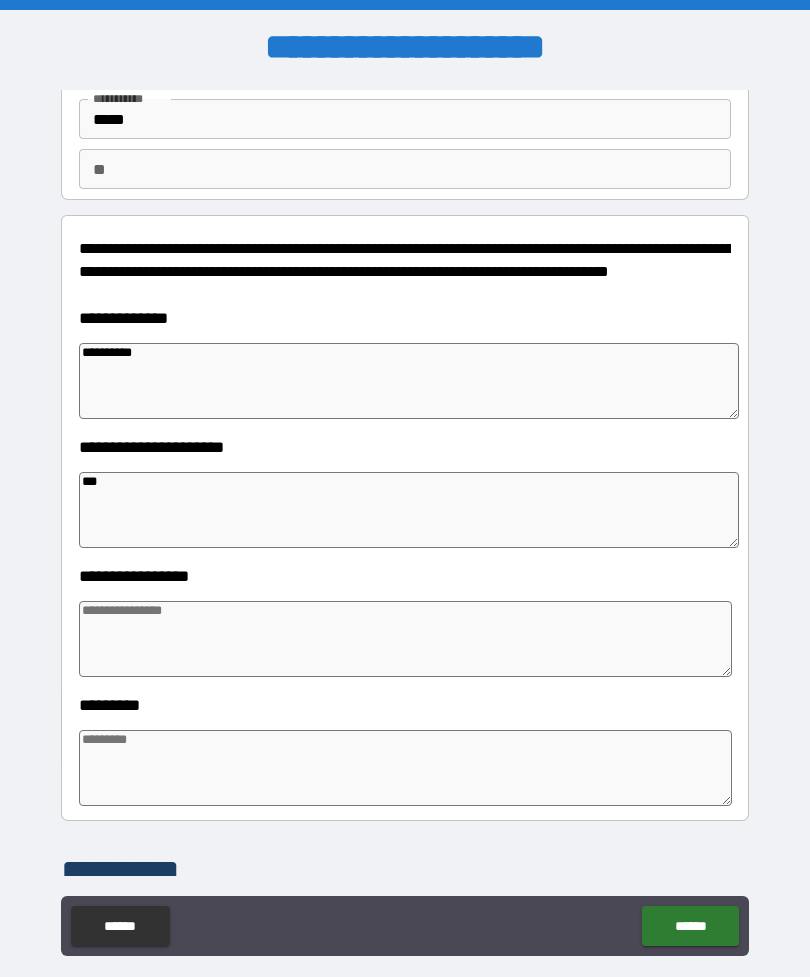 type on "*" 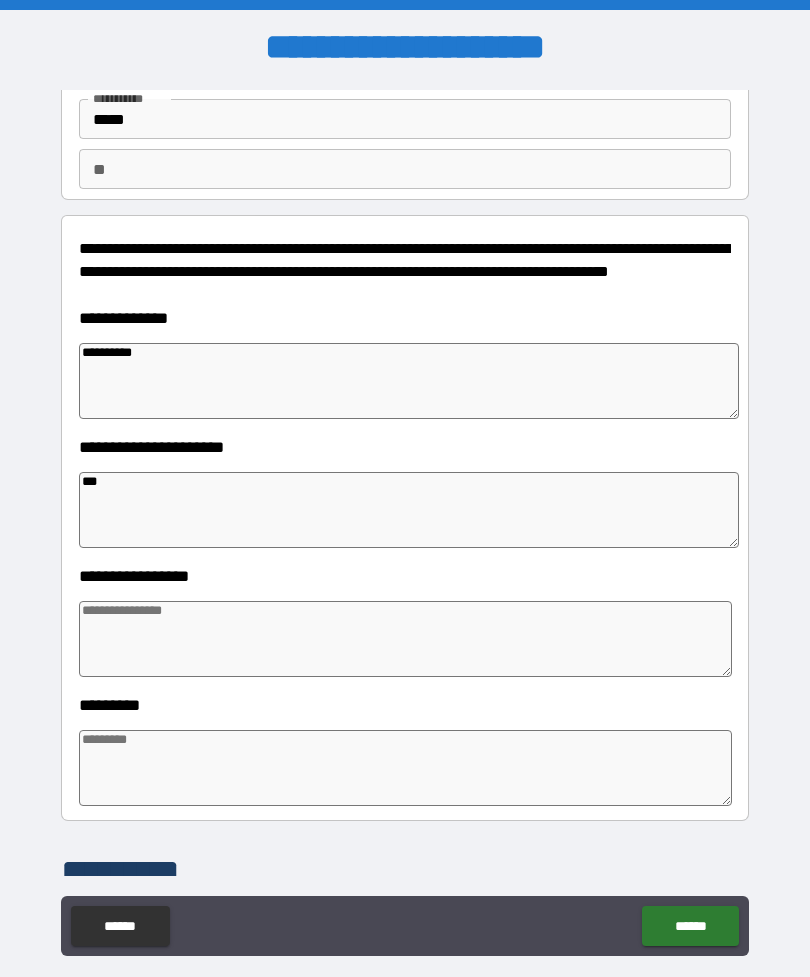 type on "*" 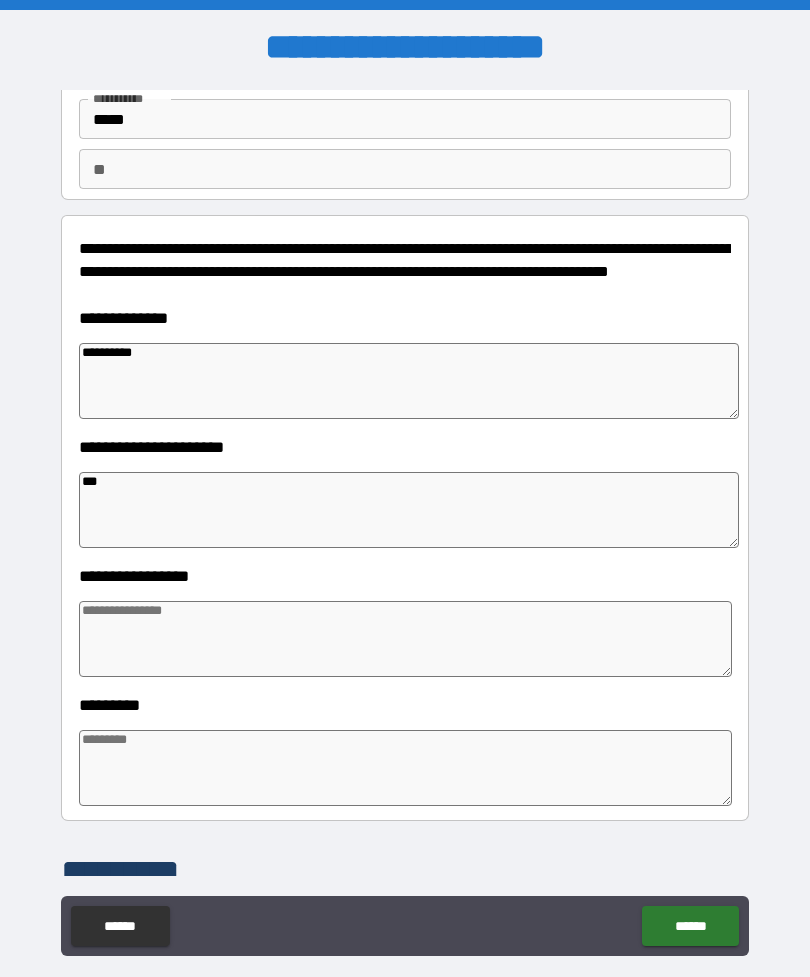 type on "****" 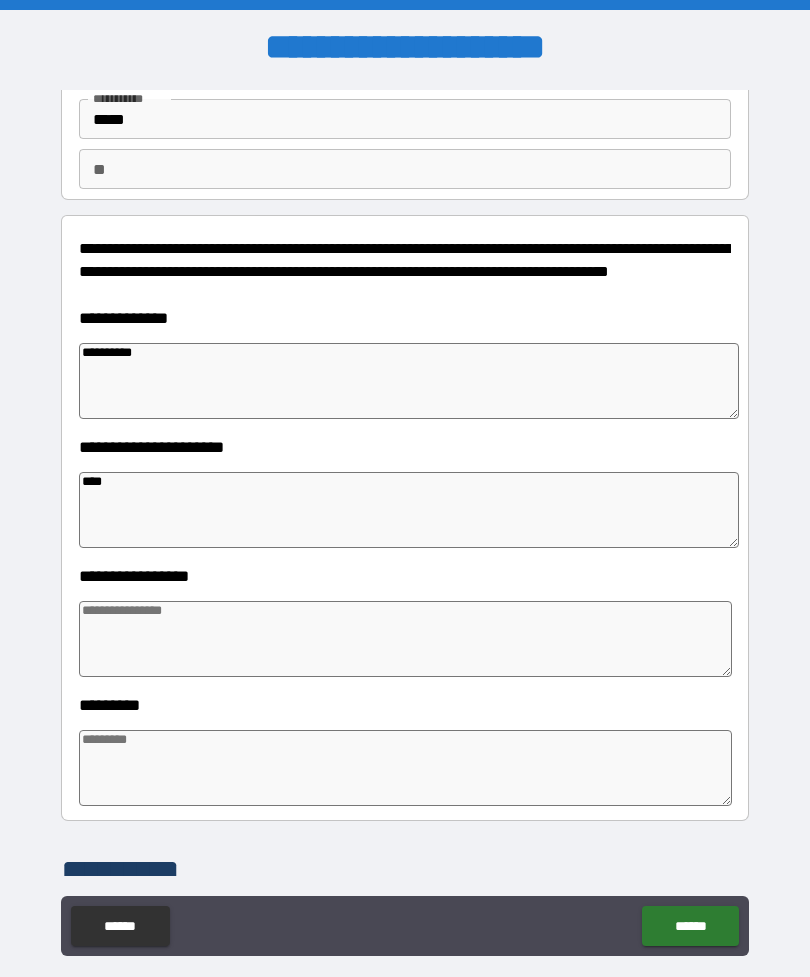 type on "*" 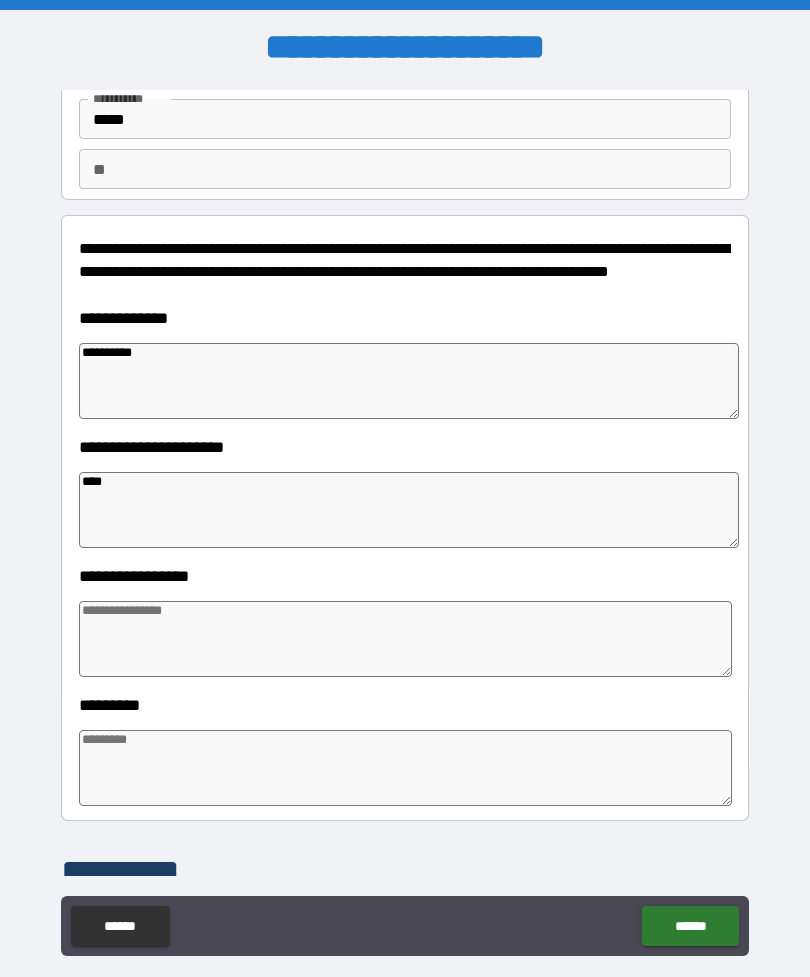 type on "*" 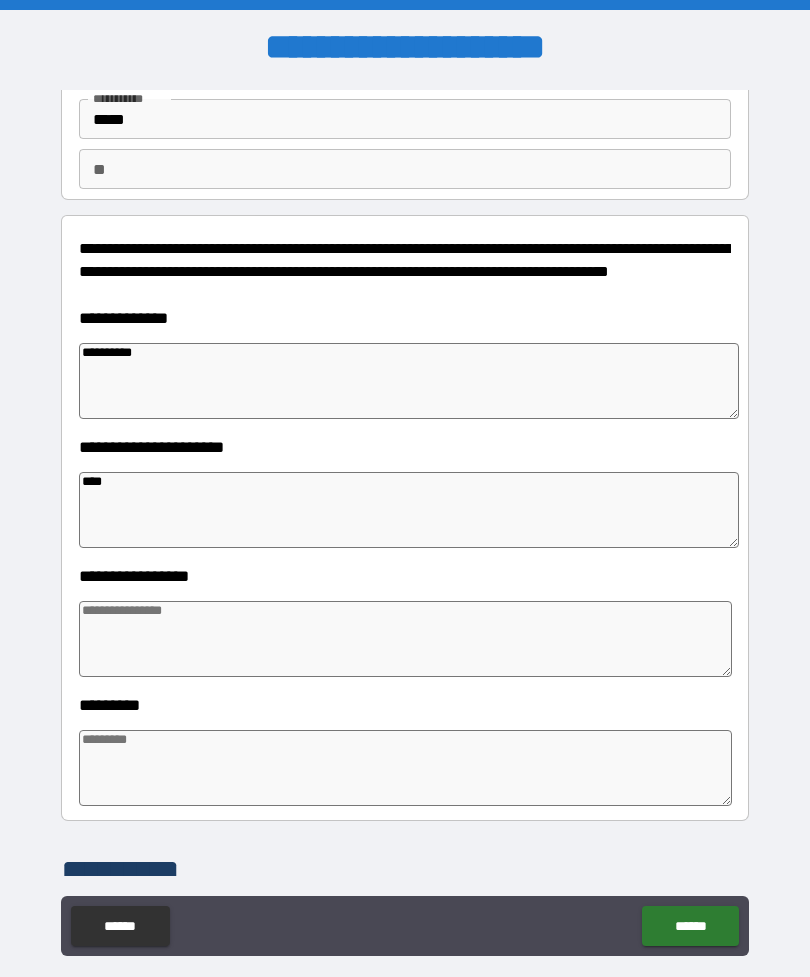 type on "*" 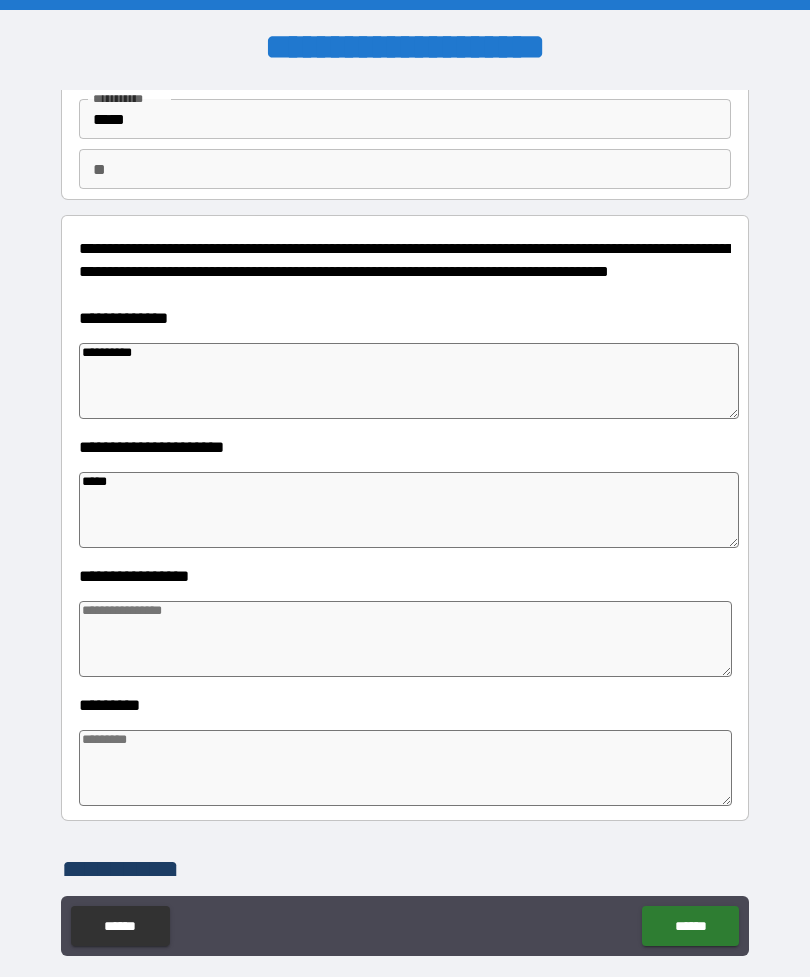 type on "*" 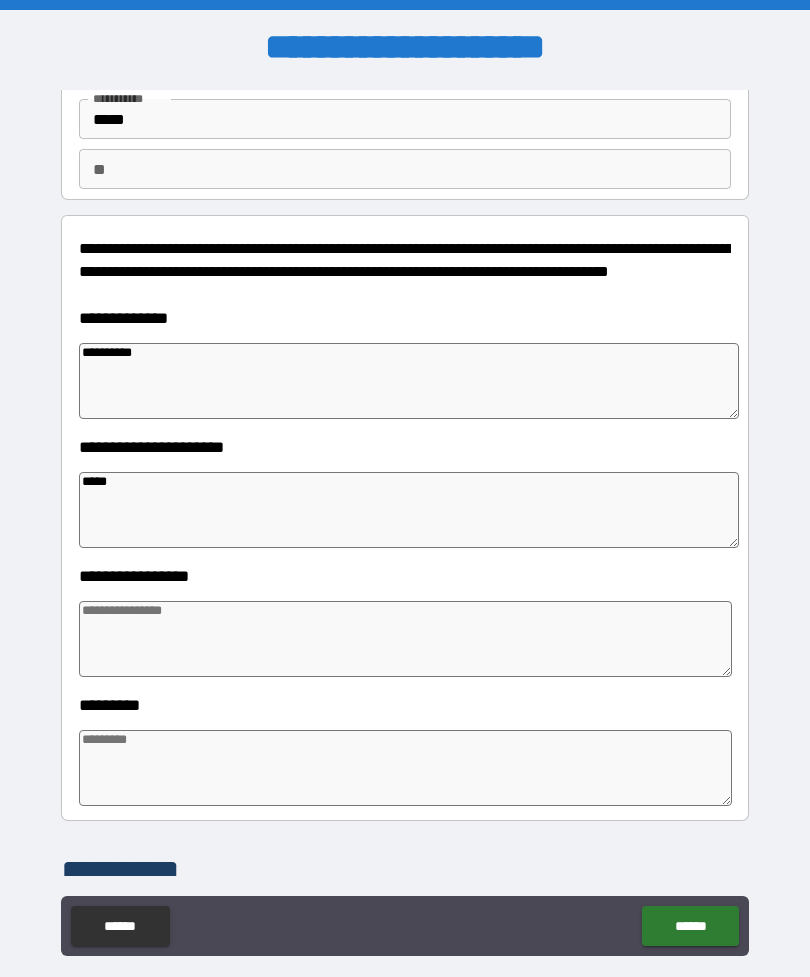 type on "*" 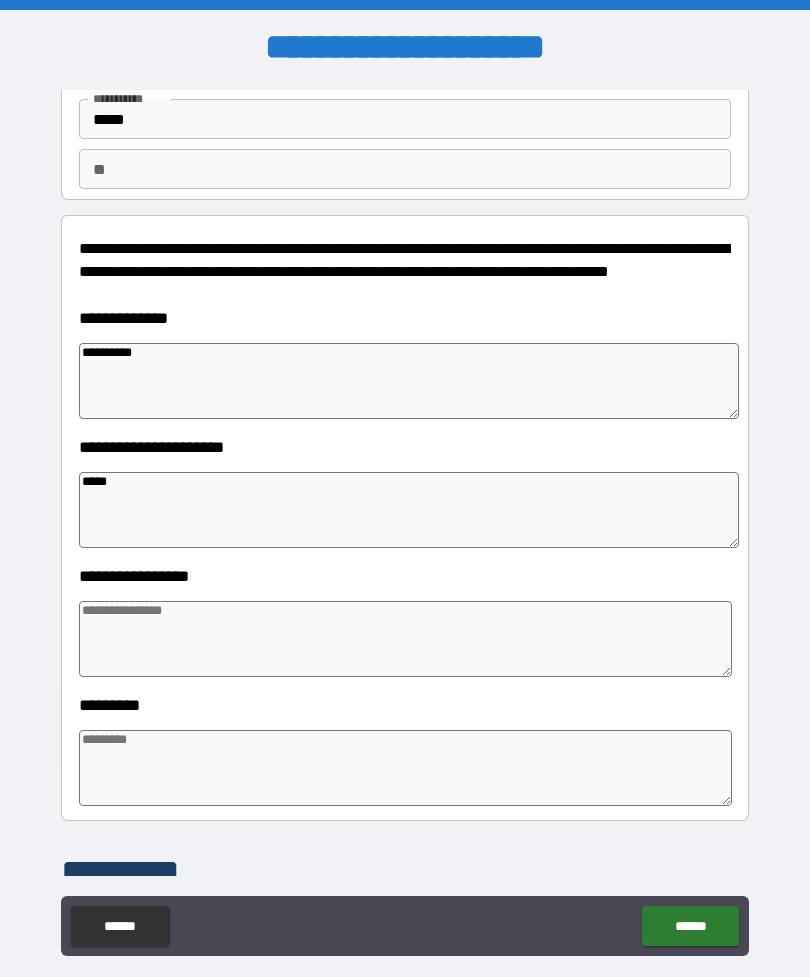 type on "*" 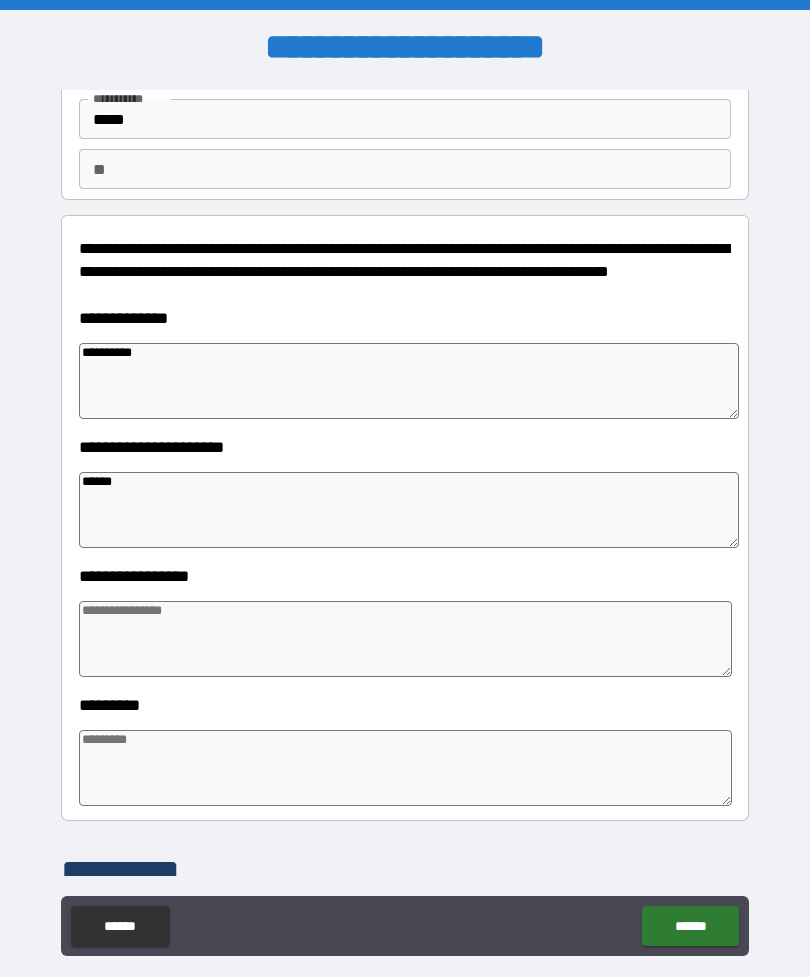 type on "*" 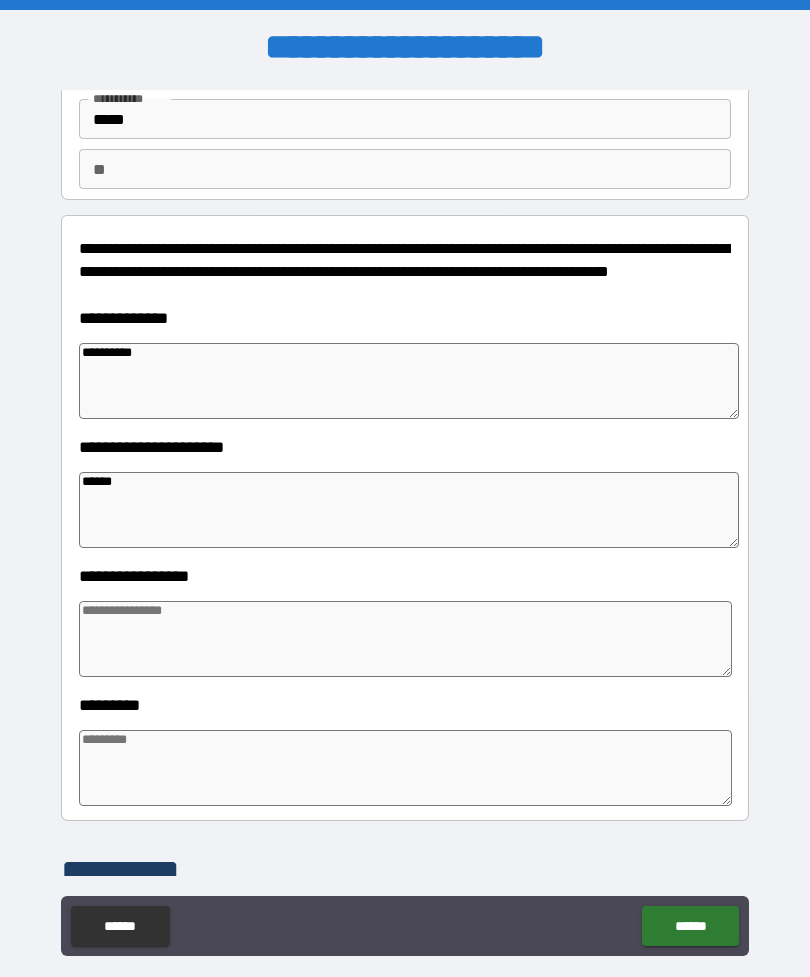 type on "*" 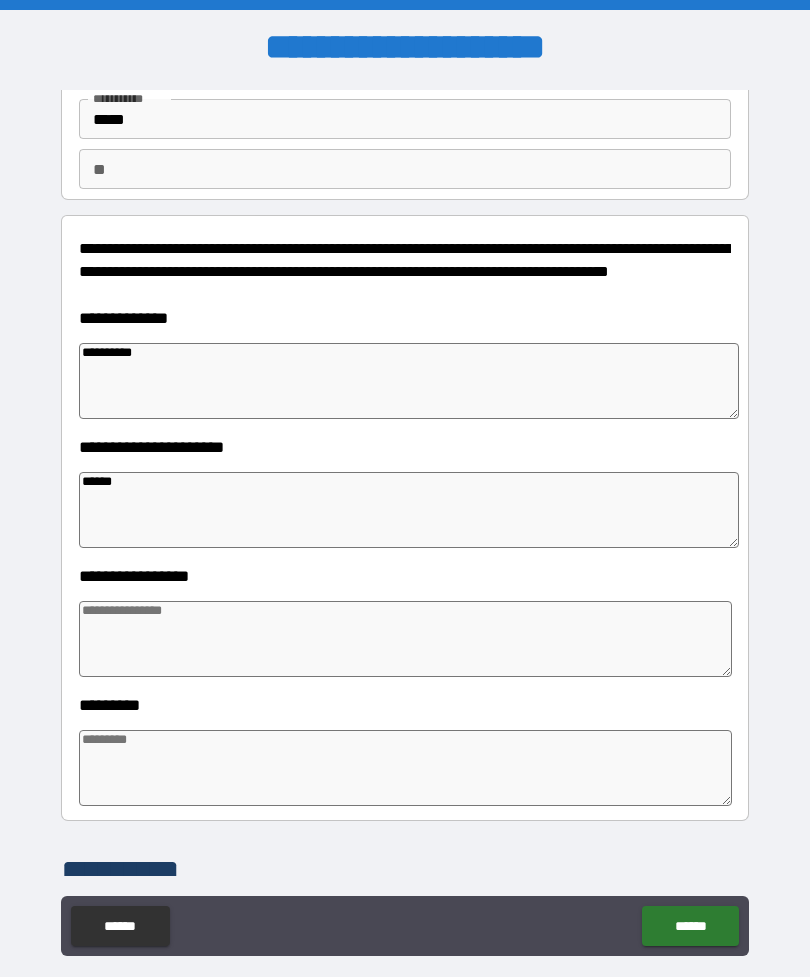 type on "*" 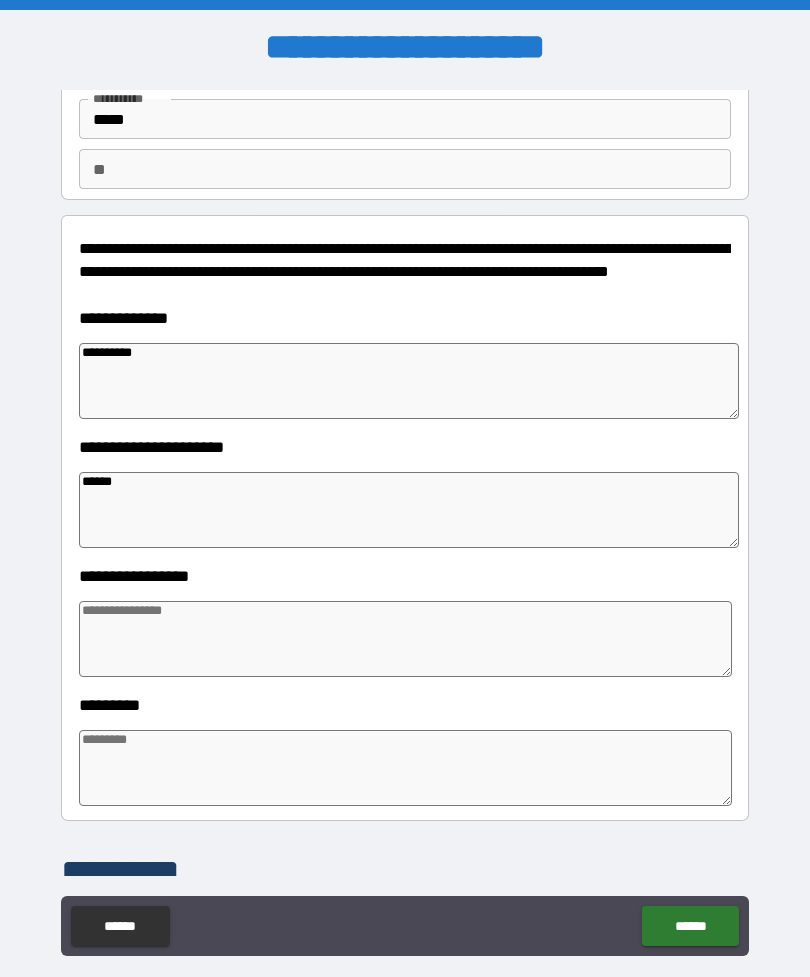type on "*******" 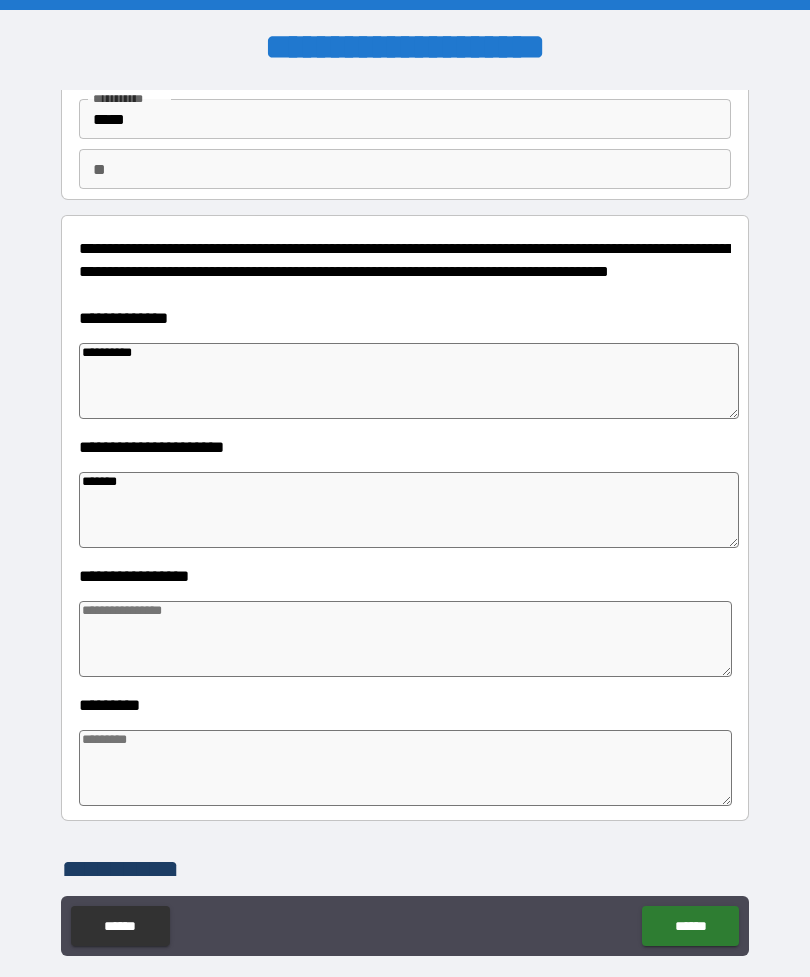 type on "*" 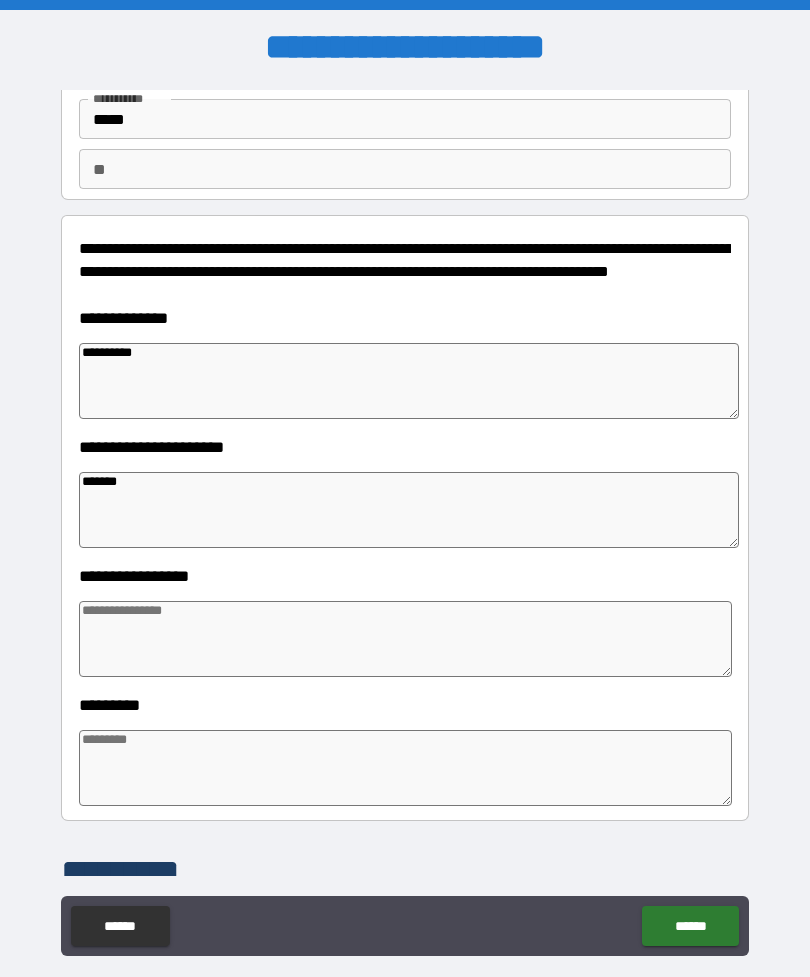 type on "*" 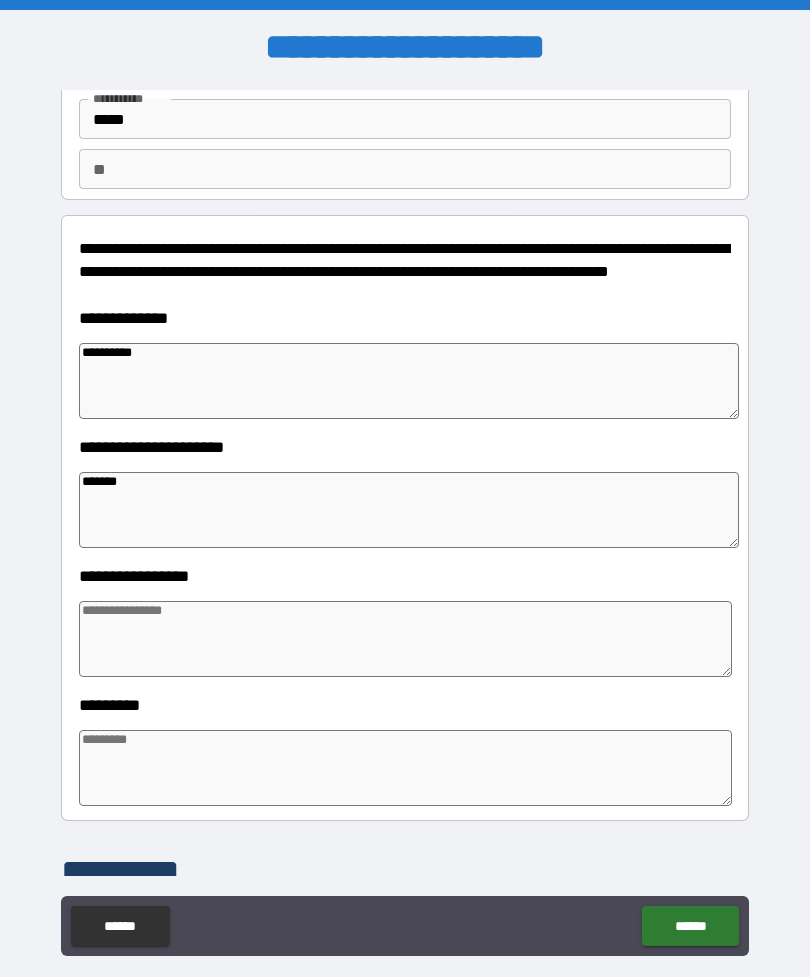 type on "*" 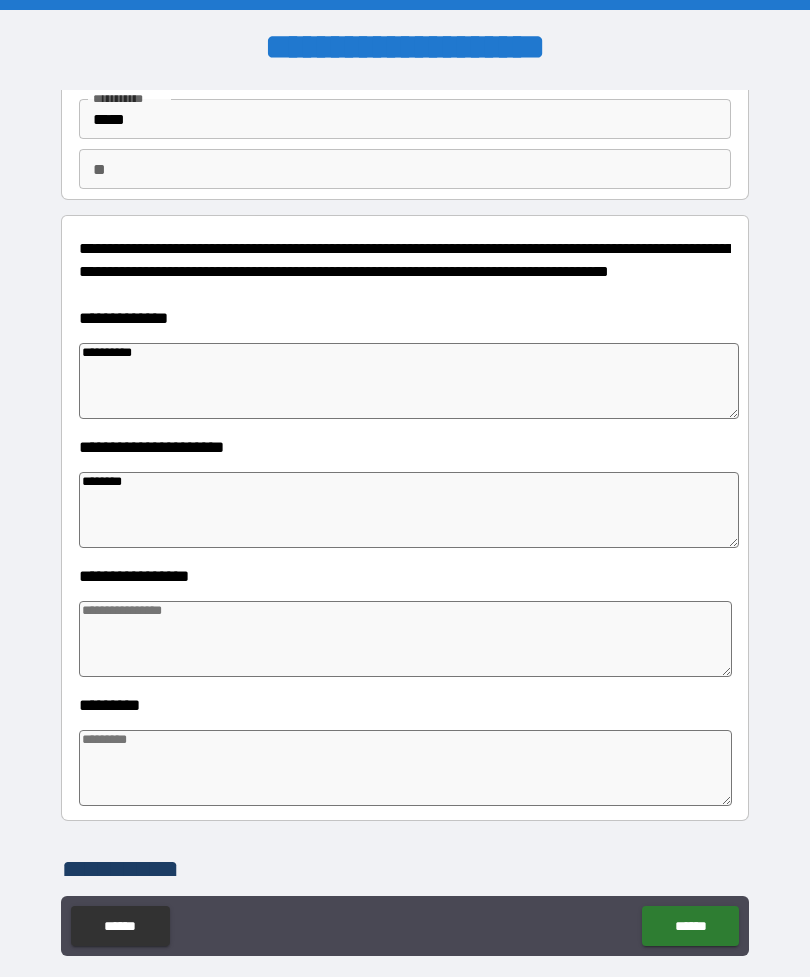 type on "*" 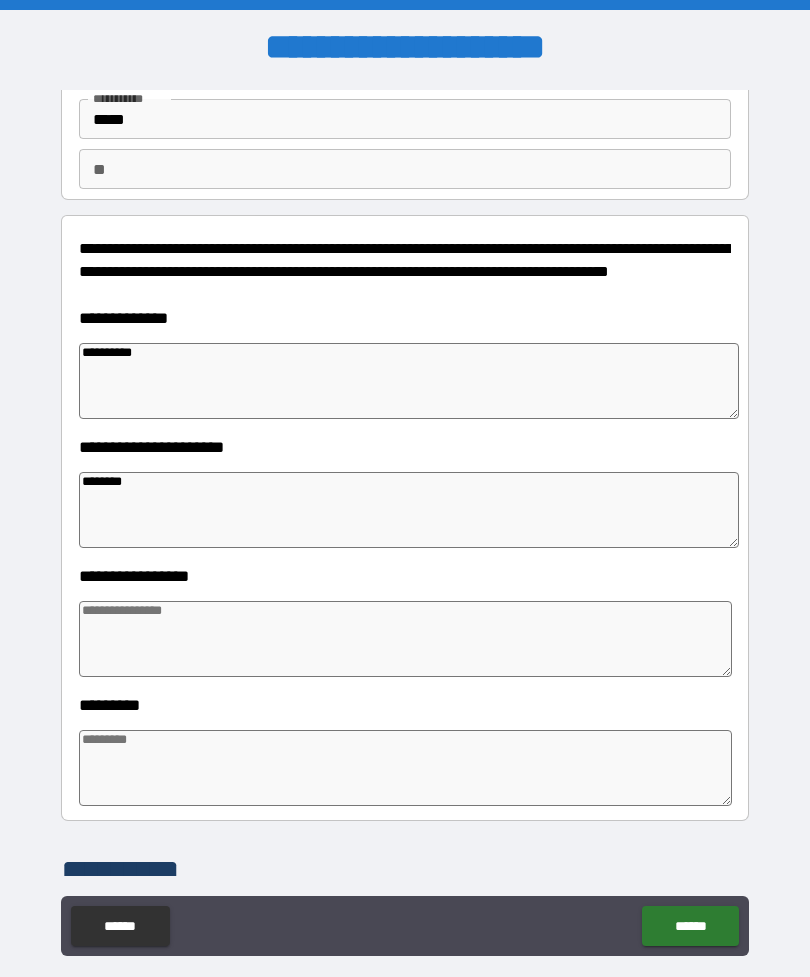 type on "*" 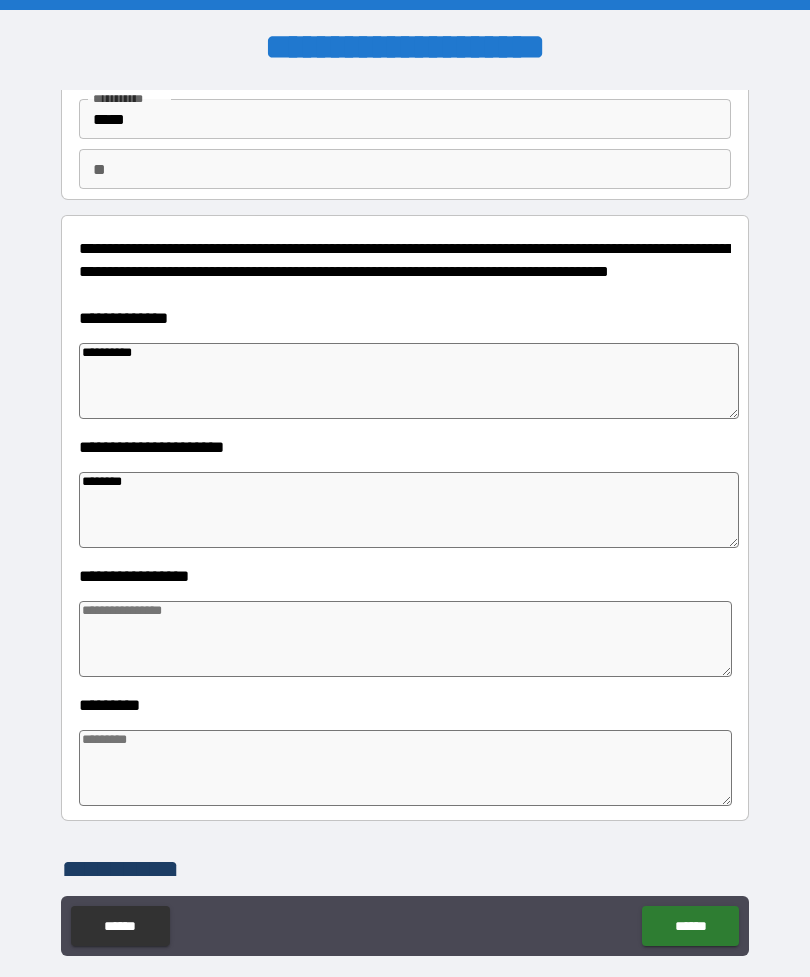 type on "*" 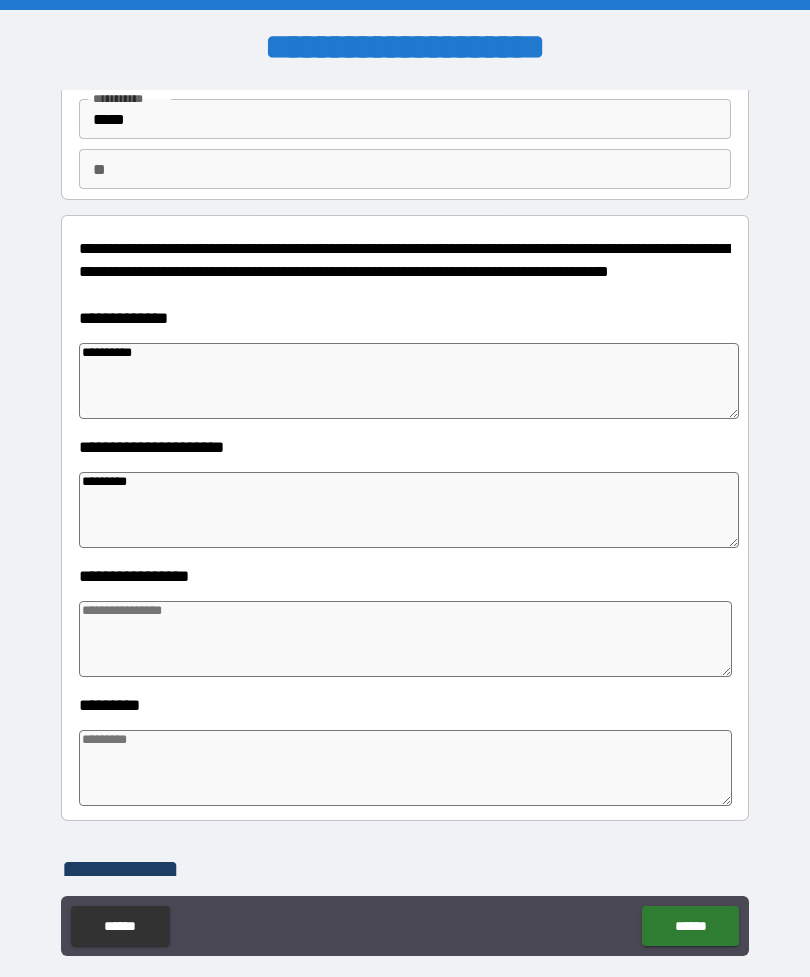 type on "*" 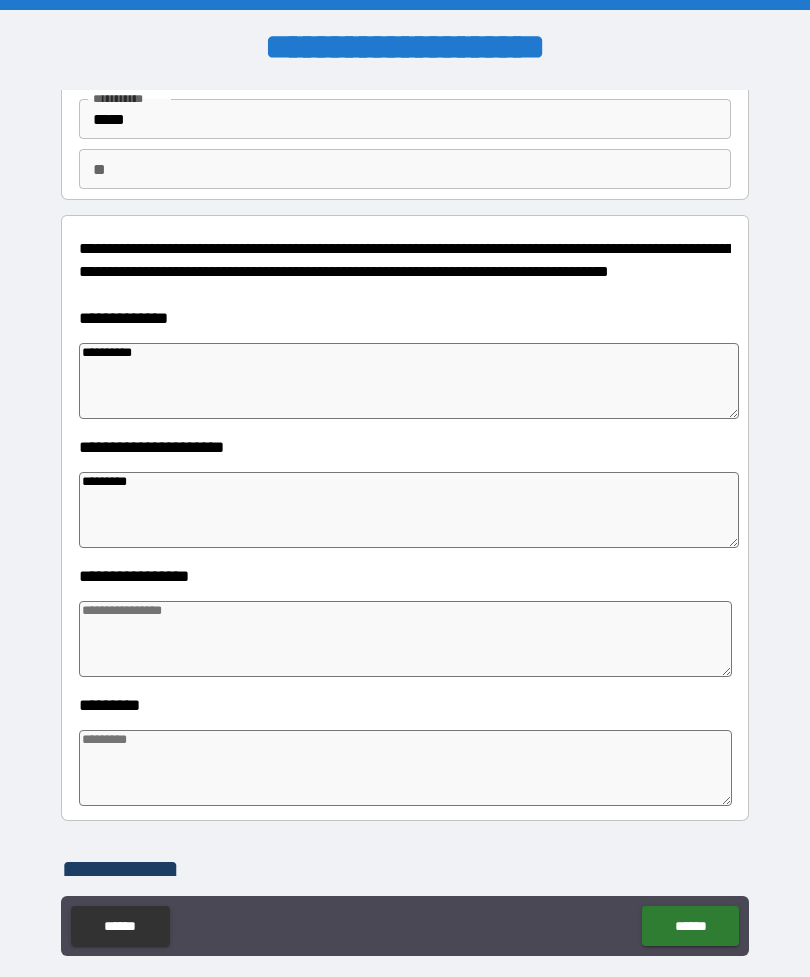 type on "*" 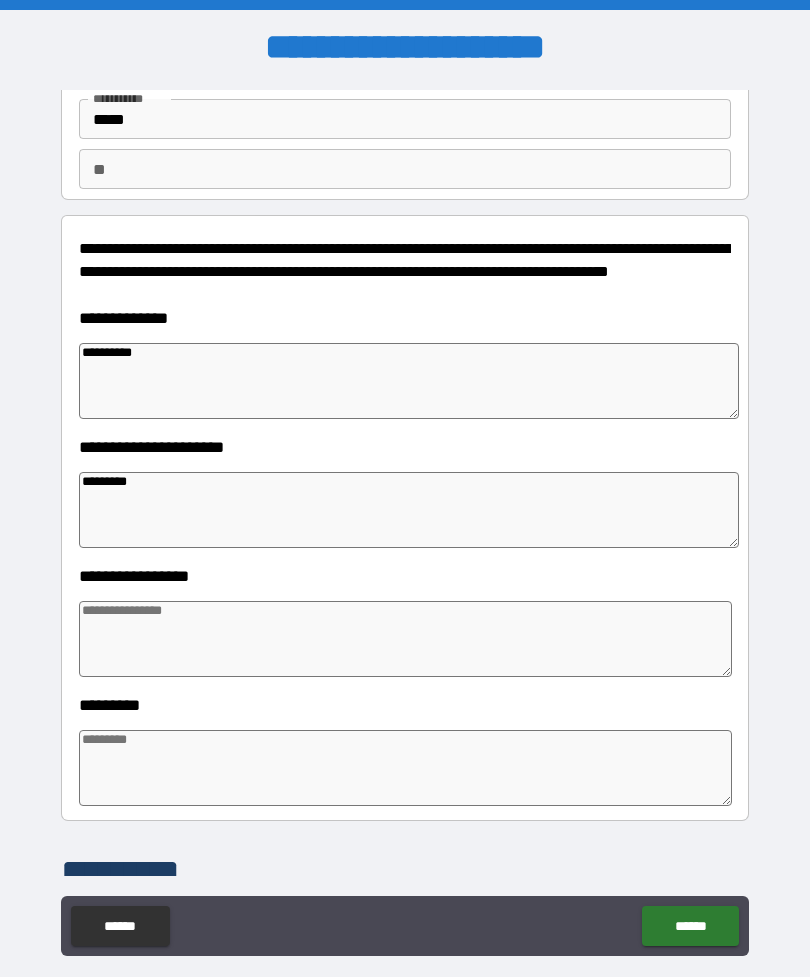type on "*" 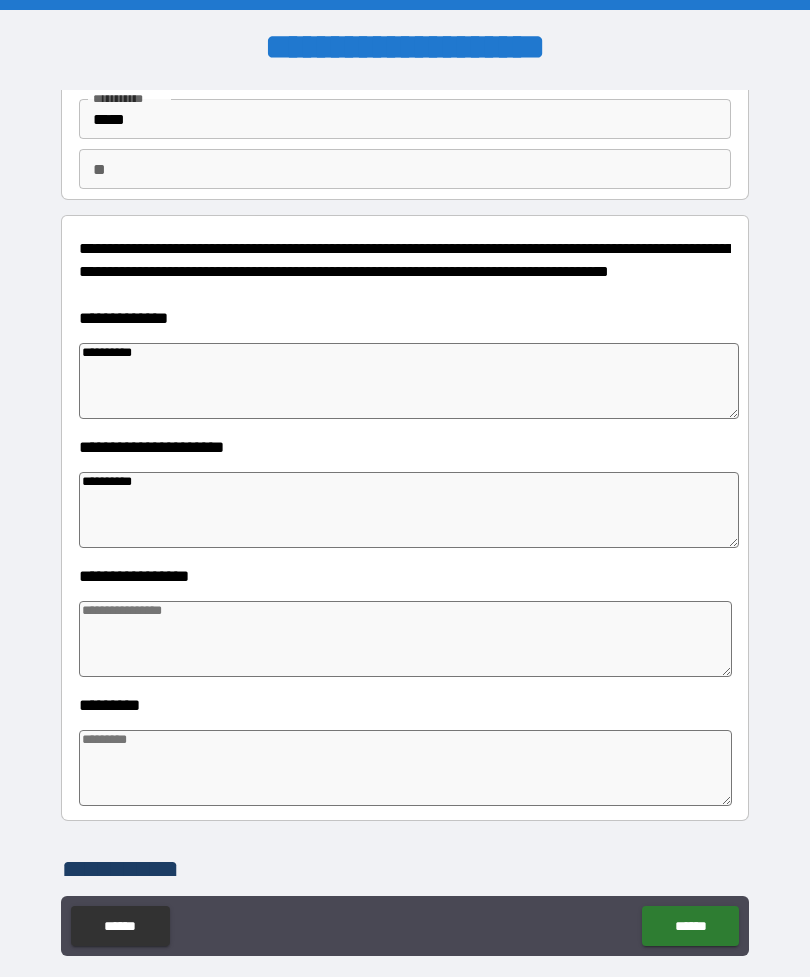 type on "*" 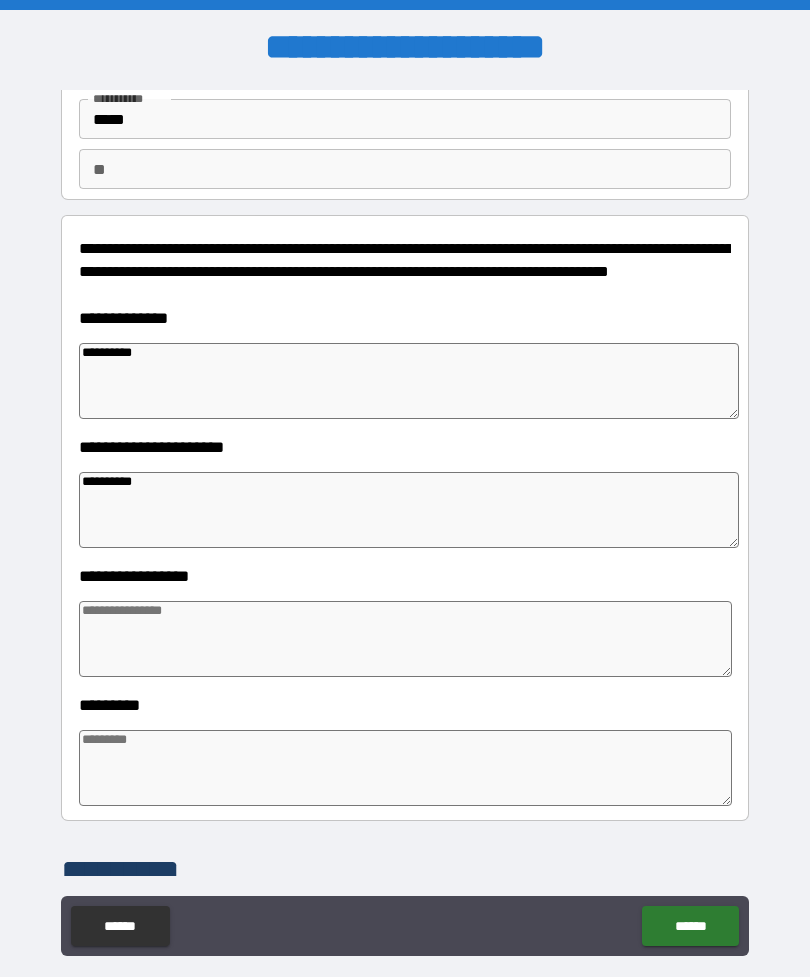 type on "*" 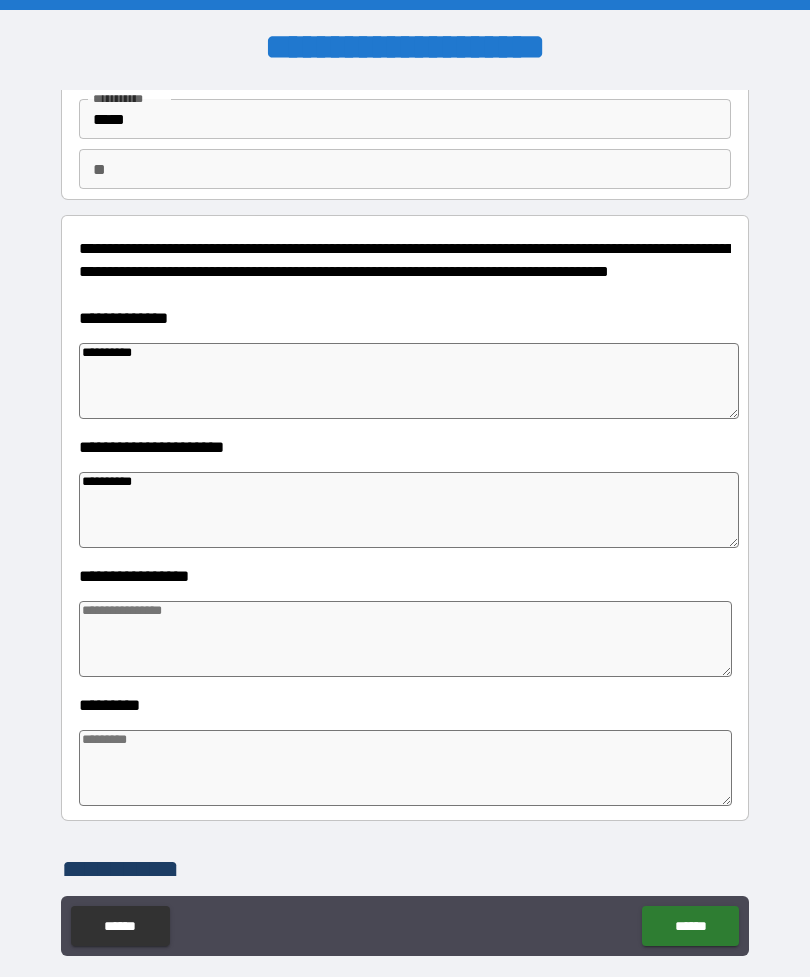 type on "*" 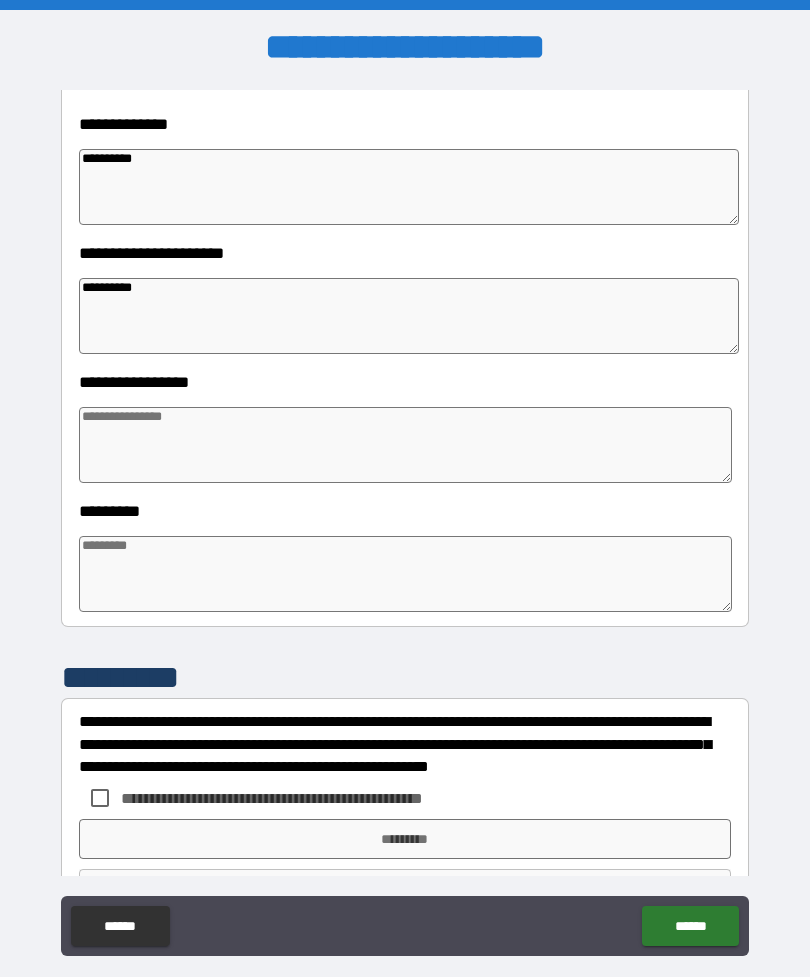 scroll, scrollTop: 360, scrollLeft: 0, axis: vertical 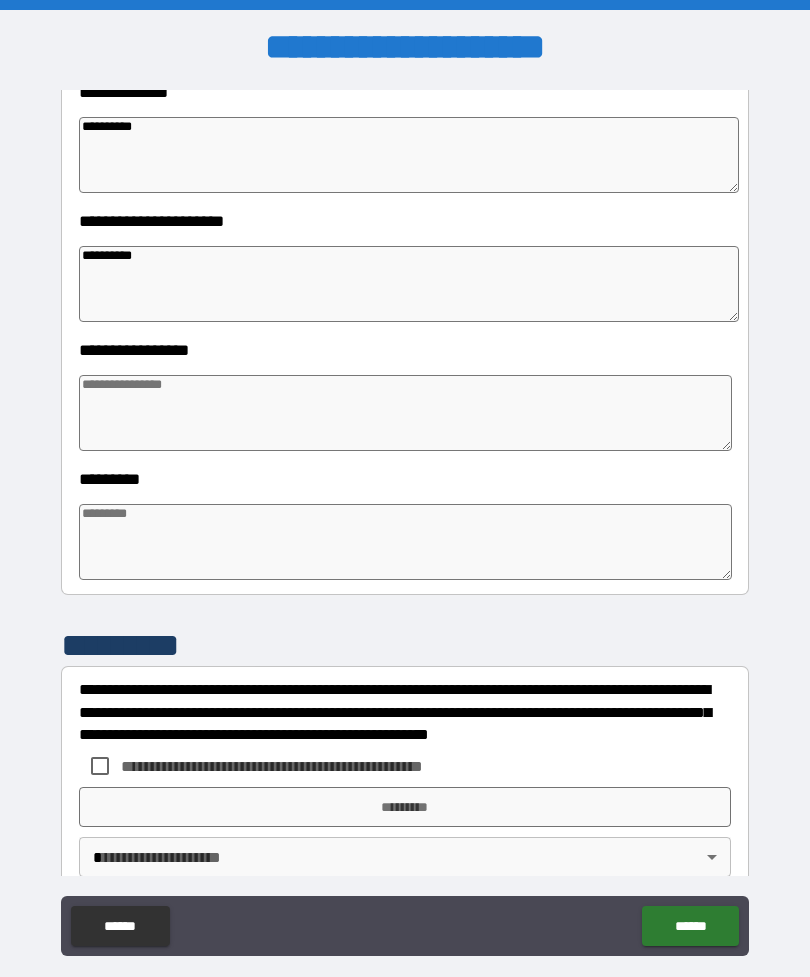 type on "**********" 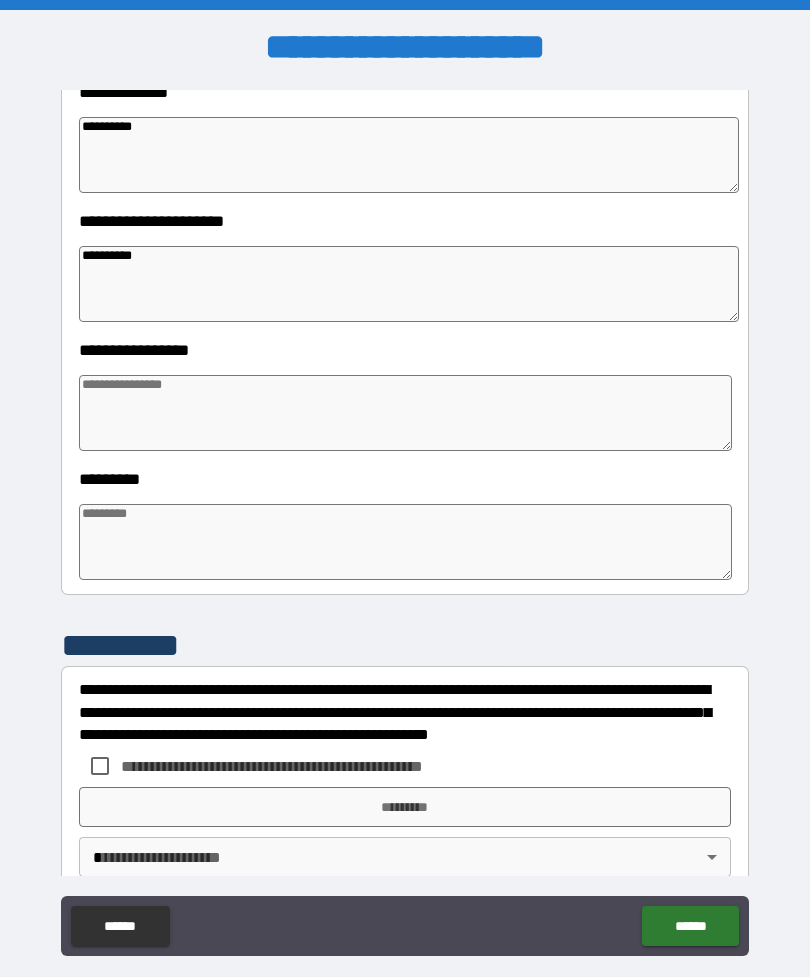 type on "*" 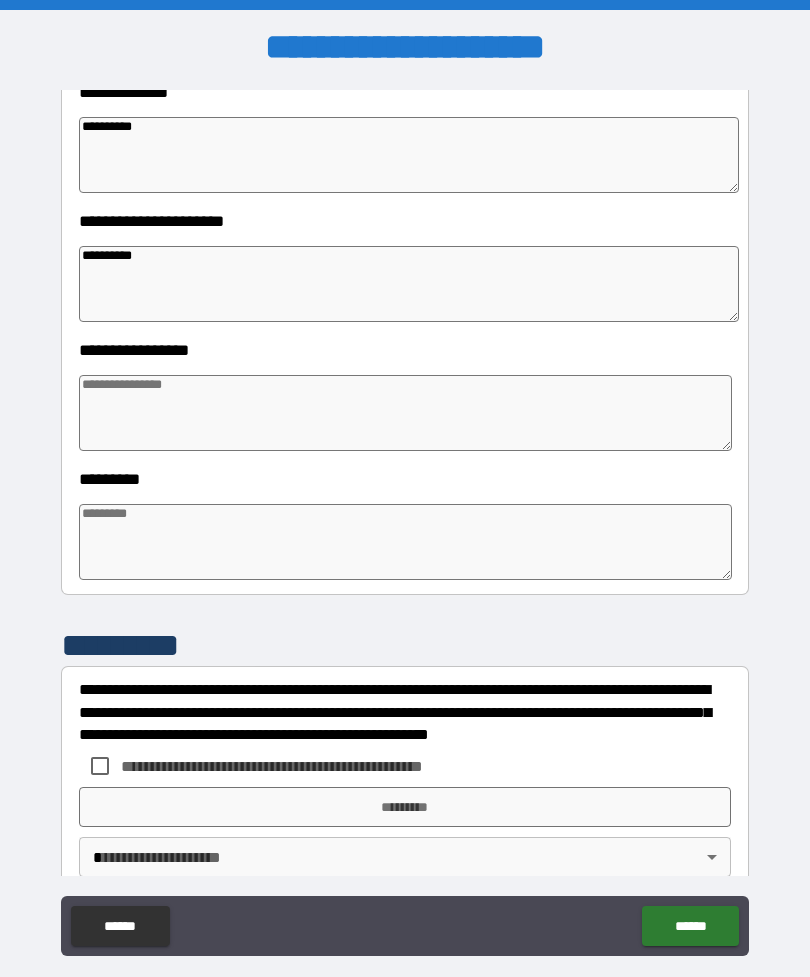 type on "*" 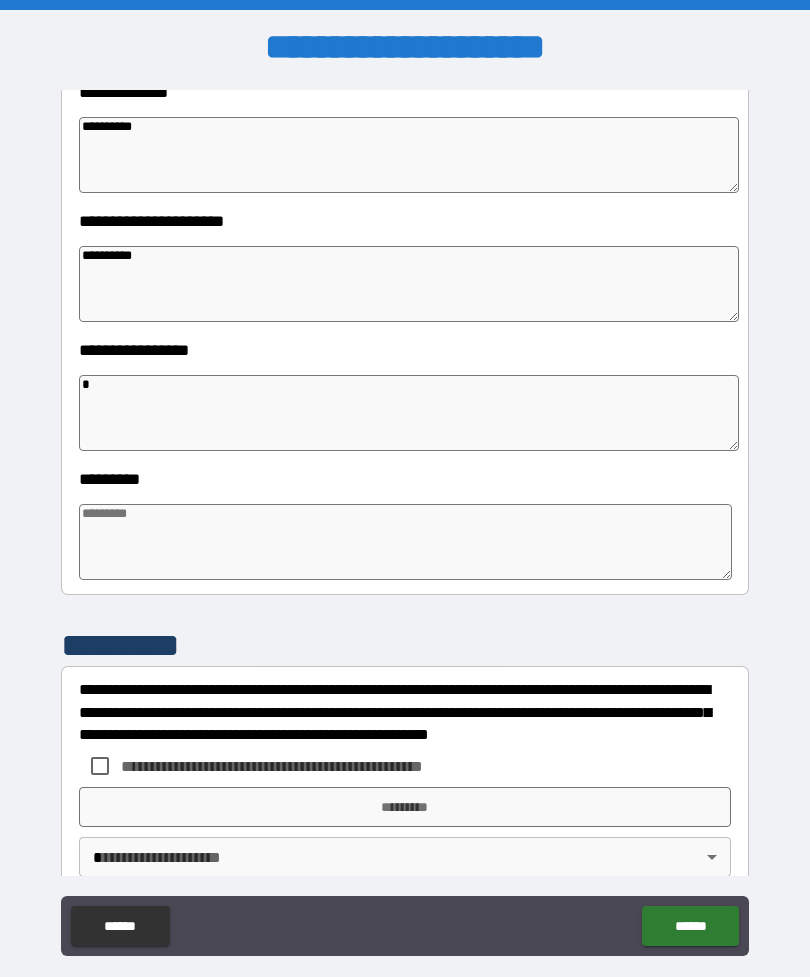 type on "*" 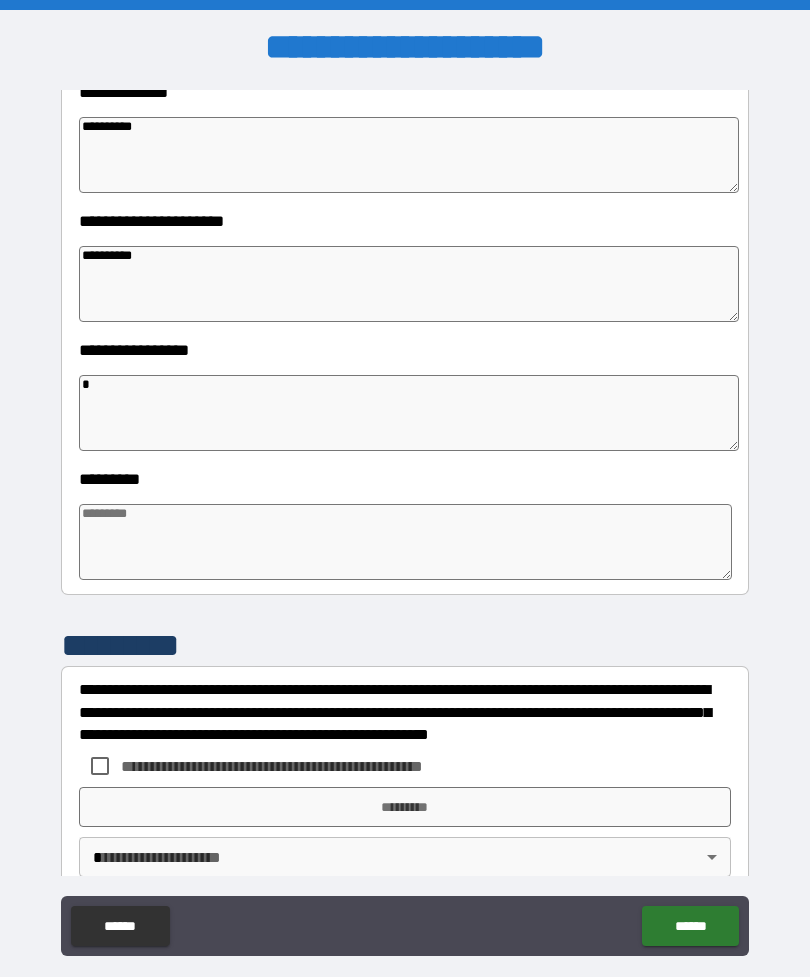 type on "*" 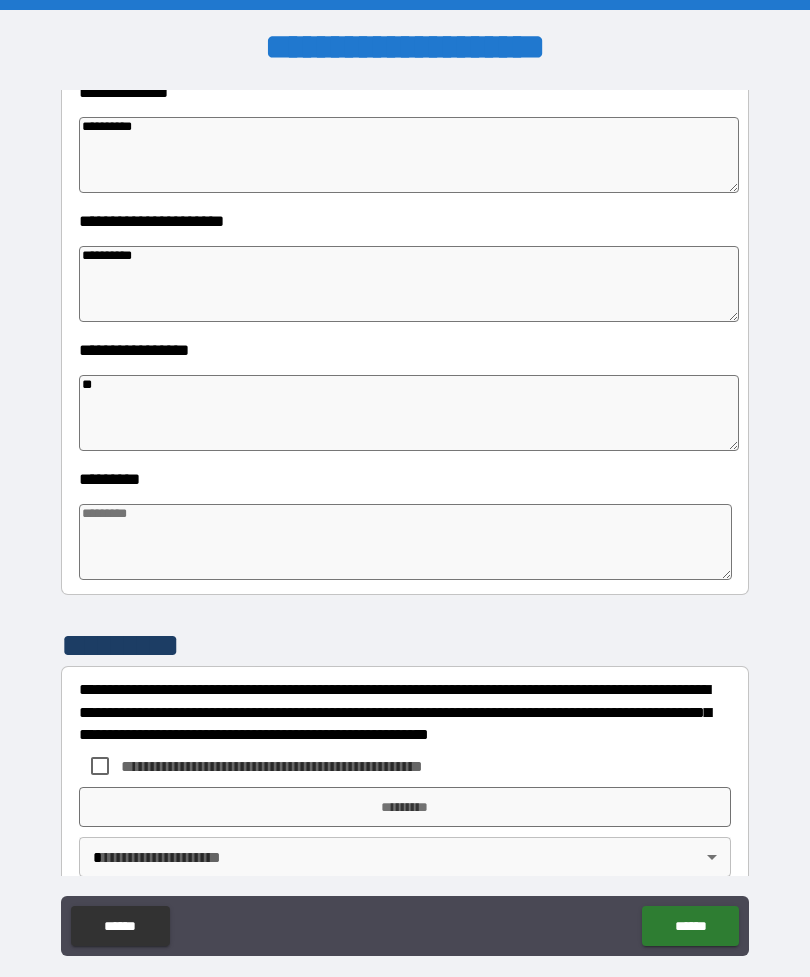 type on "*" 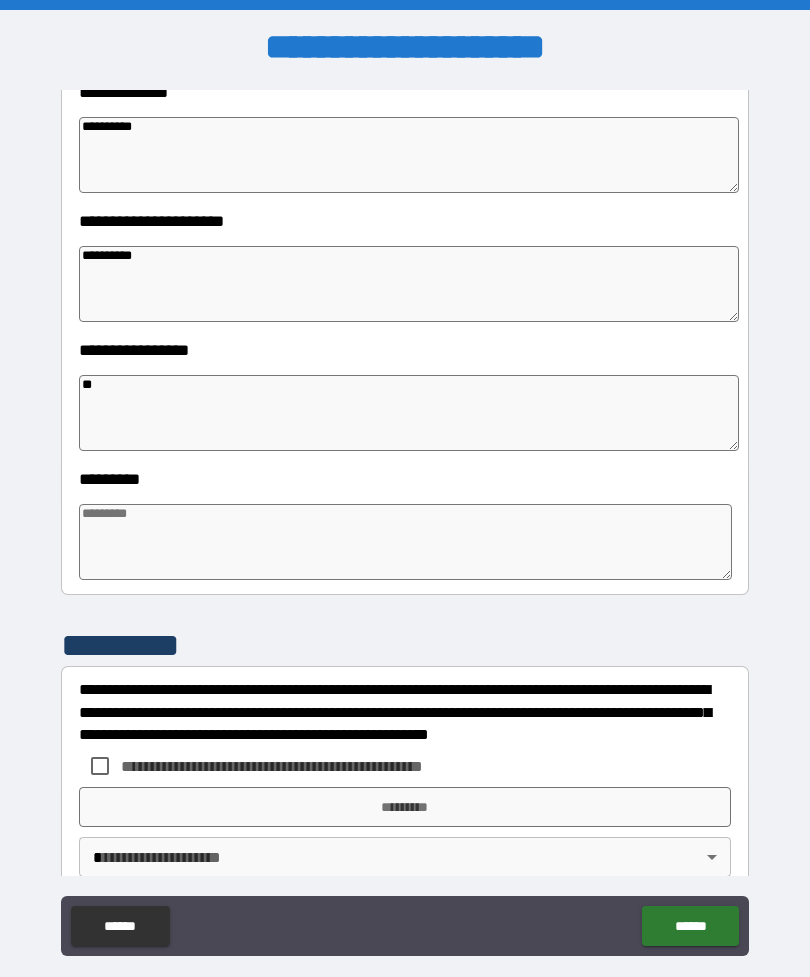 type on "***" 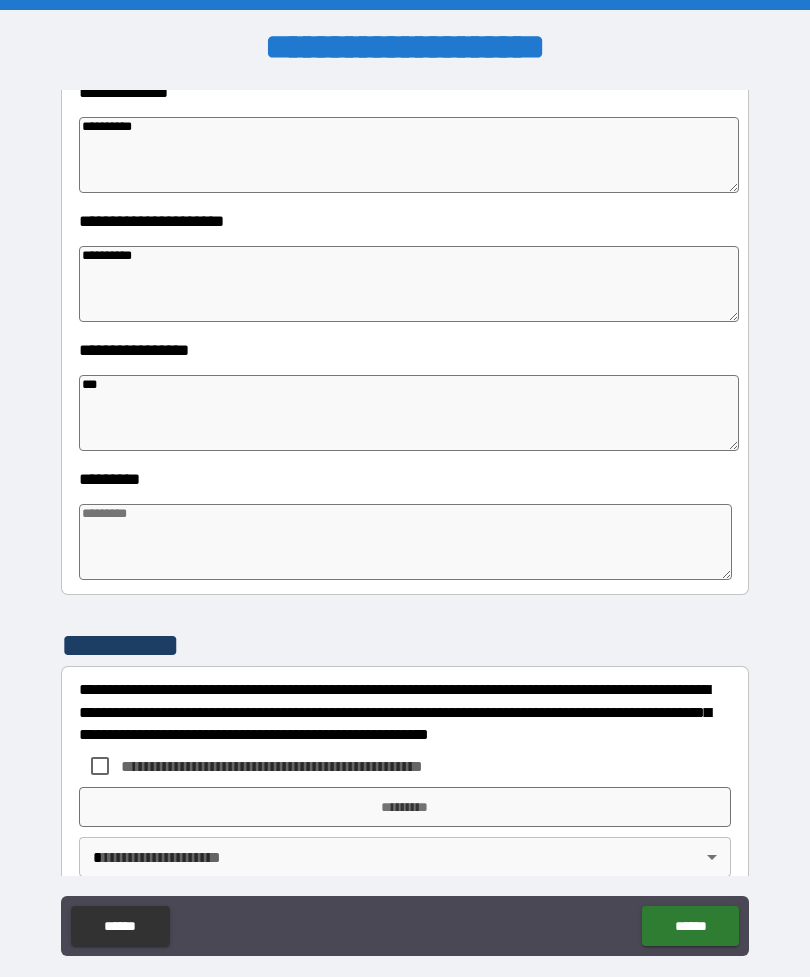 type on "*" 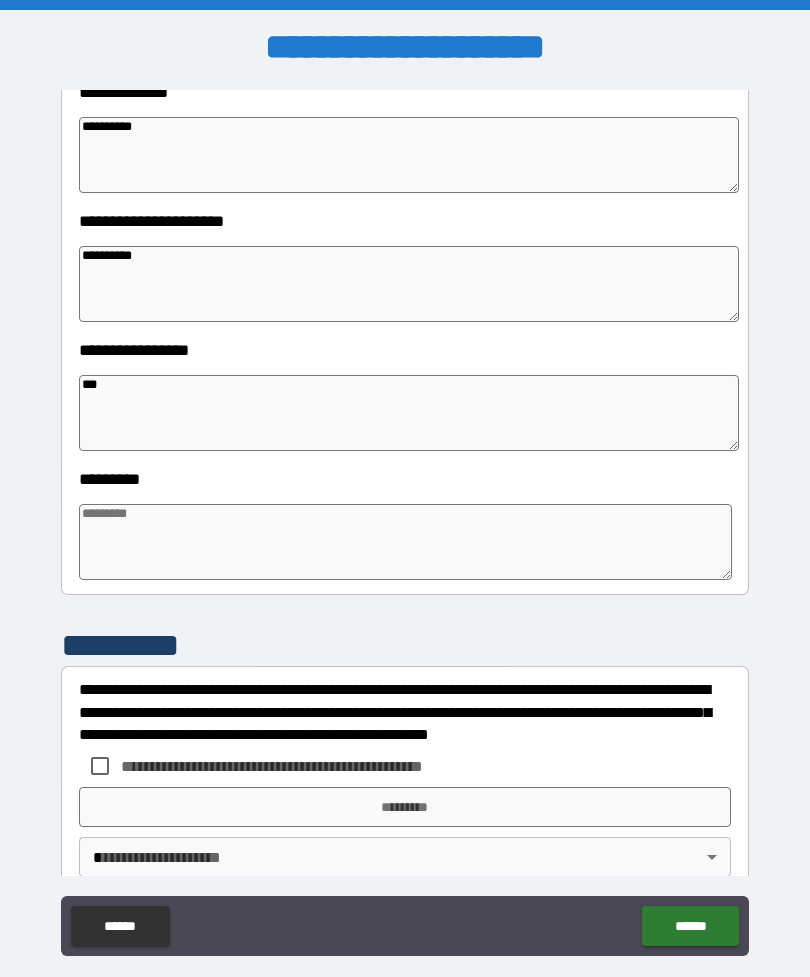 type 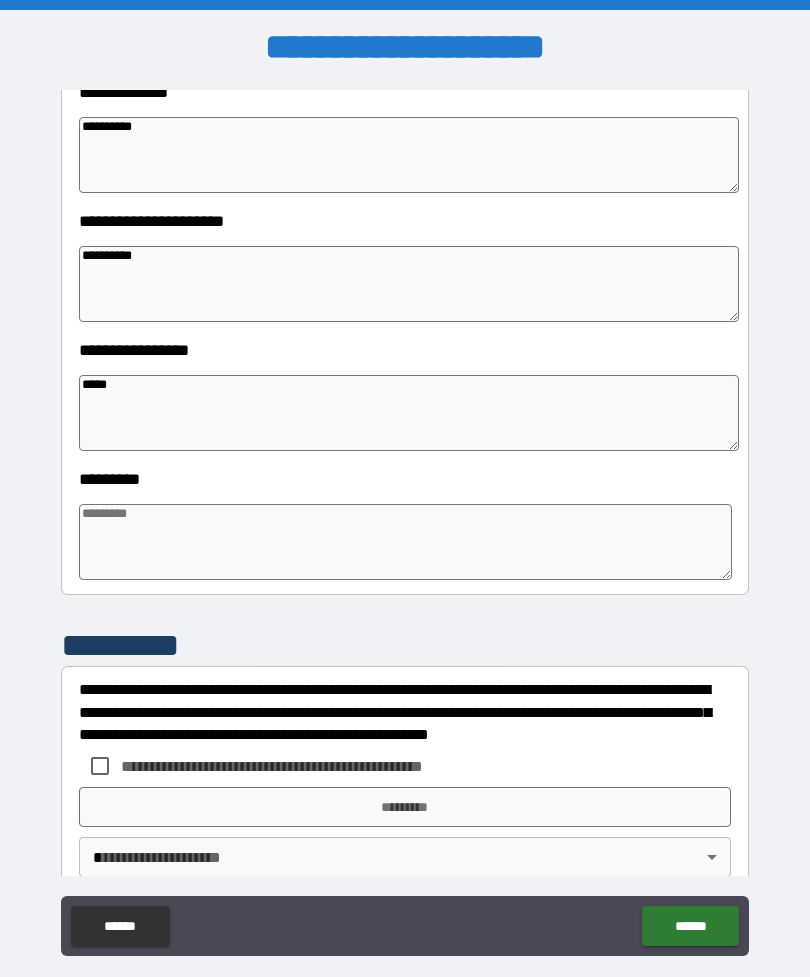 click on "*****" at bounding box center (409, 413) 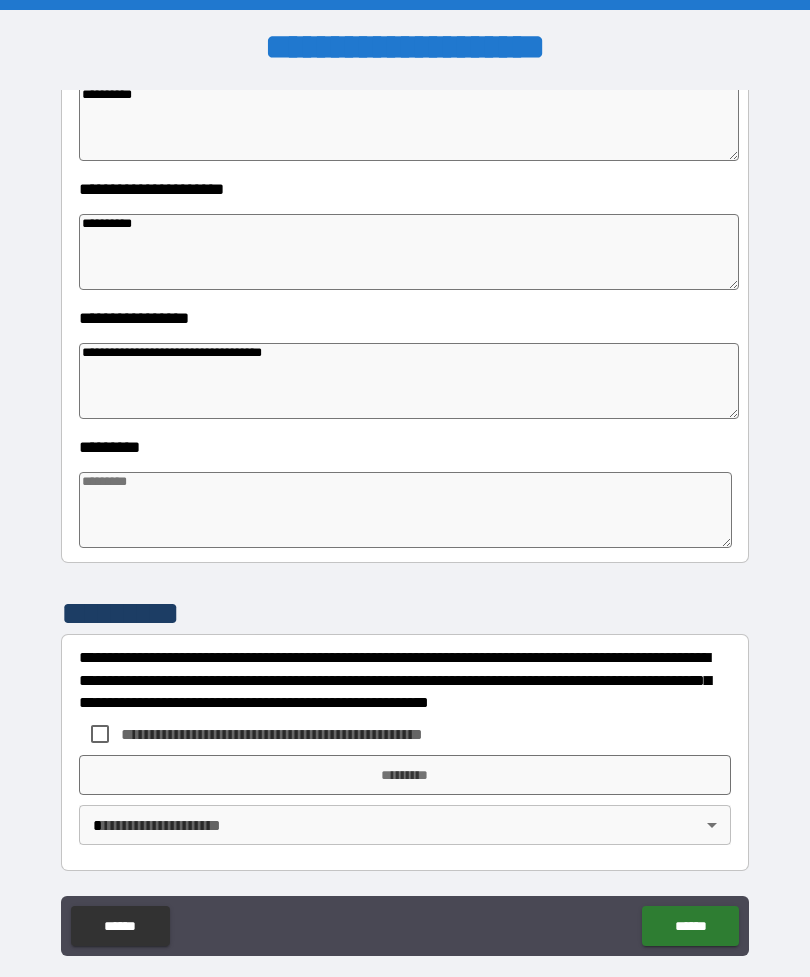 scroll, scrollTop: 392, scrollLeft: 0, axis: vertical 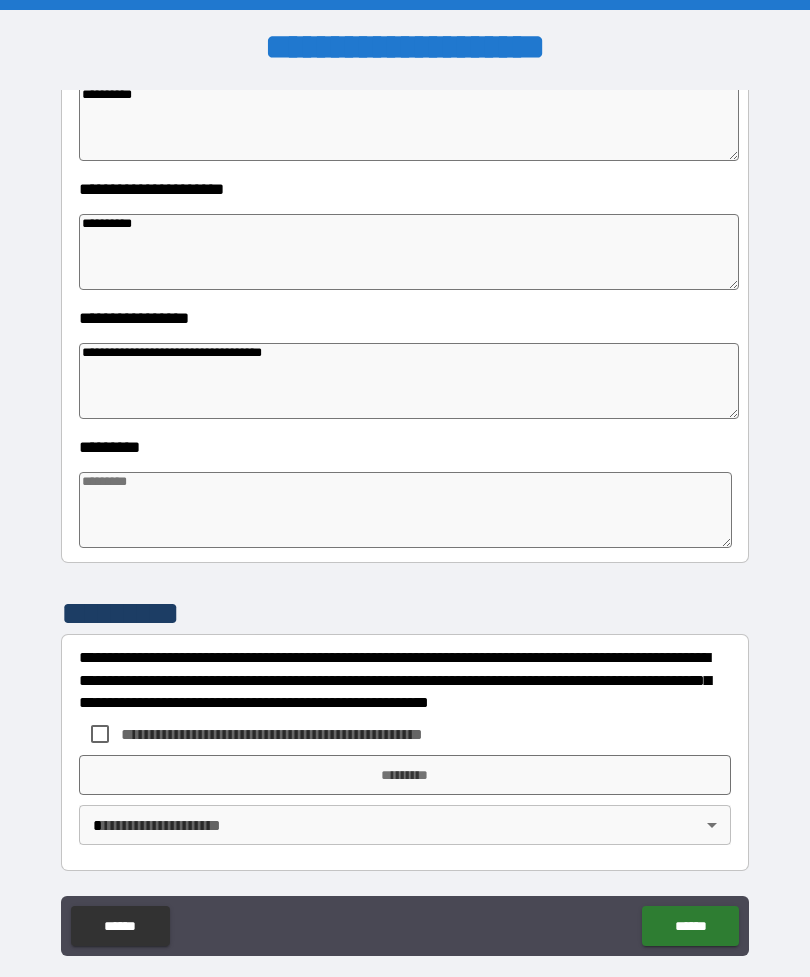 click at bounding box center [405, 510] 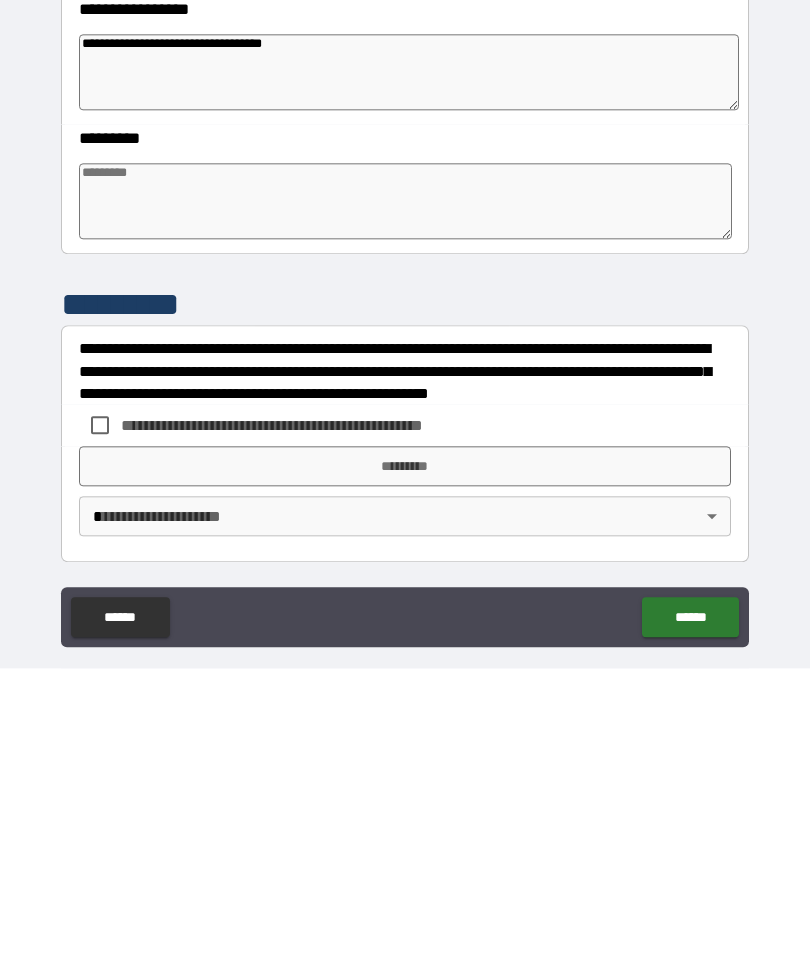 scroll, scrollTop: 64, scrollLeft: 0, axis: vertical 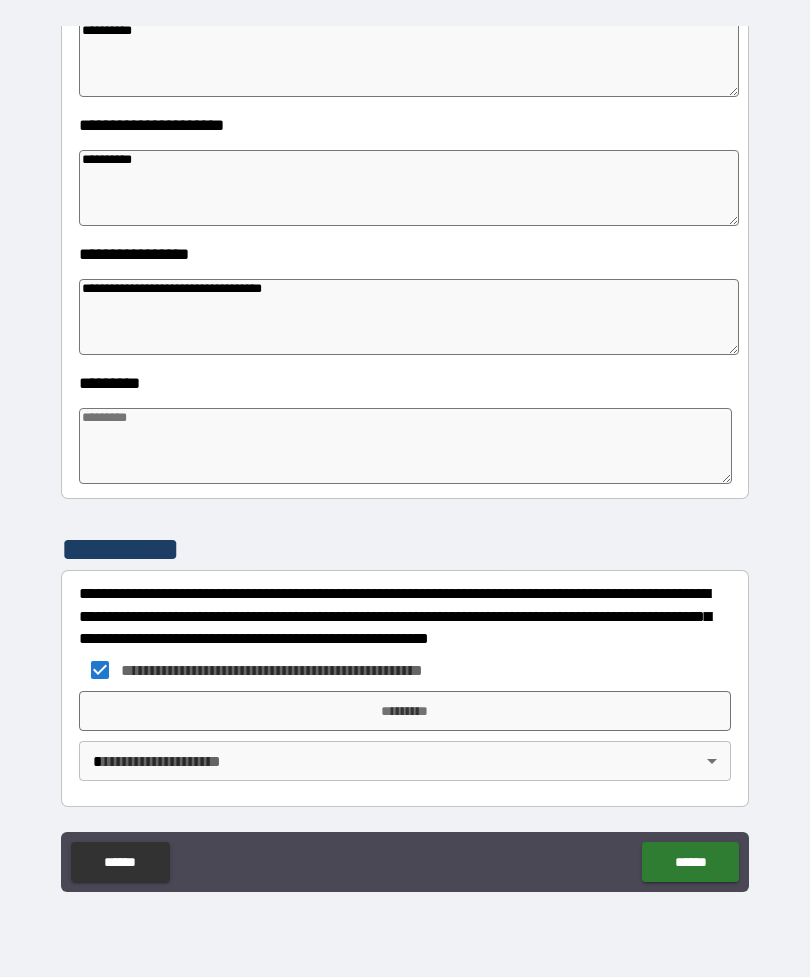 click on "*********" at bounding box center [405, 711] 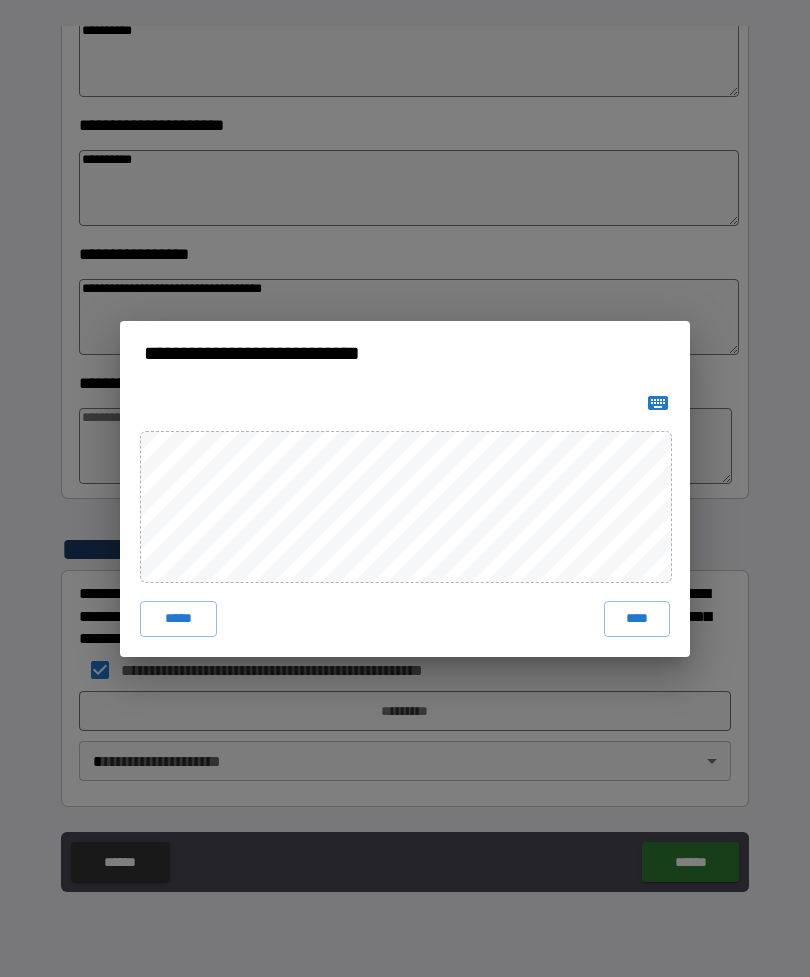 click on "****" at bounding box center (637, 619) 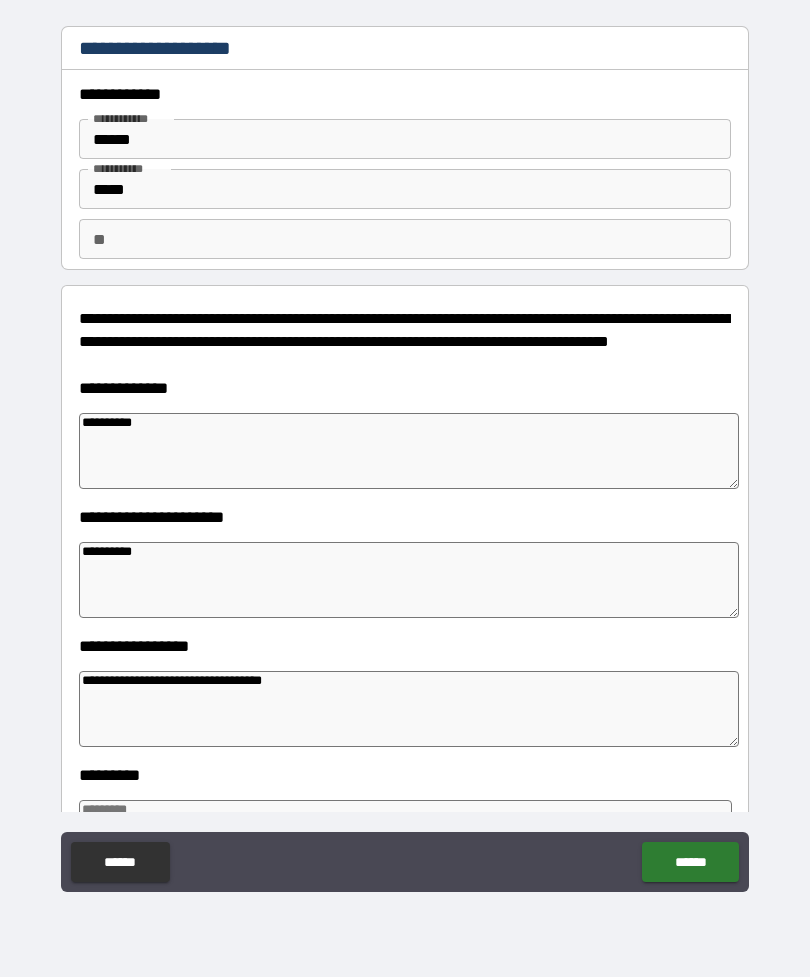 scroll, scrollTop: 0, scrollLeft: 0, axis: both 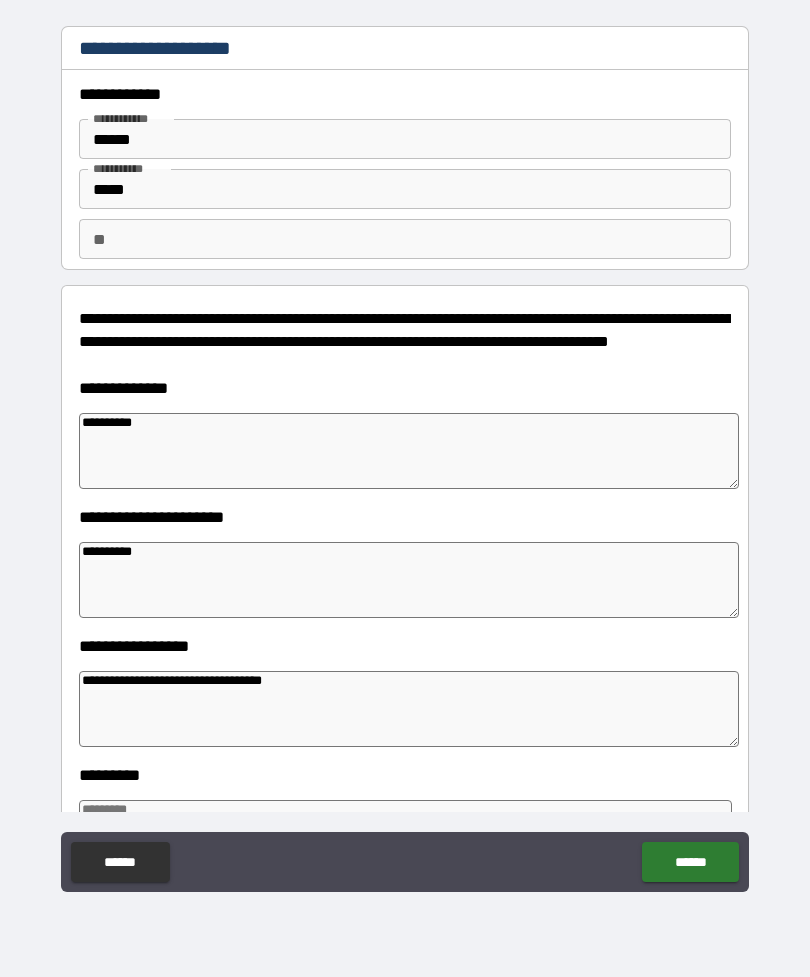 click on "******" at bounding box center [690, 862] 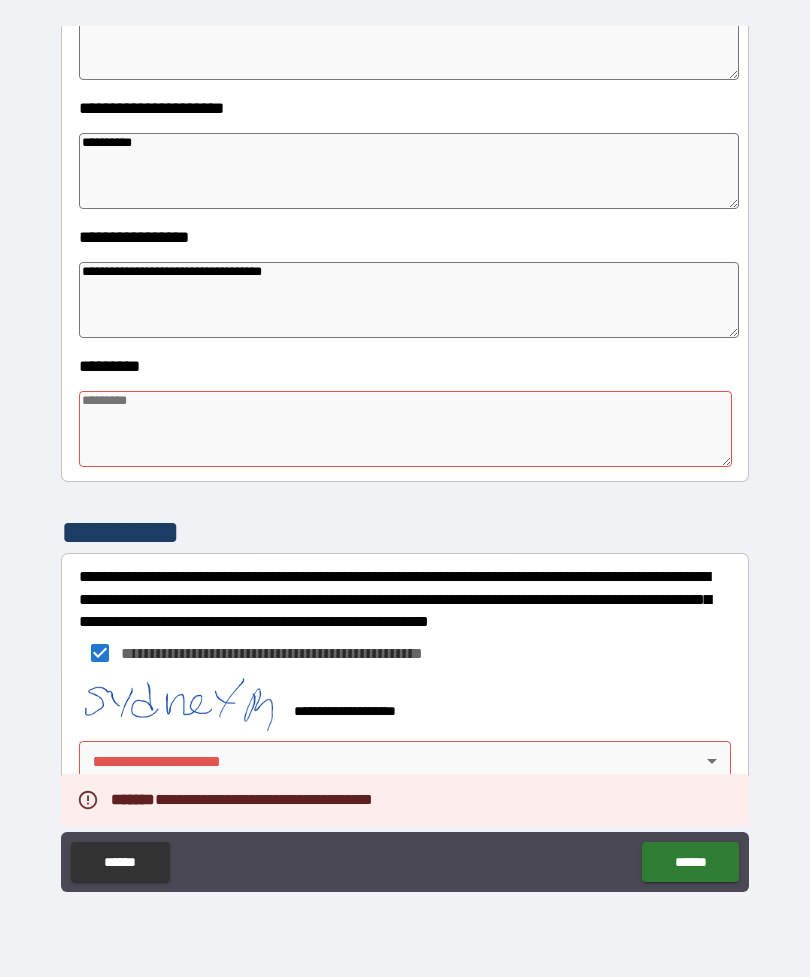 scroll, scrollTop: 409, scrollLeft: 0, axis: vertical 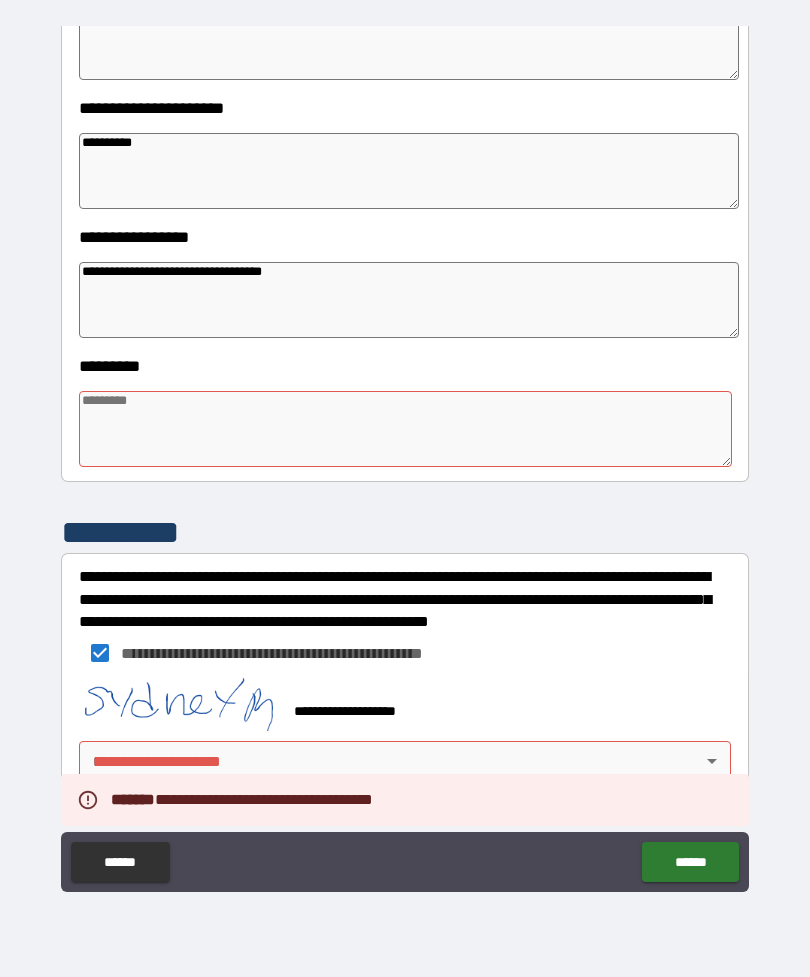click on "**********" at bounding box center [405, 456] 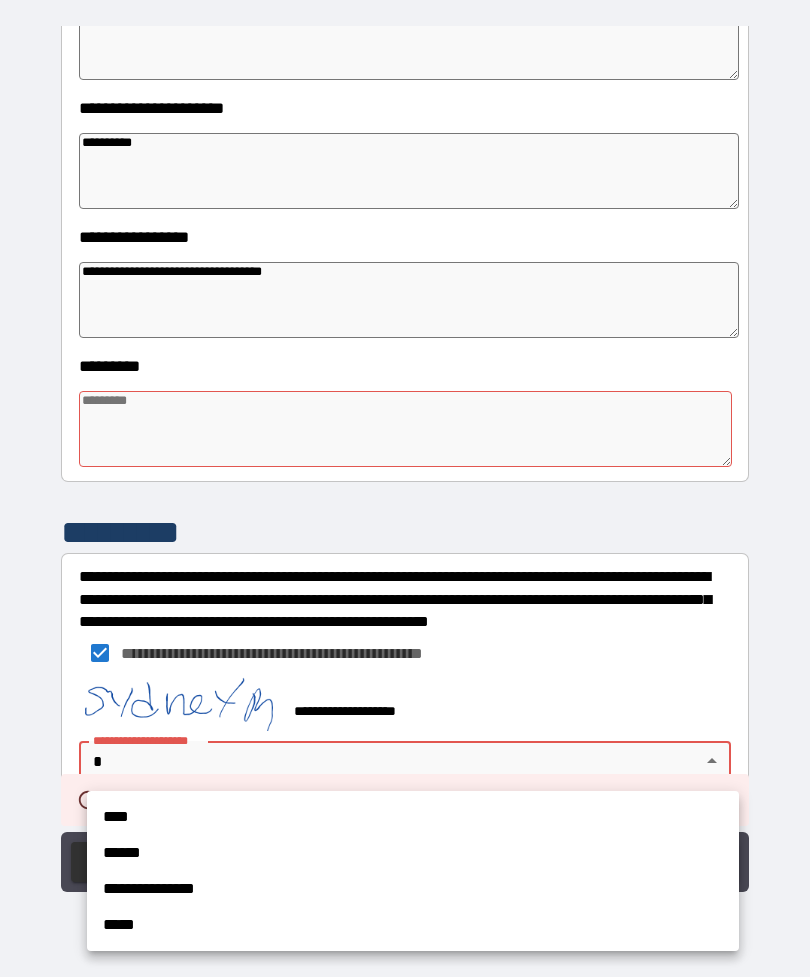 click on "**********" at bounding box center (413, 871) 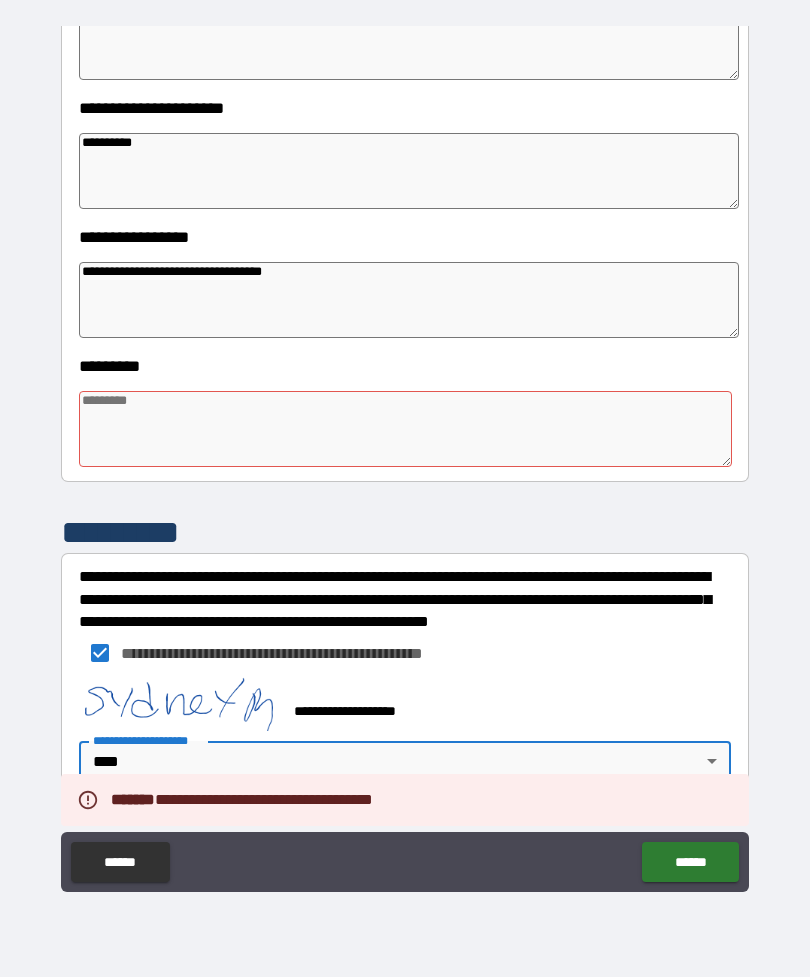 click on "******" at bounding box center (690, 862) 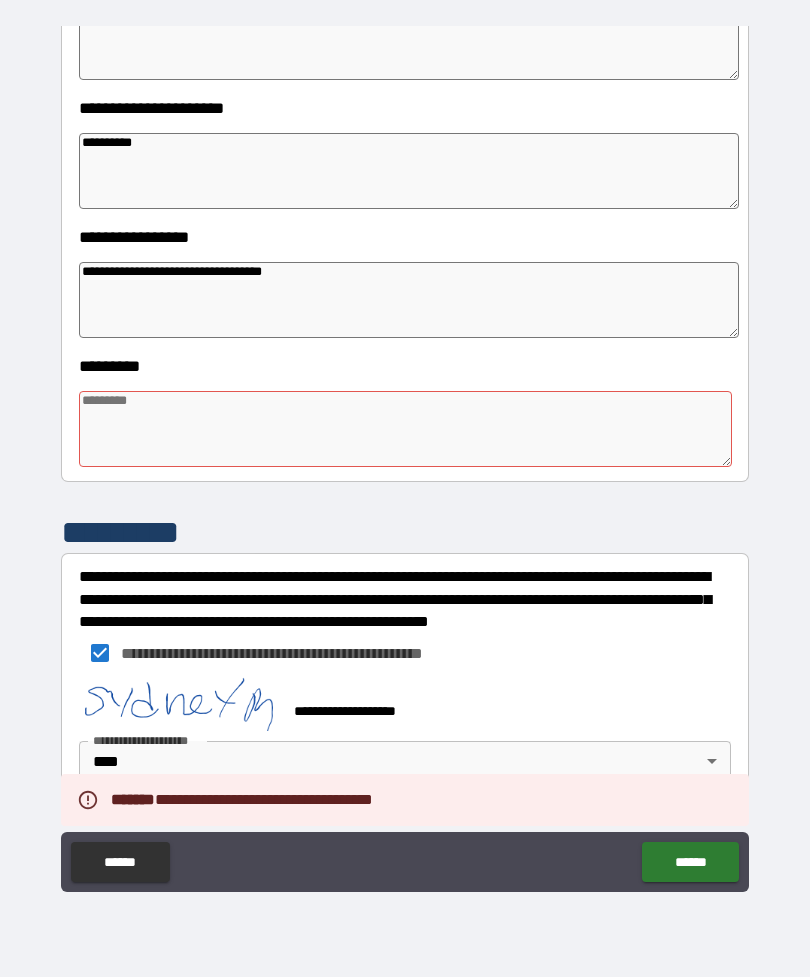 scroll, scrollTop: 409, scrollLeft: 0, axis: vertical 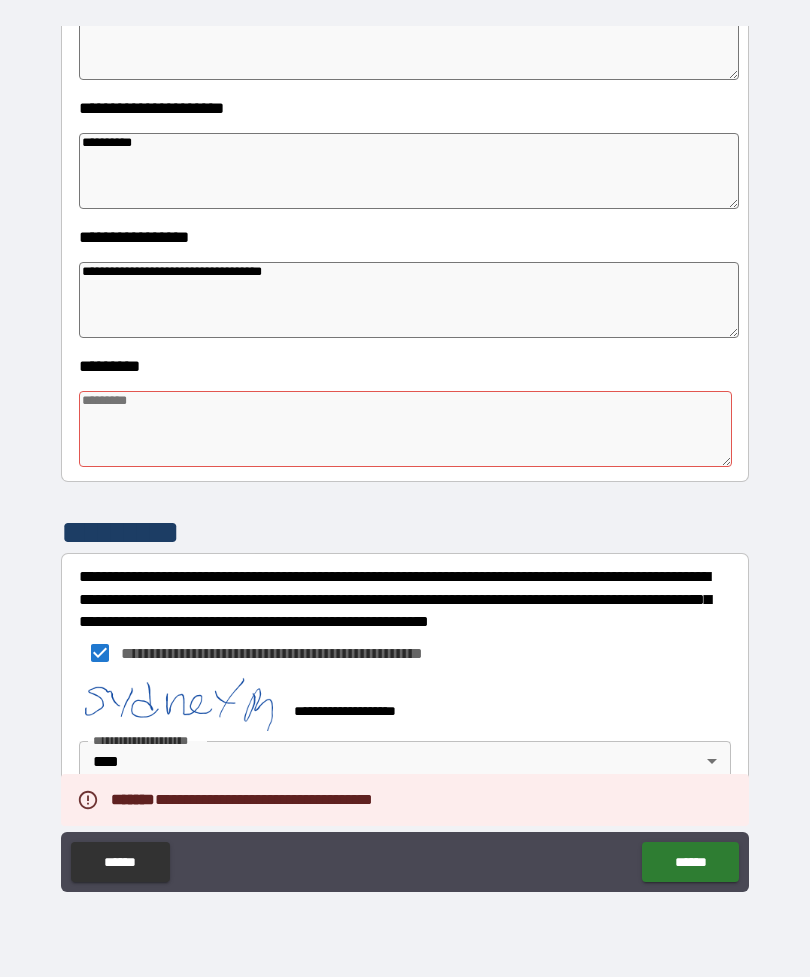 click at bounding box center [405, 429] 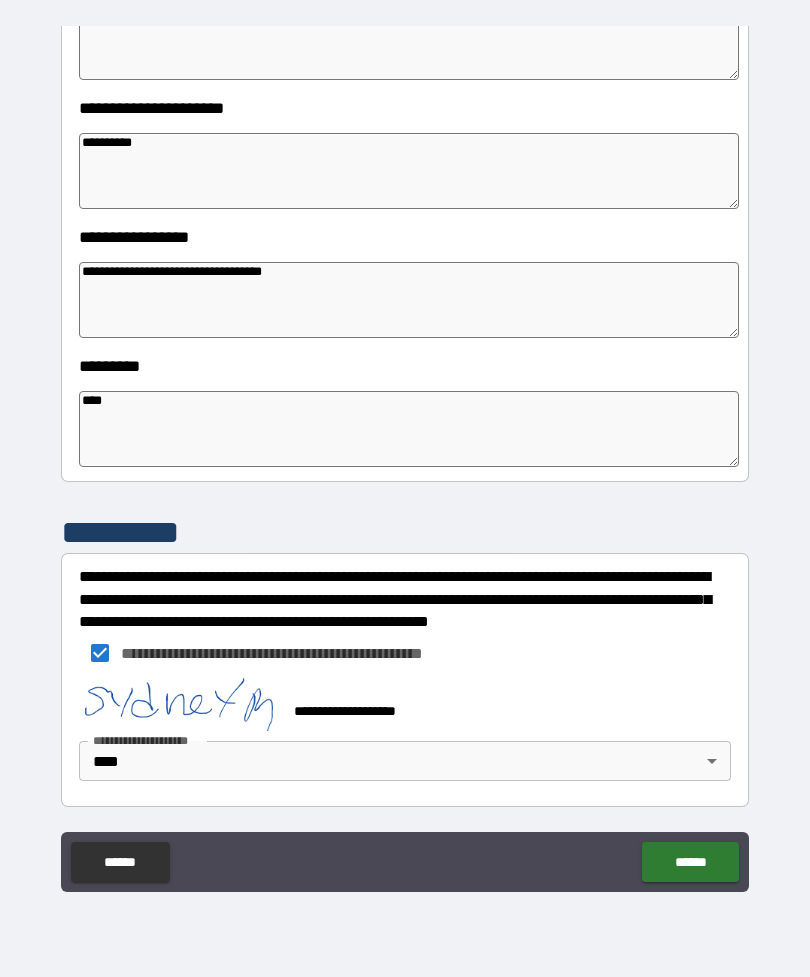 click on "**********" at bounding box center (405, 459) 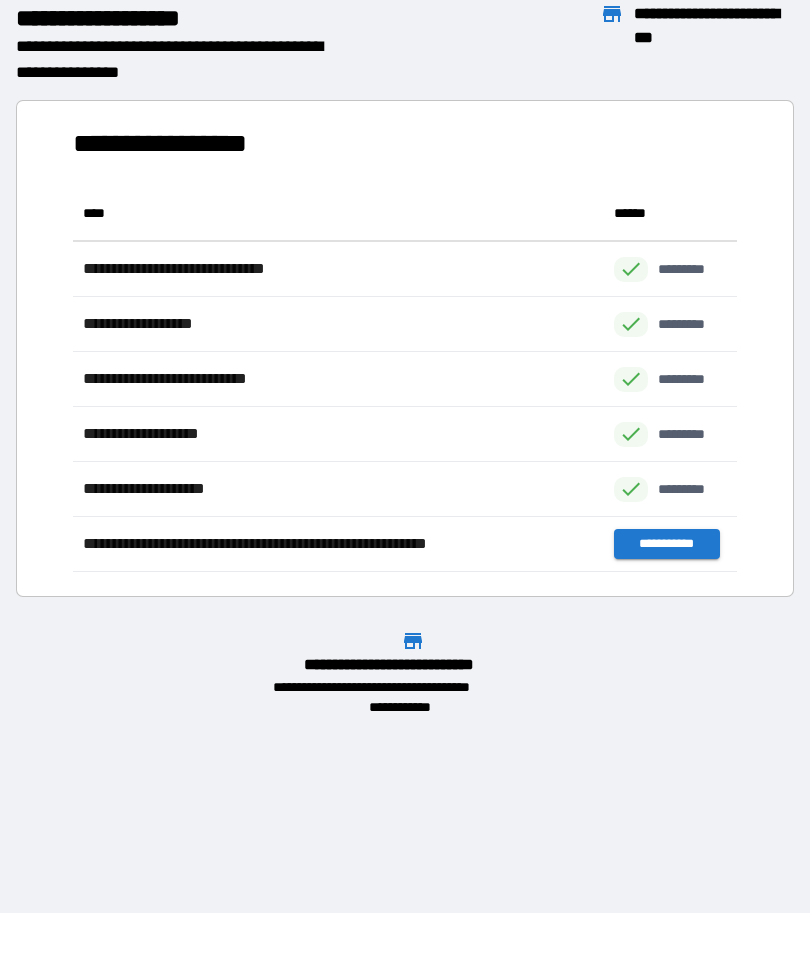 scroll, scrollTop: 386, scrollLeft: 664, axis: both 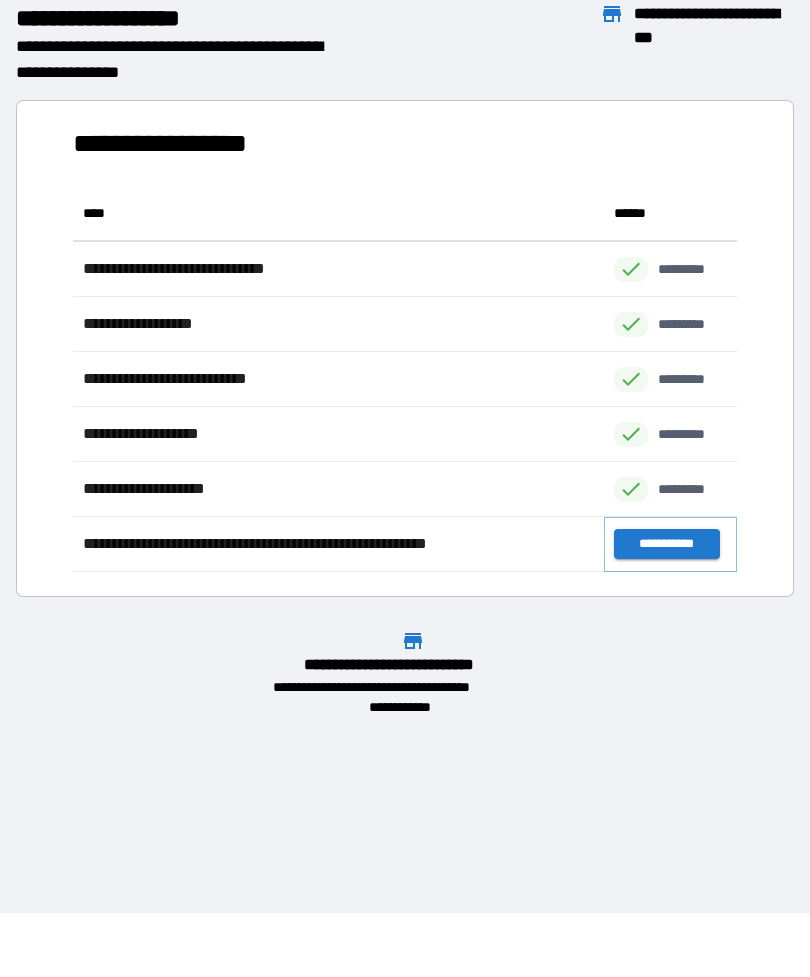 click on "**********" at bounding box center (666, 544) 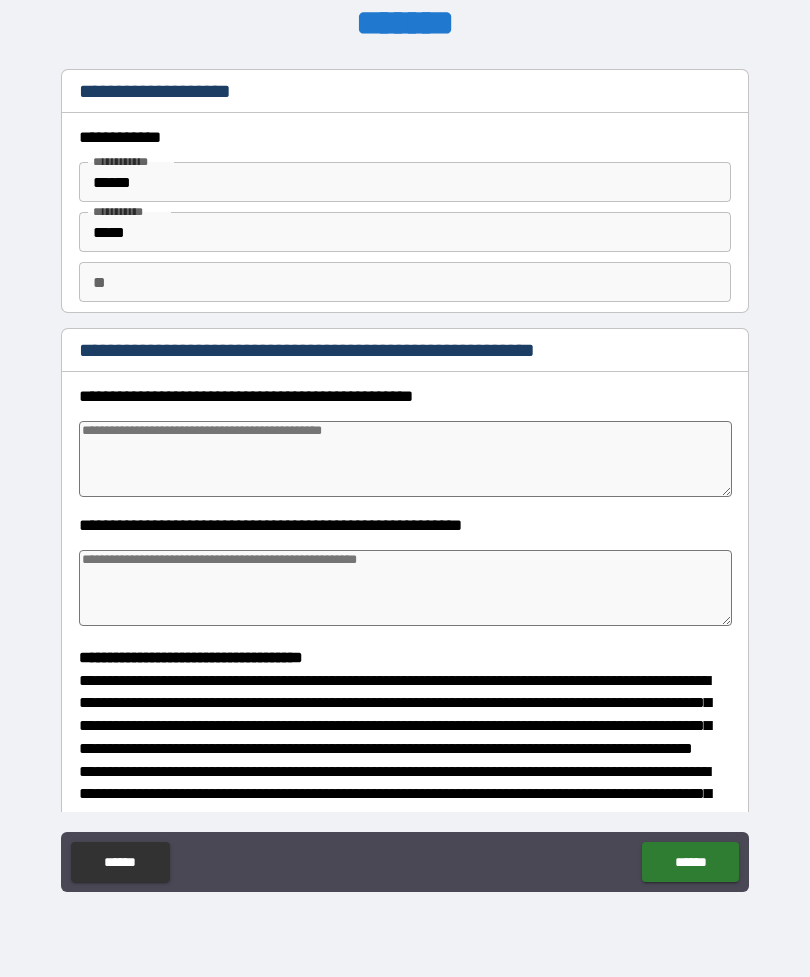 click on "**" at bounding box center (405, 282) 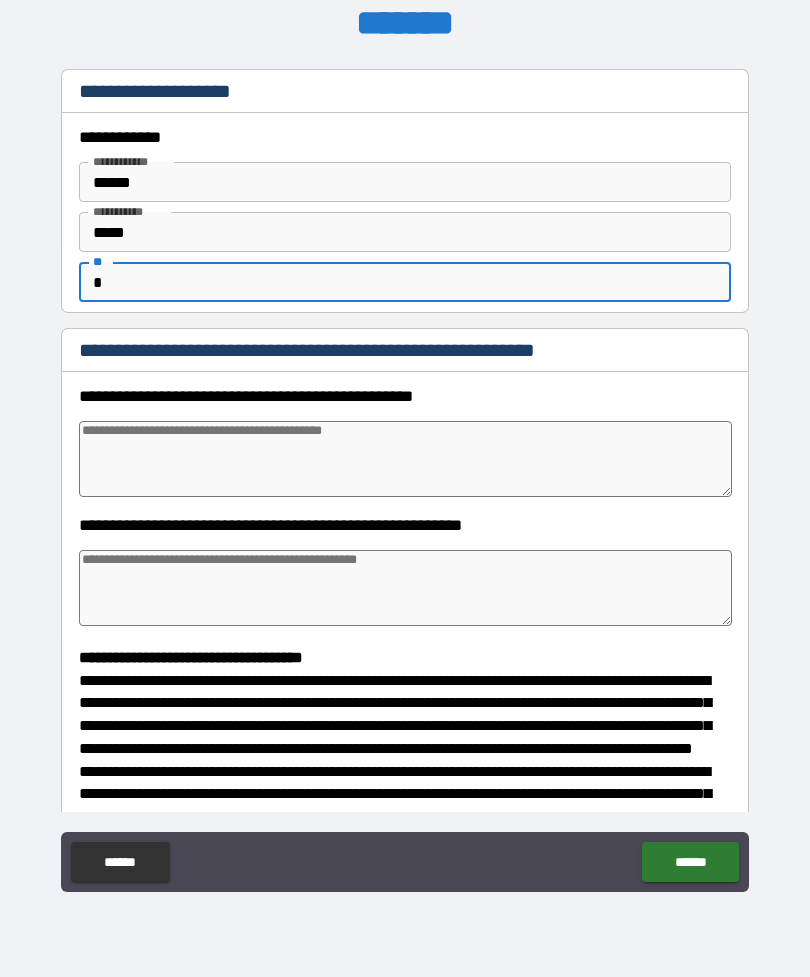 click at bounding box center [405, 459] 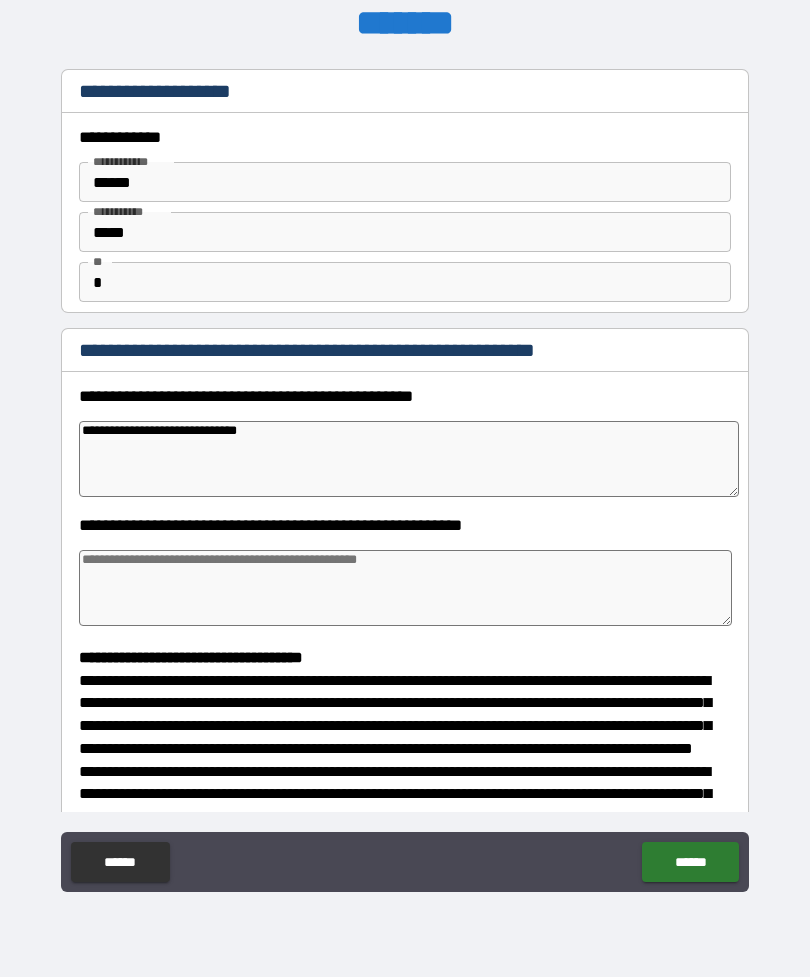 click at bounding box center (405, 588) 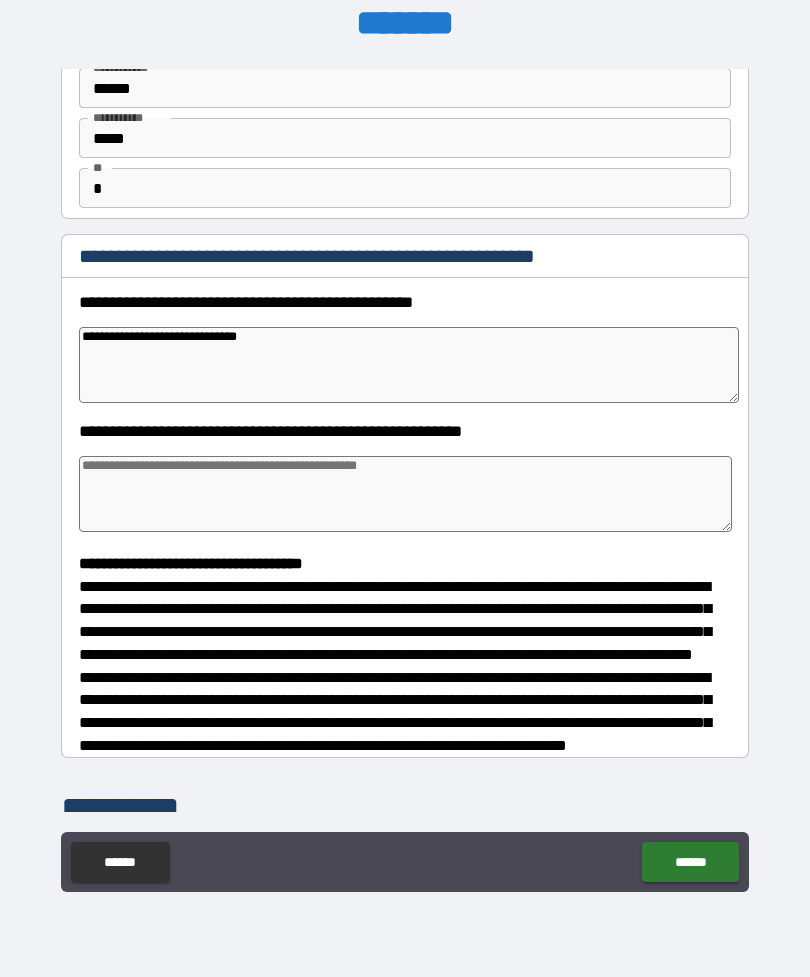 scroll, scrollTop: 146, scrollLeft: 0, axis: vertical 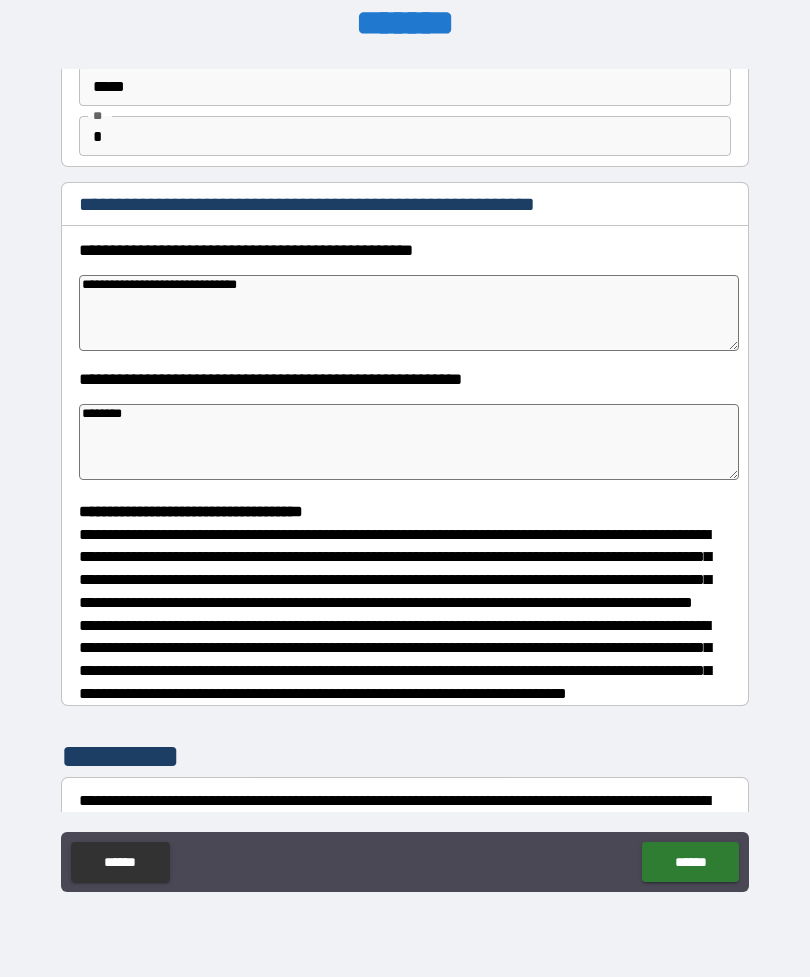 click on "**********" at bounding box center [405, 459] 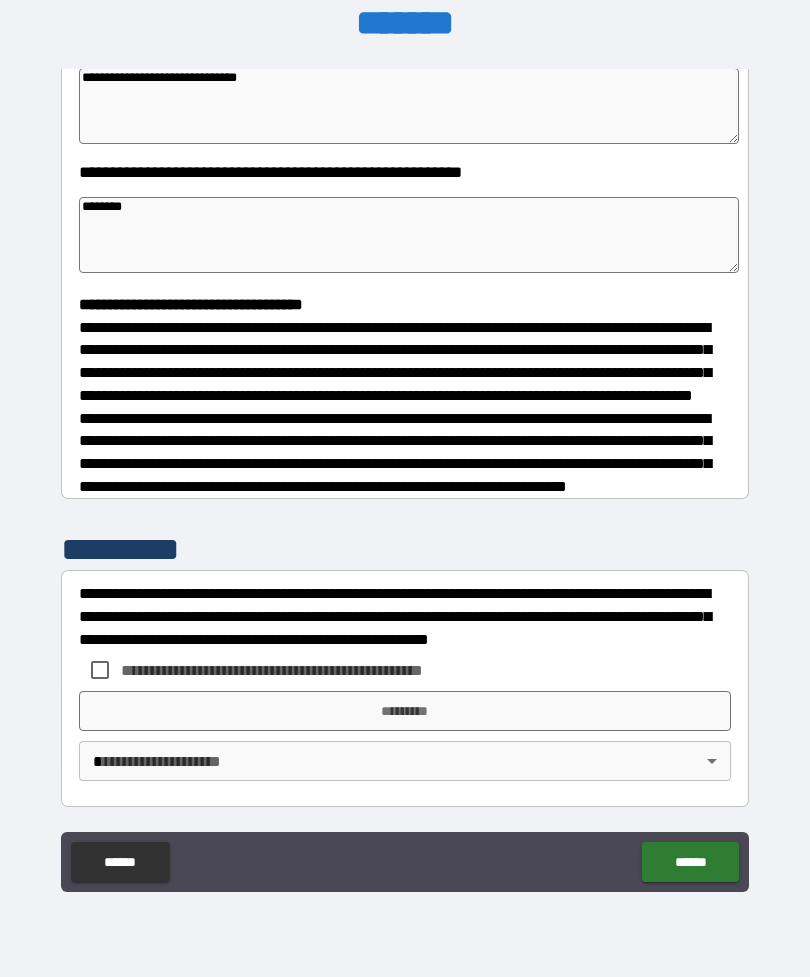 scroll, scrollTop: 391, scrollLeft: 0, axis: vertical 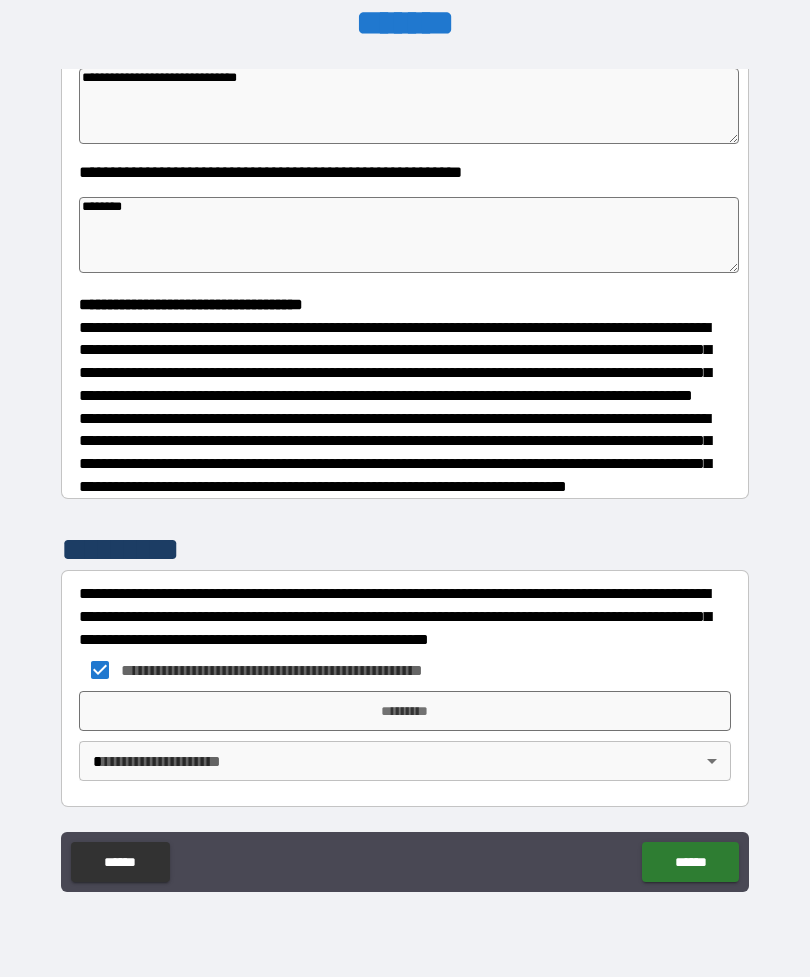 click on "*********" at bounding box center [405, 711] 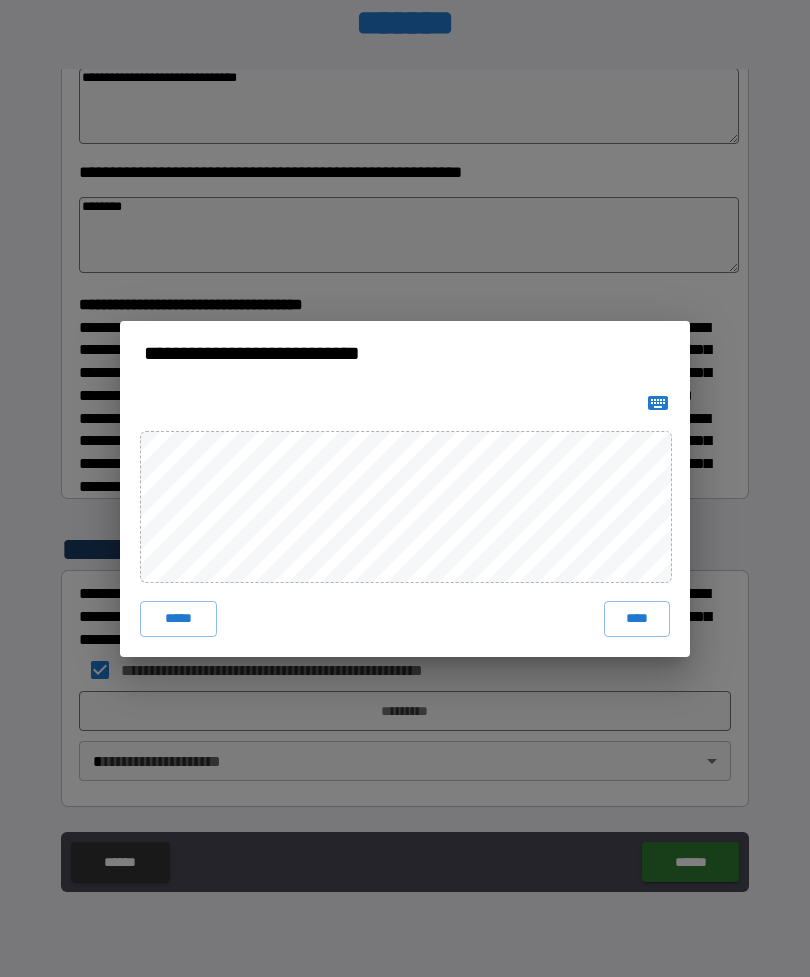 click on "****" at bounding box center (637, 619) 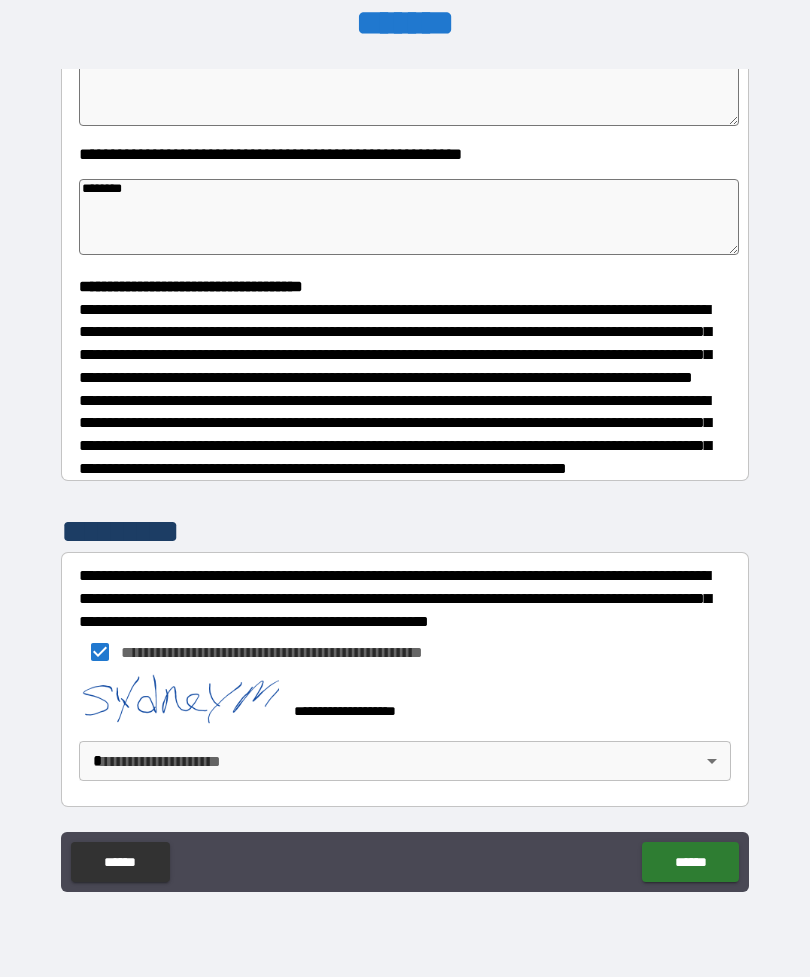 click on "******" at bounding box center [690, 862] 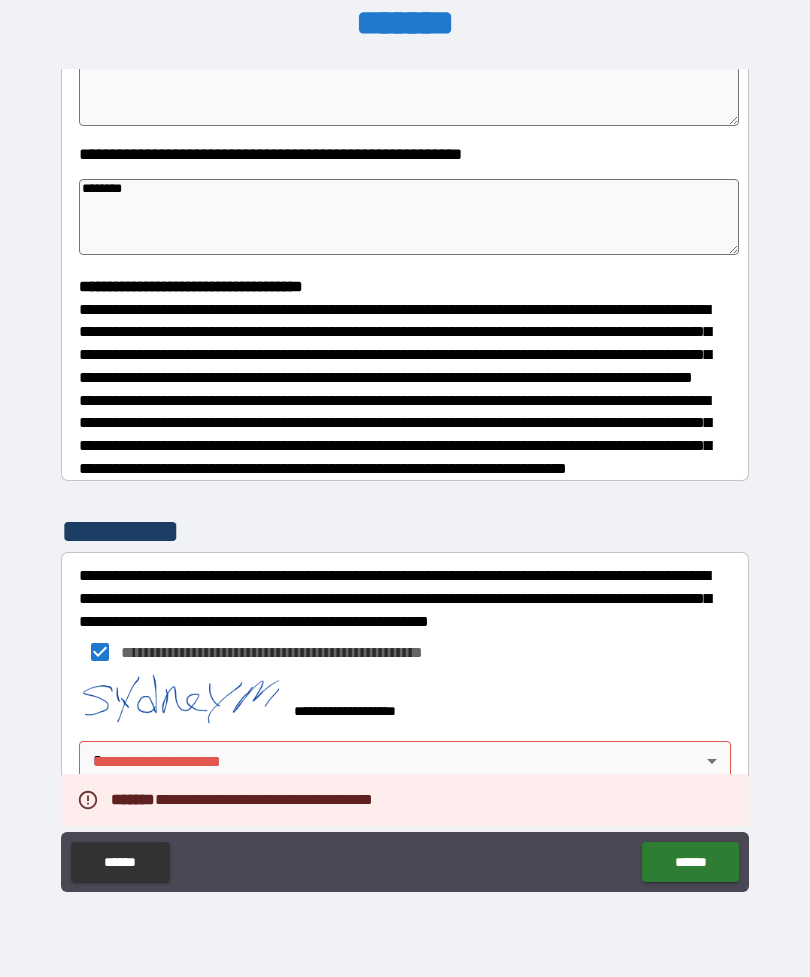 scroll, scrollTop: 408, scrollLeft: 0, axis: vertical 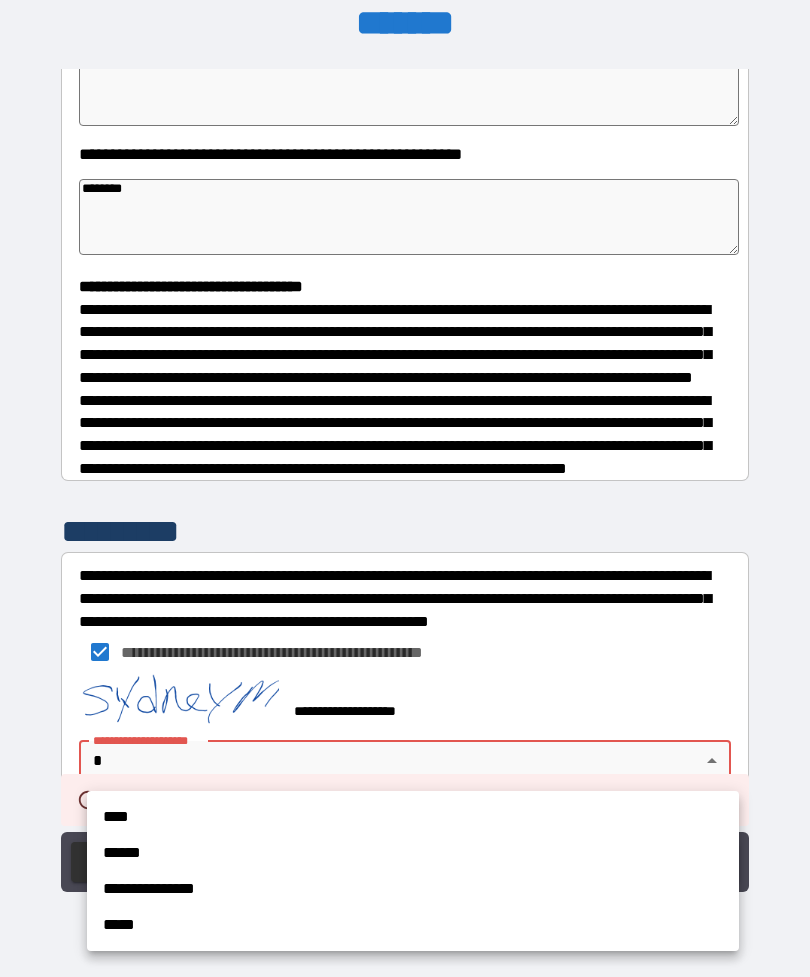 click on "****" at bounding box center (413, 817) 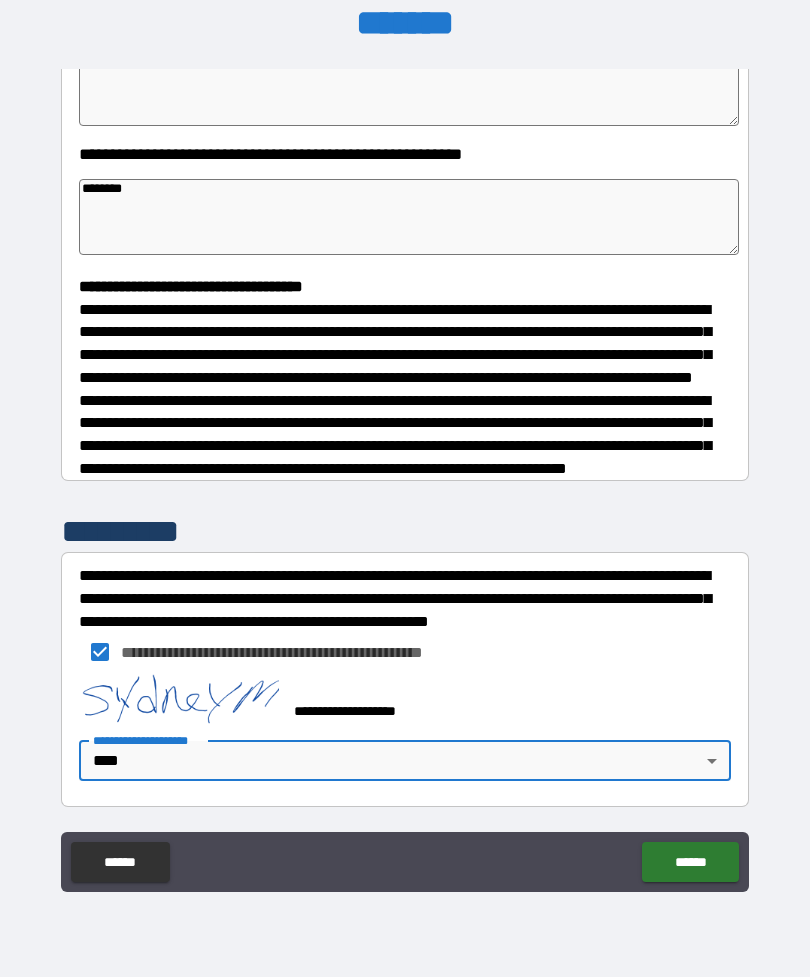 click on "******" at bounding box center (690, 862) 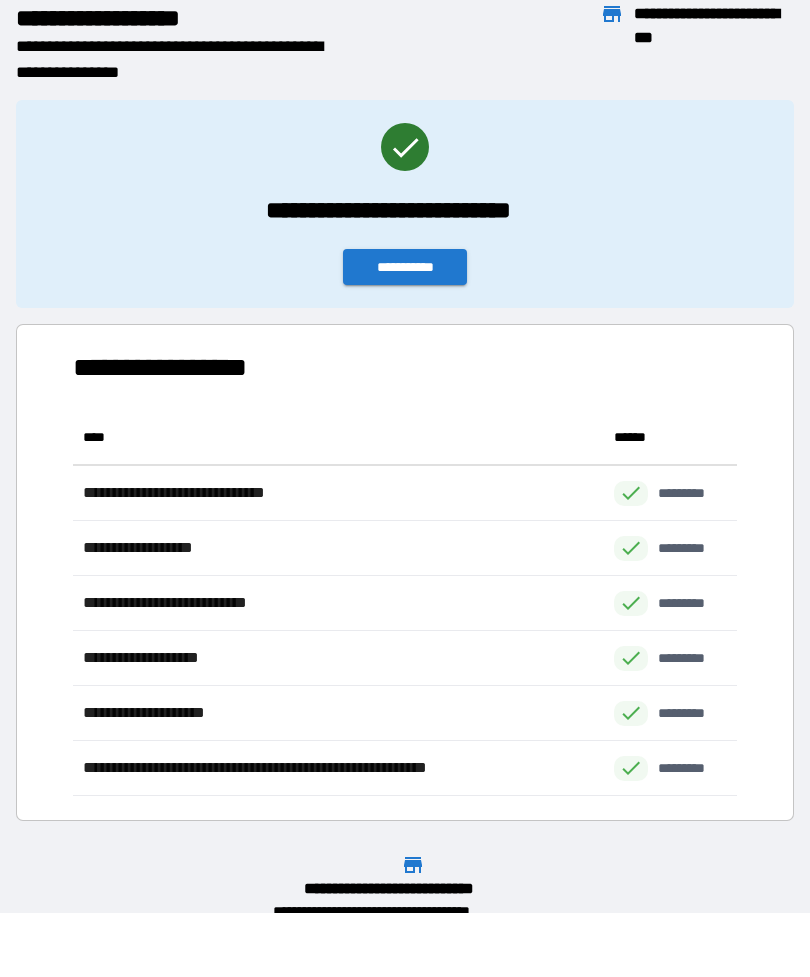 scroll, scrollTop: 1, scrollLeft: 1, axis: both 